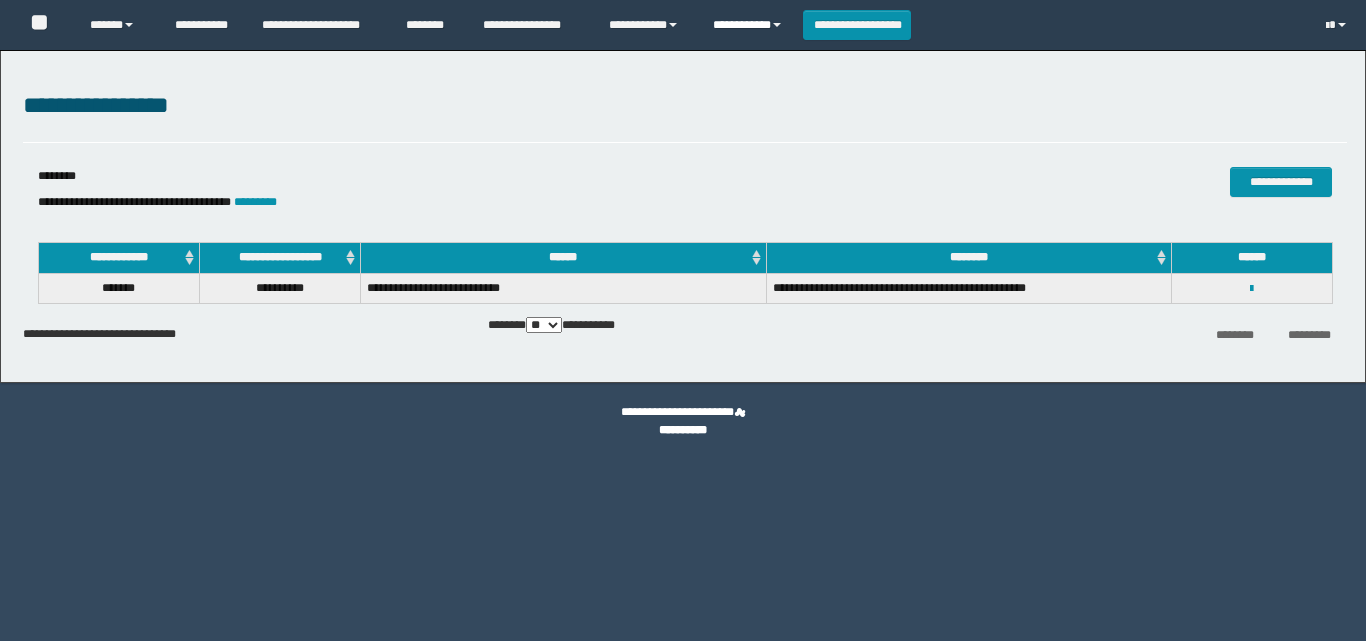 scroll, scrollTop: 0, scrollLeft: 0, axis: both 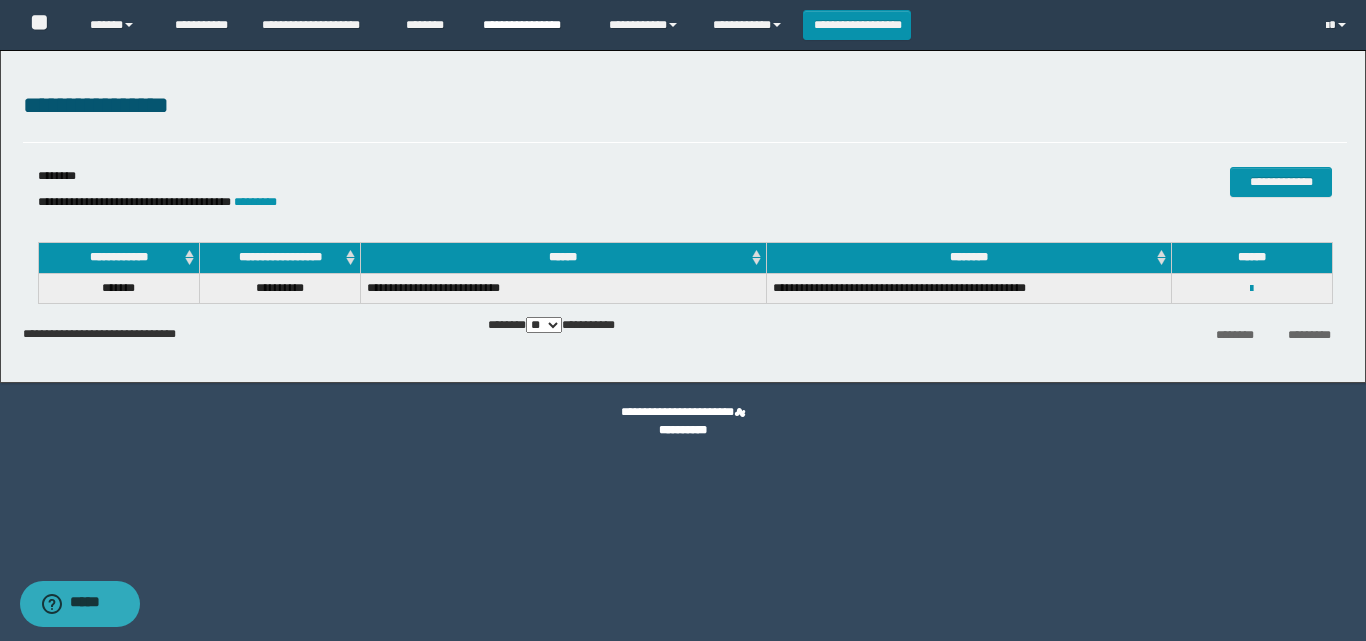 click on "**********" at bounding box center [531, 25] 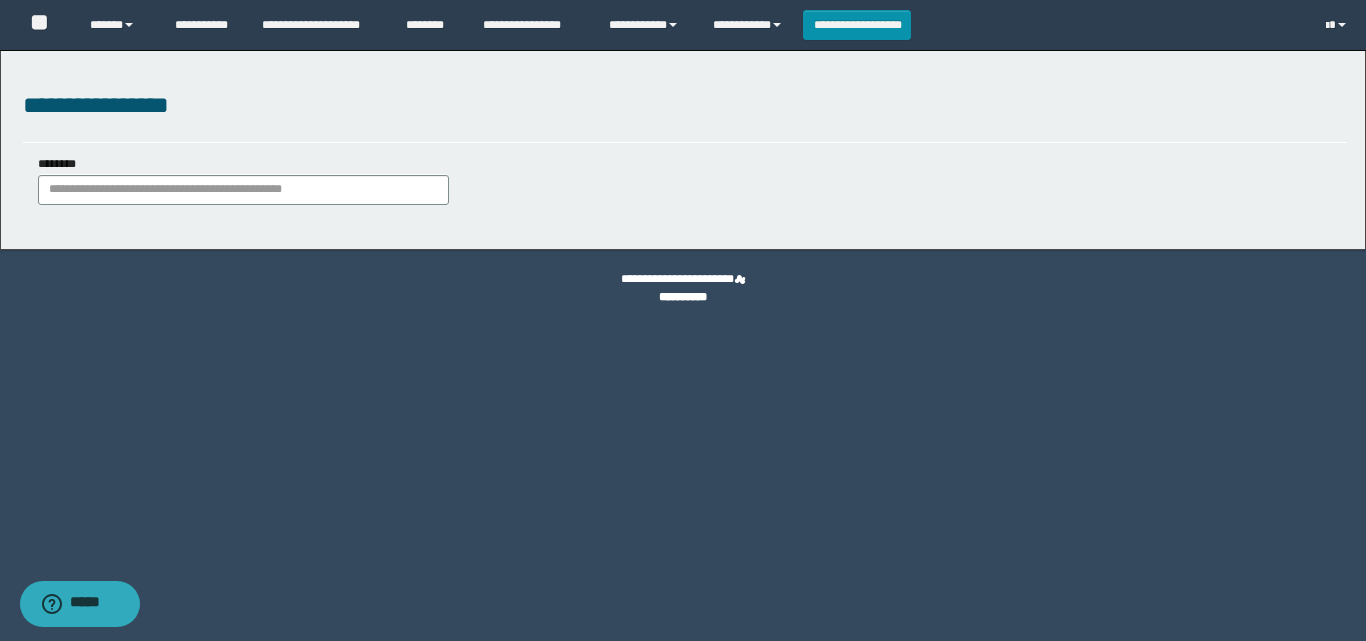 scroll, scrollTop: 0, scrollLeft: 0, axis: both 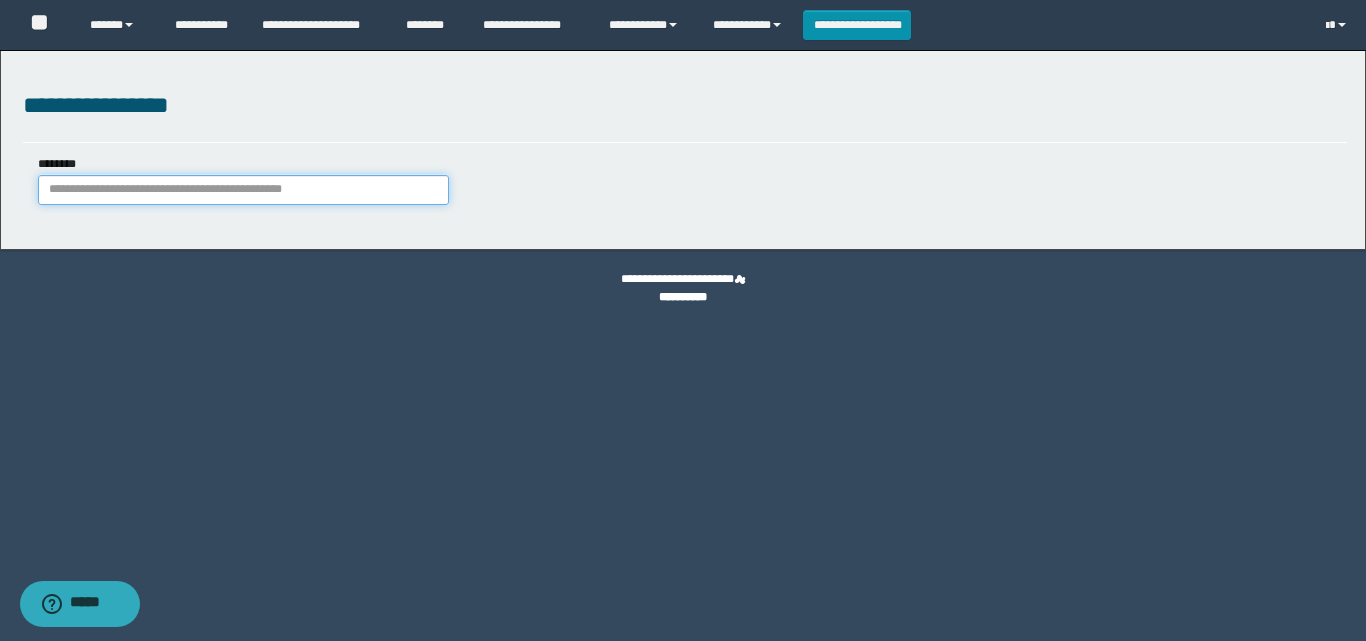 click on "********" at bounding box center [243, 190] 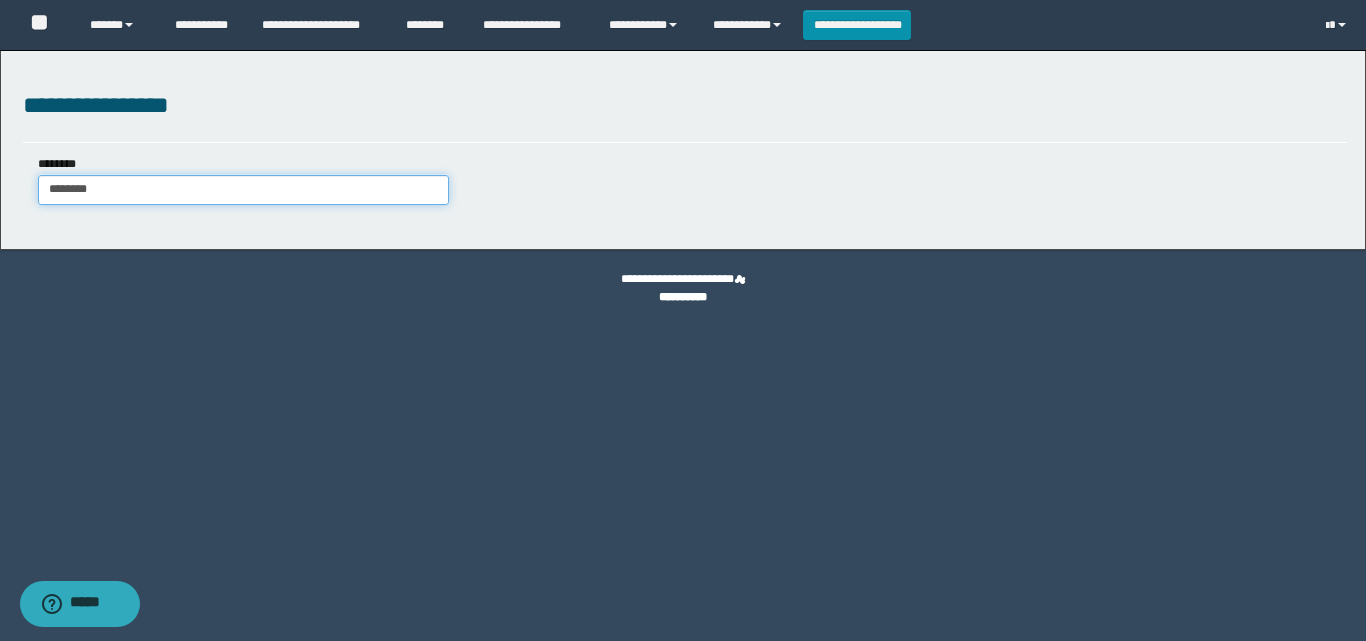type on "********" 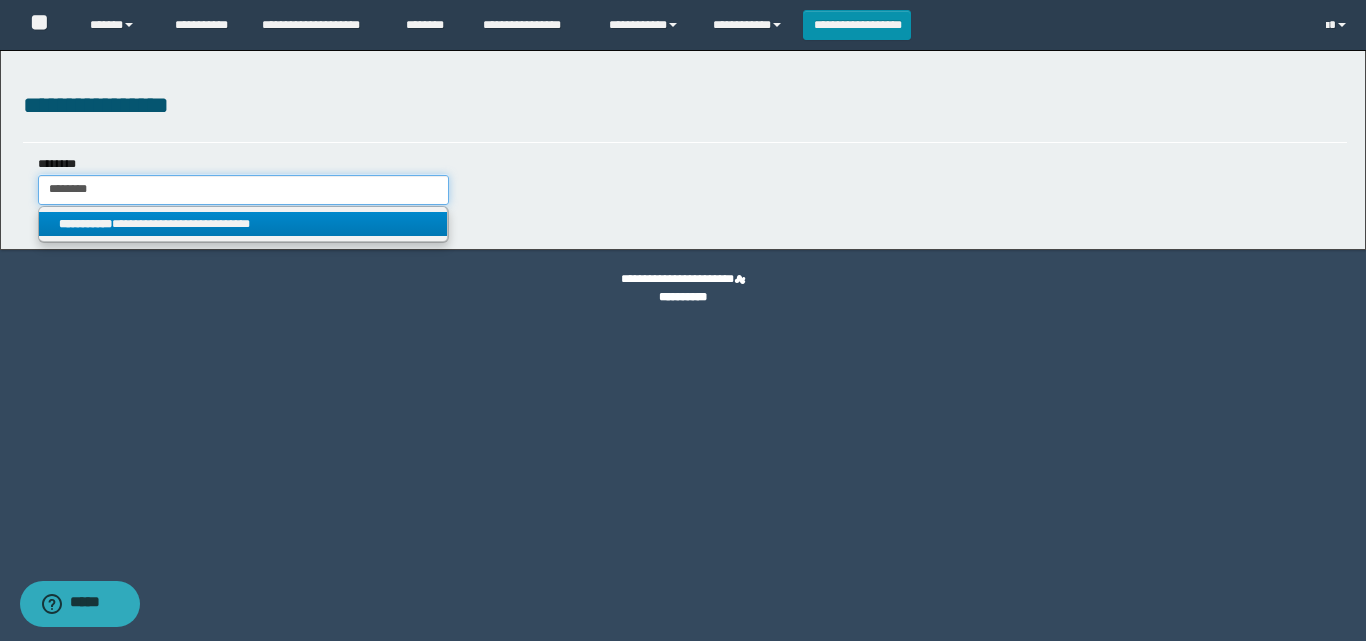 type on "********" 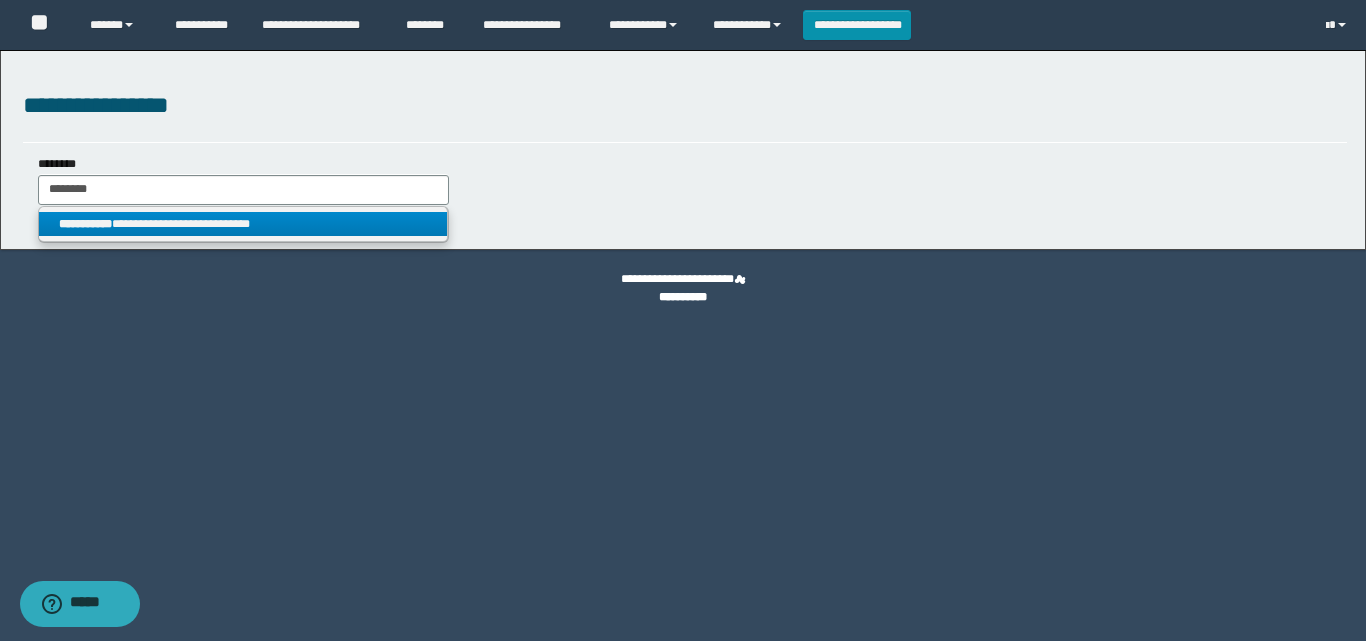 click on "**********" at bounding box center [243, 224] 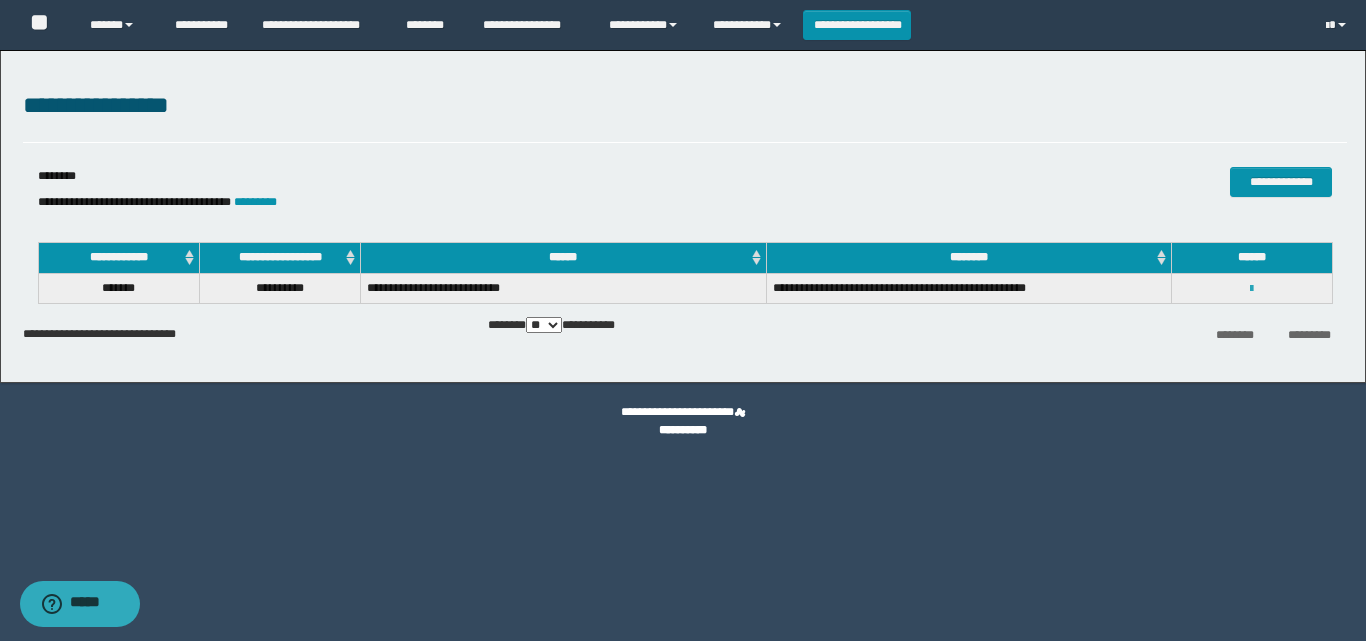 click at bounding box center [1251, 289] 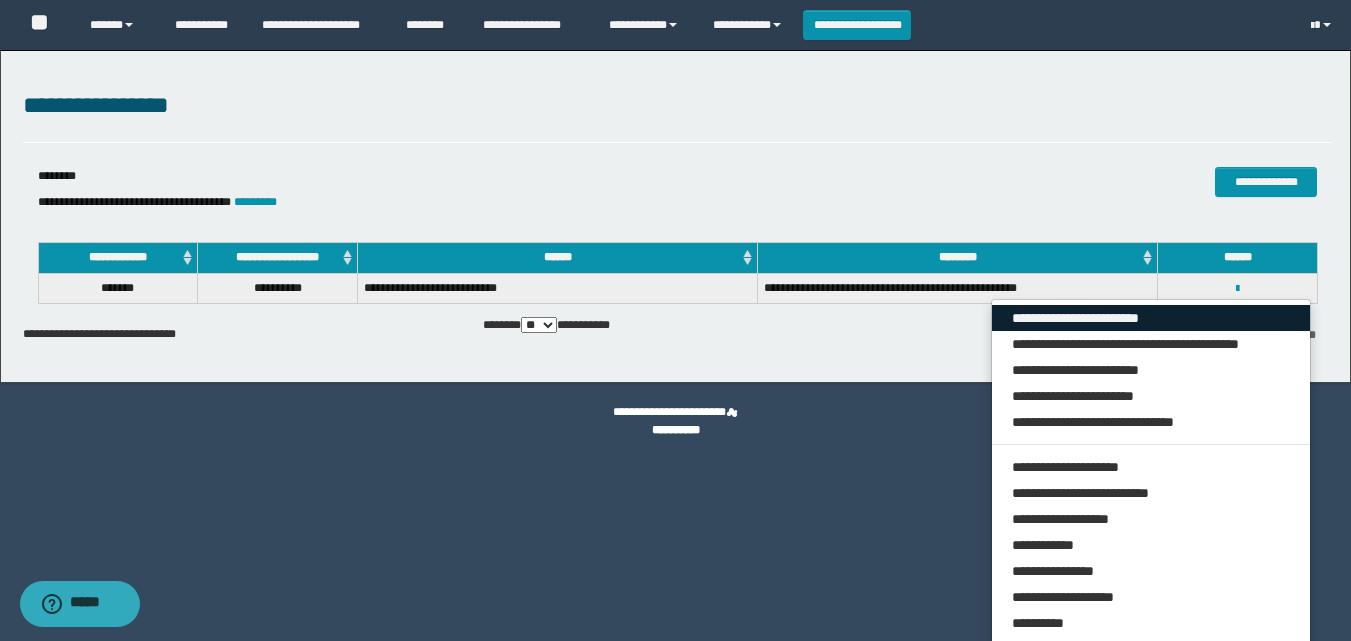 click on "**********" at bounding box center (1151, 318) 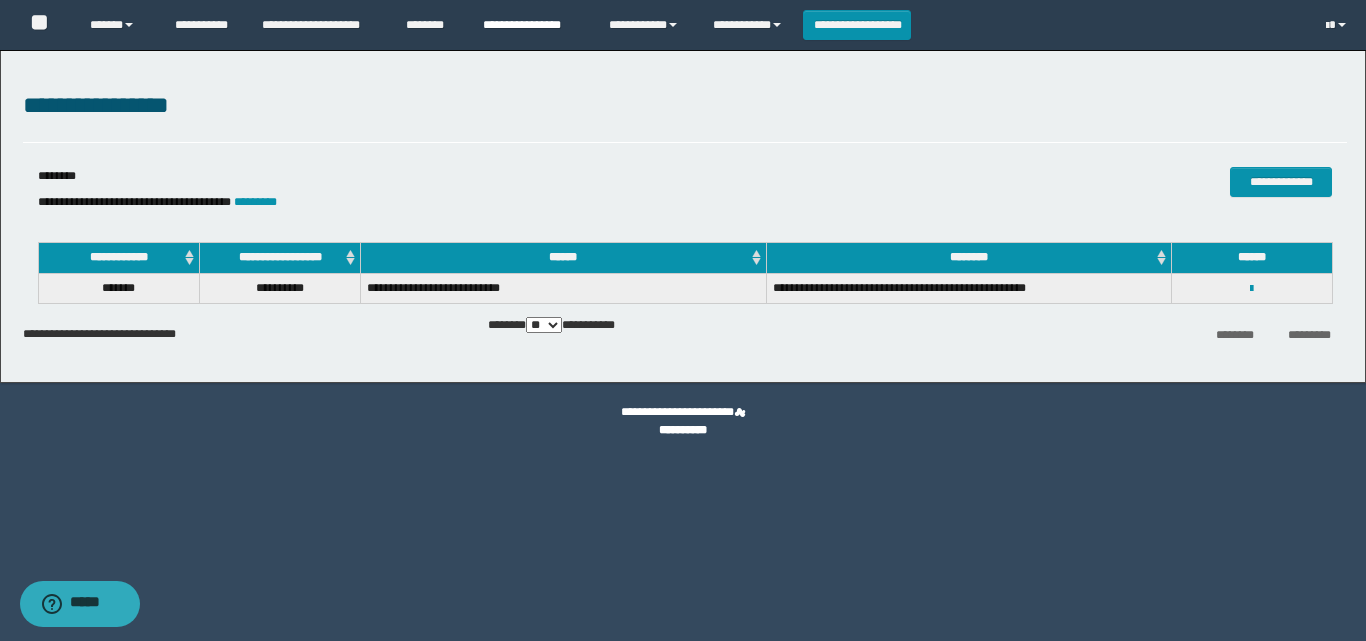 click on "**********" at bounding box center (531, 25) 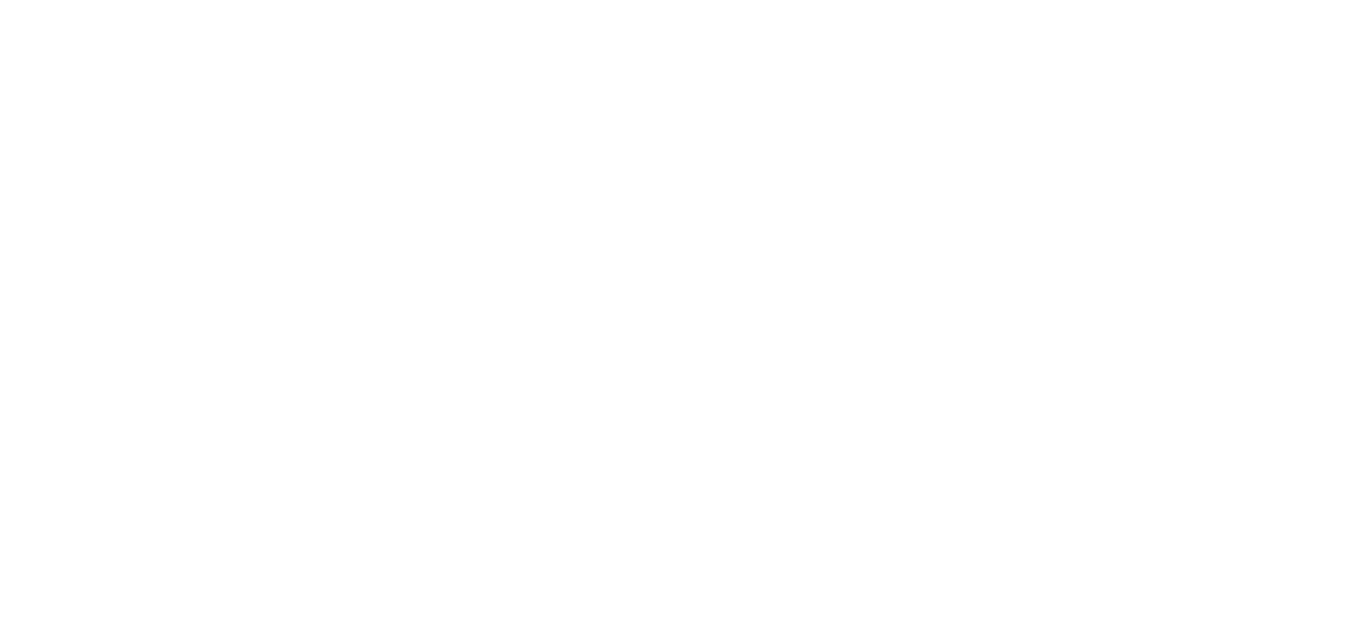 scroll, scrollTop: 0, scrollLeft: 0, axis: both 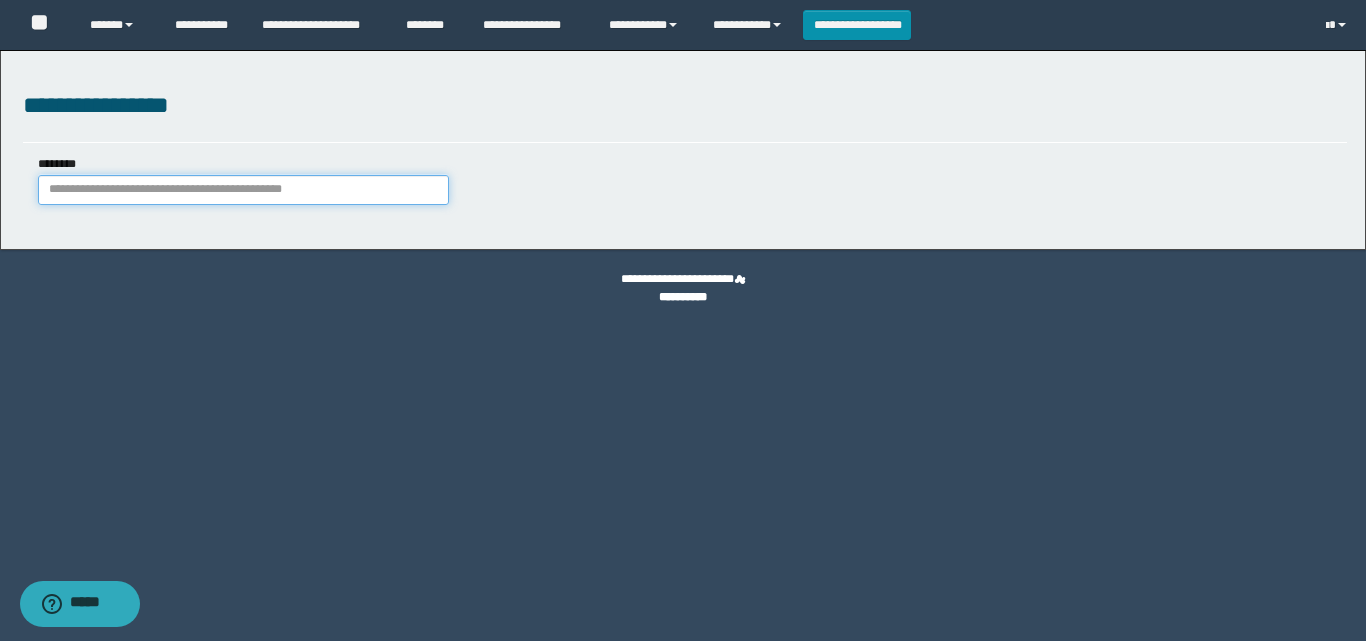 click on "********" at bounding box center [243, 190] 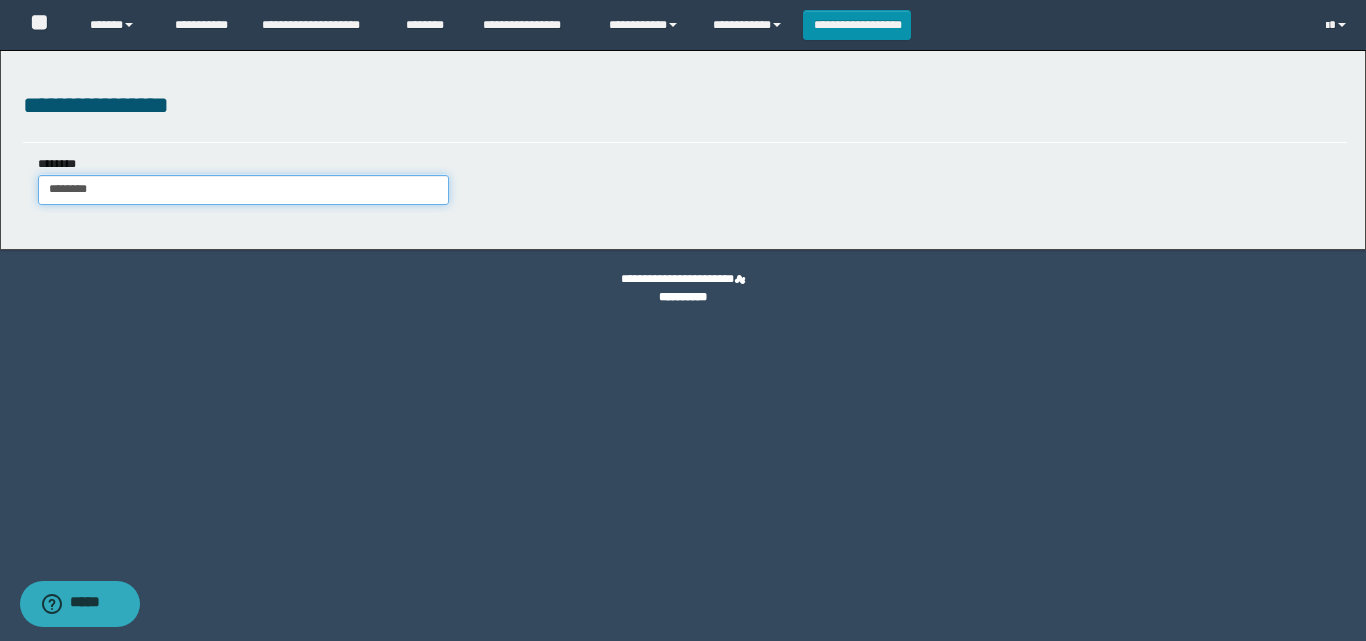 type on "********" 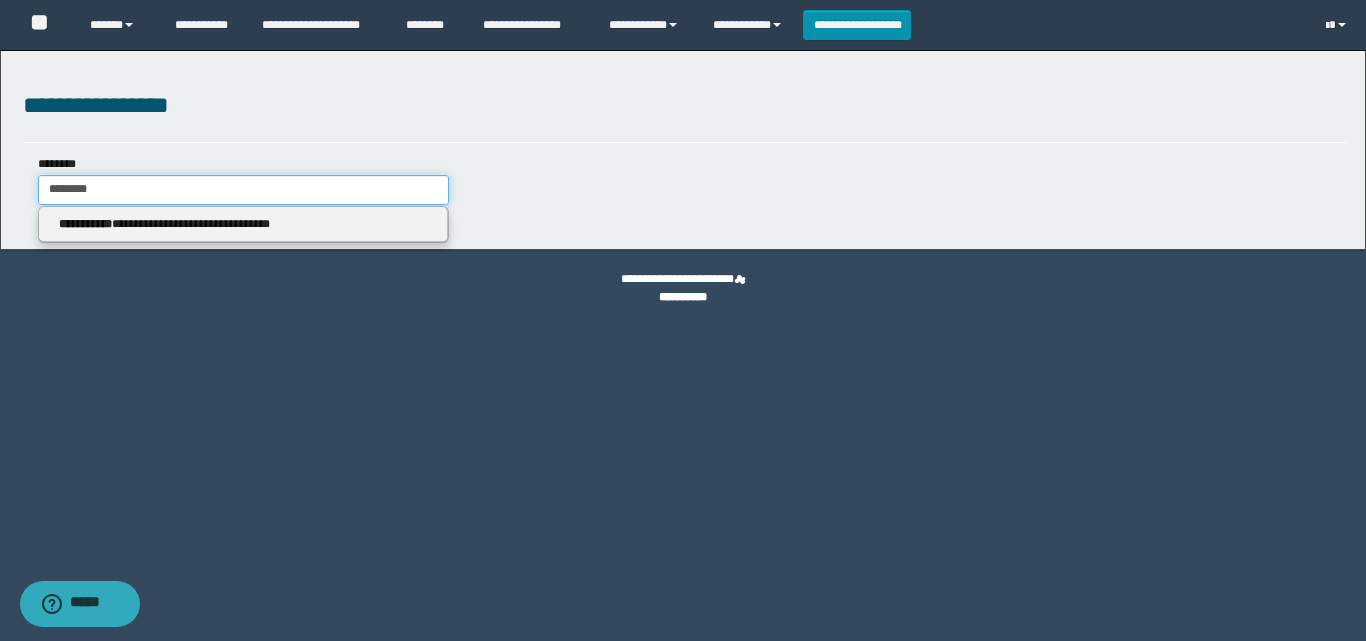 type on "********" 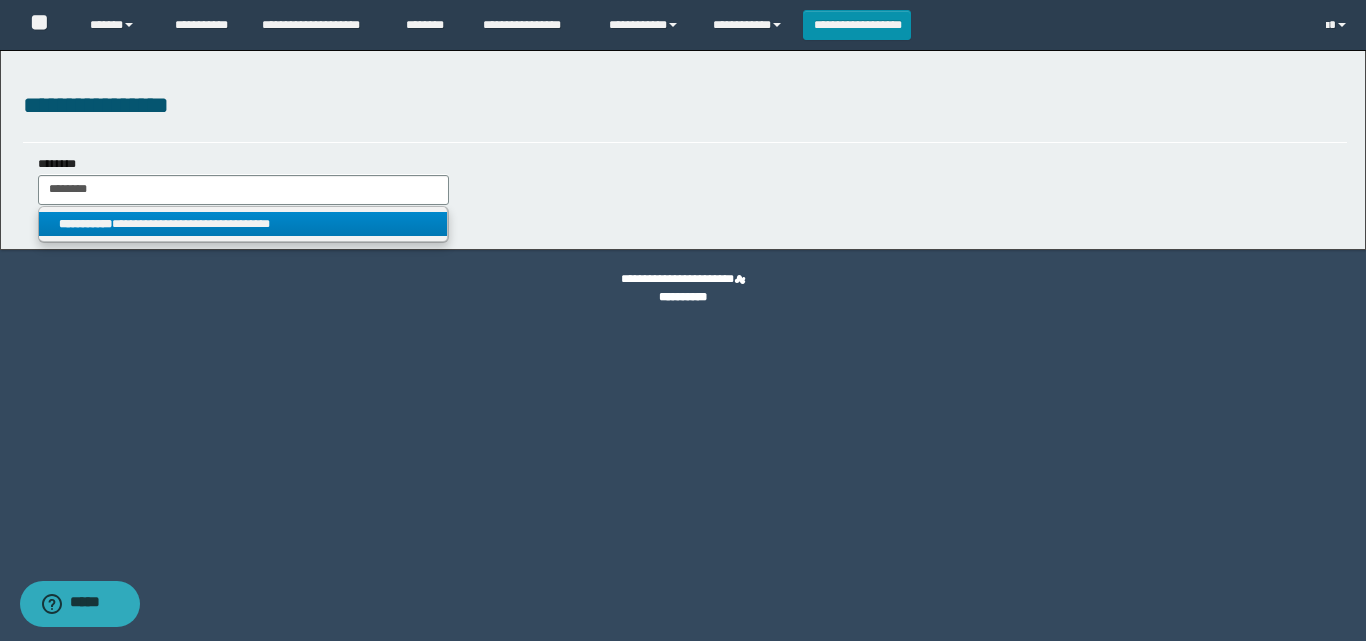 click on "**********" at bounding box center (85, 224) 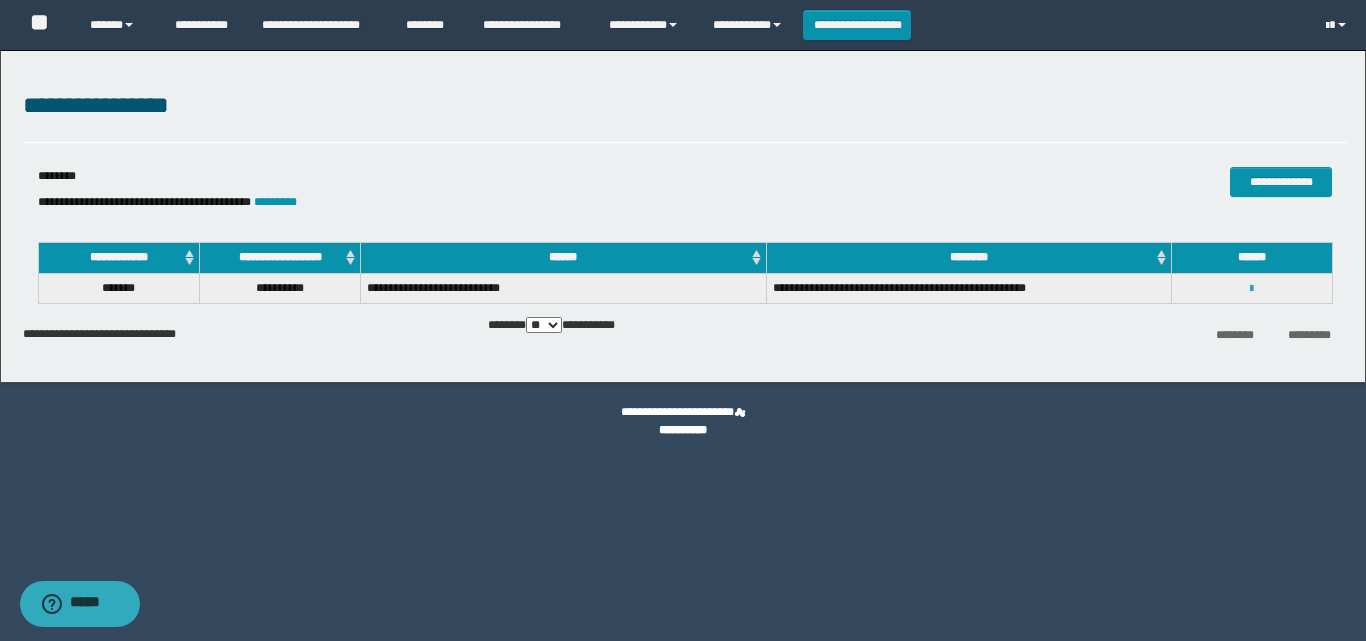 click at bounding box center (1251, 289) 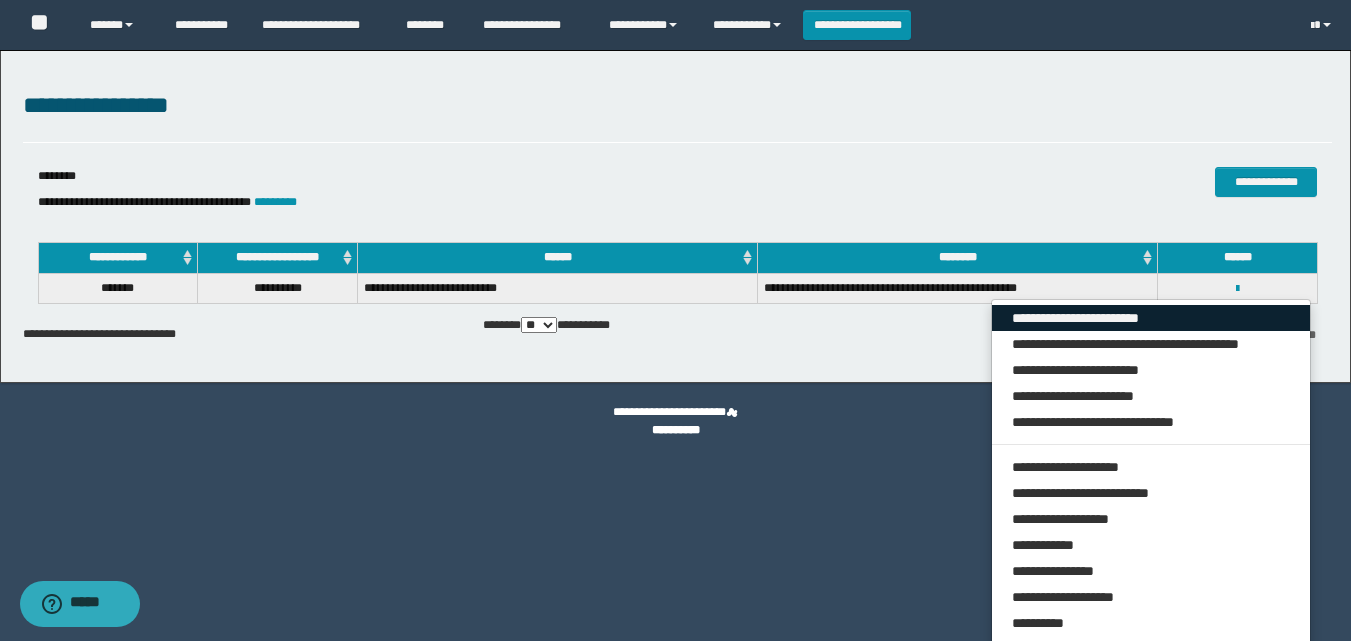 click on "**********" at bounding box center [1151, 318] 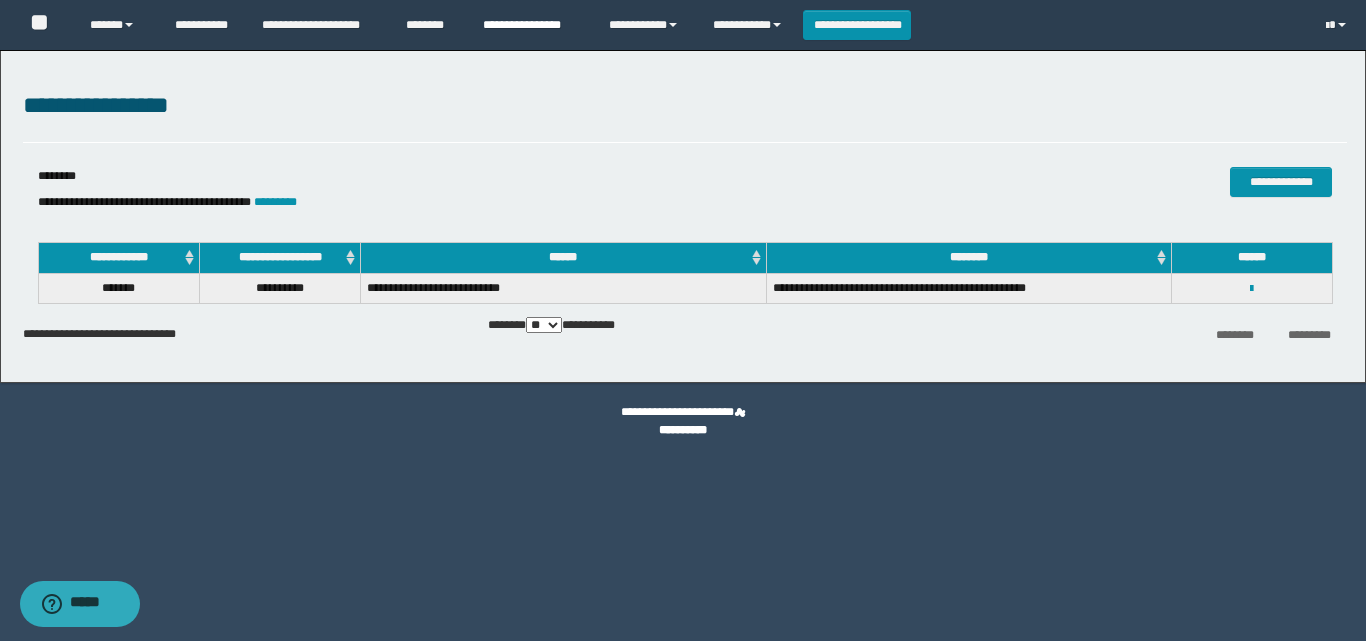 click on "**********" at bounding box center (531, 25) 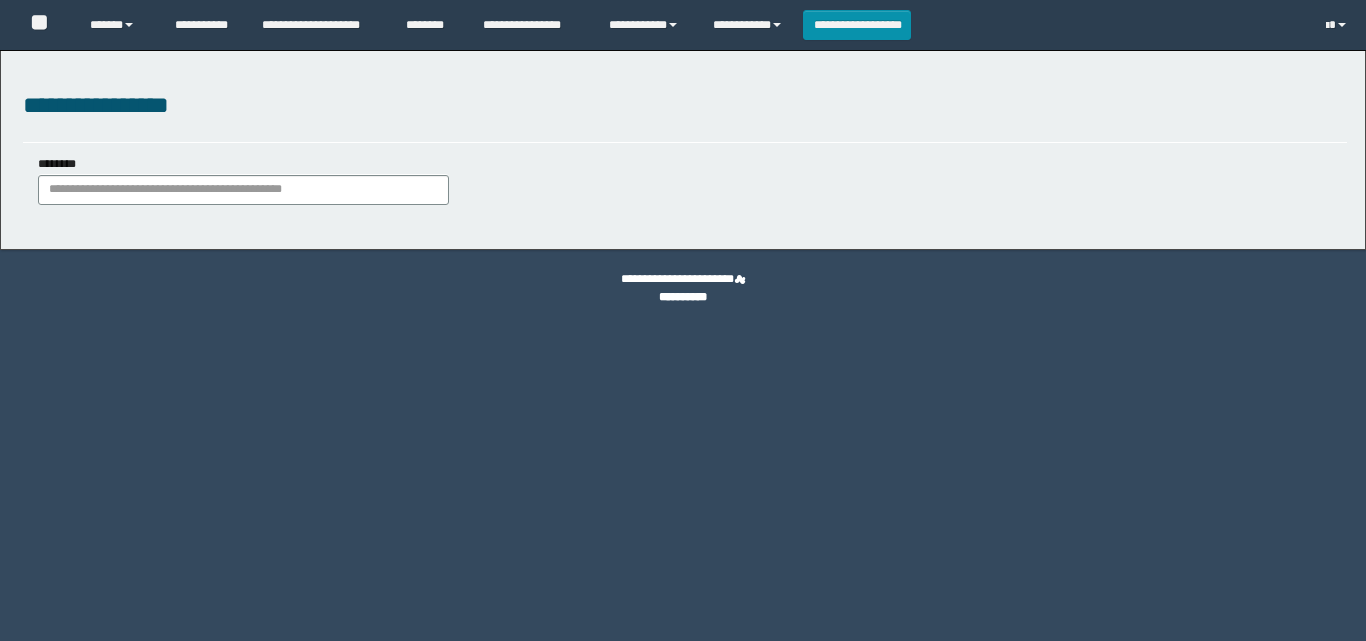 scroll, scrollTop: 0, scrollLeft: 0, axis: both 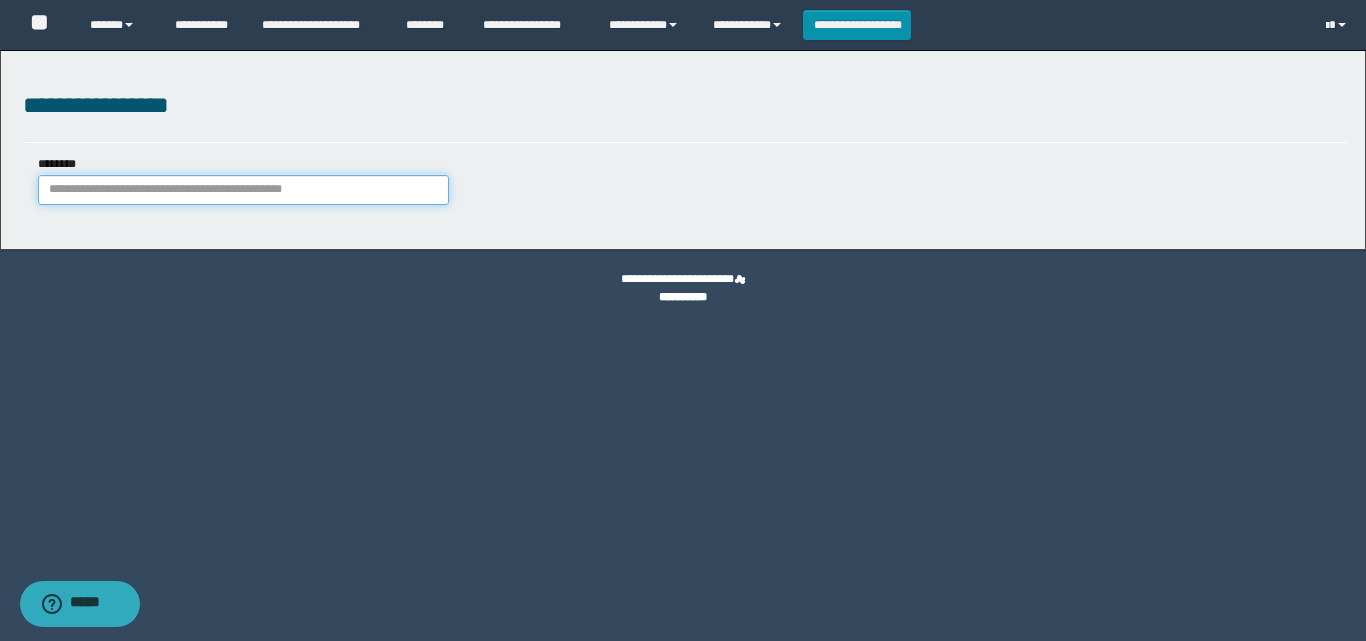 click on "********" at bounding box center (243, 190) 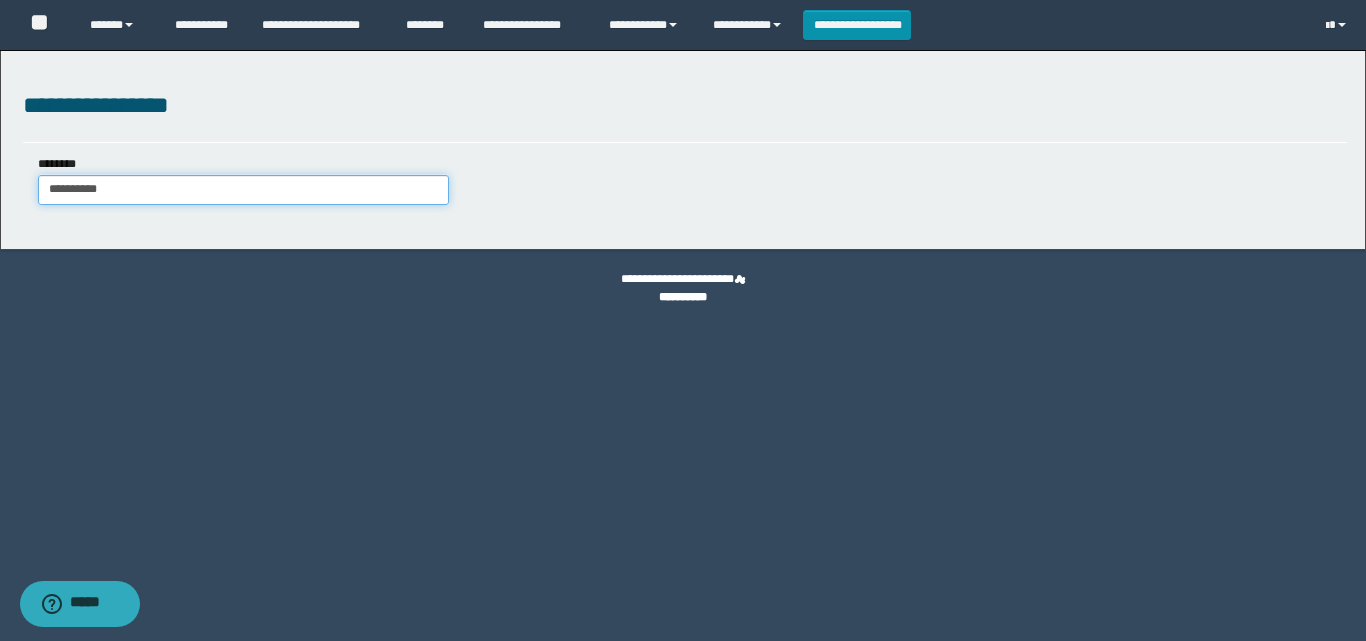 type on "**********" 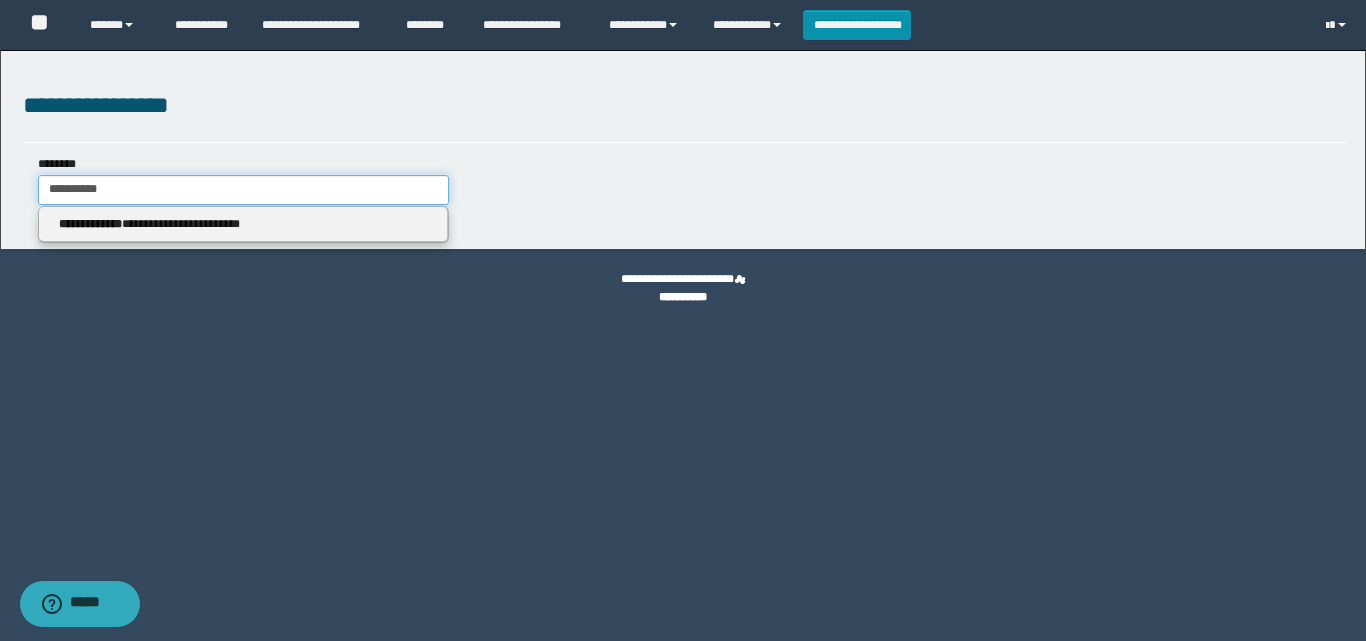 type on "**********" 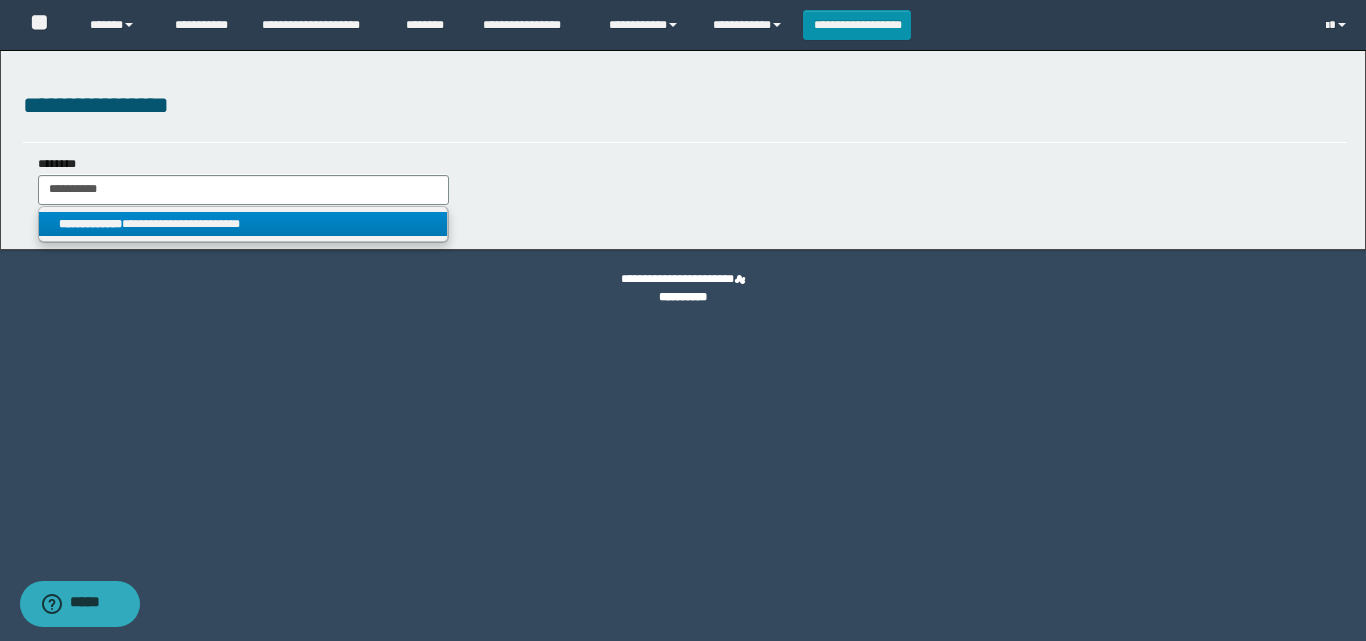 click on "**********" at bounding box center [243, 224] 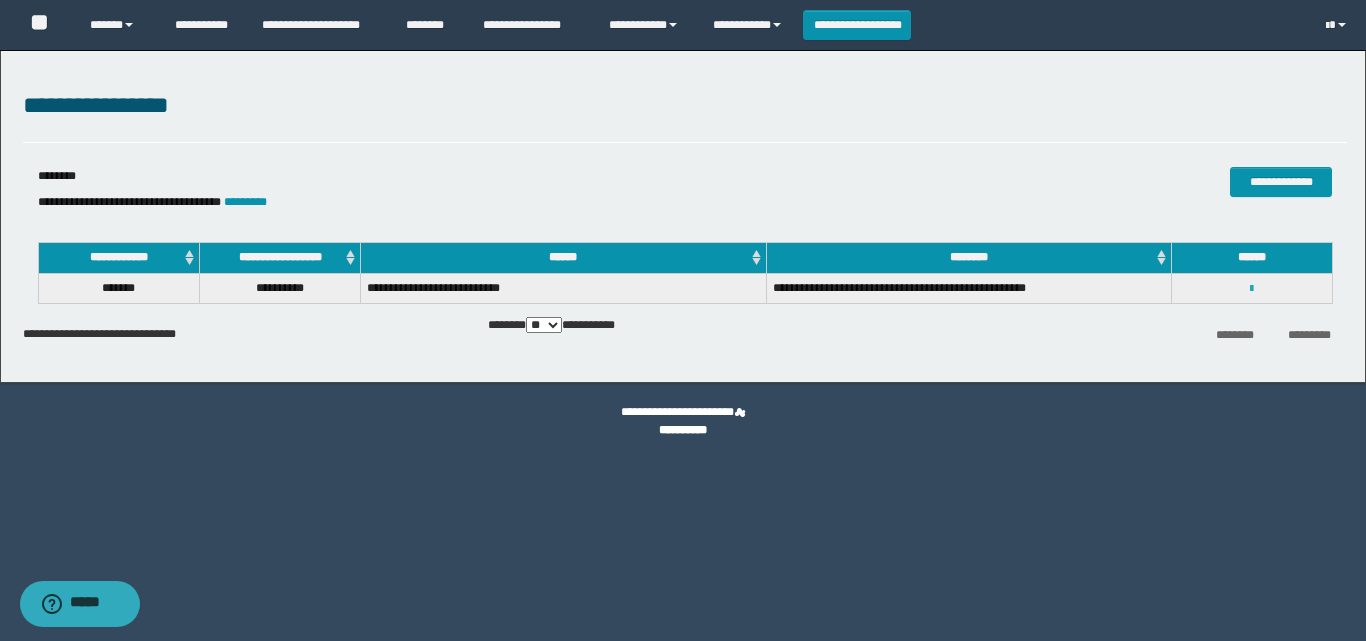 click at bounding box center (1251, 289) 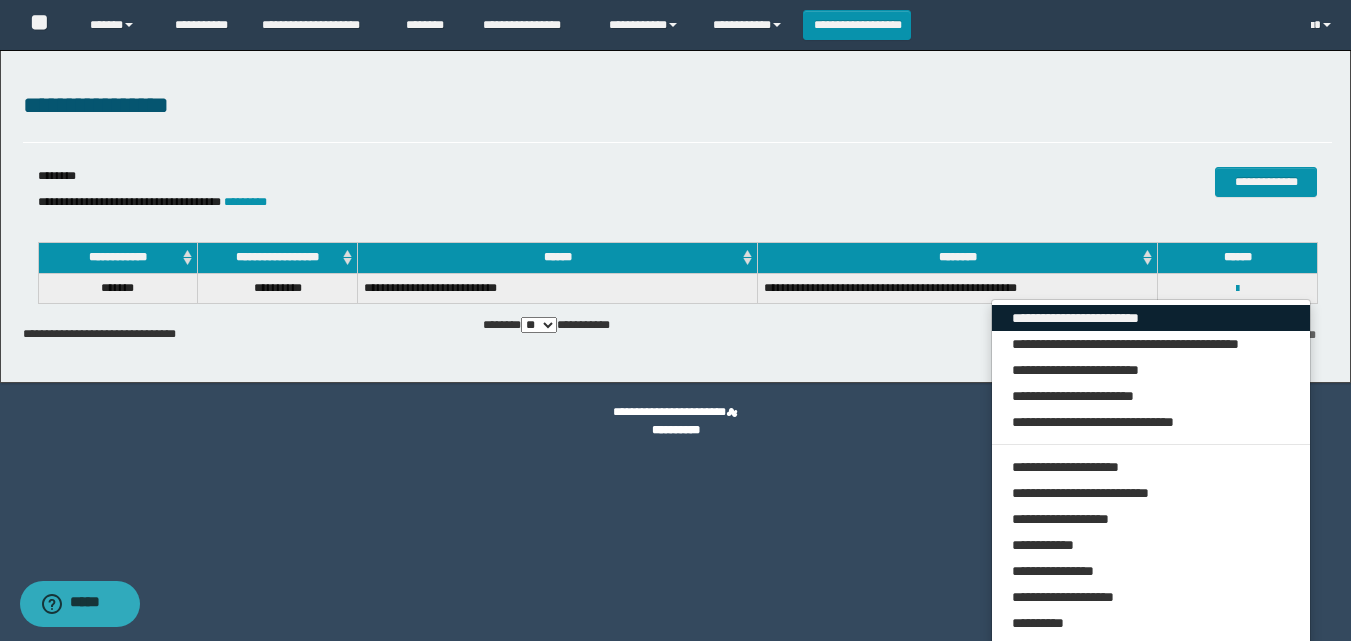 click on "**********" at bounding box center [1151, 318] 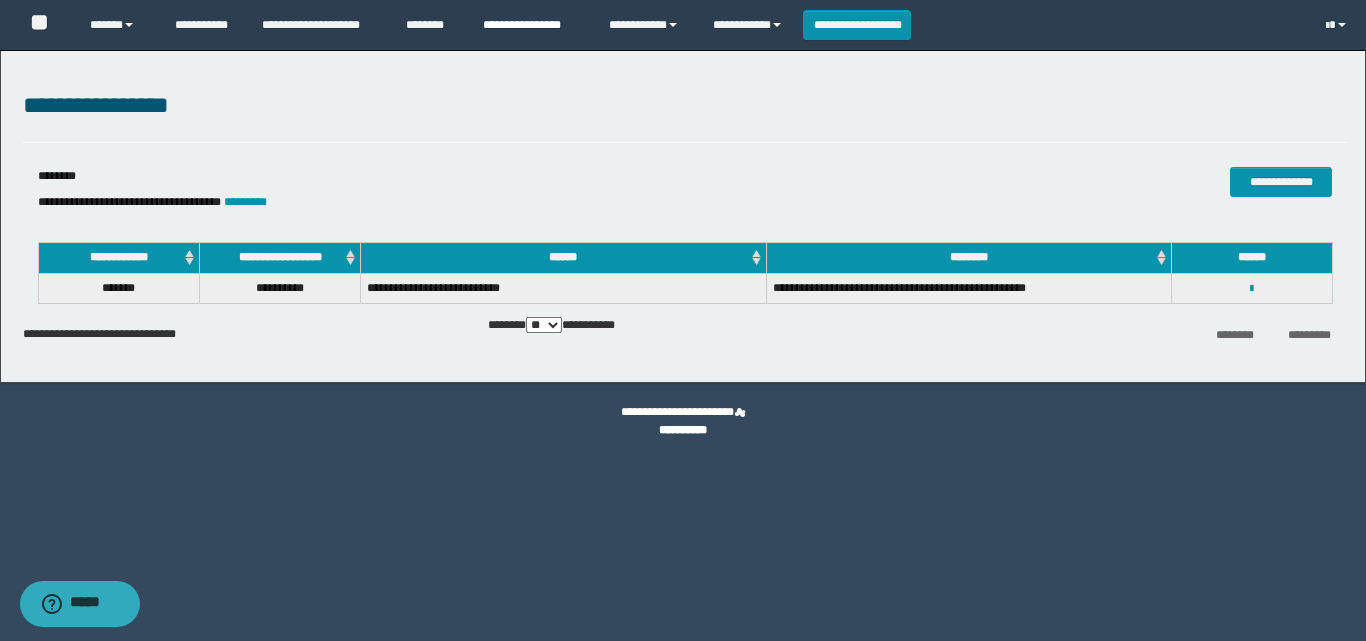 click on "**********" at bounding box center (531, 25) 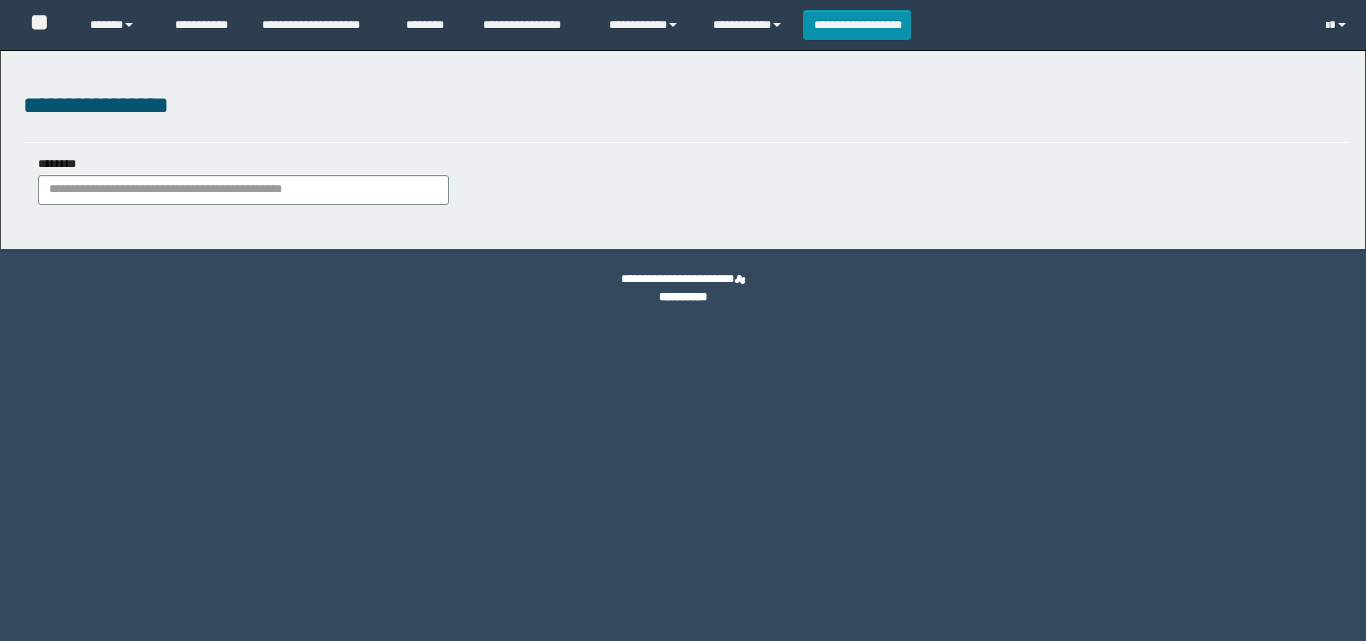 scroll, scrollTop: 0, scrollLeft: 0, axis: both 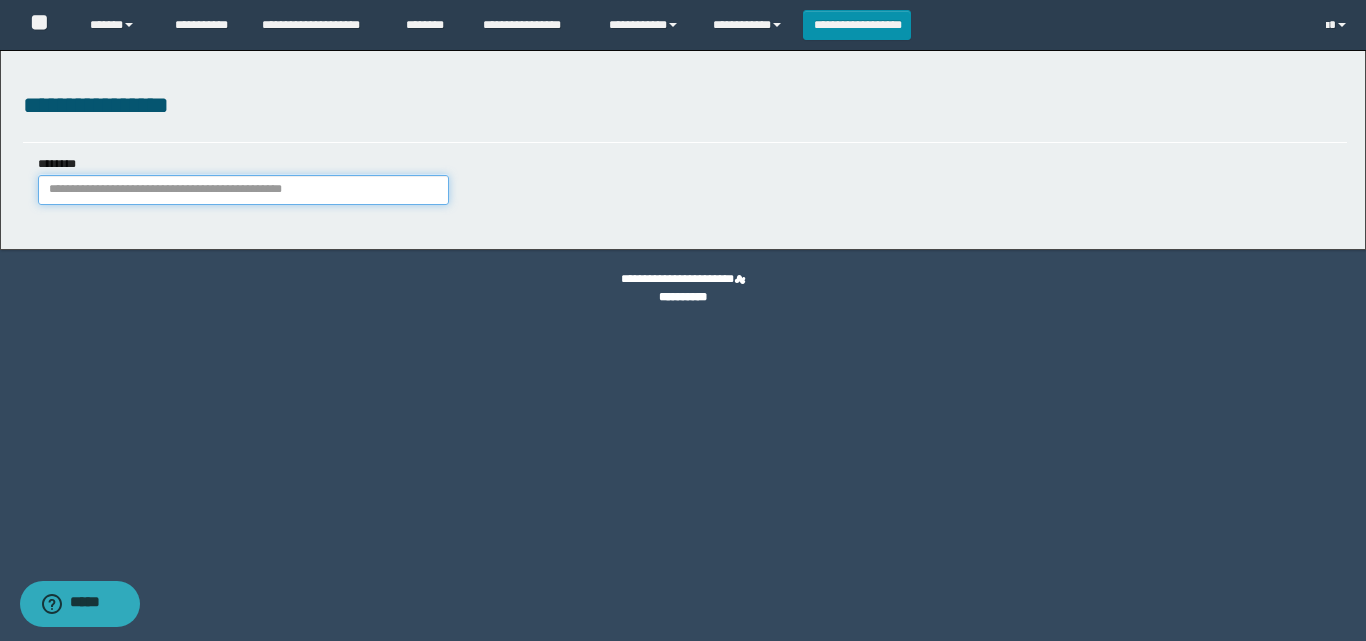 click on "********" at bounding box center [243, 190] 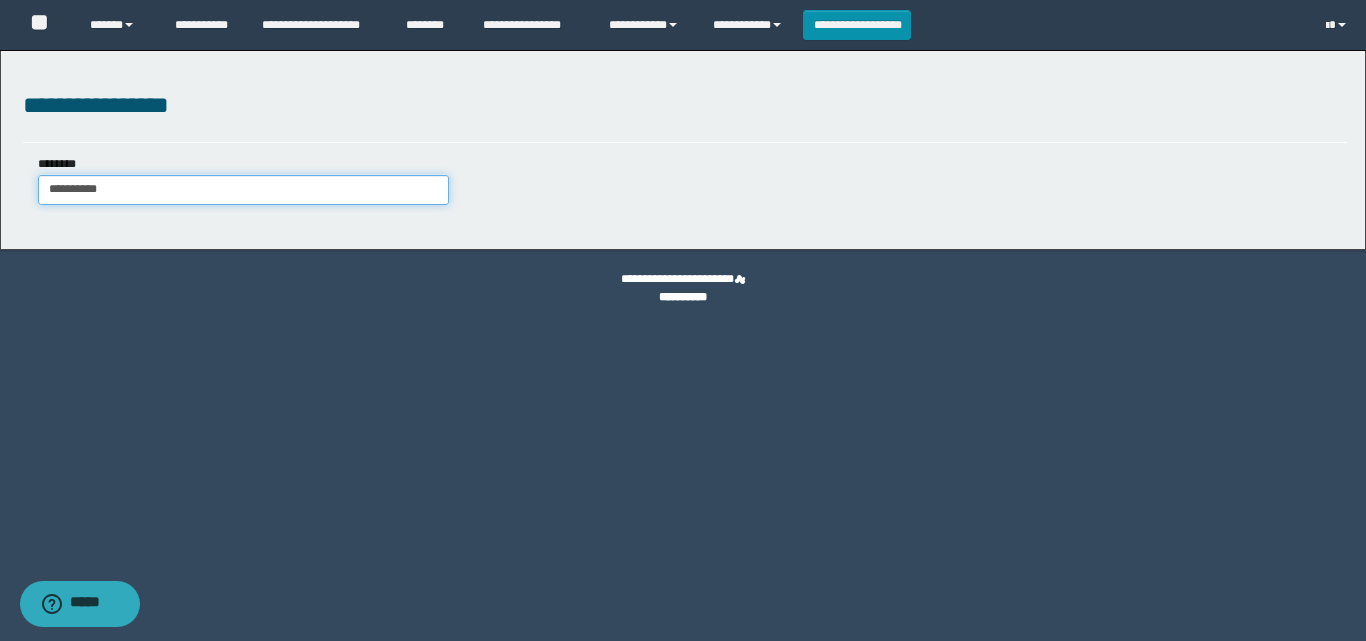 type on "**********" 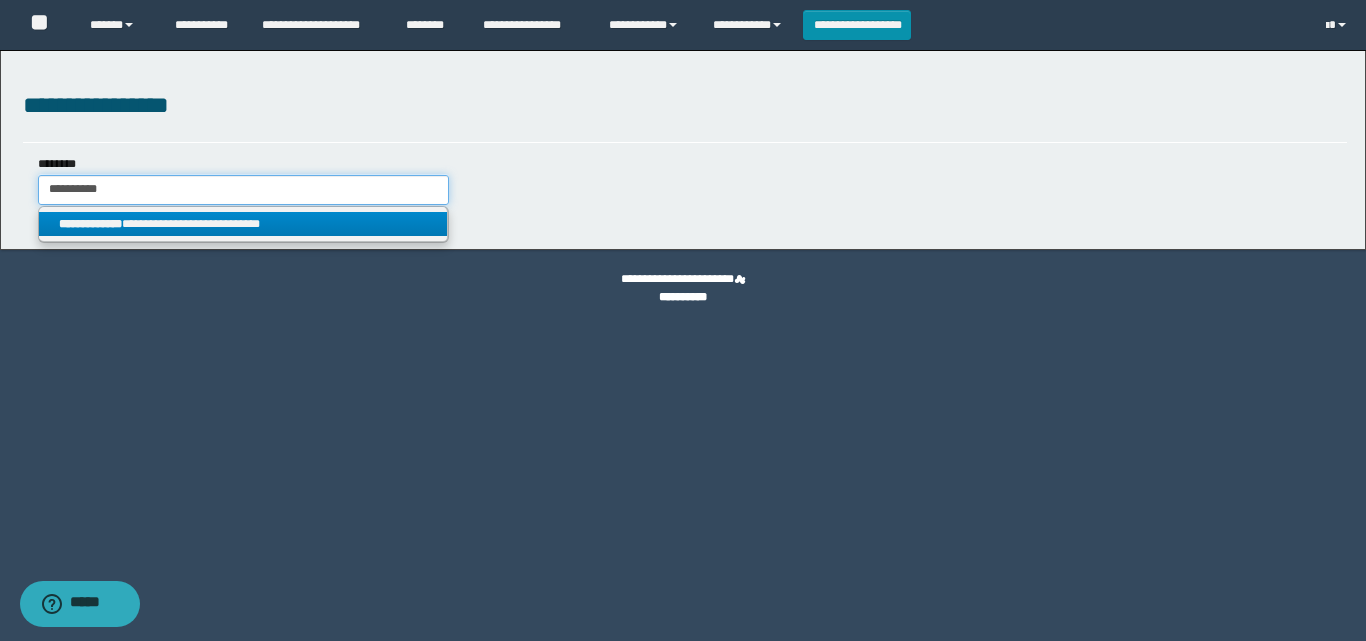 type on "**********" 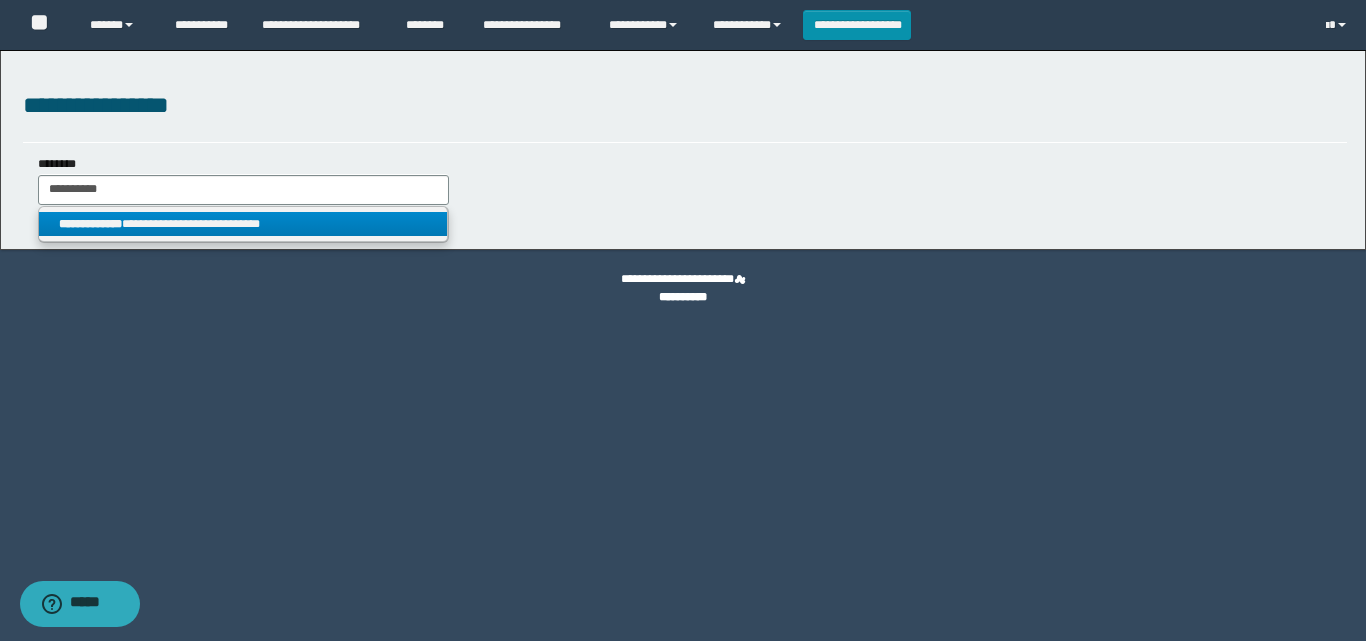 click on "**********" at bounding box center [243, 224] 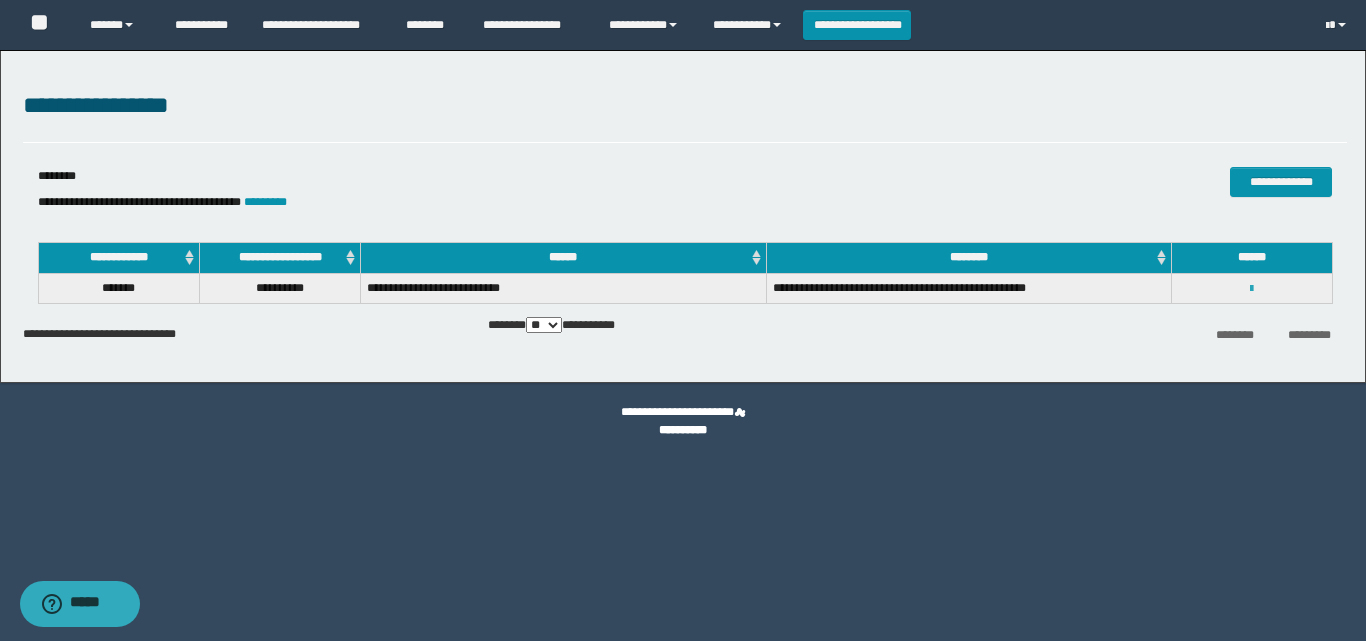 click at bounding box center (1251, 289) 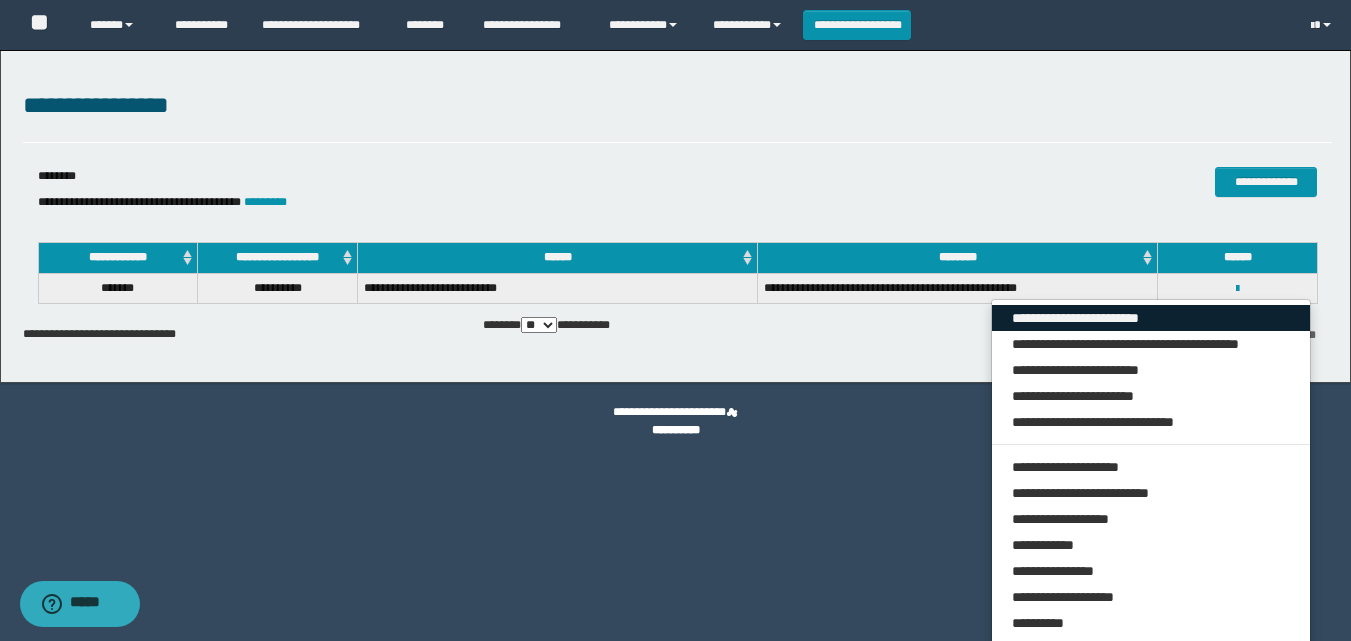 click on "**********" at bounding box center [1151, 318] 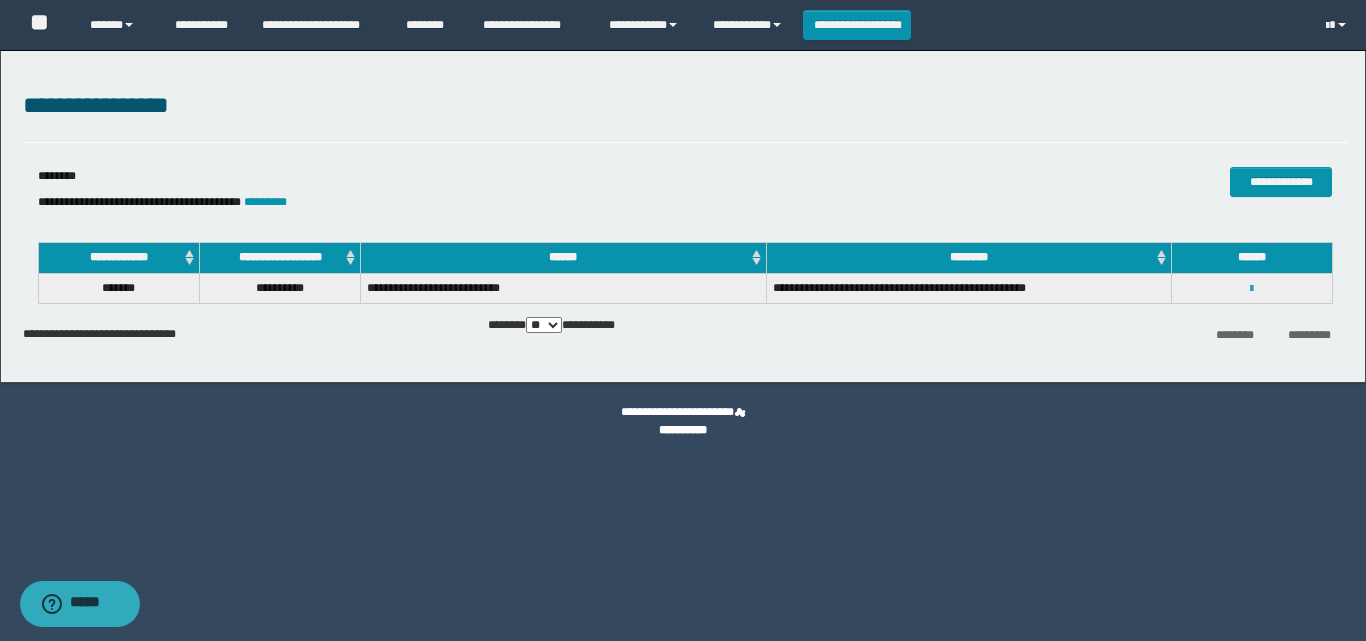 click at bounding box center [1251, 289] 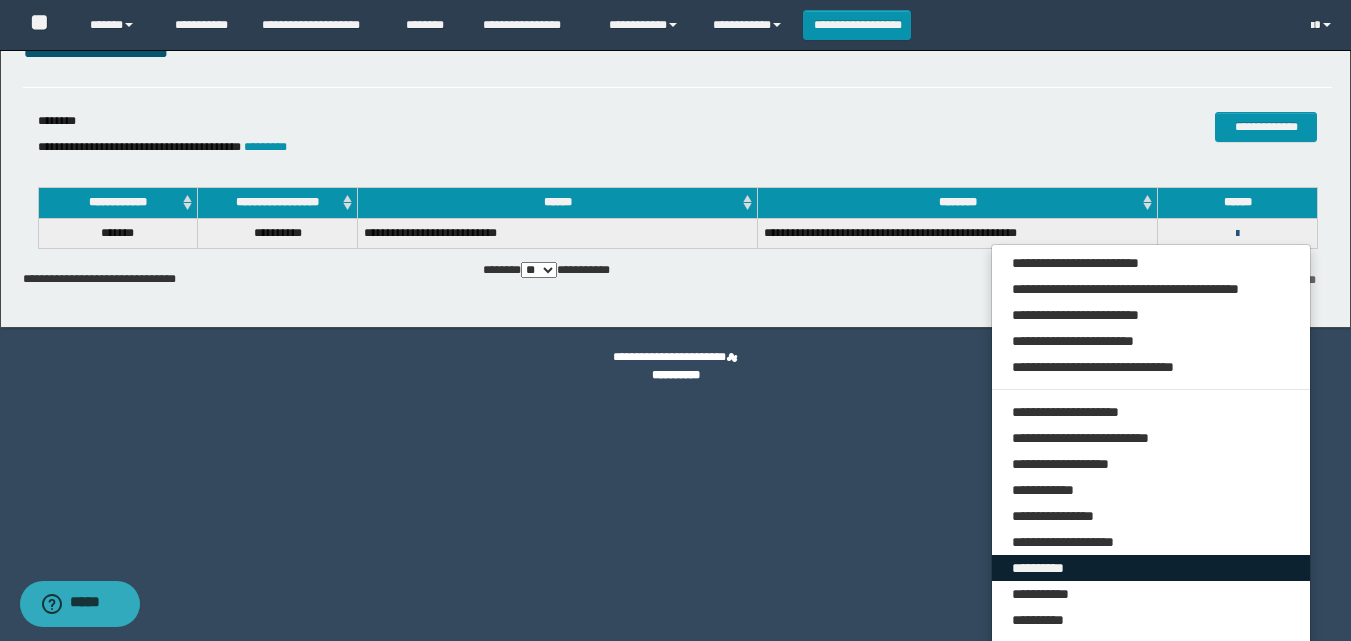 scroll, scrollTop: 79, scrollLeft: 0, axis: vertical 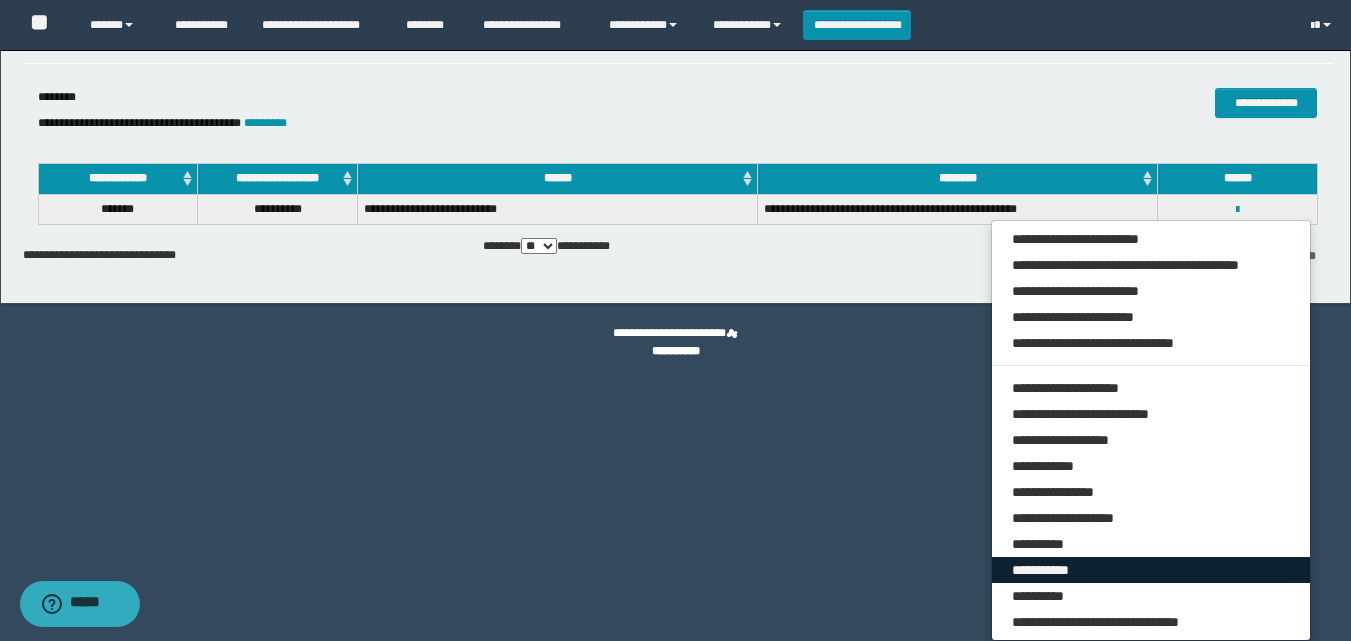 click on "**********" at bounding box center (1151, 570) 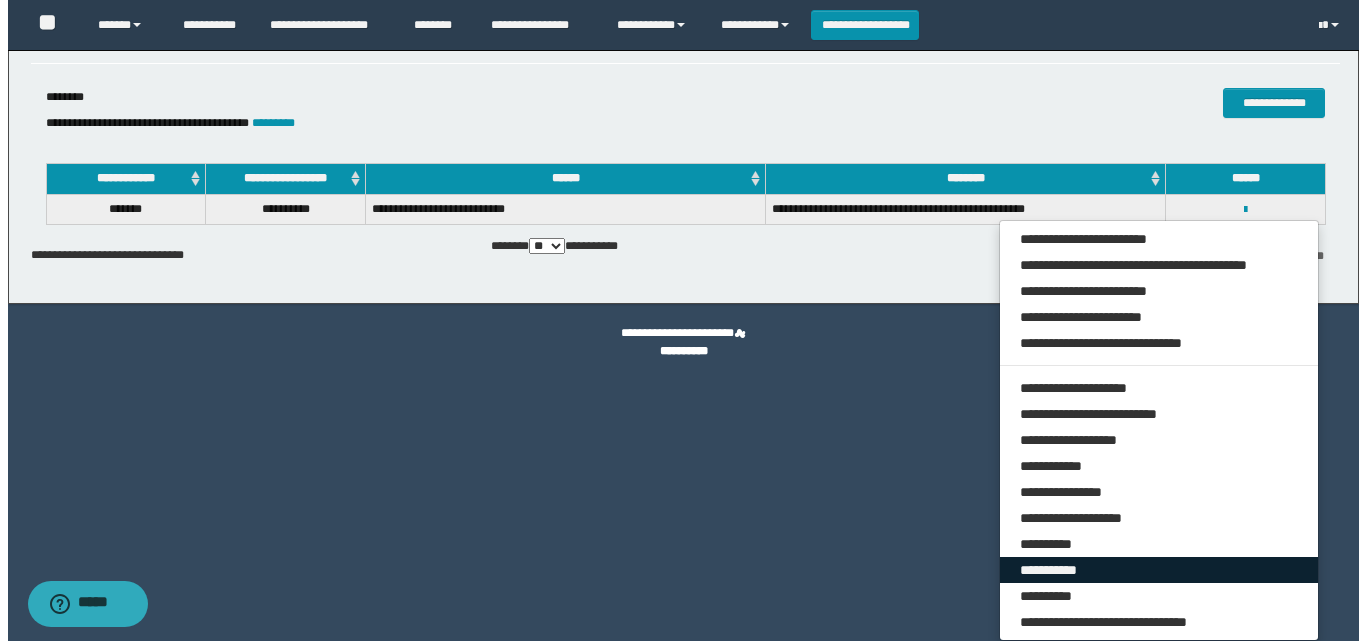 scroll, scrollTop: 0, scrollLeft: 0, axis: both 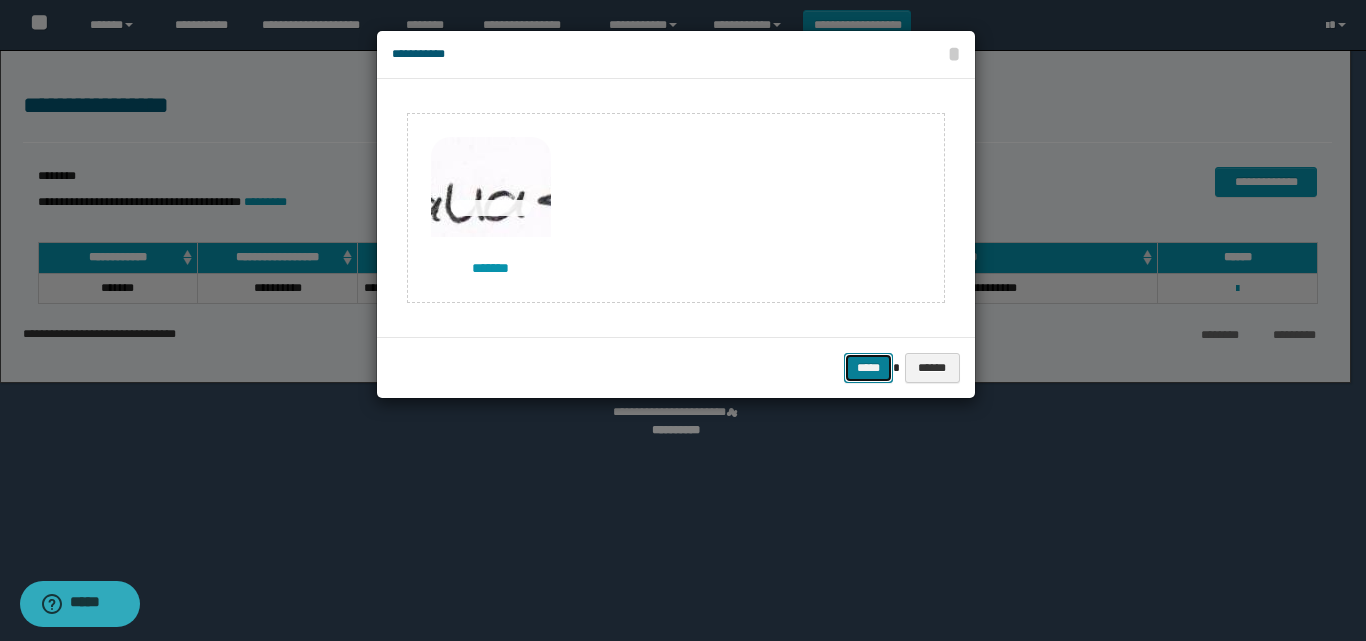 click on "*****" at bounding box center (868, 368) 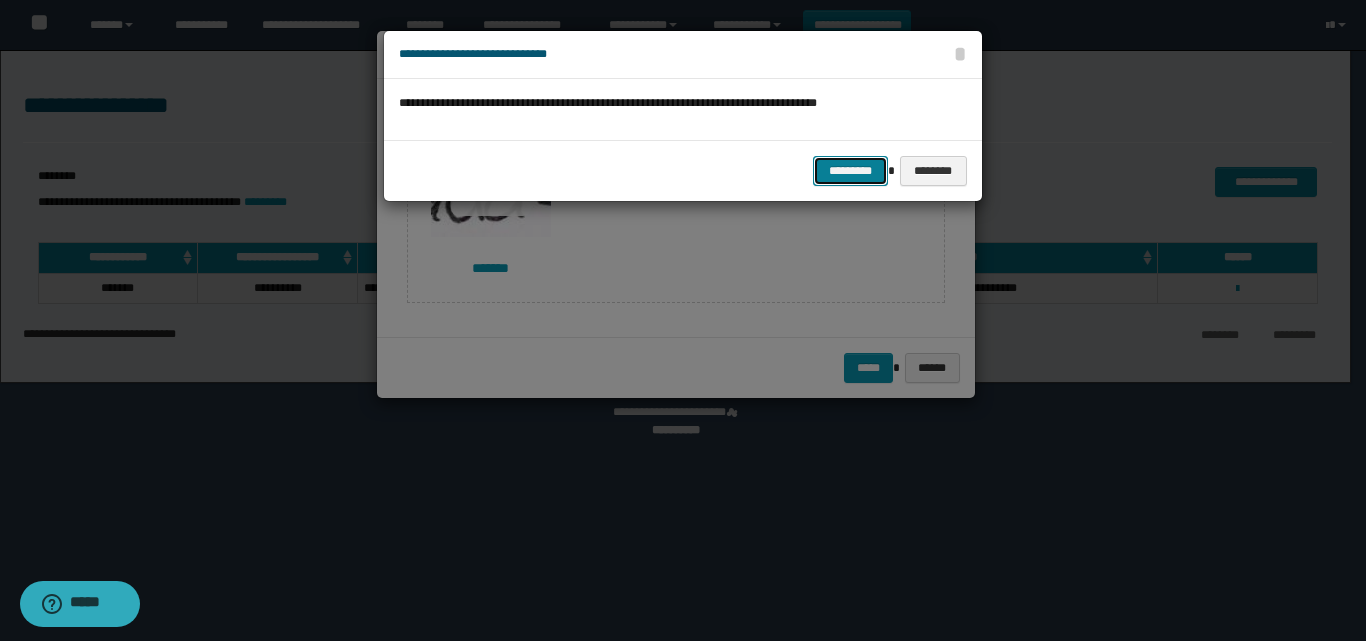 click on "*********" at bounding box center (850, 171) 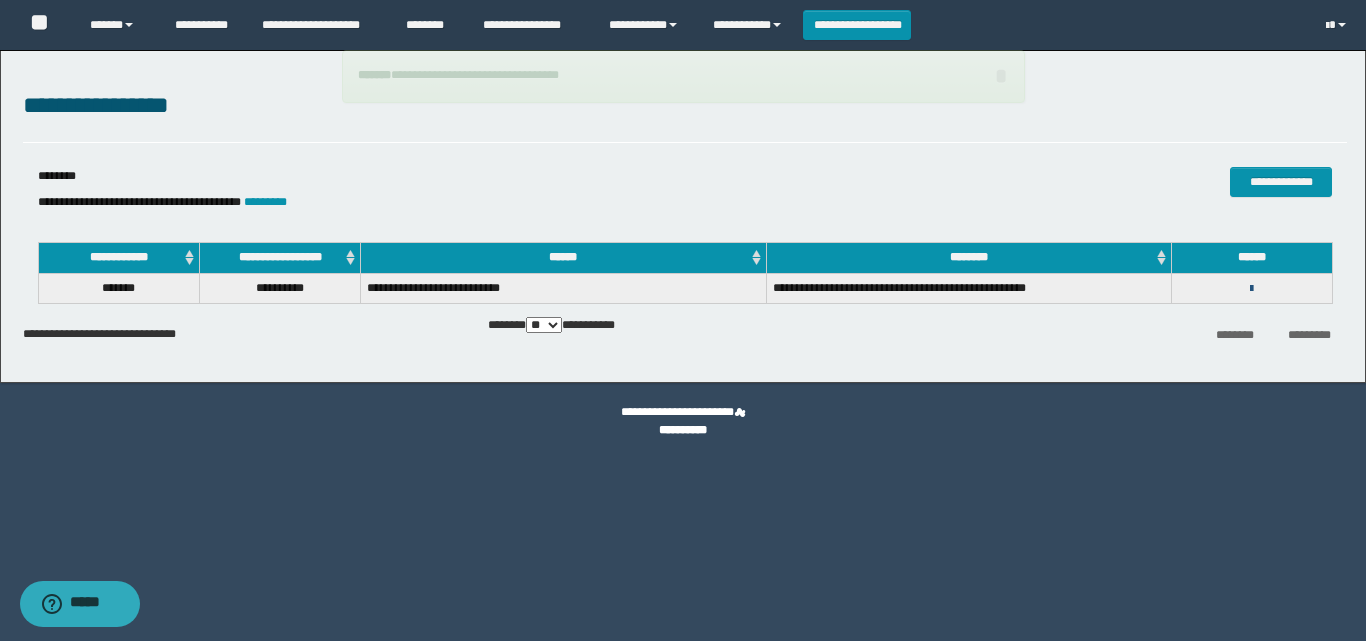 click at bounding box center (1251, 289) 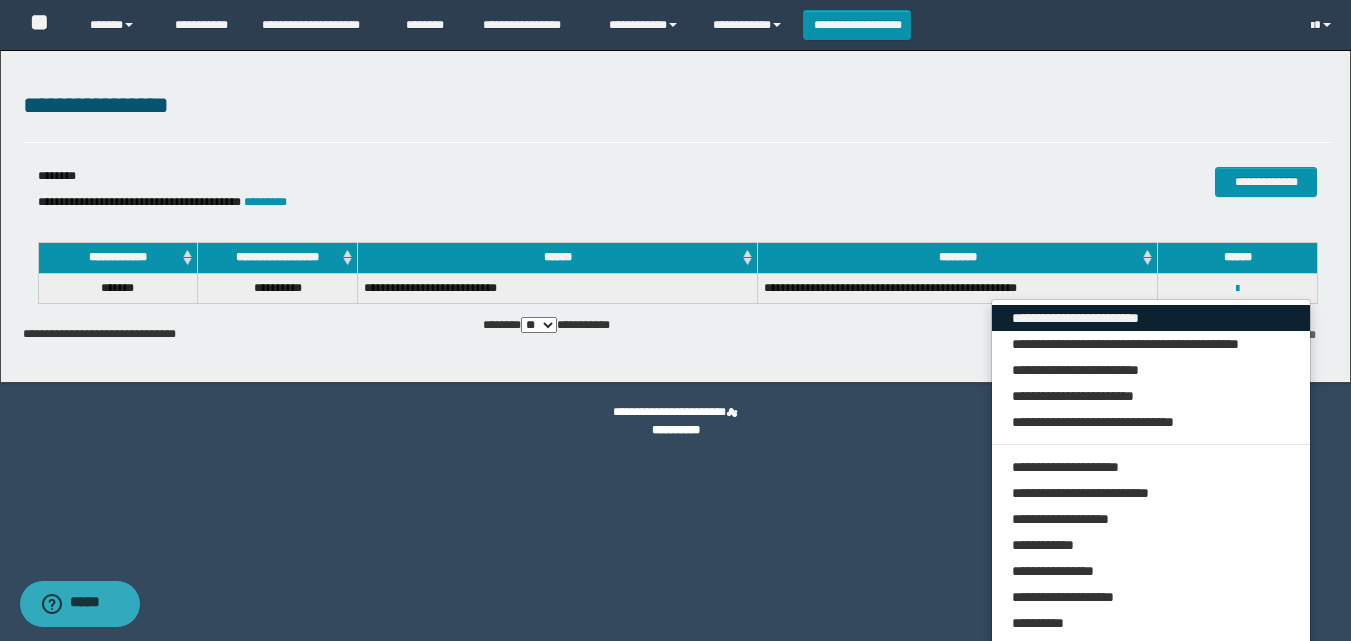 click on "**********" at bounding box center [1151, 318] 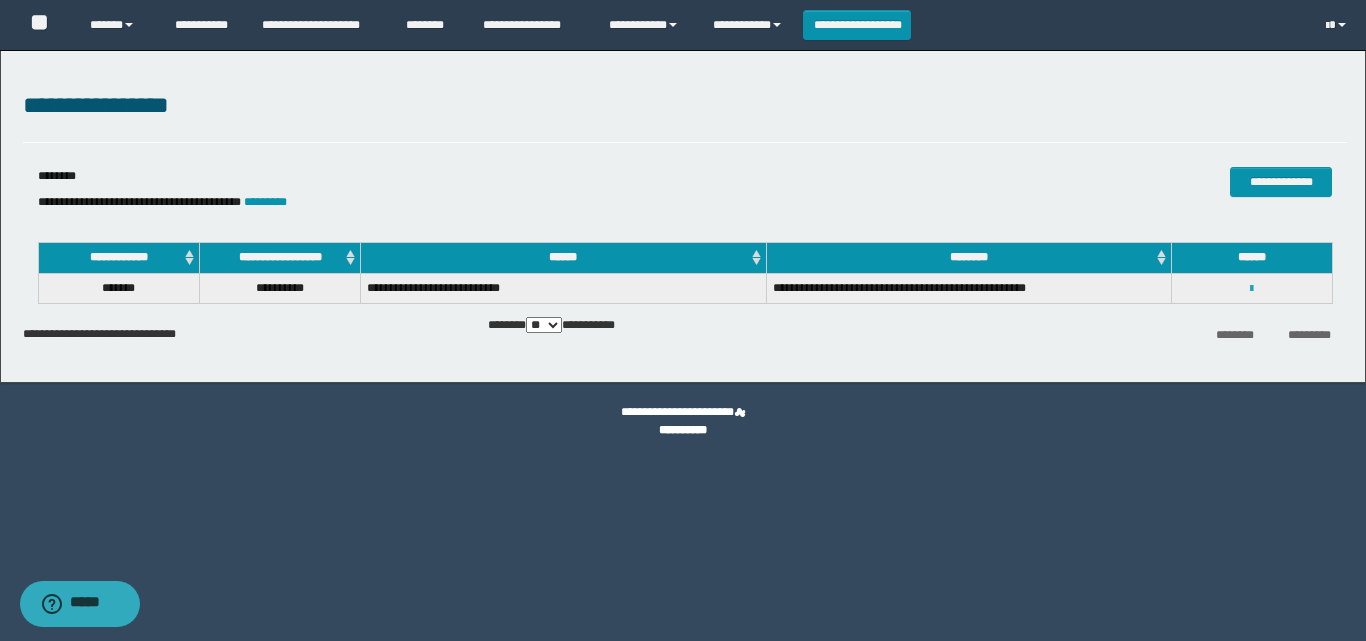click at bounding box center [1251, 289] 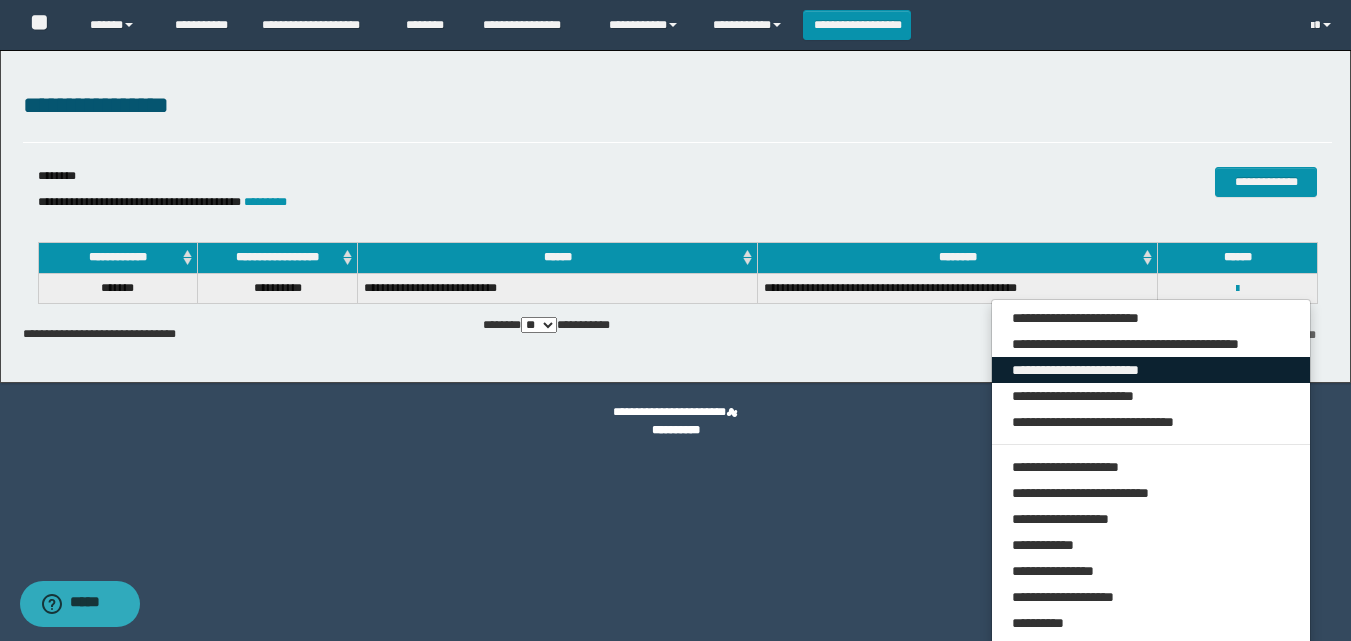 click on "**********" at bounding box center (1151, 370) 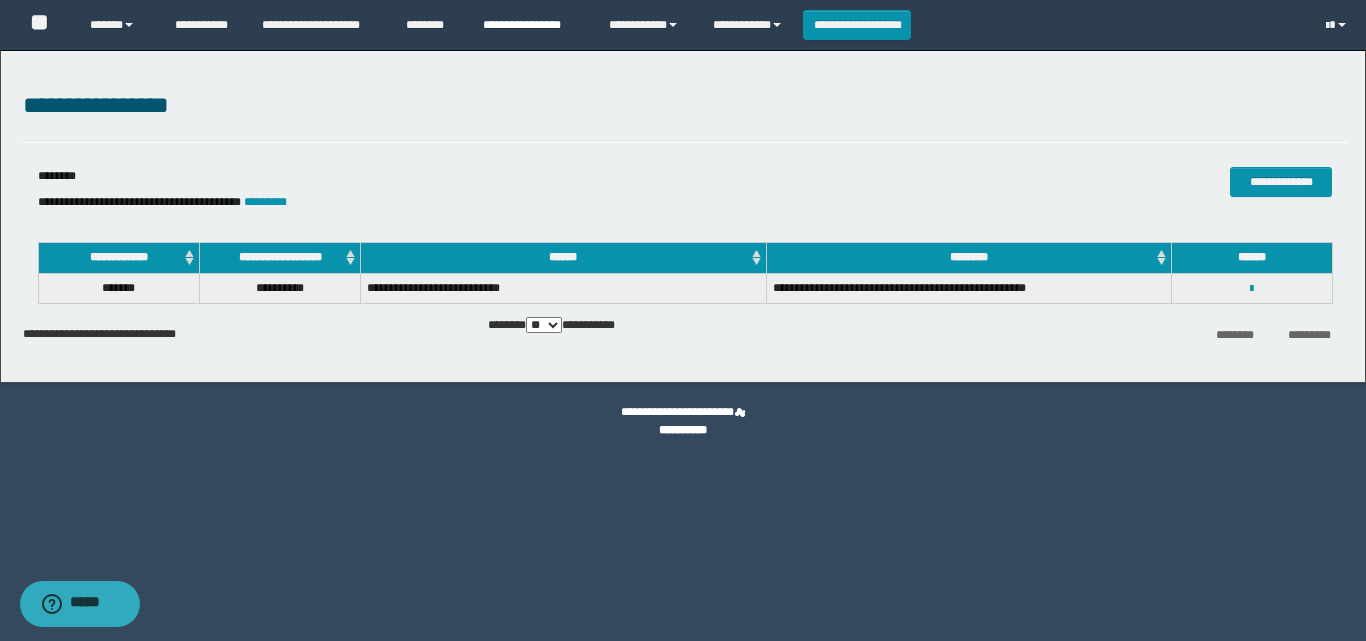 click on "**********" at bounding box center [531, 25] 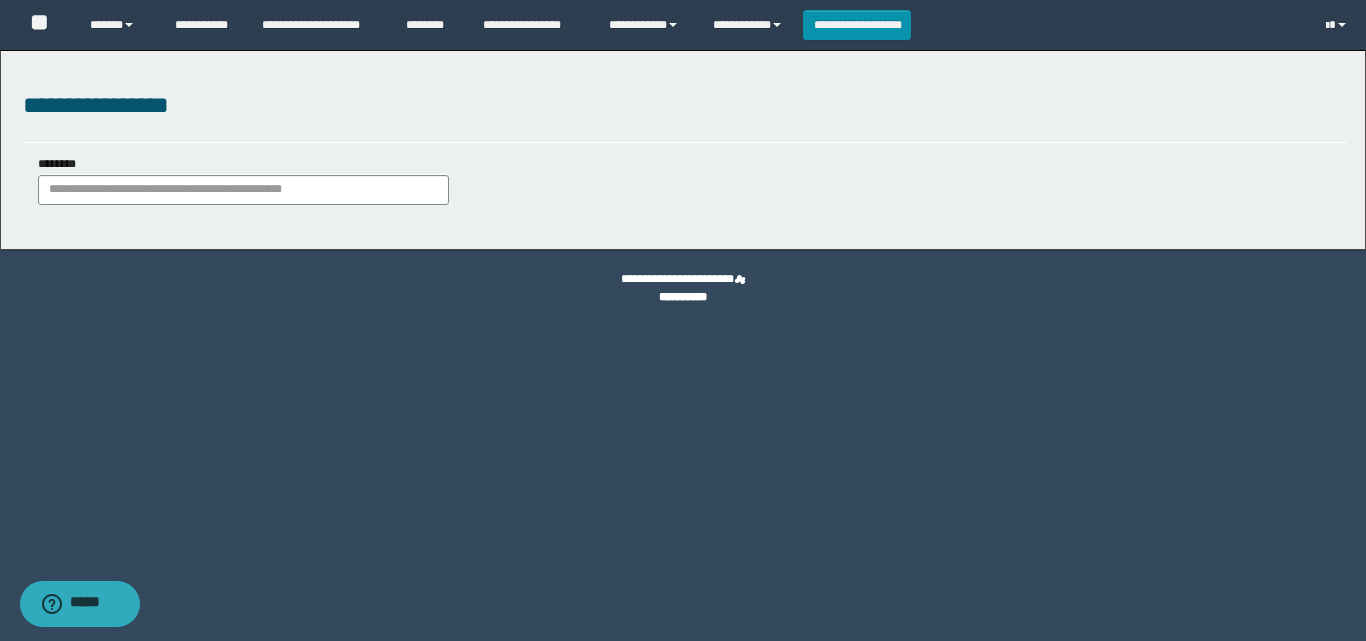 scroll, scrollTop: 0, scrollLeft: 0, axis: both 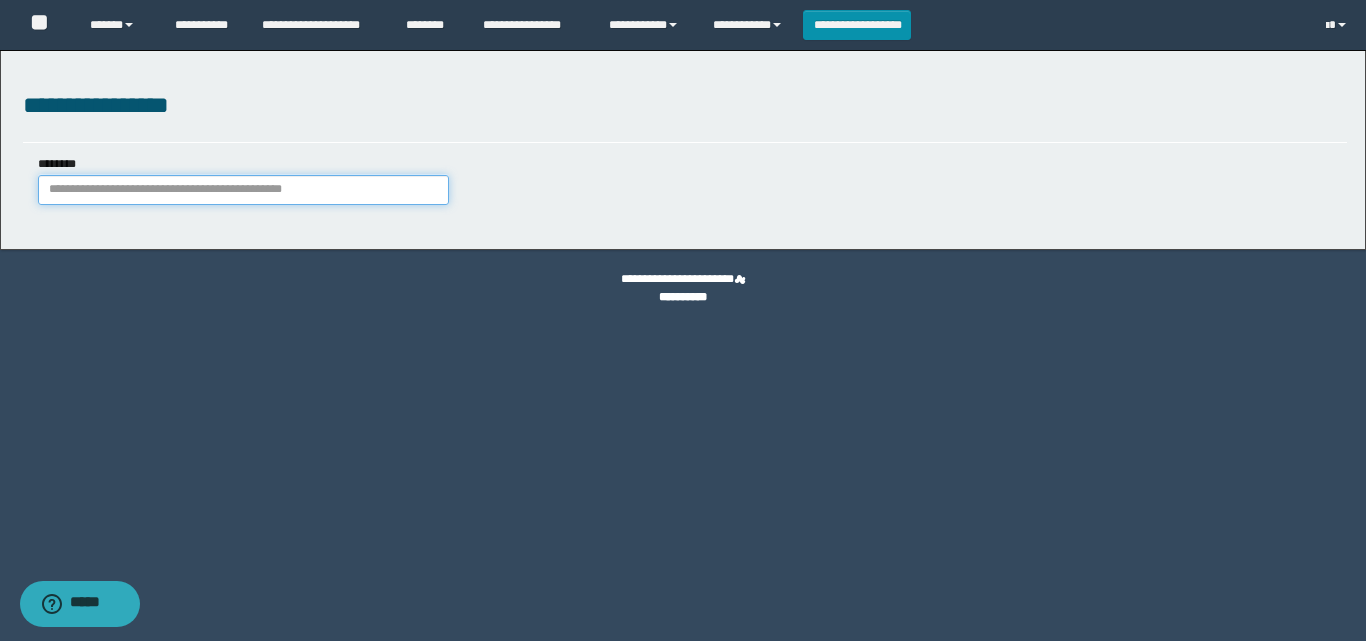 click on "********" at bounding box center [243, 190] 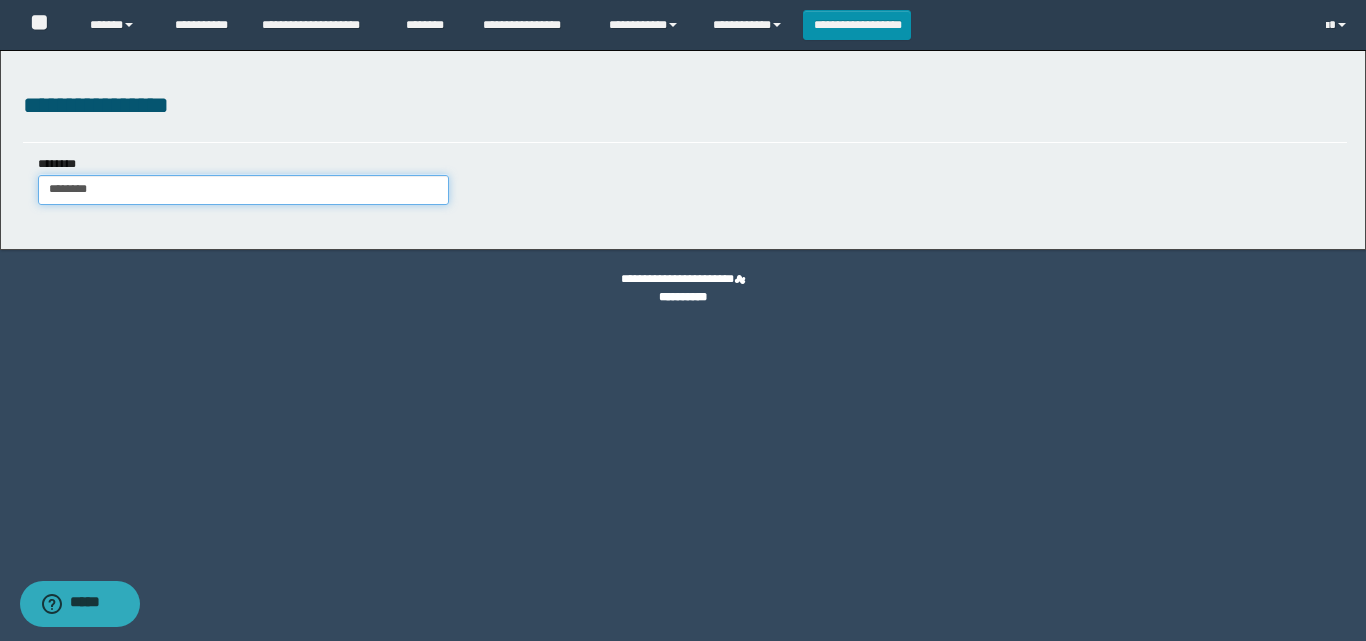 type on "********" 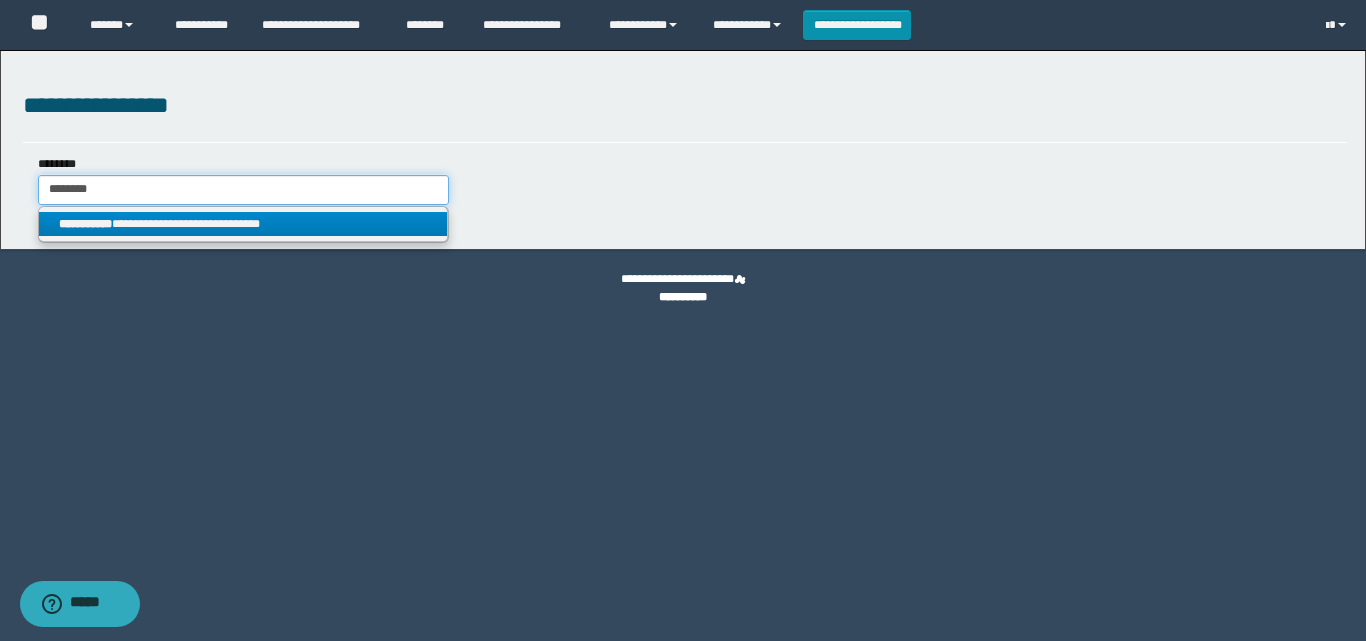 type on "********" 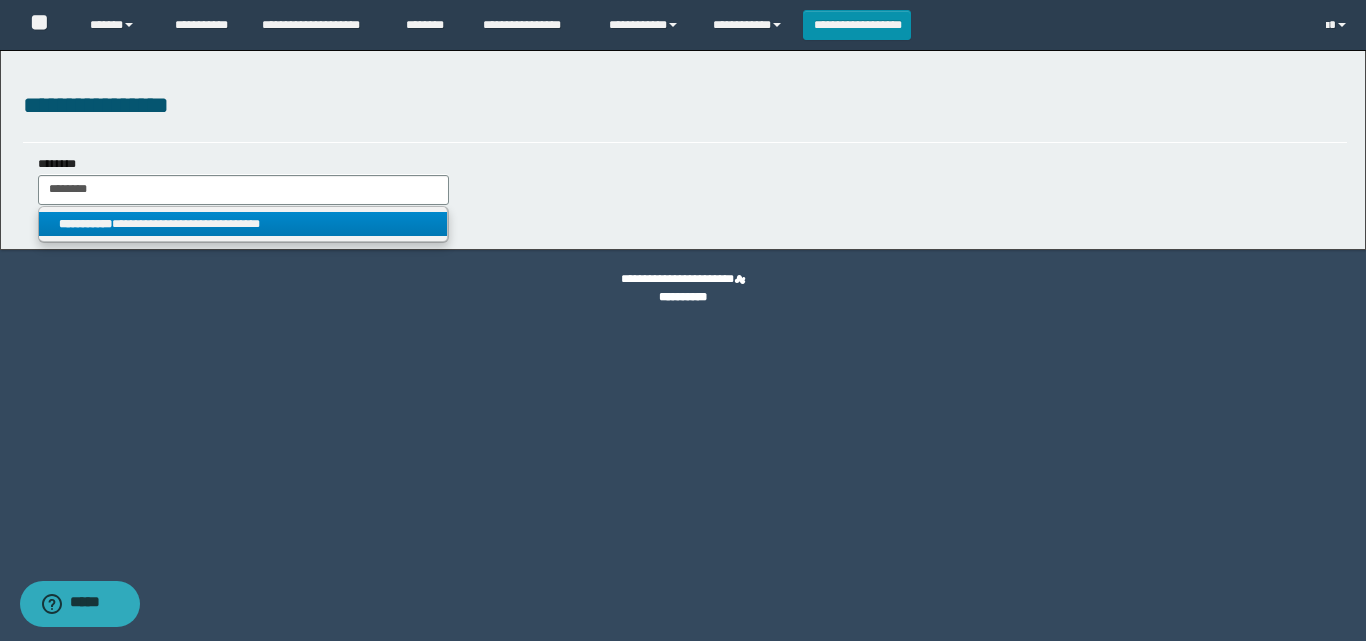 click on "**********" at bounding box center [243, 224] 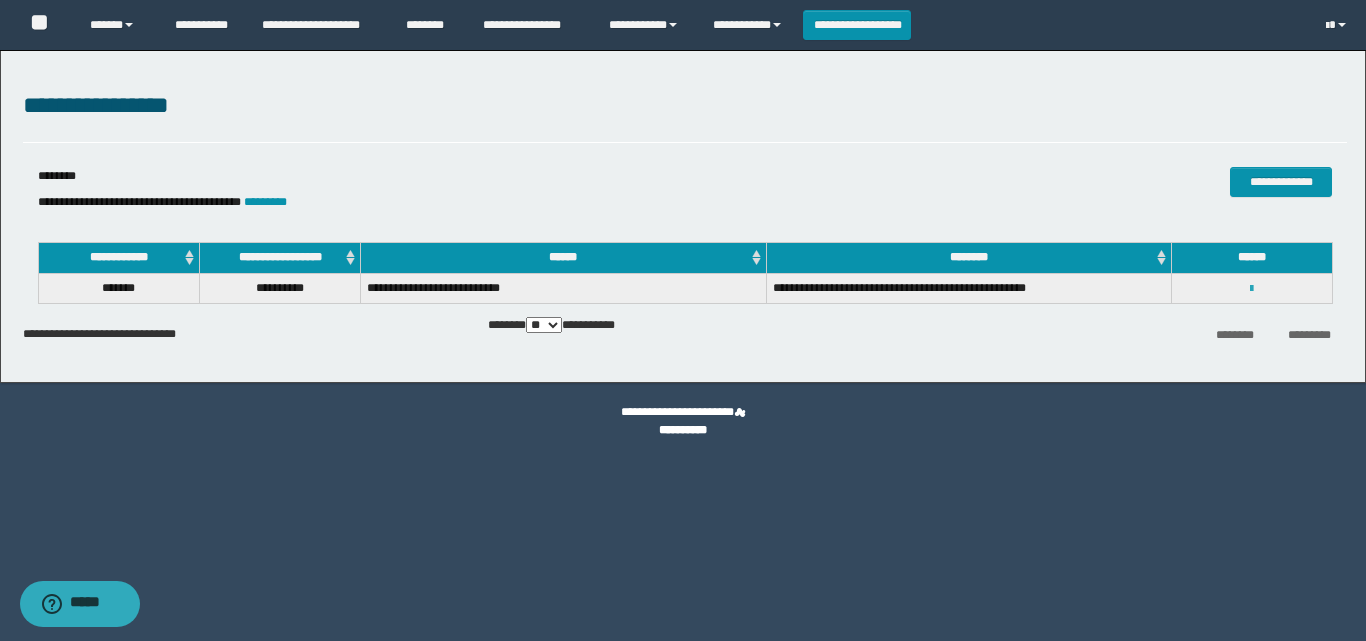 click at bounding box center (1251, 289) 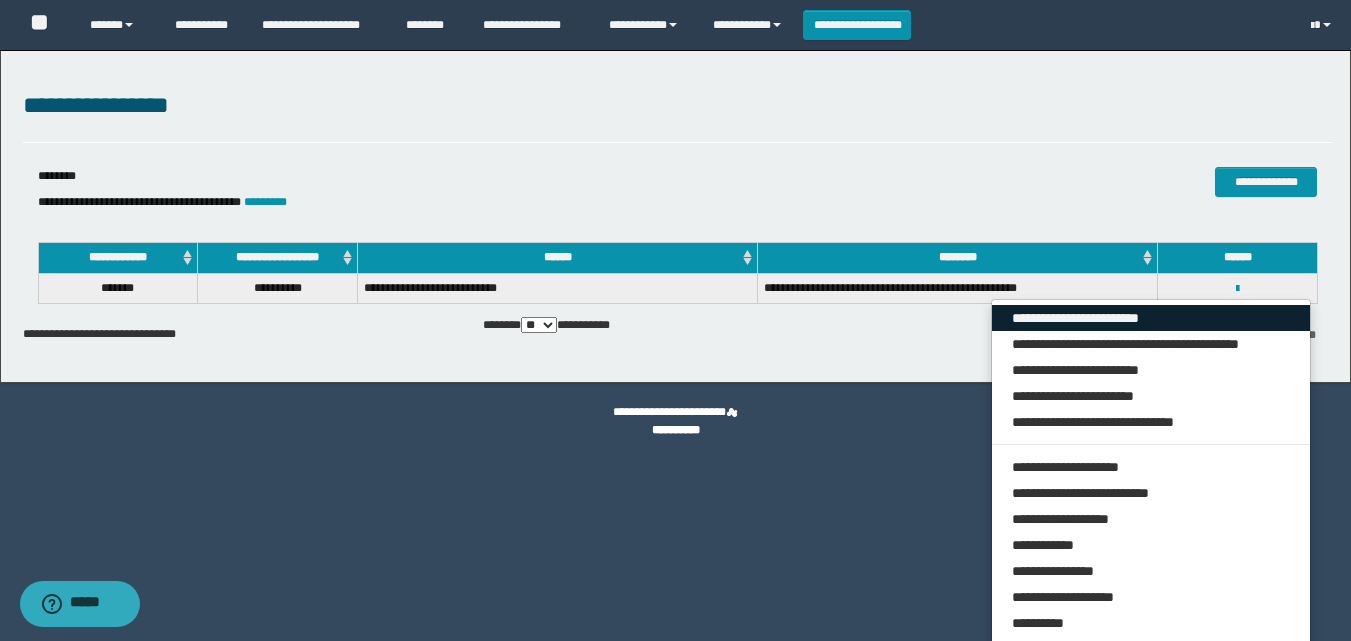 click on "**********" at bounding box center [1151, 318] 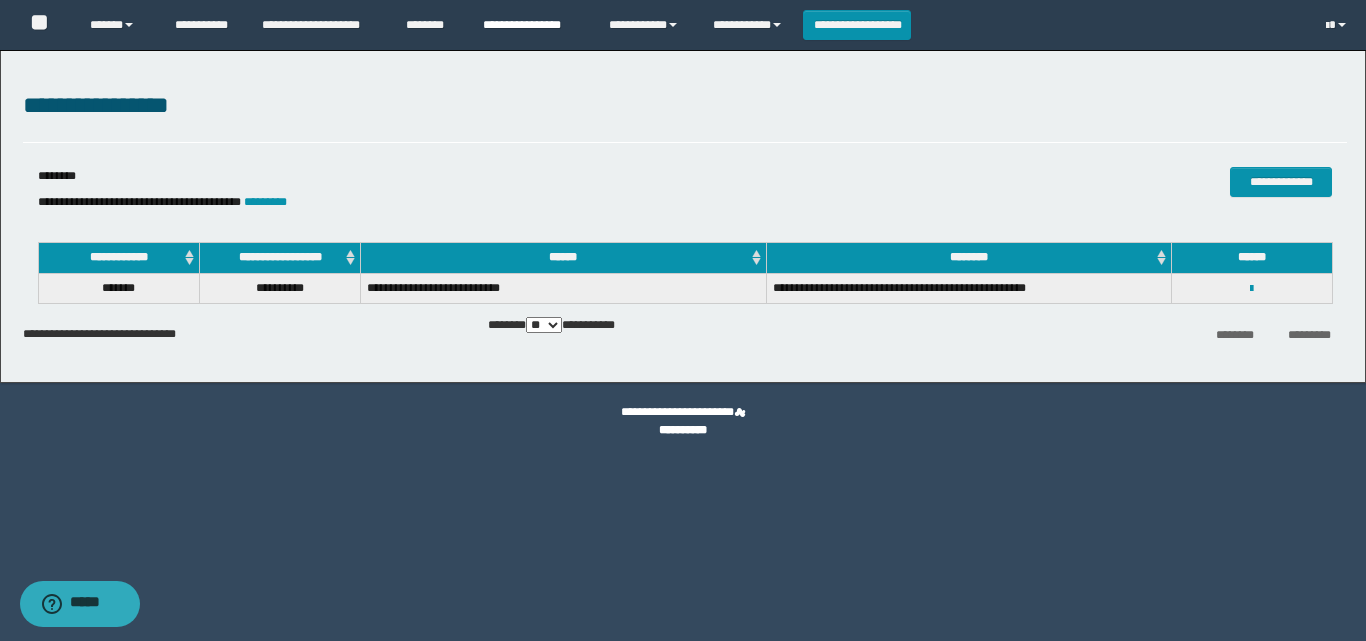 click on "**********" at bounding box center [531, 25] 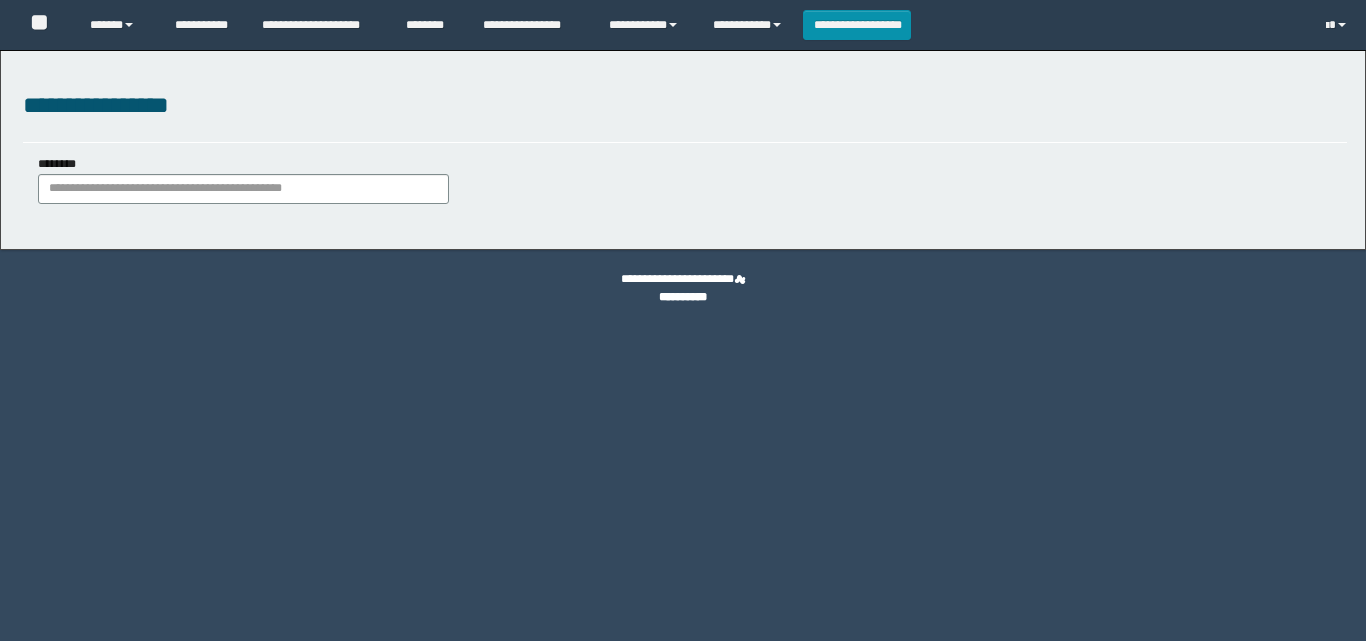 scroll, scrollTop: 0, scrollLeft: 0, axis: both 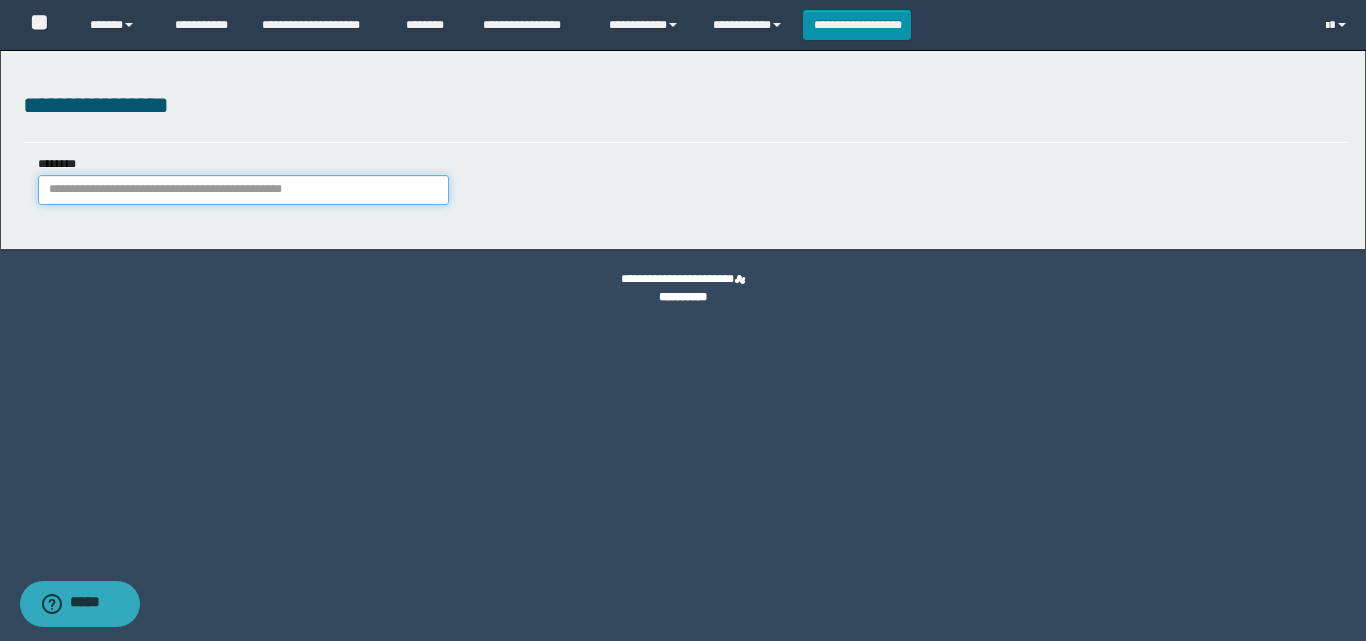 click on "********" at bounding box center (243, 190) 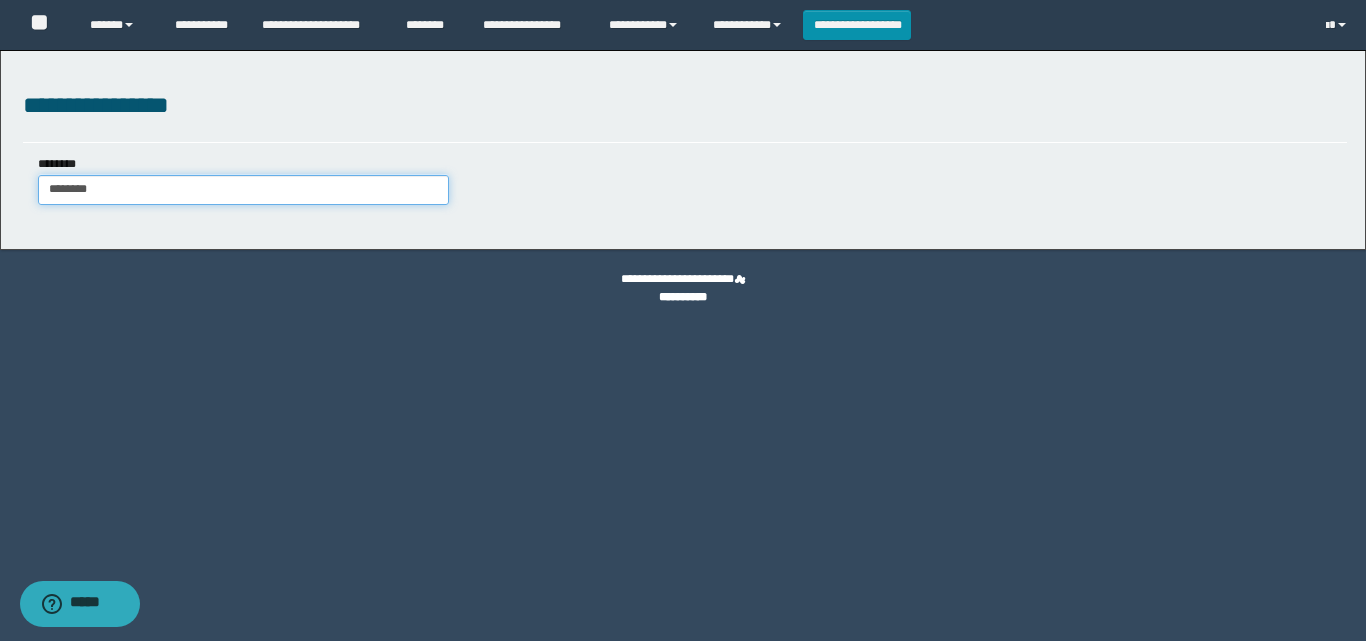type on "********" 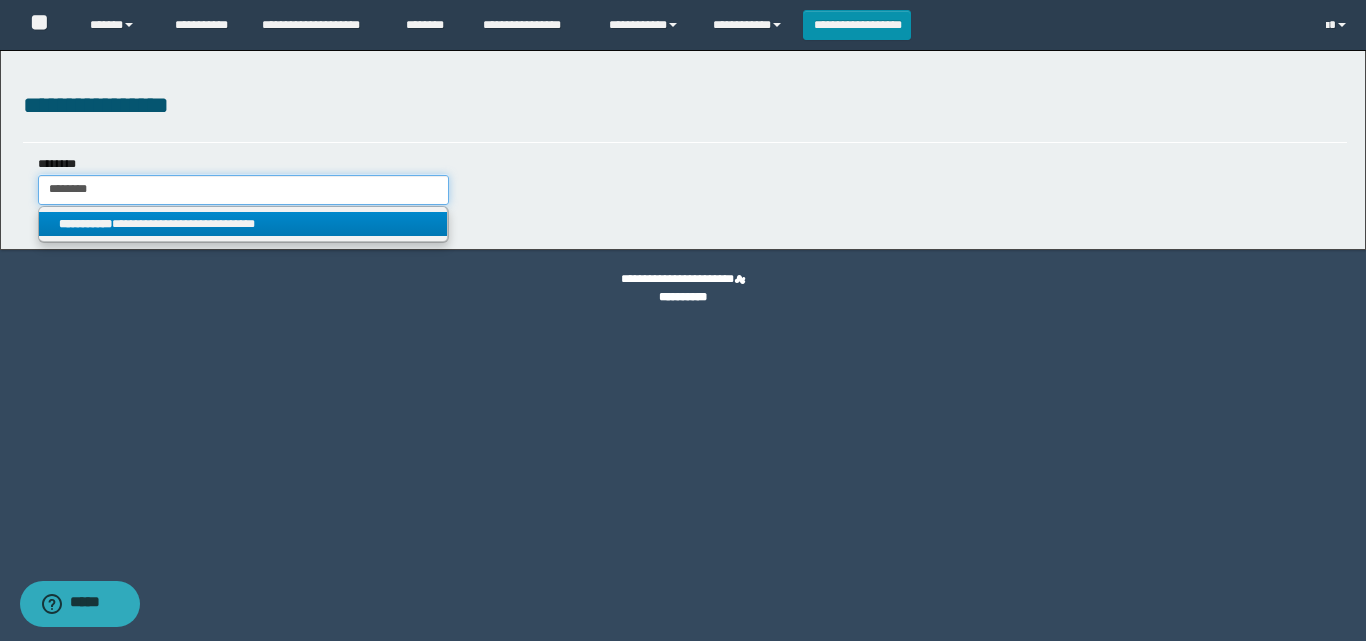 type on "********" 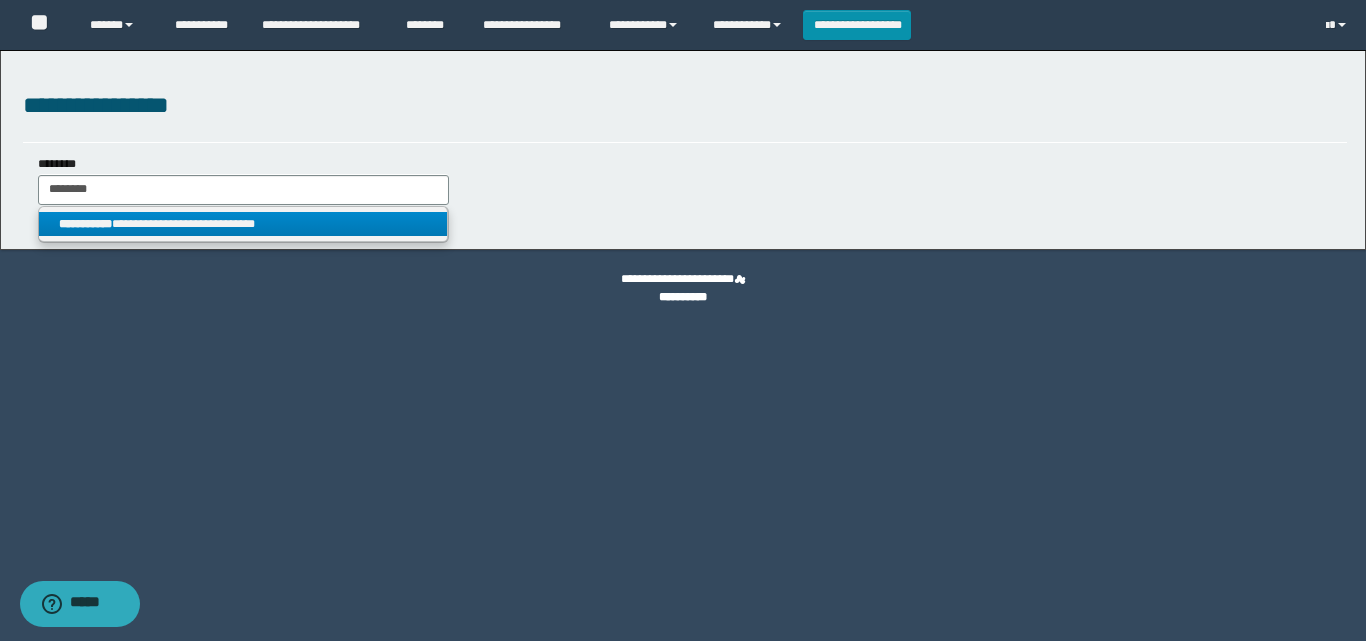 click on "**********" at bounding box center (243, 224) 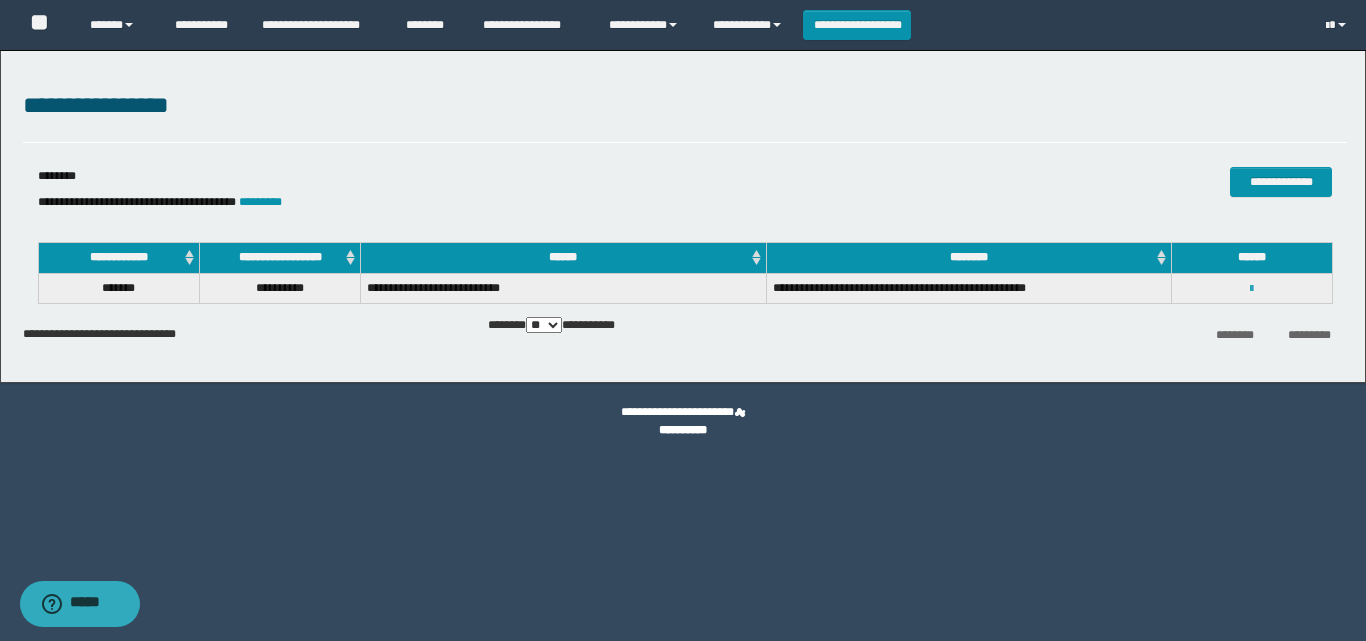 click at bounding box center (1251, 289) 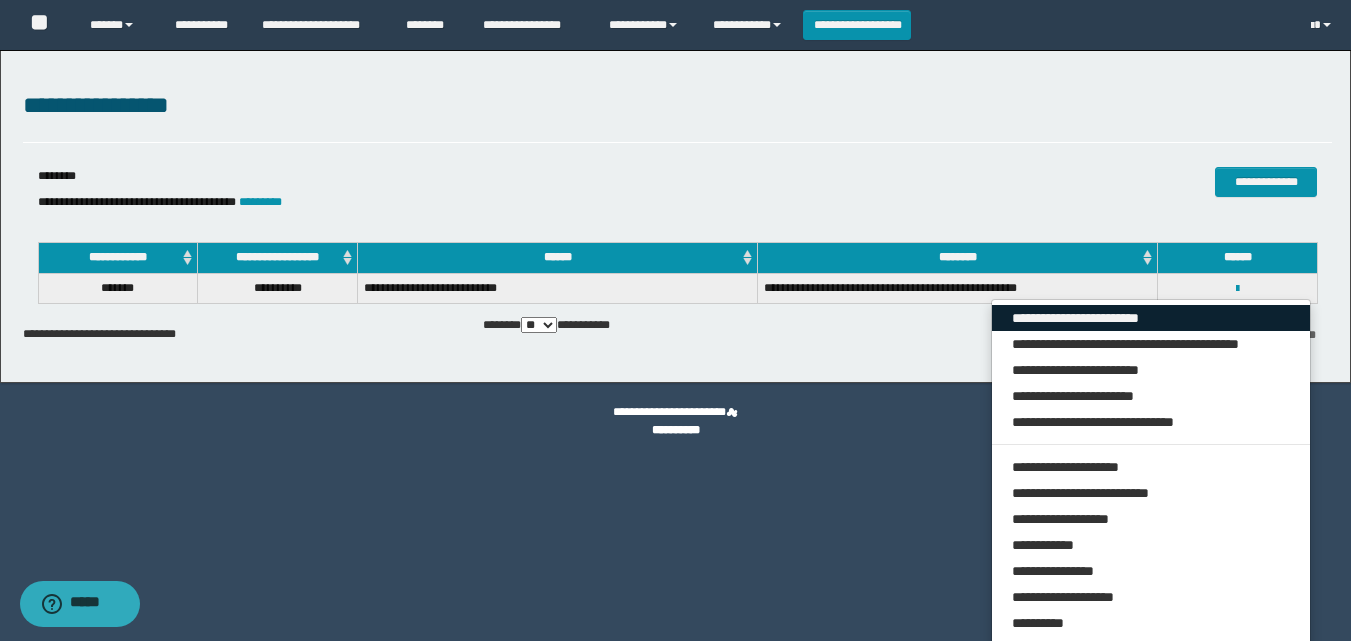 click on "**********" at bounding box center (1151, 318) 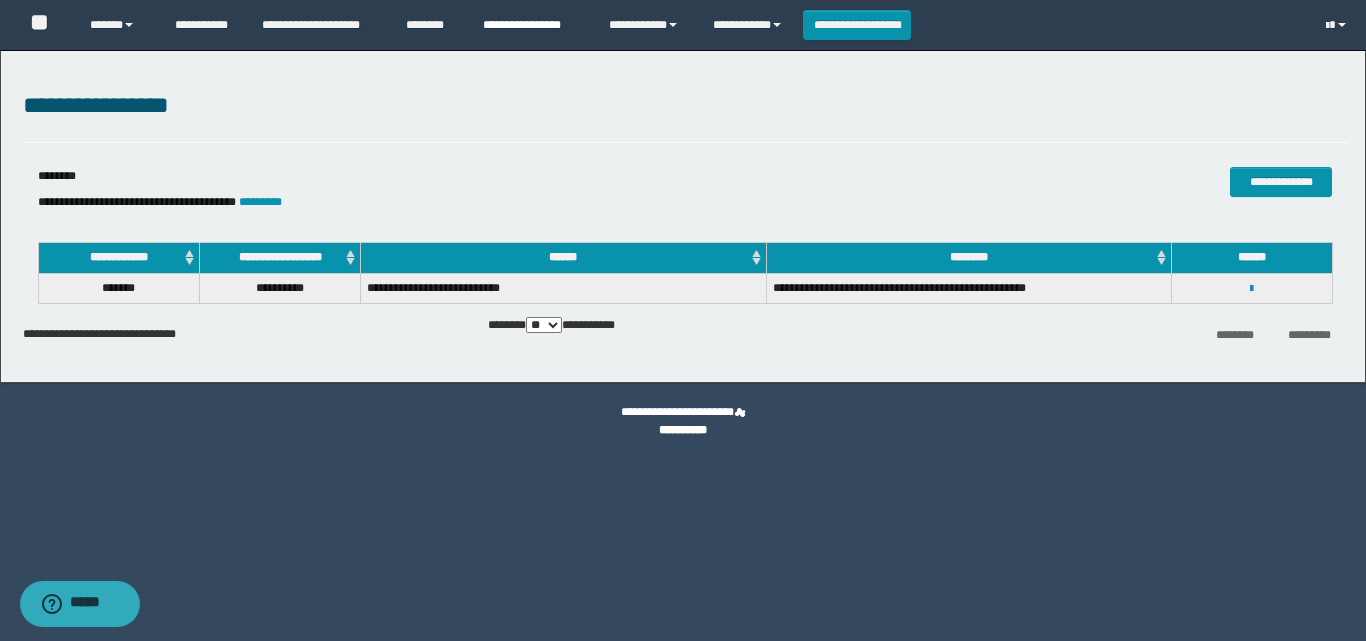 click on "**********" at bounding box center [531, 25] 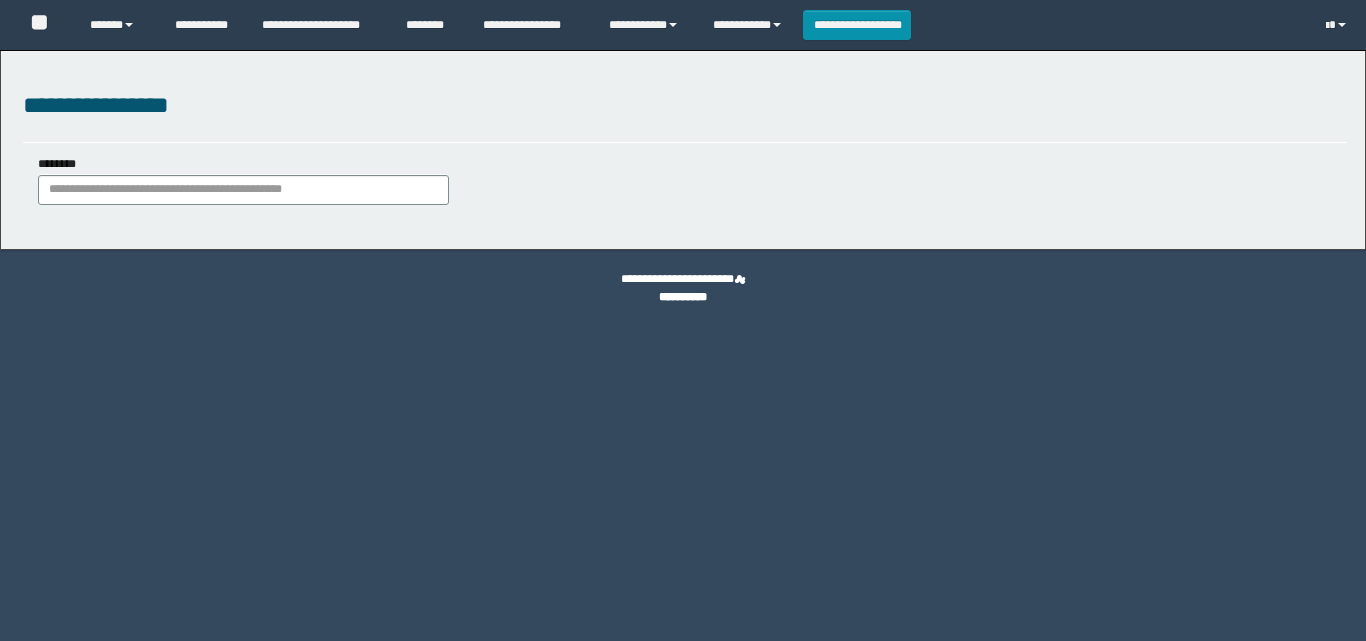 scroll, scrollTop: 0, scrollLeft: 0, axis: both 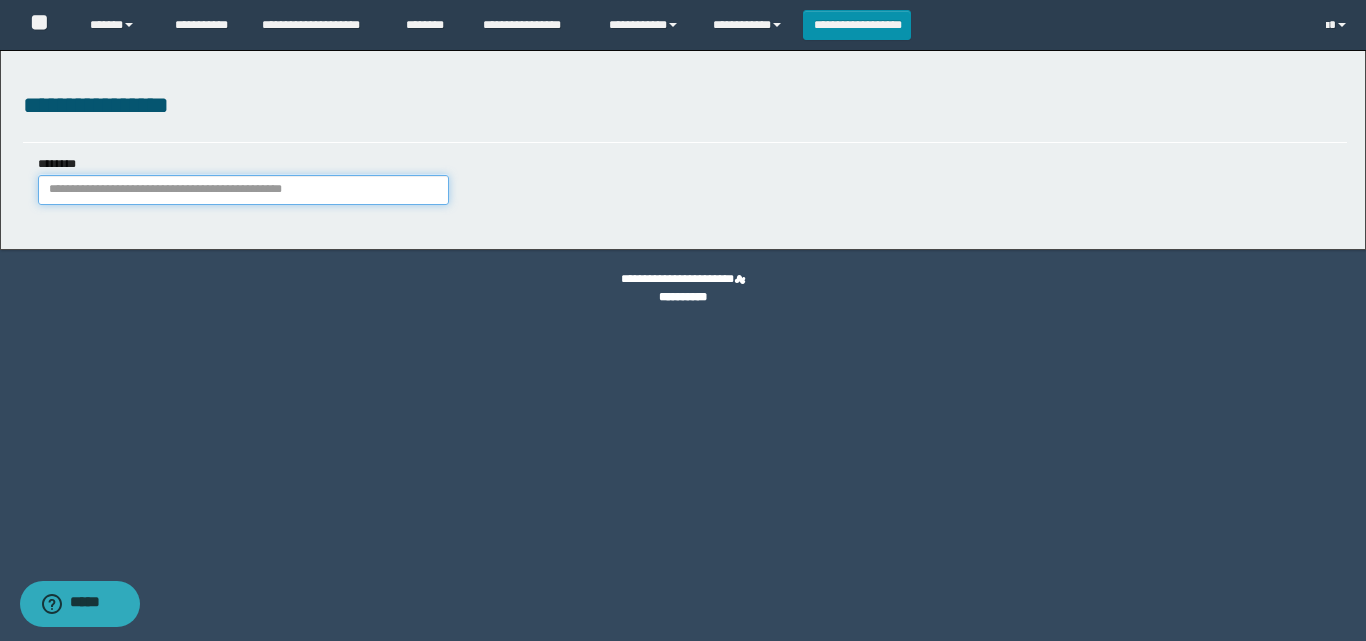 click on "********" at bounding box center [243, 190] 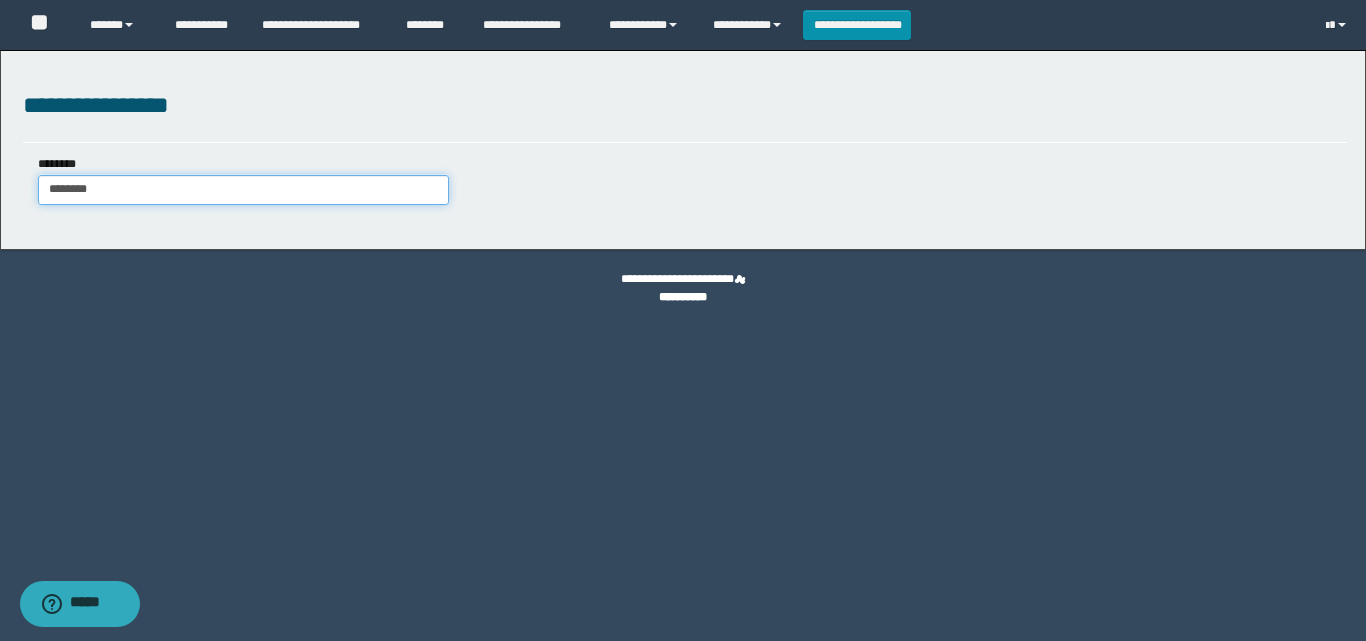 type on "********" 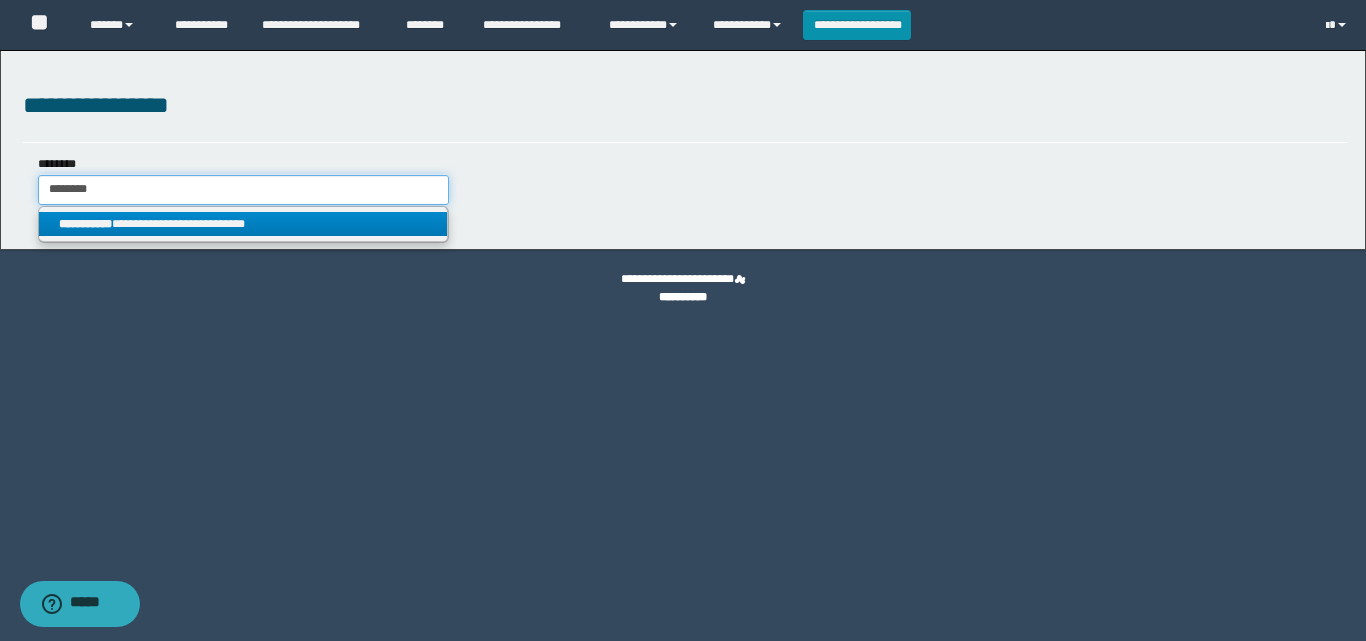 type on "********" 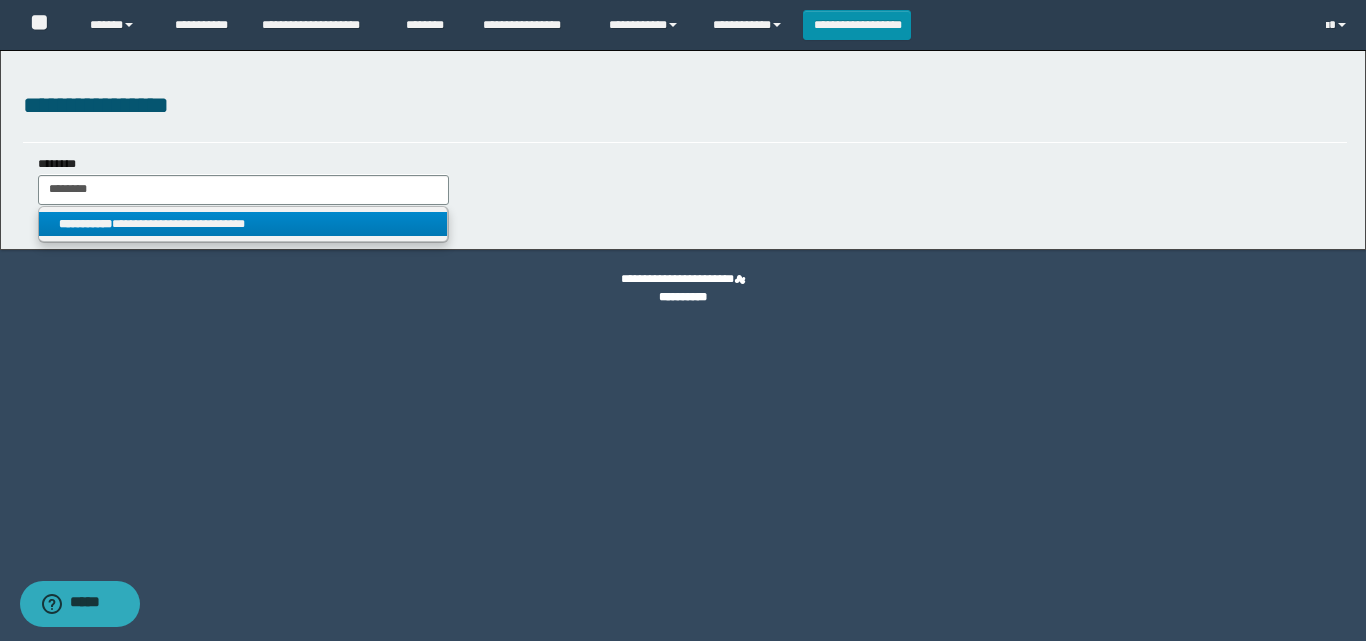 click on "**********" at bounding box center (243, 224) 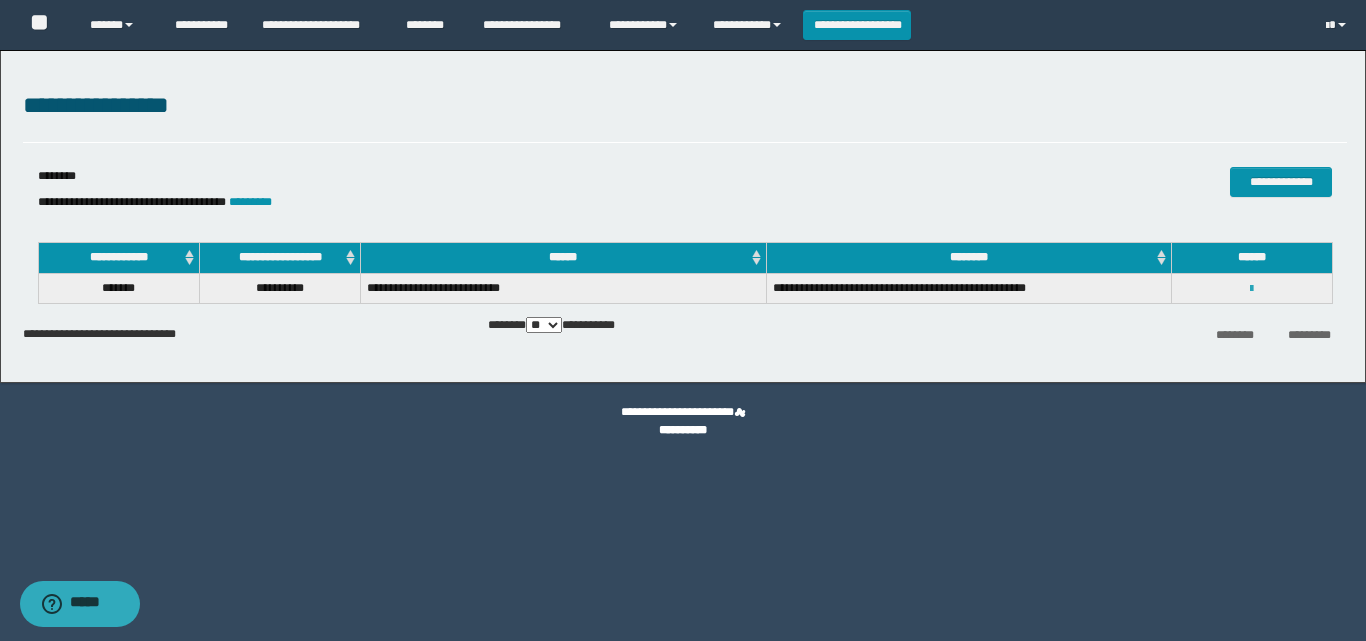 click at bounding box center (1251, 289) 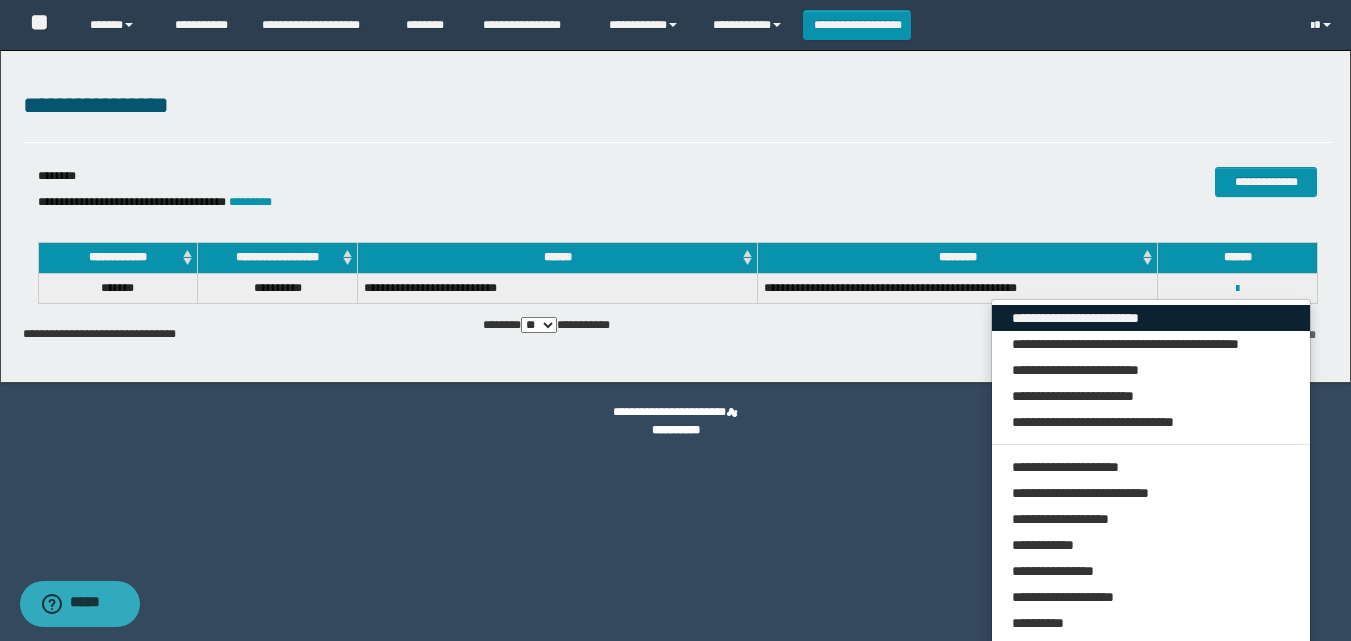 click on "**********" at bounding box center [1151, 318] 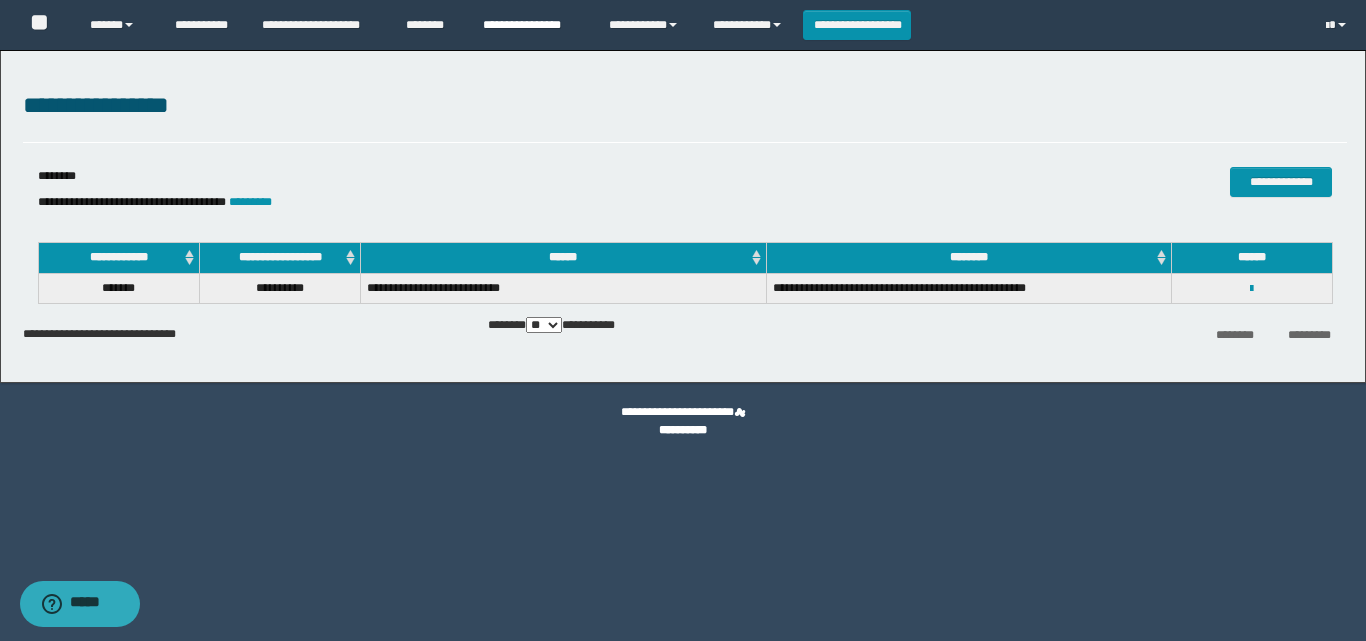 click on "**********" at bounding box center [531, 25] 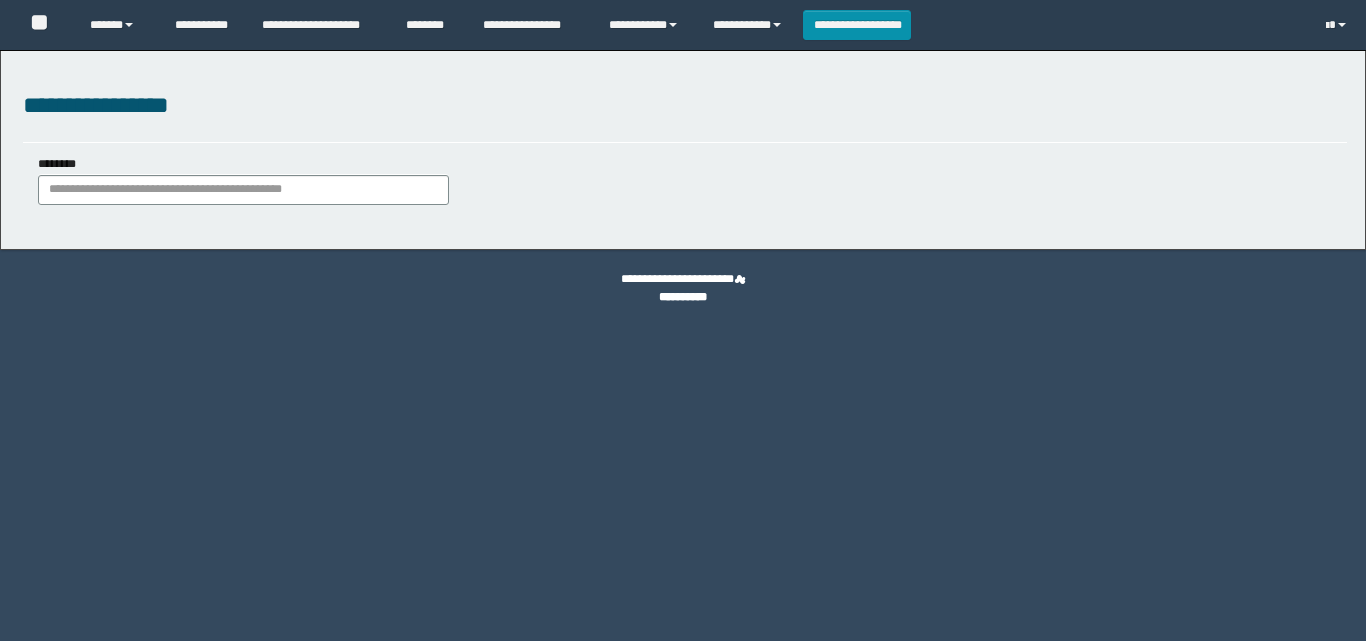 scroll, scrollTop: 0, scrollLeft: 0, axis: both 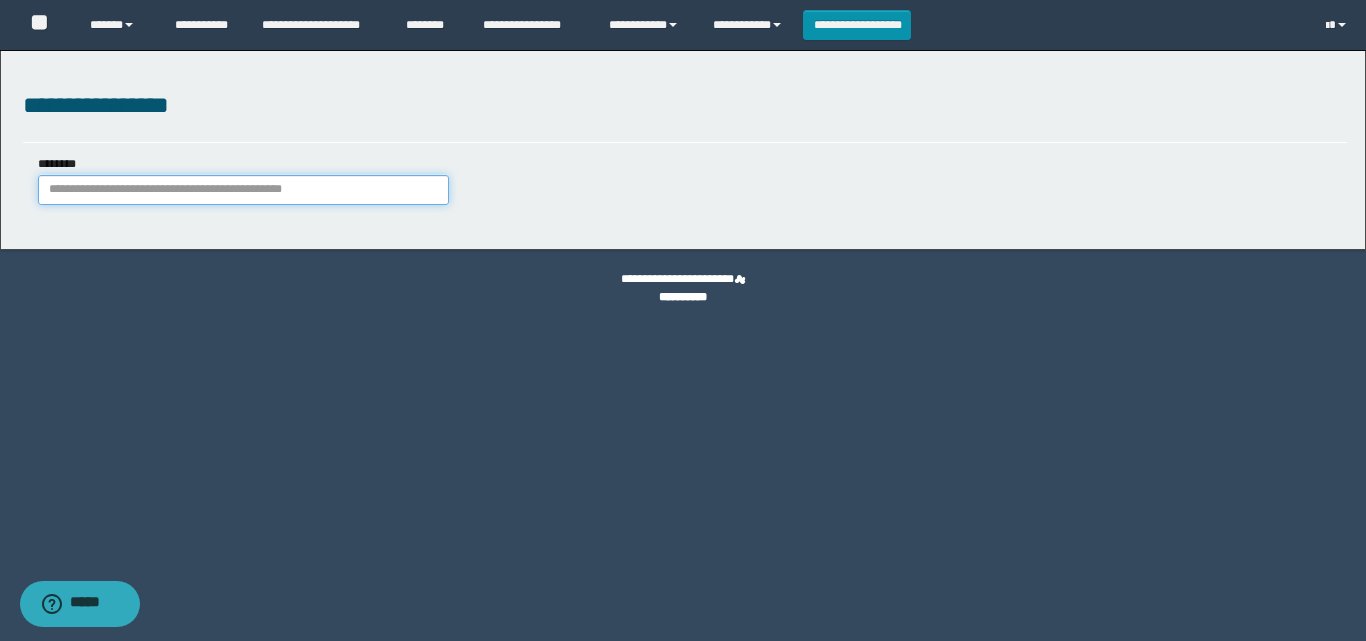 click on "********" at bounding box center [243, 190] 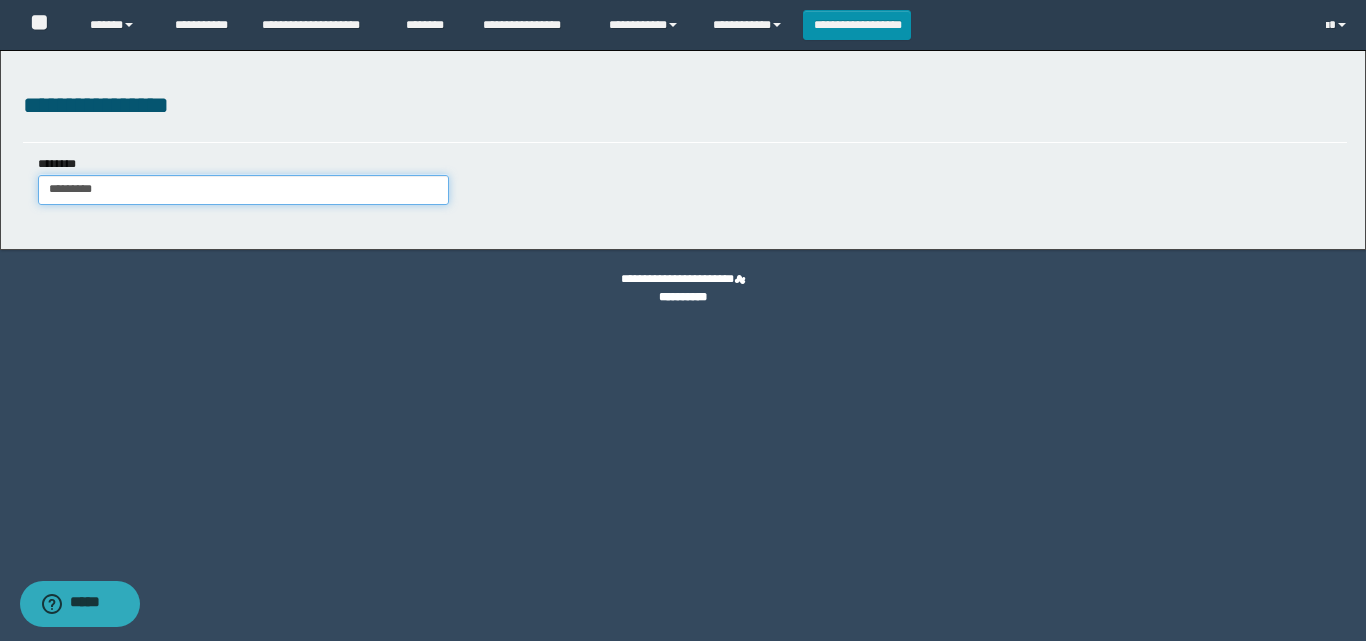 type on "********" 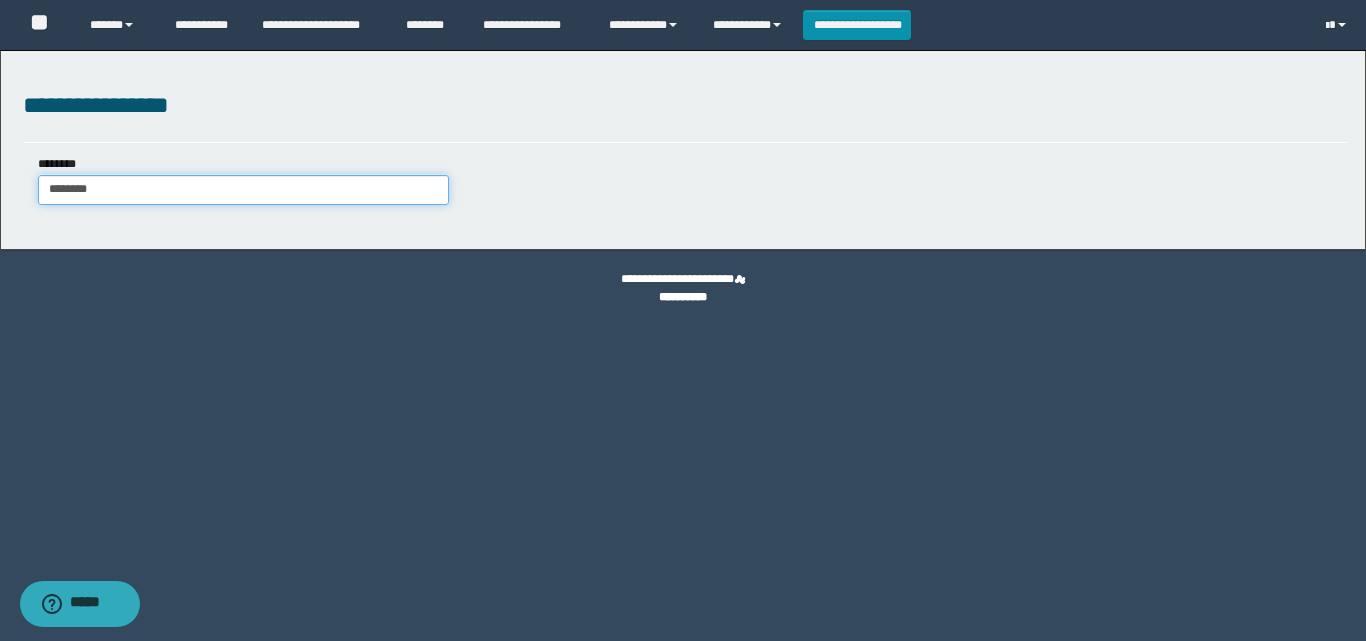type on "********" 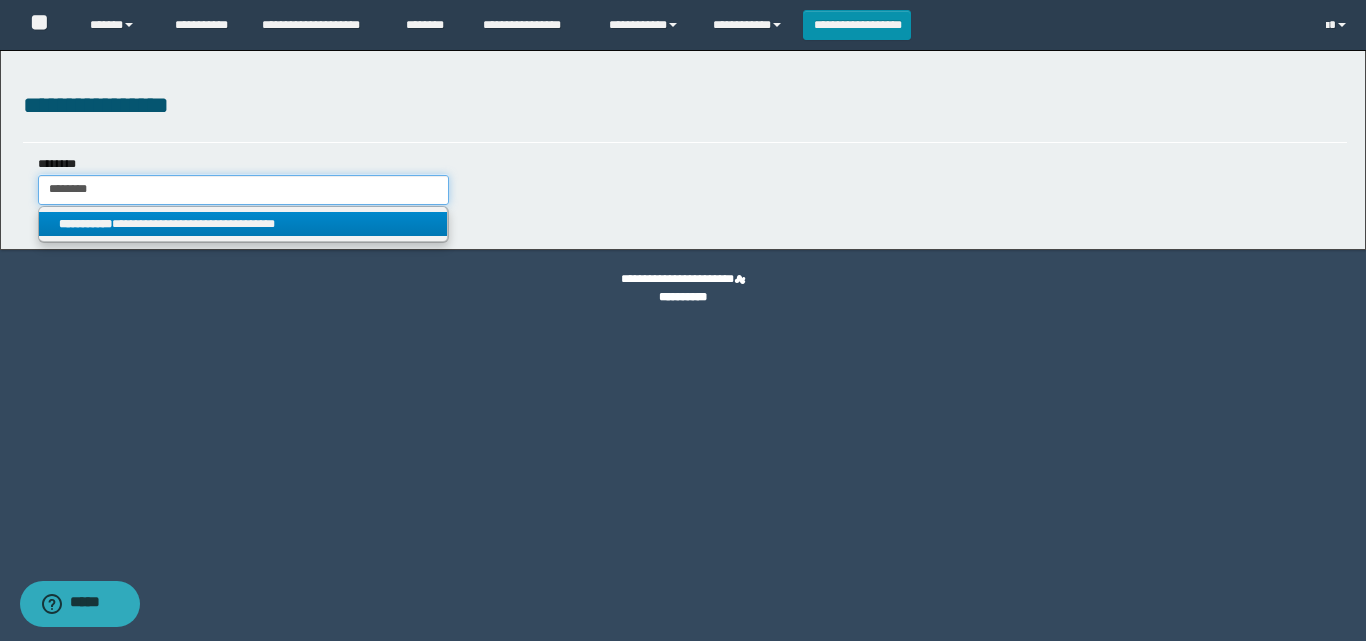 type on "********" 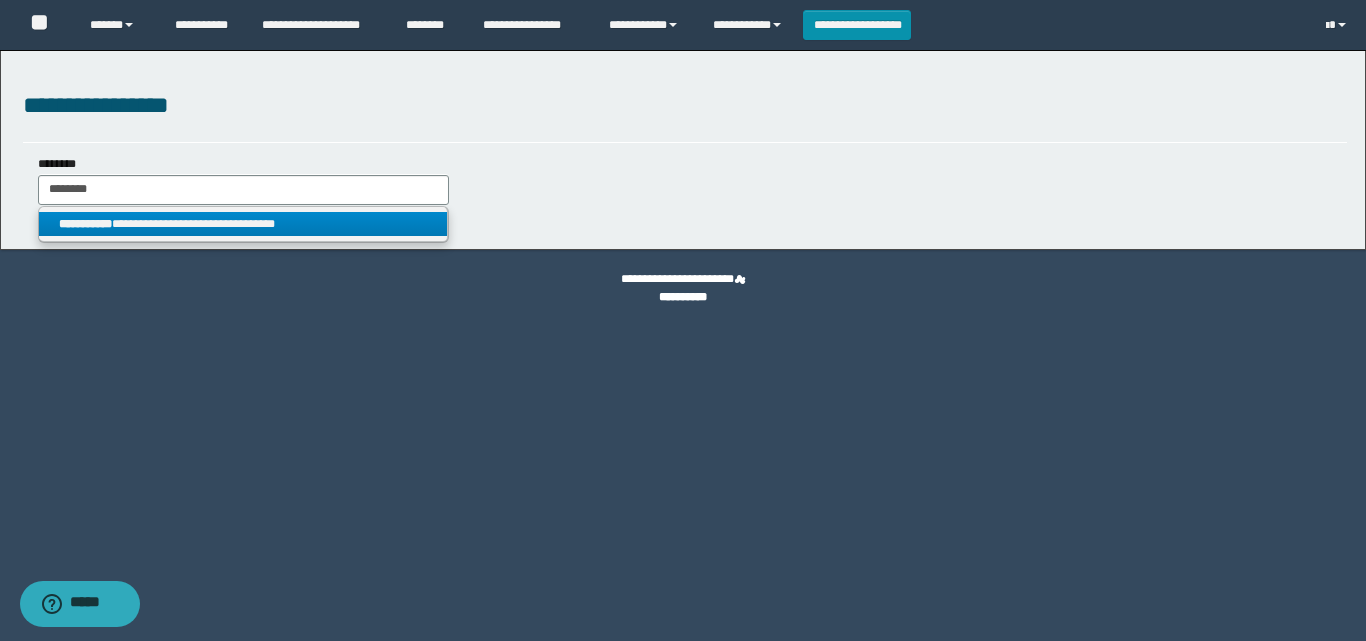 click on "**********" at bounding box center [243, 224] 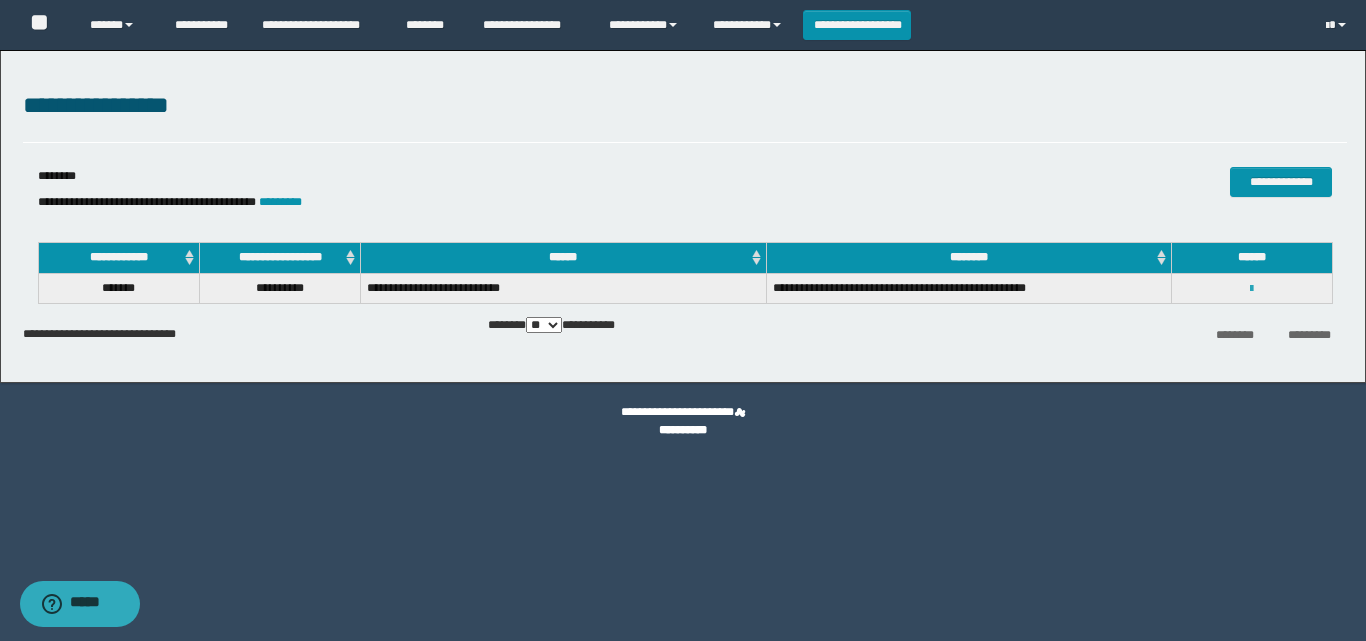 click at bounding box center (1251, 289) 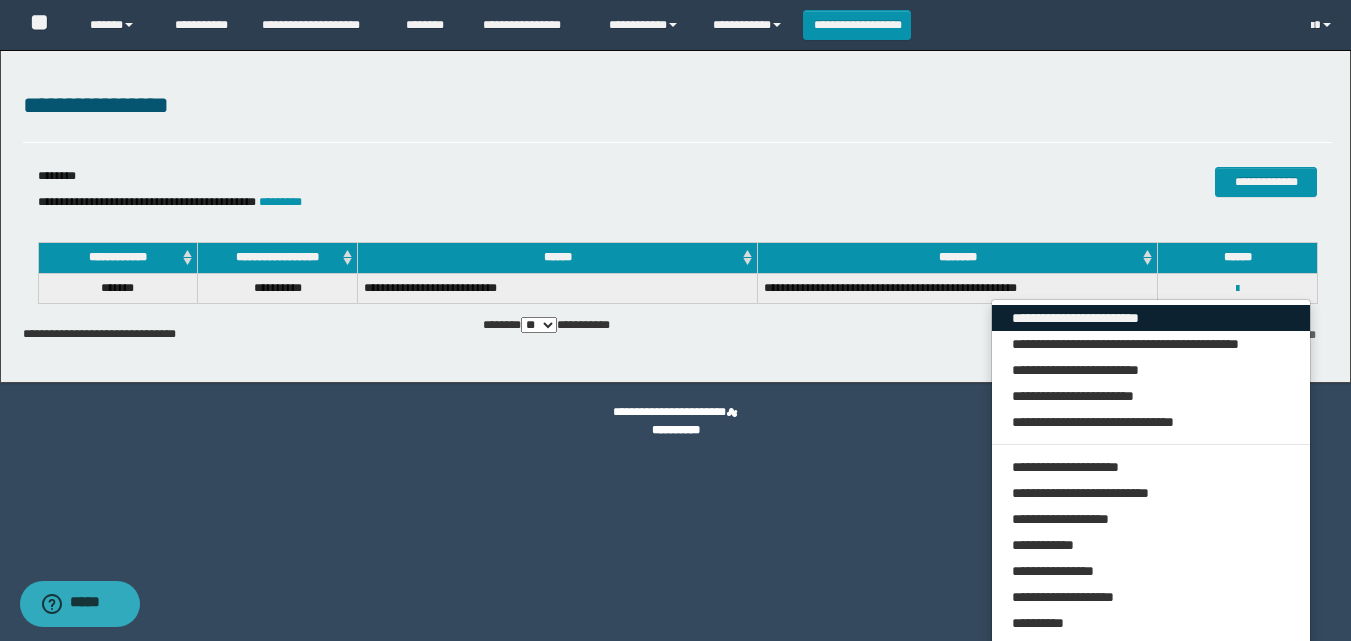 click on "**********" at bounding box center (1151, 318) 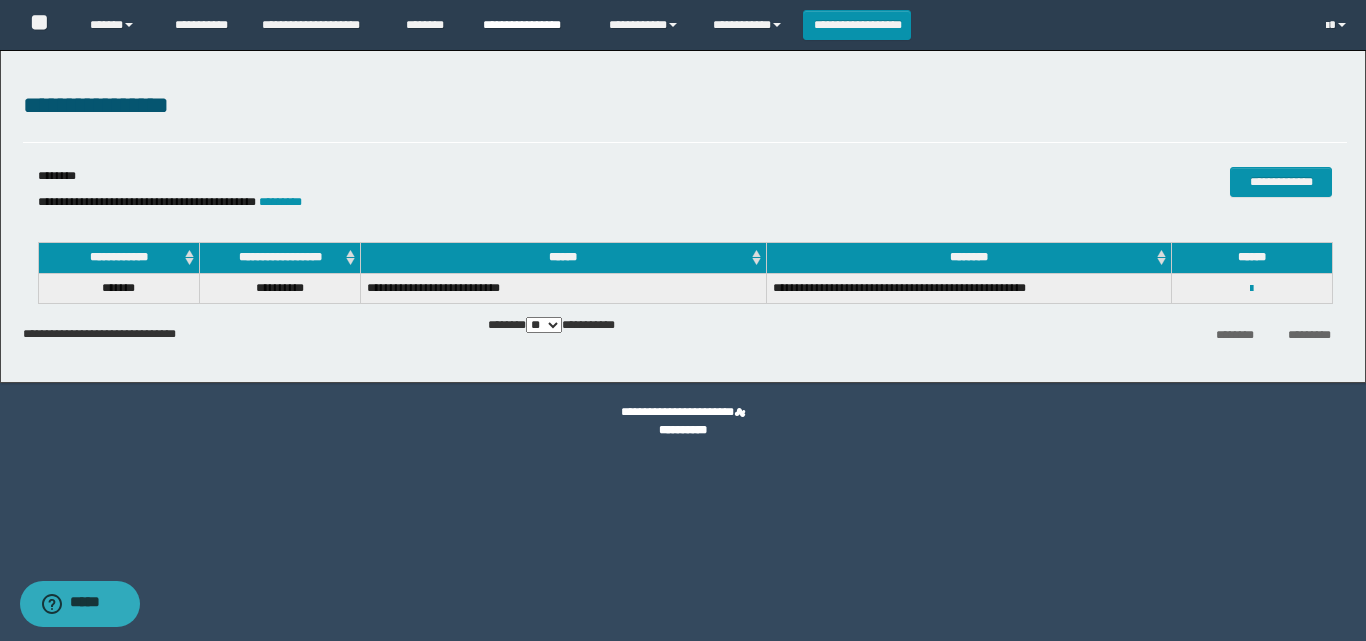 click on "**********" at bounding box center [531, 25] 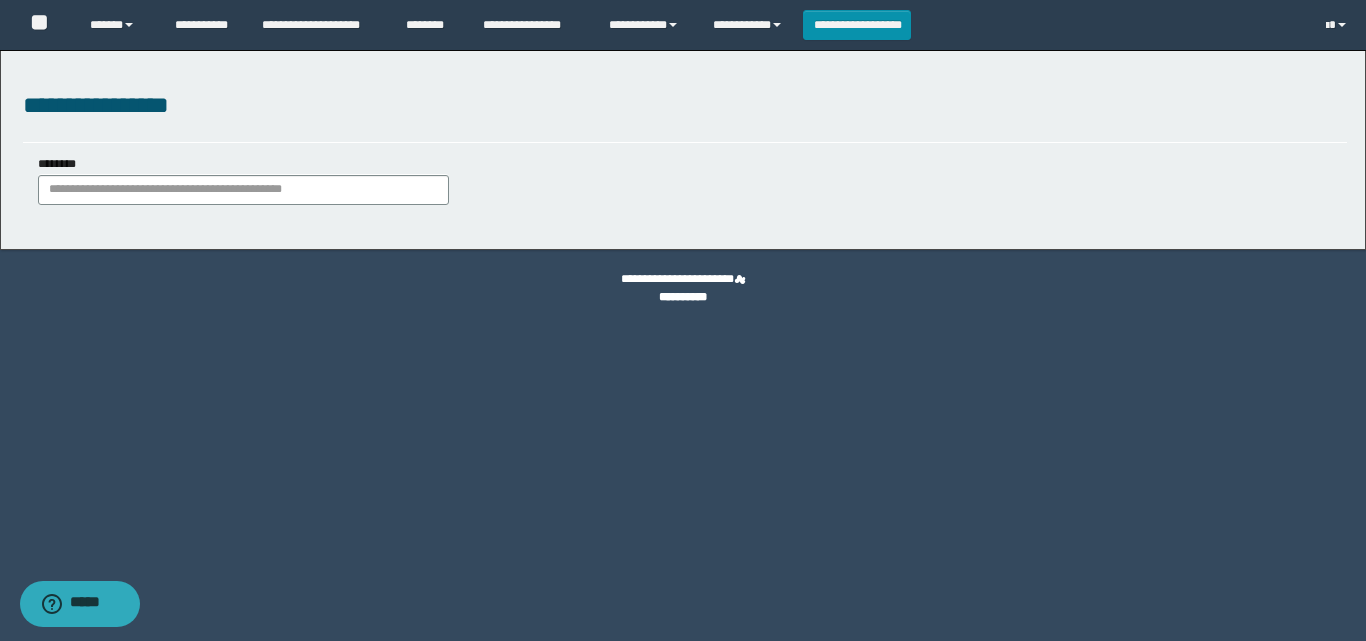scroll, scrollTop: 0, scrollLeft: 0, axis: both 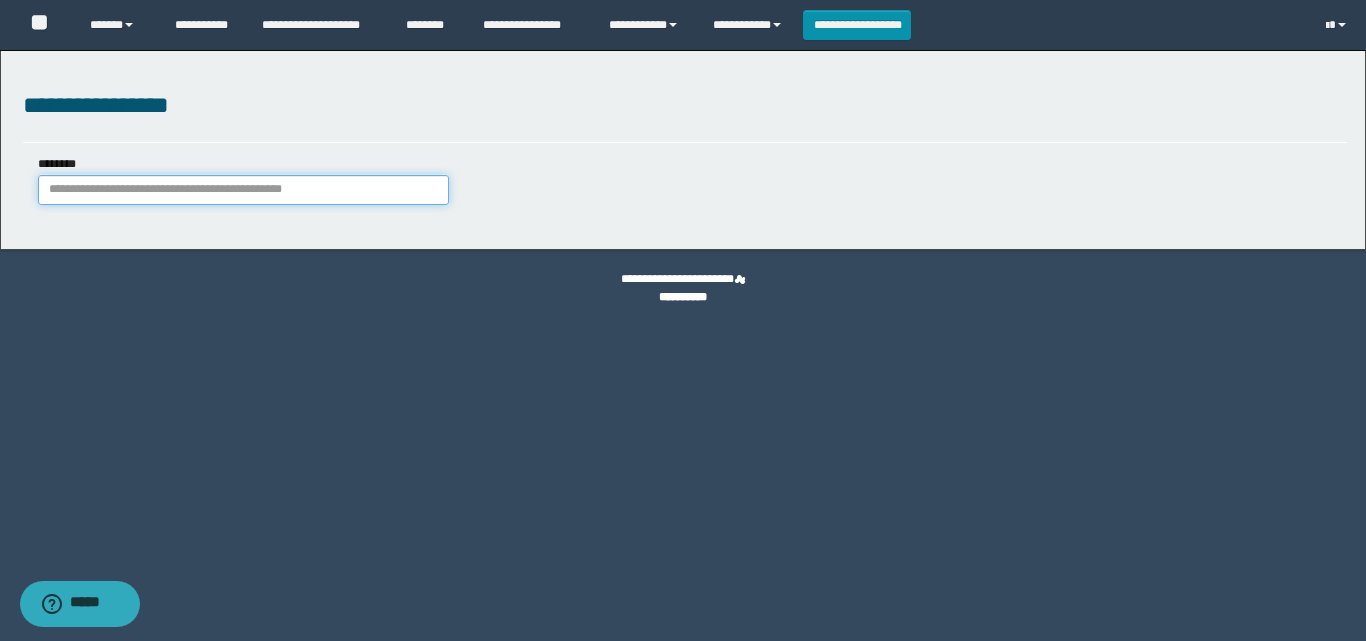 click on "********" at bounding box center [243, 190] 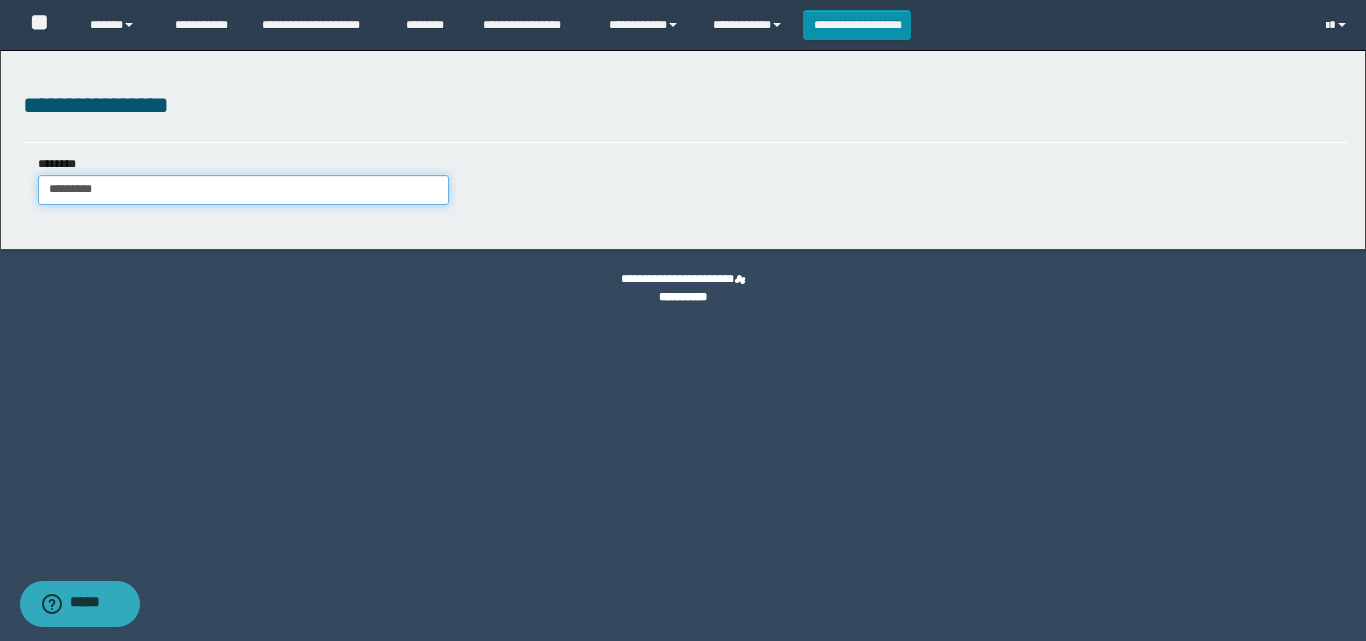 type on "********" 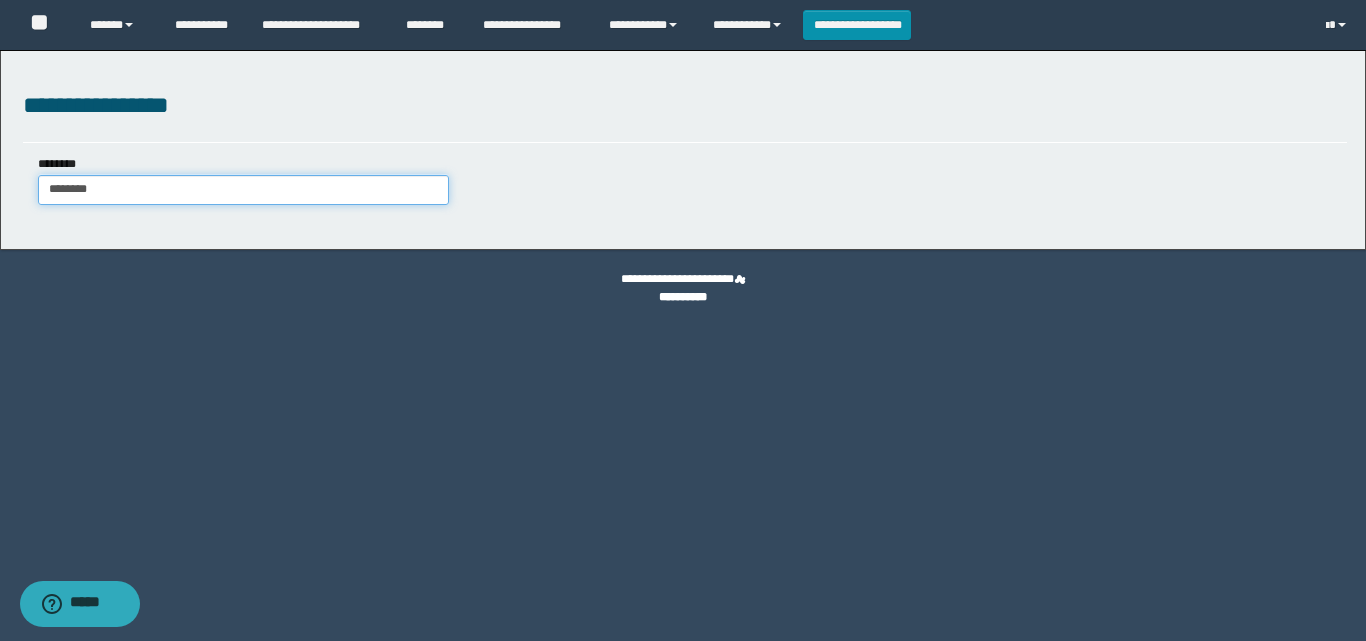 type on "********" 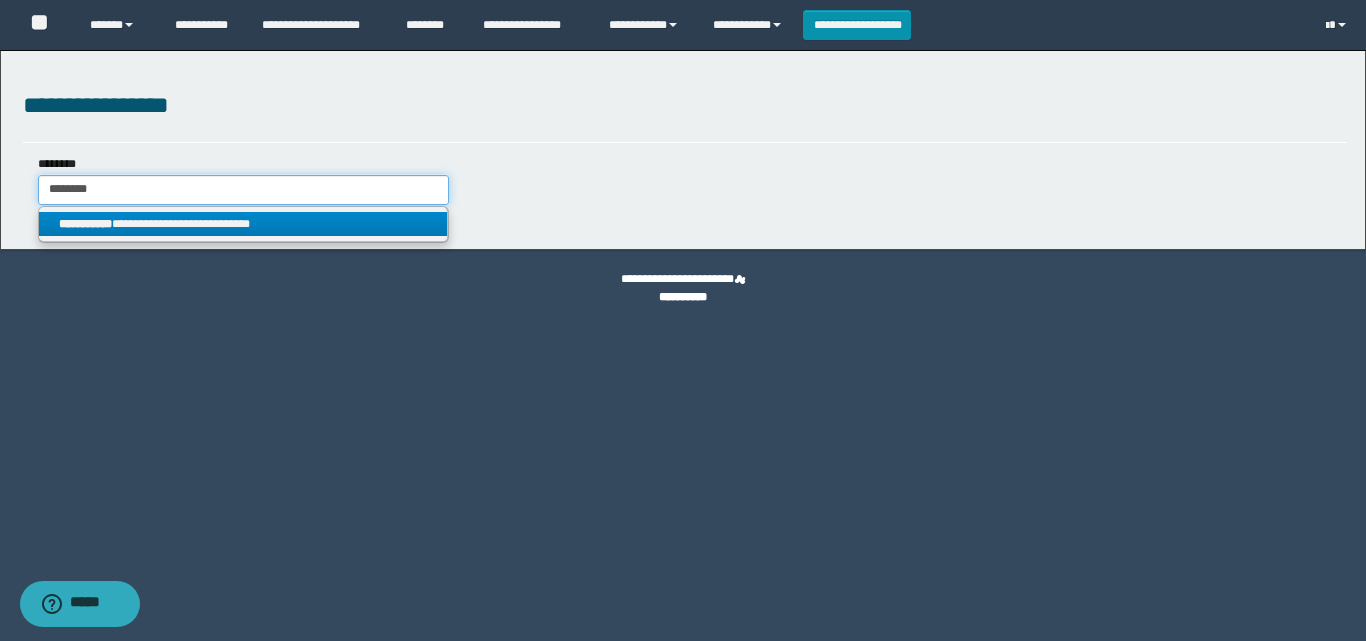 type on "********" 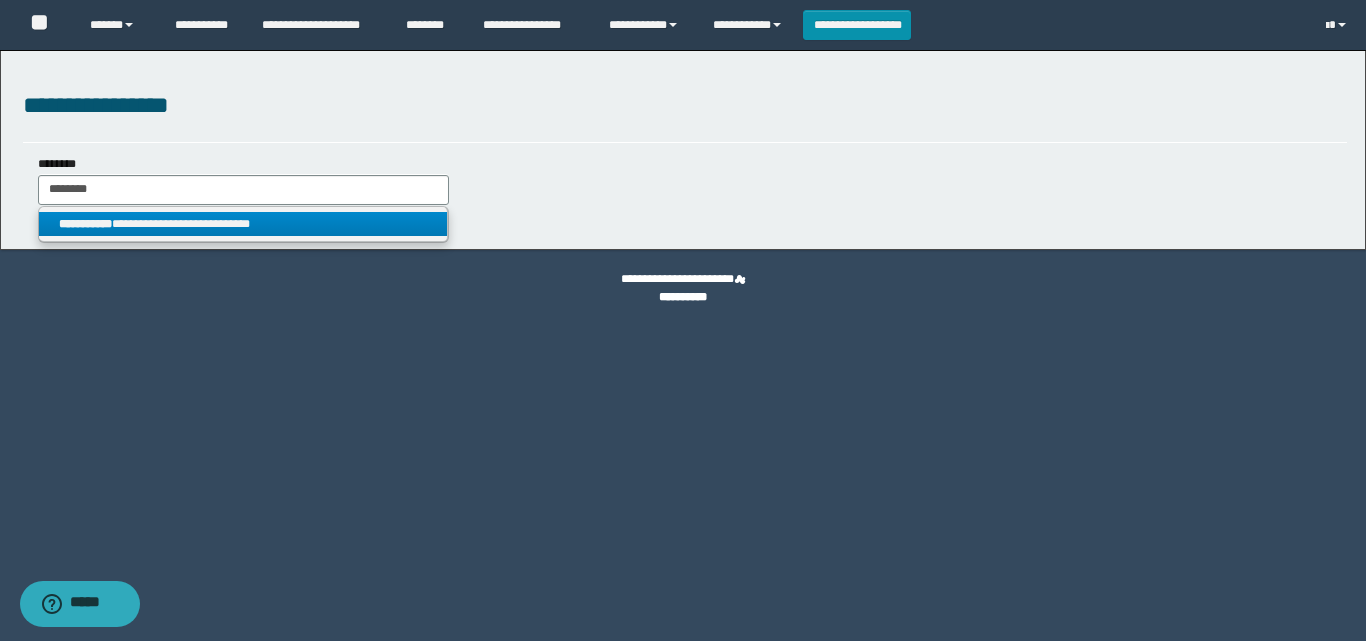 click on "**********" at bounding box center [243, 224] 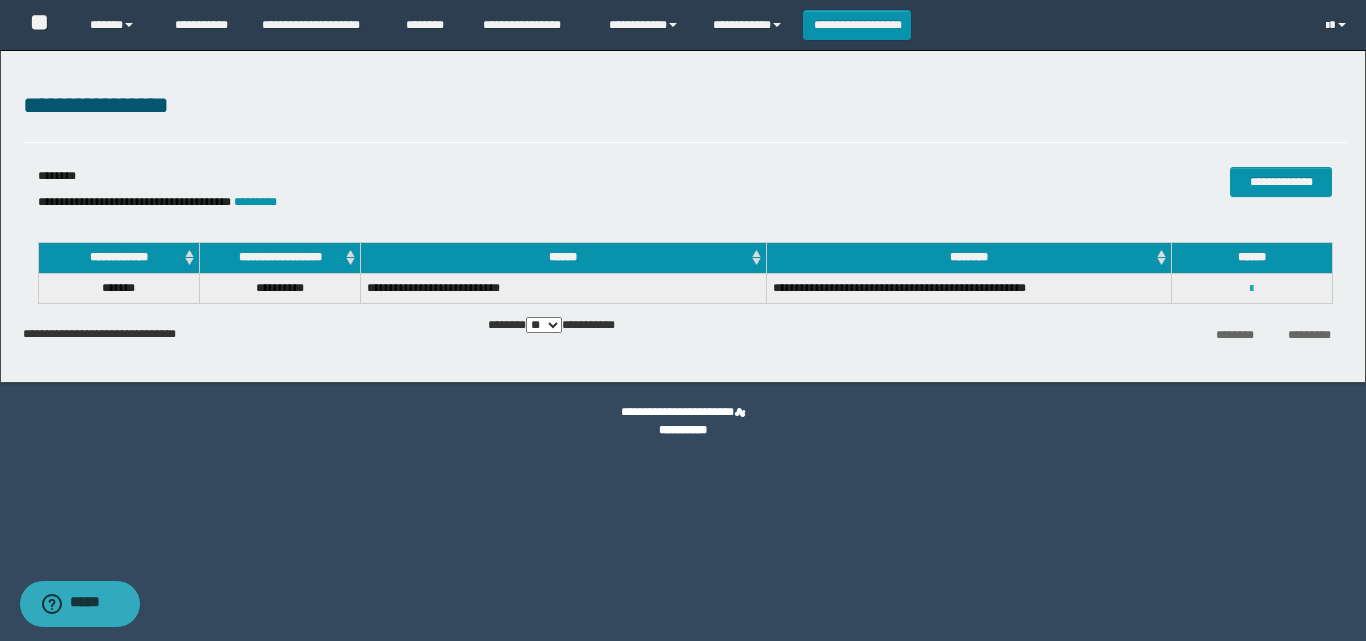 click at bounding box center (1251, 289) 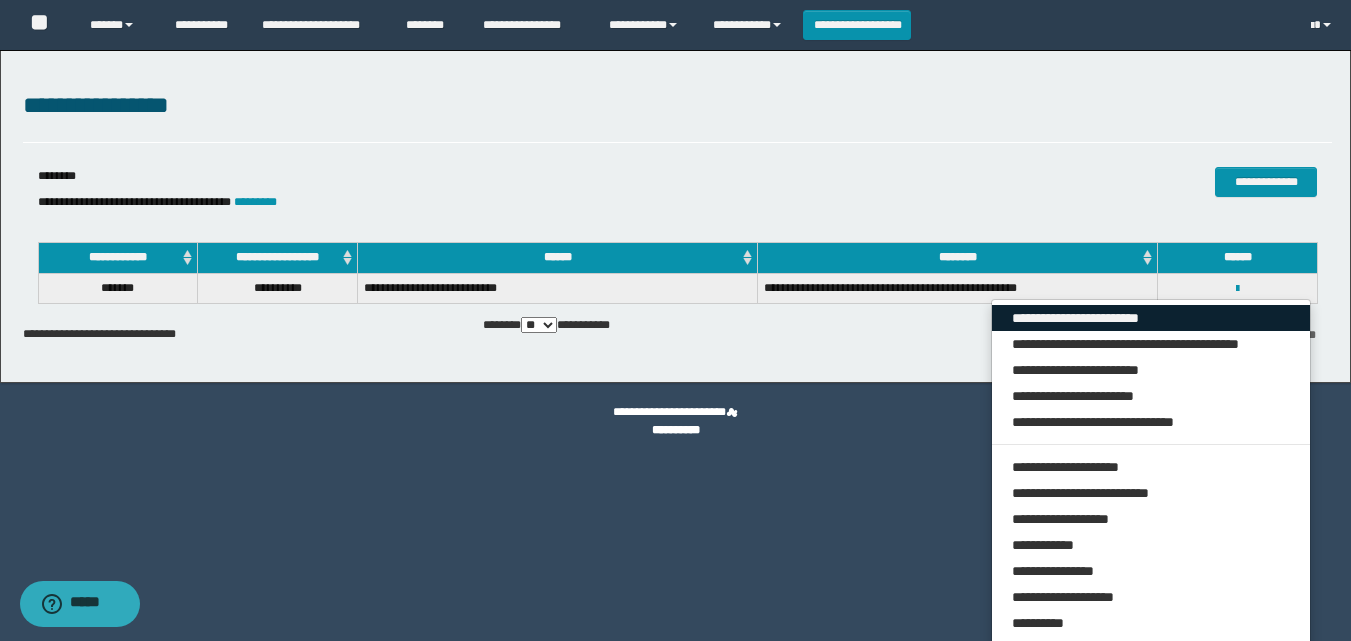 click on "**********" at bounding box center [1151, 318] 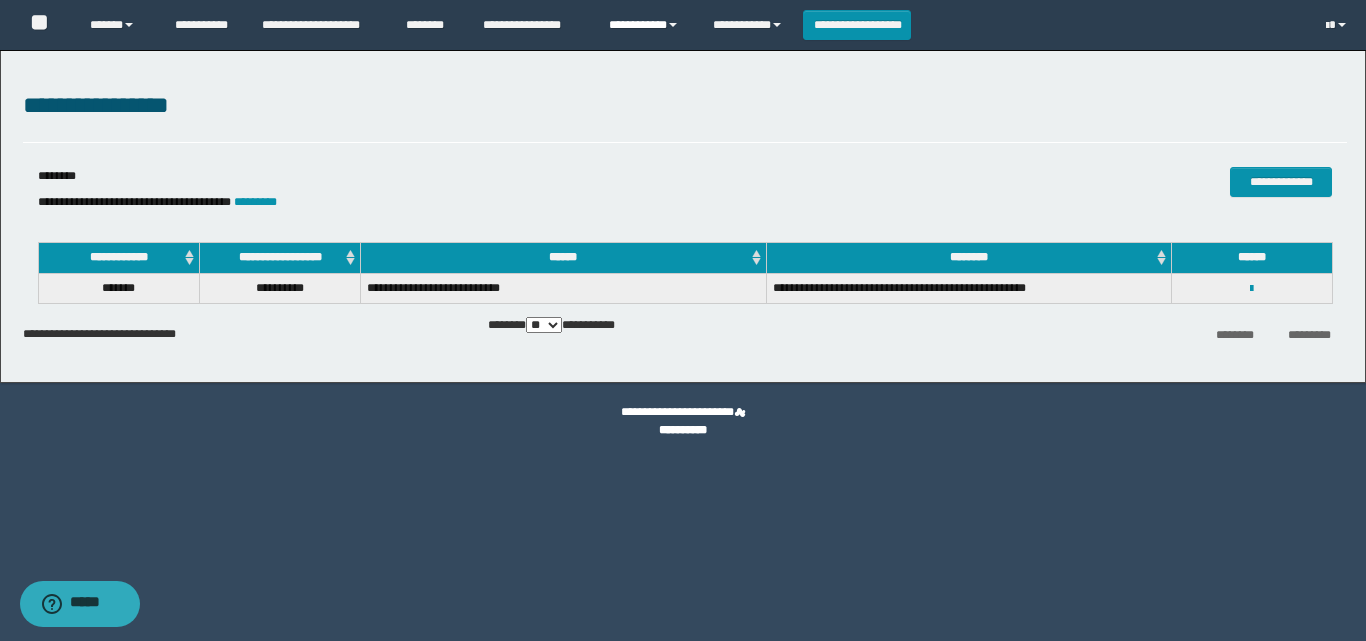 click on "**********" at bounding box center [646, 25] 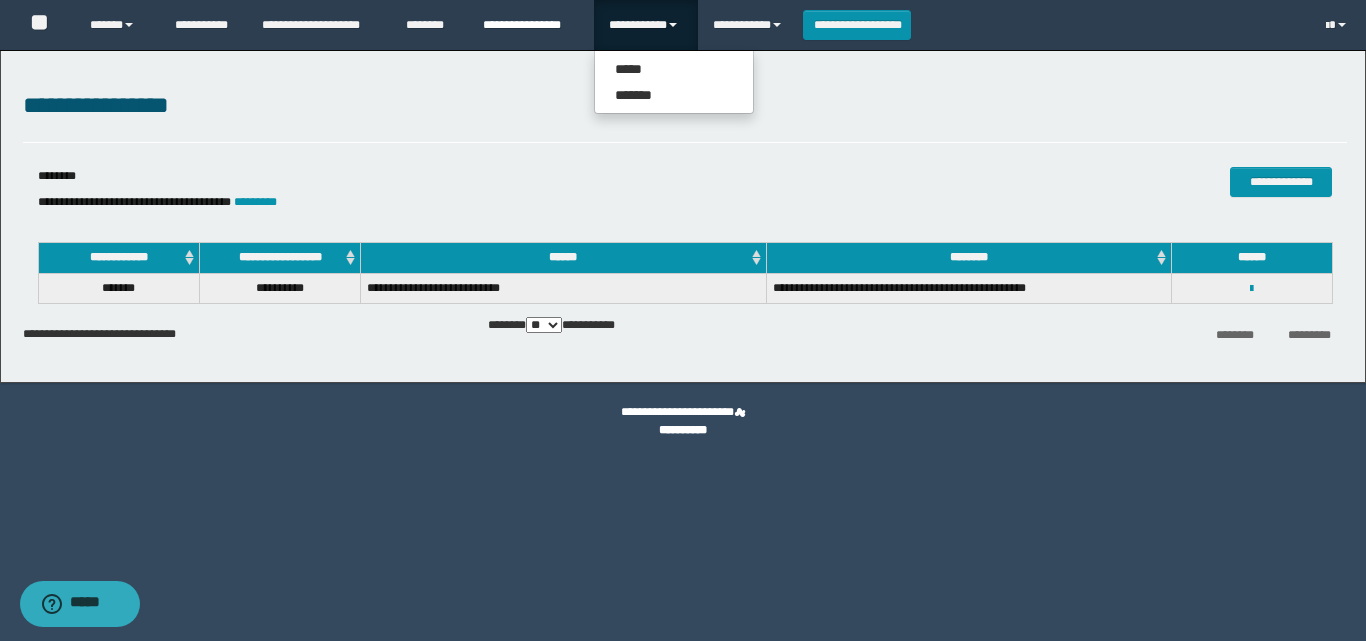 click on "**********" at bounding box center (531, 25) 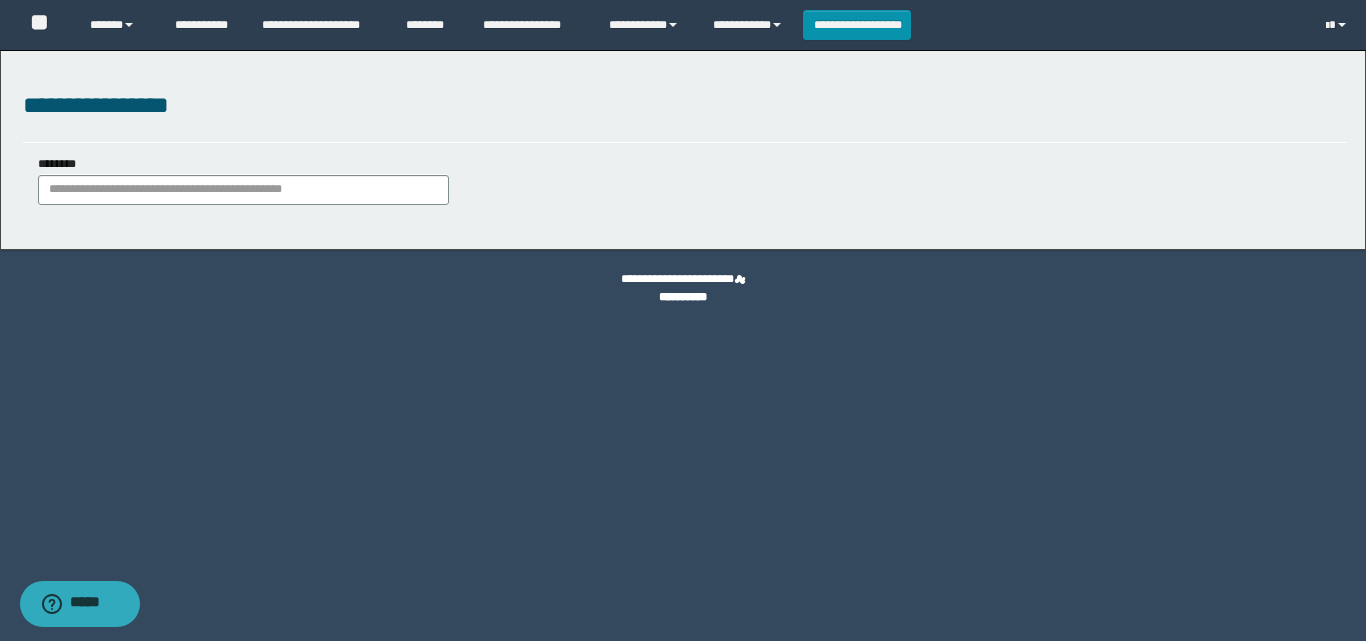 scroll, scrollTop: 0, scrollLeft: 0, axis: both 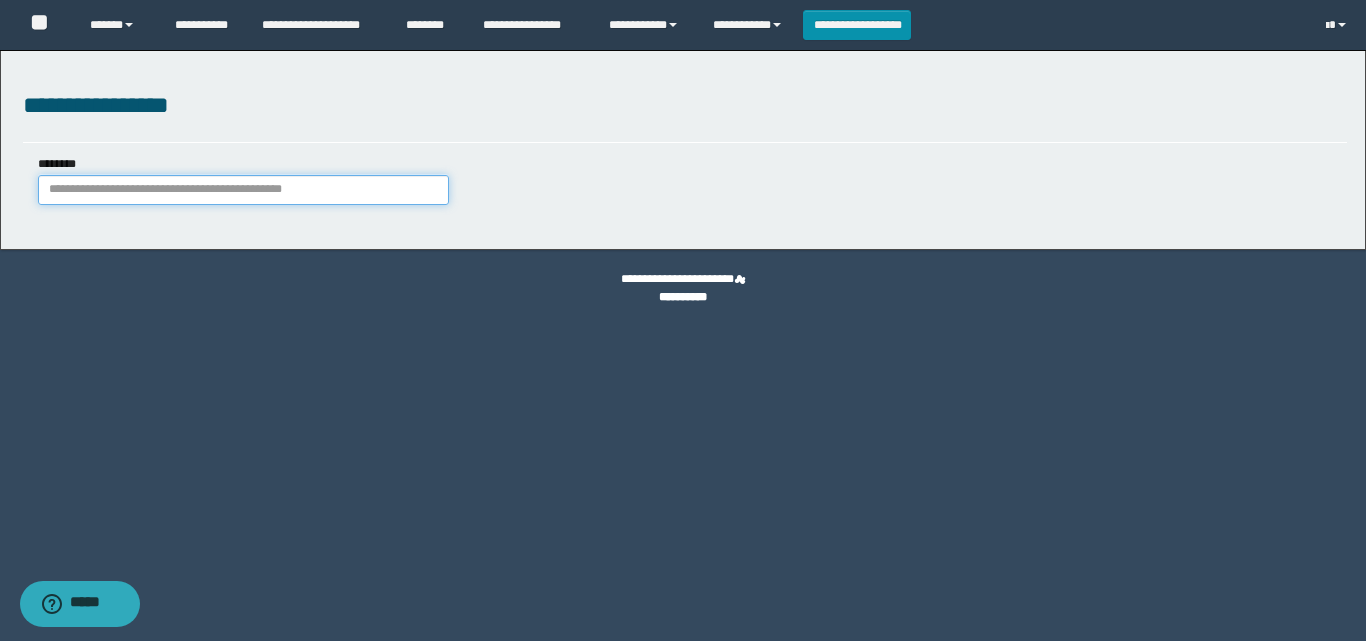 click on "********" at bounding box center (243, 190) 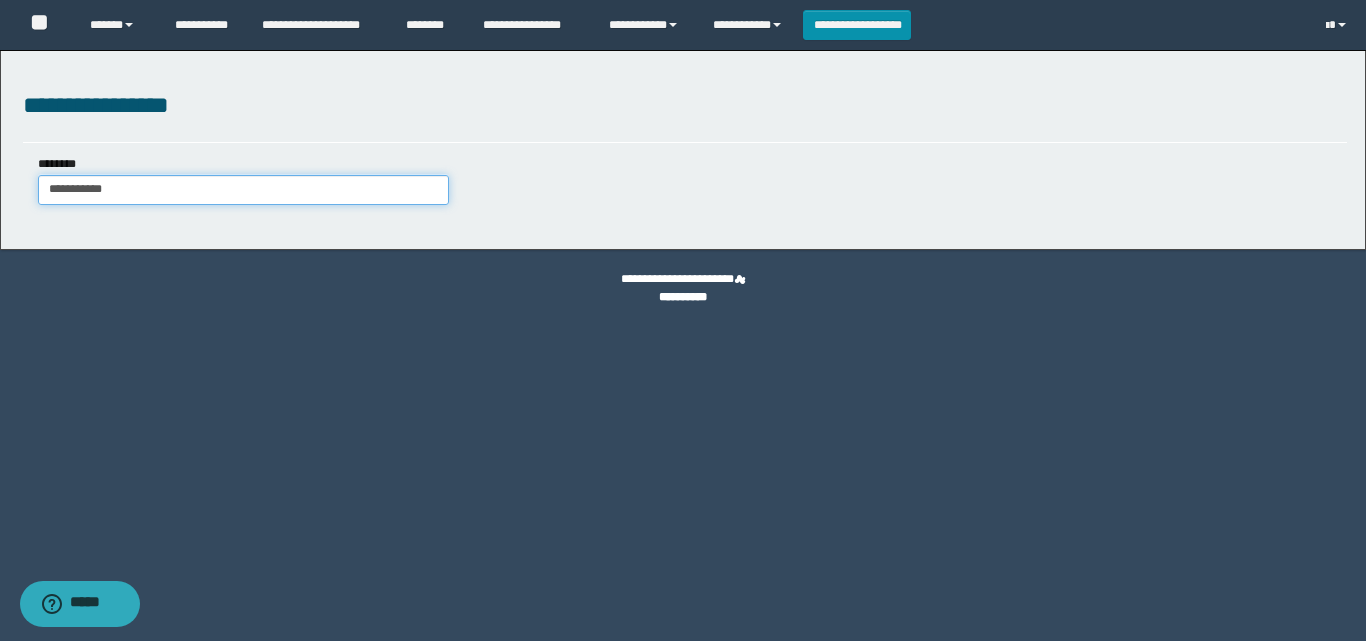 type on "**********" 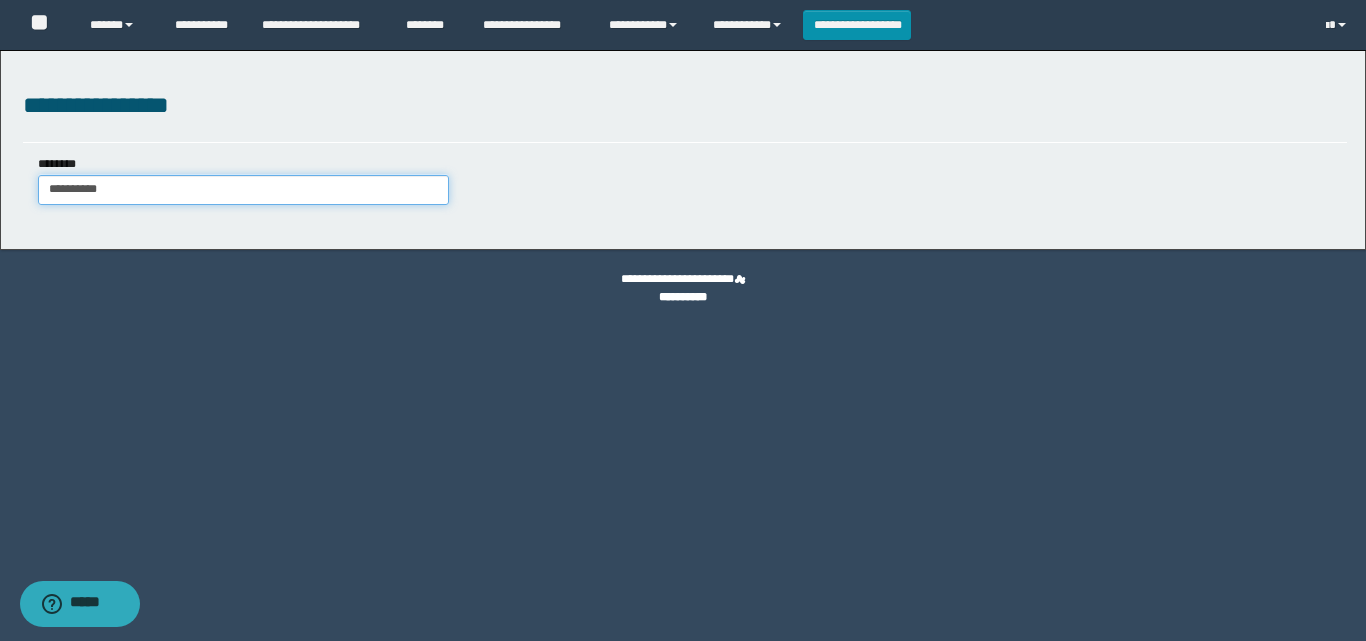 type on "**********" 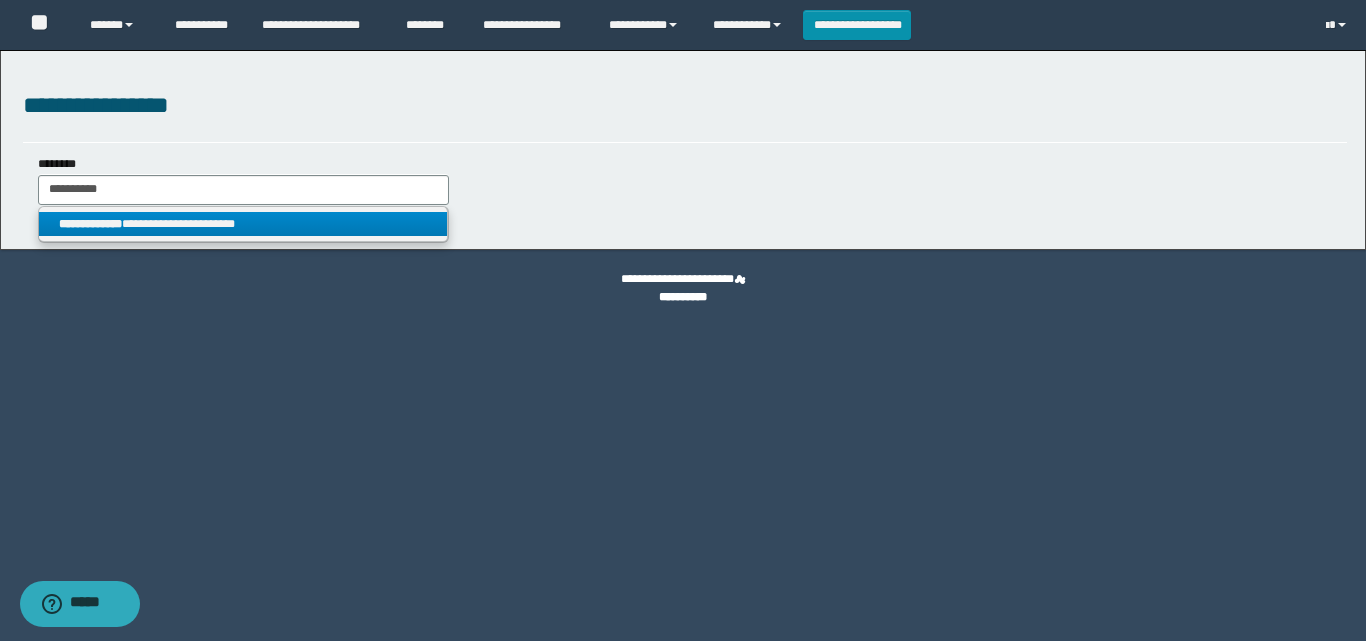 click on "**********" at bounding box center (243, 224) 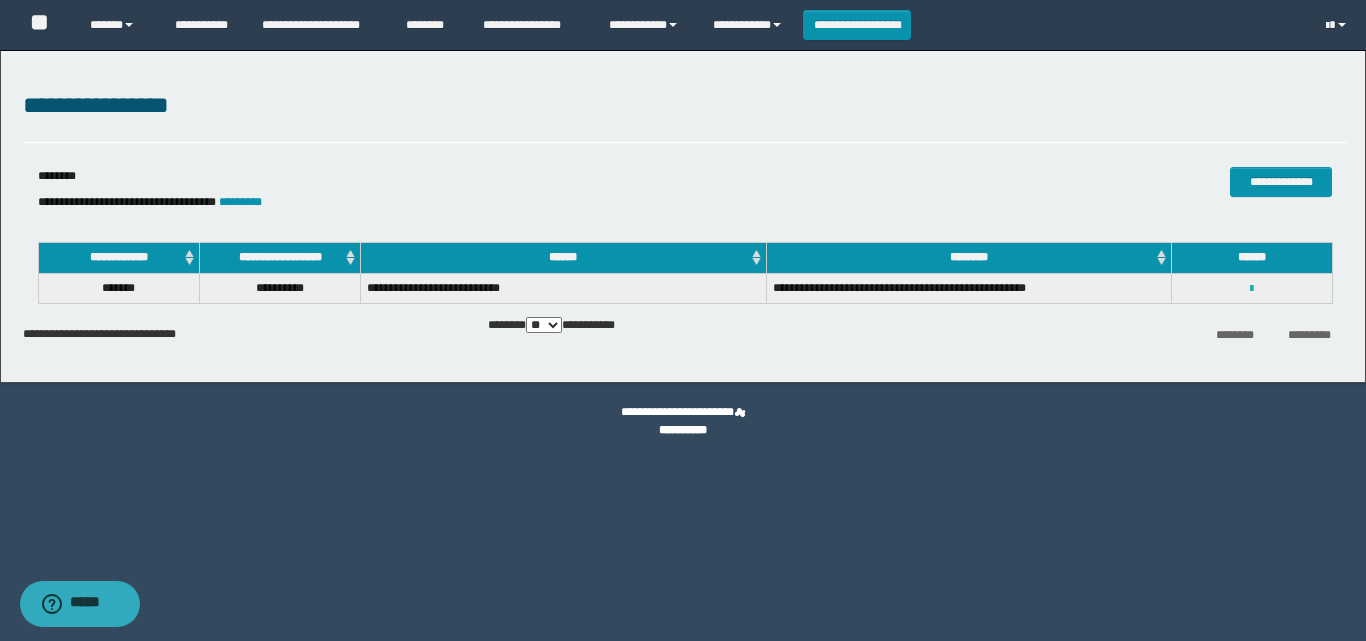 click at bounding box center [1251, 289] 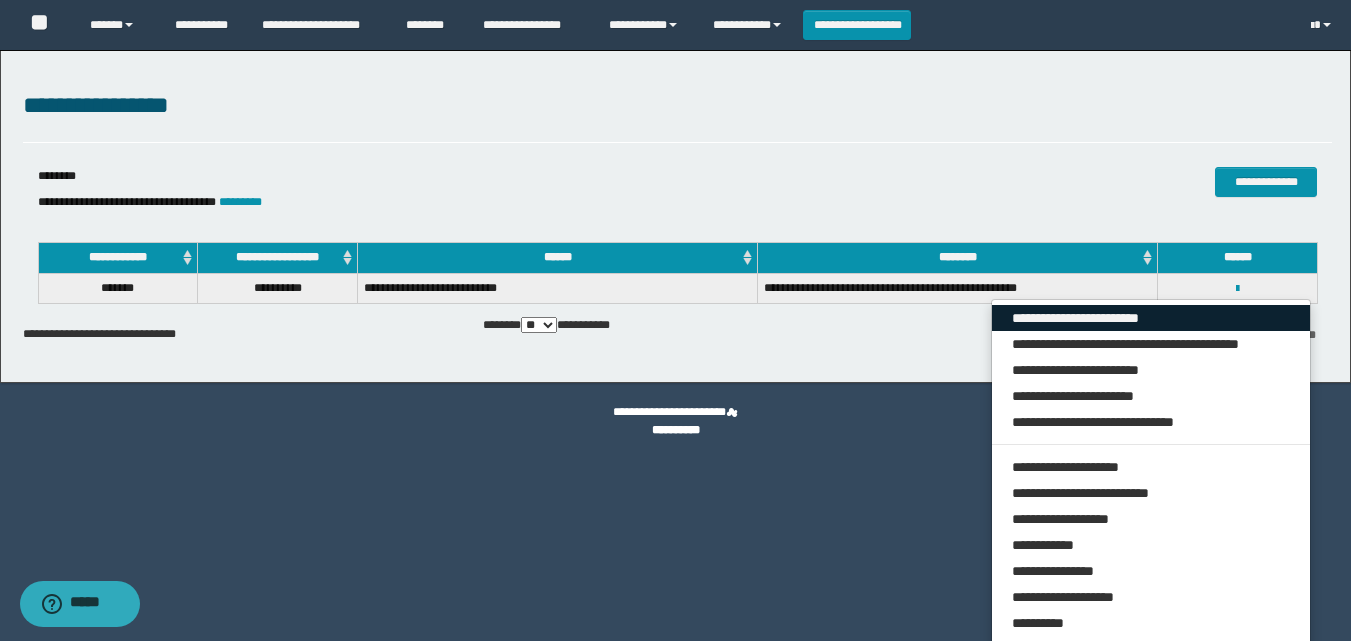 click on "**********" at bounding box center (1151, 318) 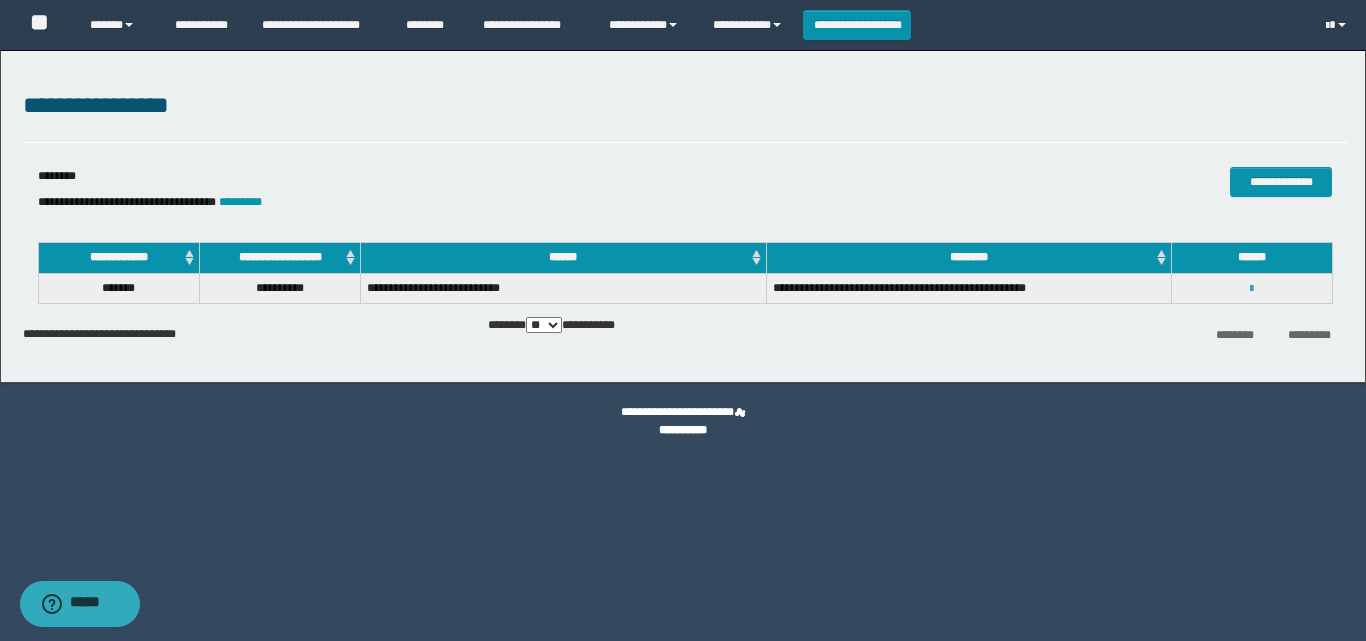 click at bounding box center [1251, 289] 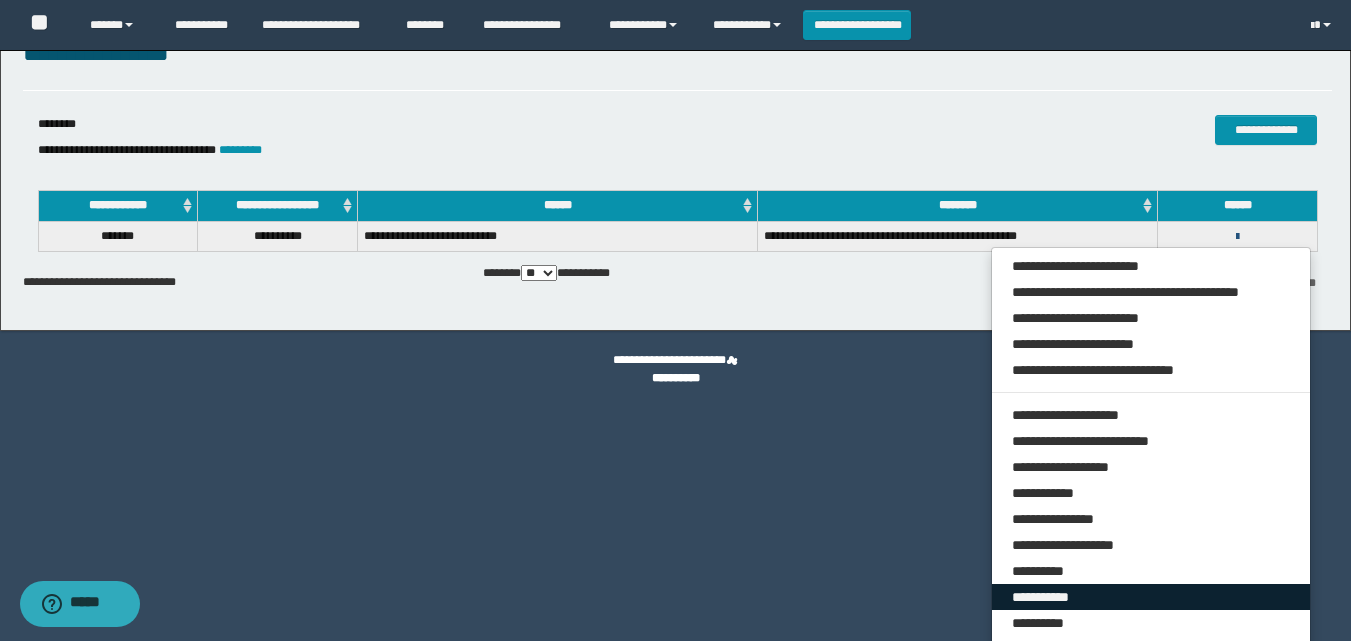 scroll, scrollTop: 79, scrollLeft: 0, axis: vertical 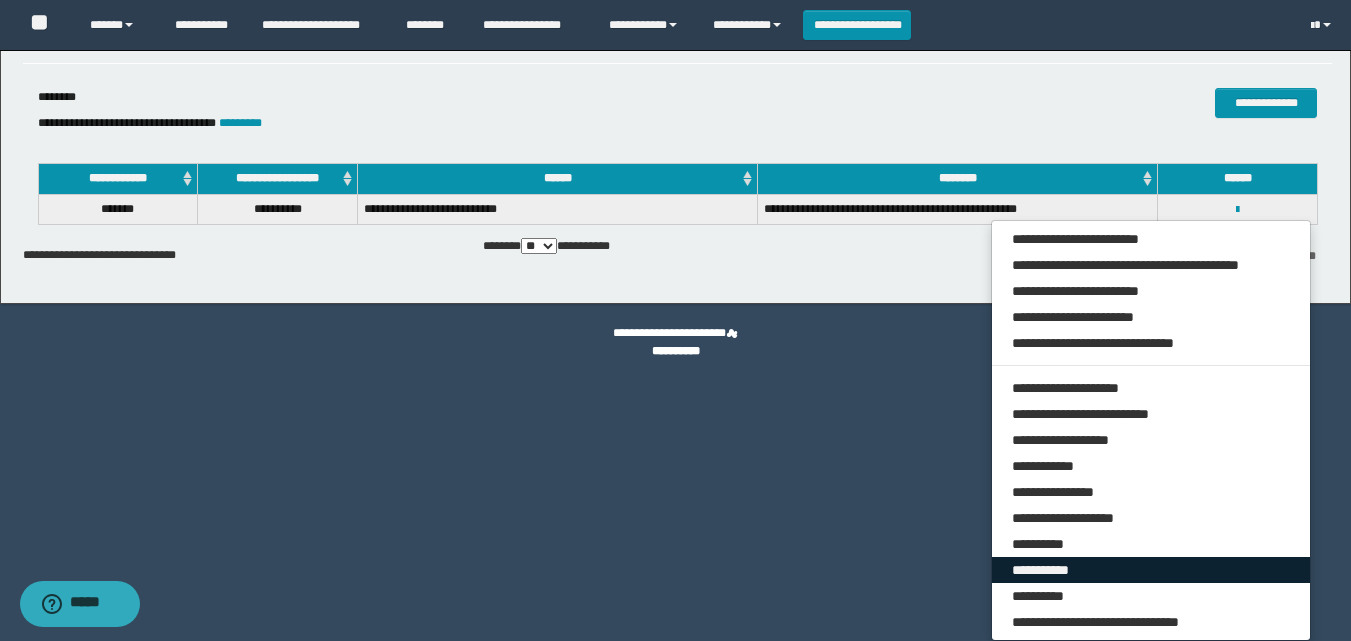 click on "**********" at bounding box center (1151, 570) 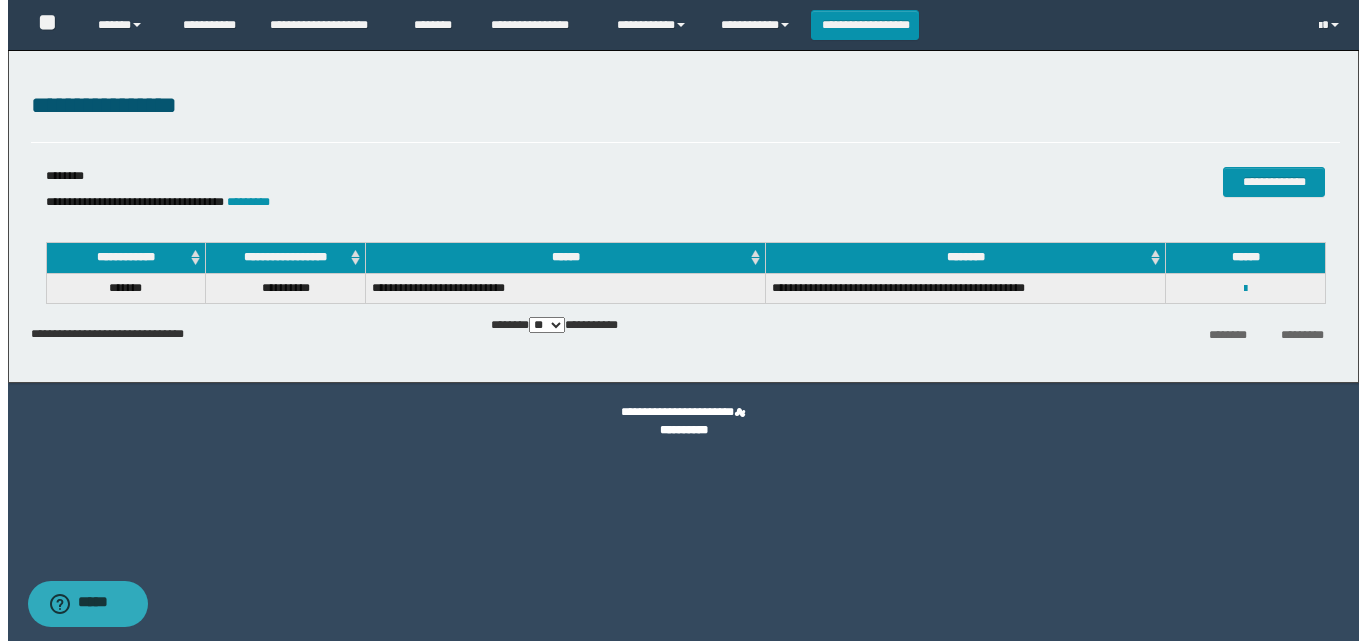 scroll, scrollTop: 0, scrollLeft: 0, axis: both 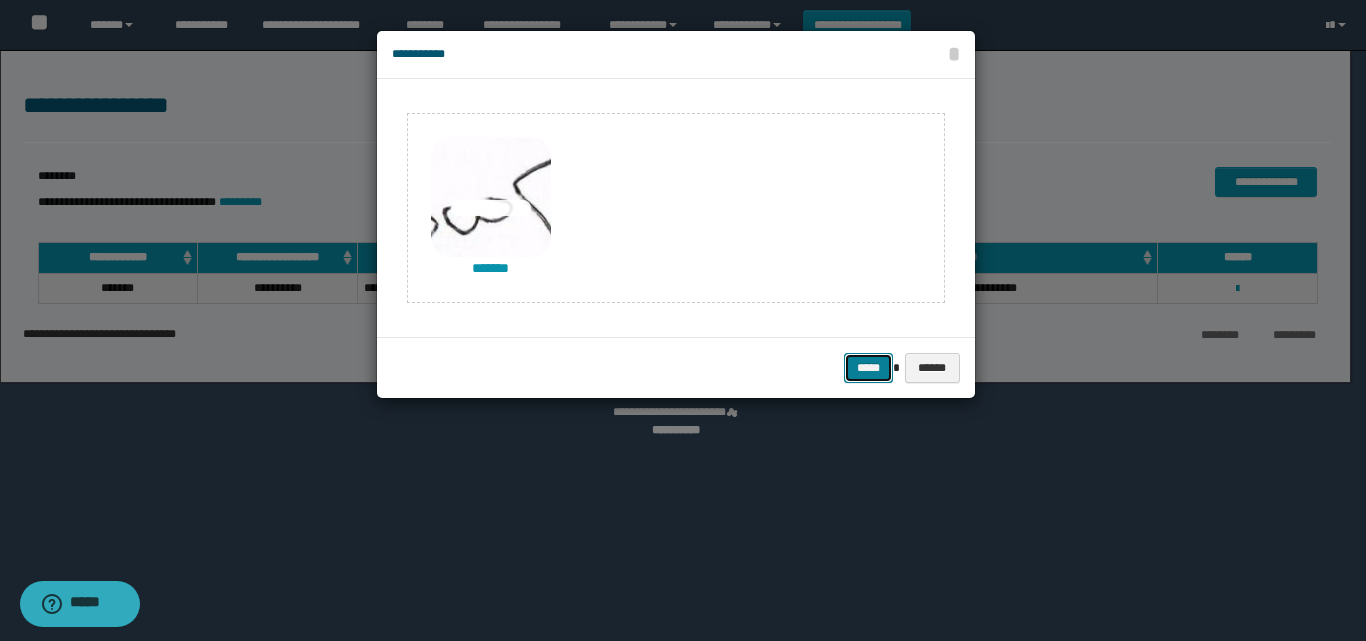 click on "*****" at bounding box center (868, 368) 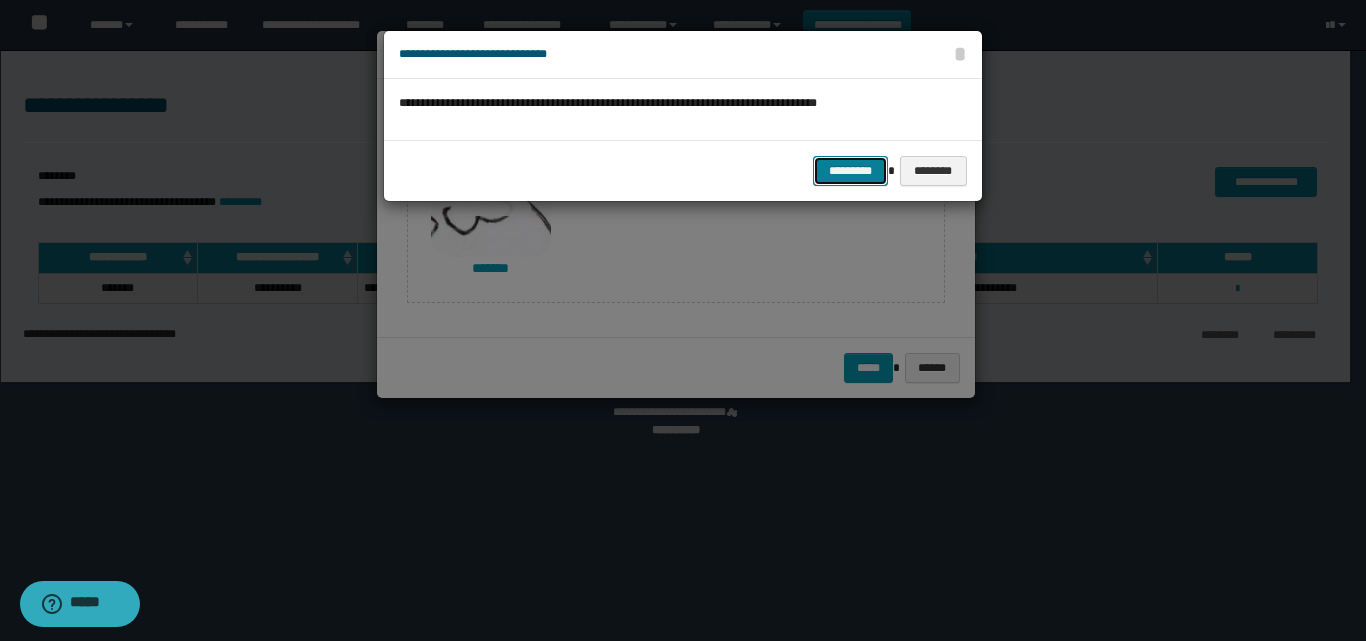 click on "*********" at bounding box center [850, 171] 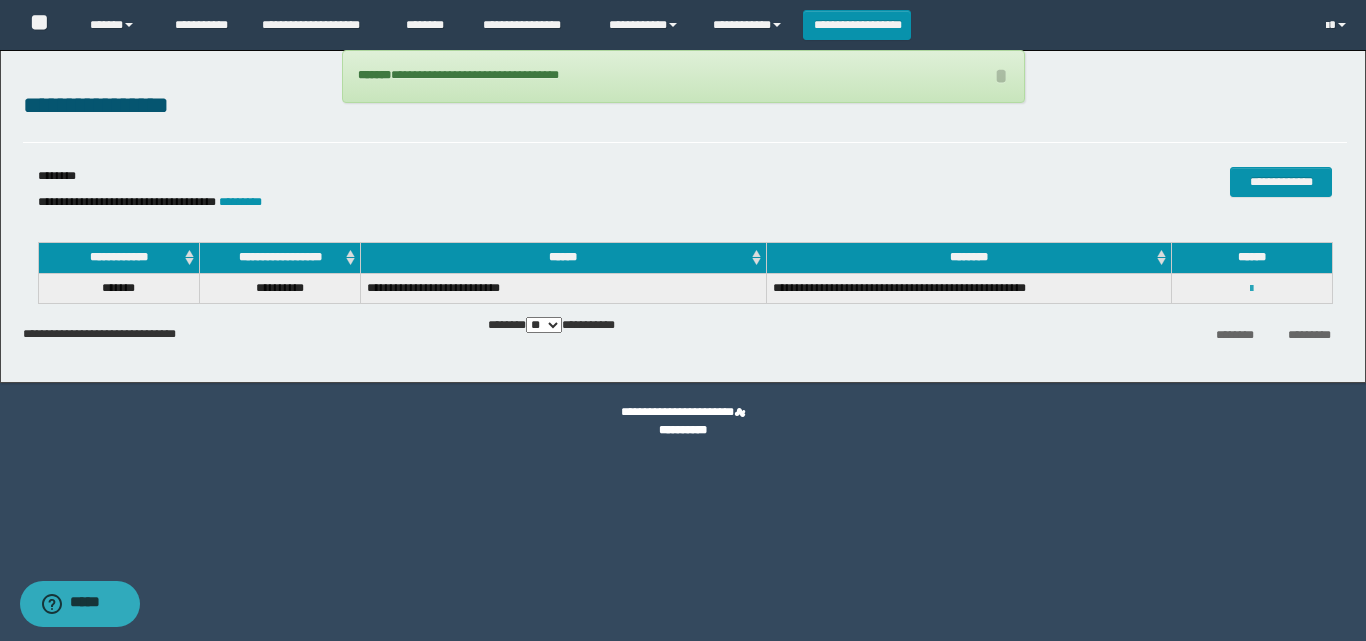click at bounding box center (1251, 289) 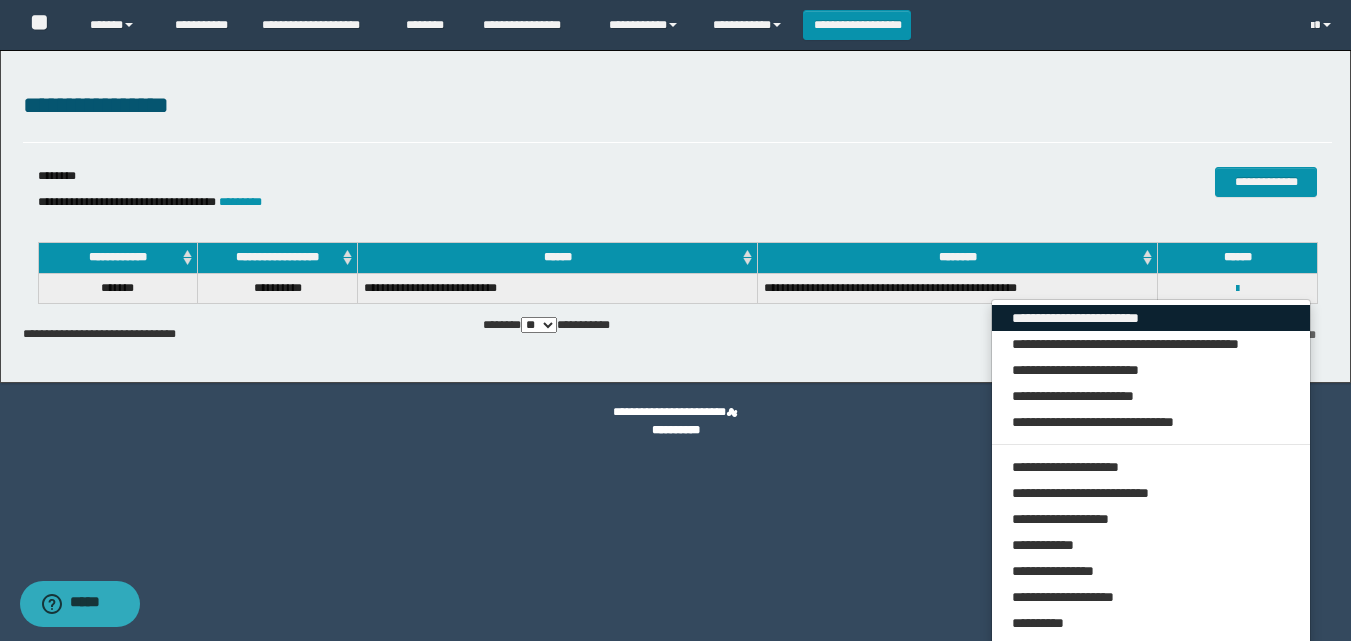 click on "**********" at bounding box center (1151, 318) 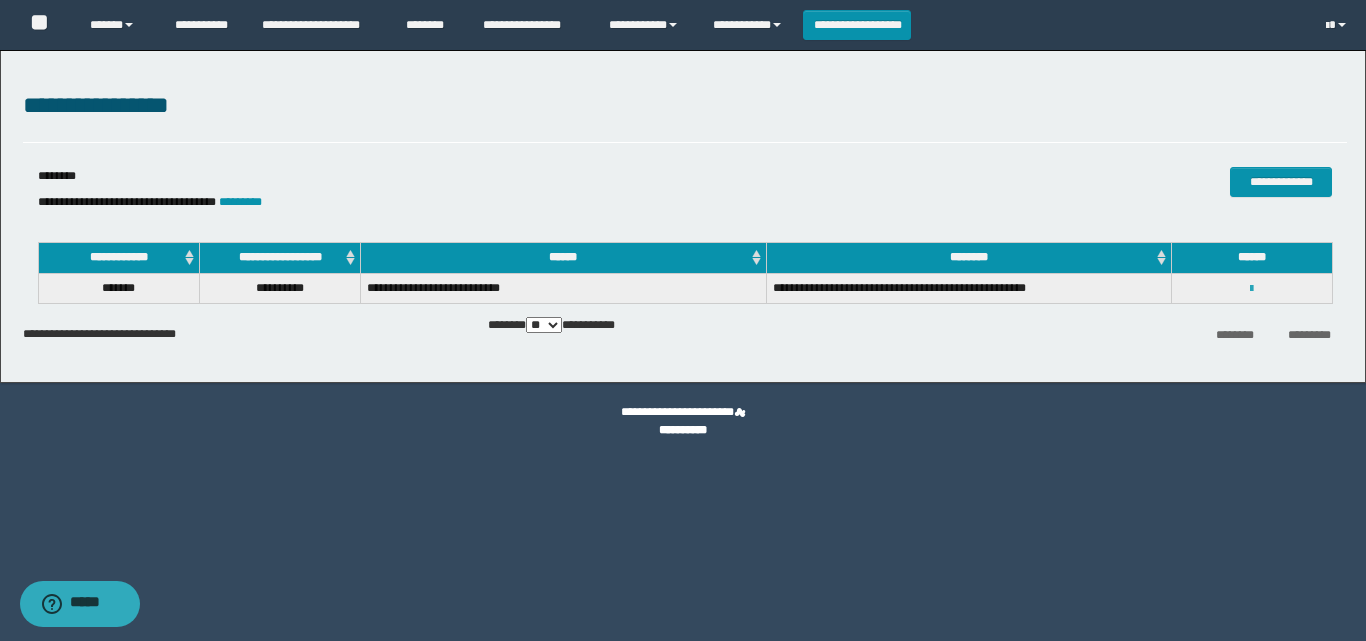 click at bounding box center (1251, 289) 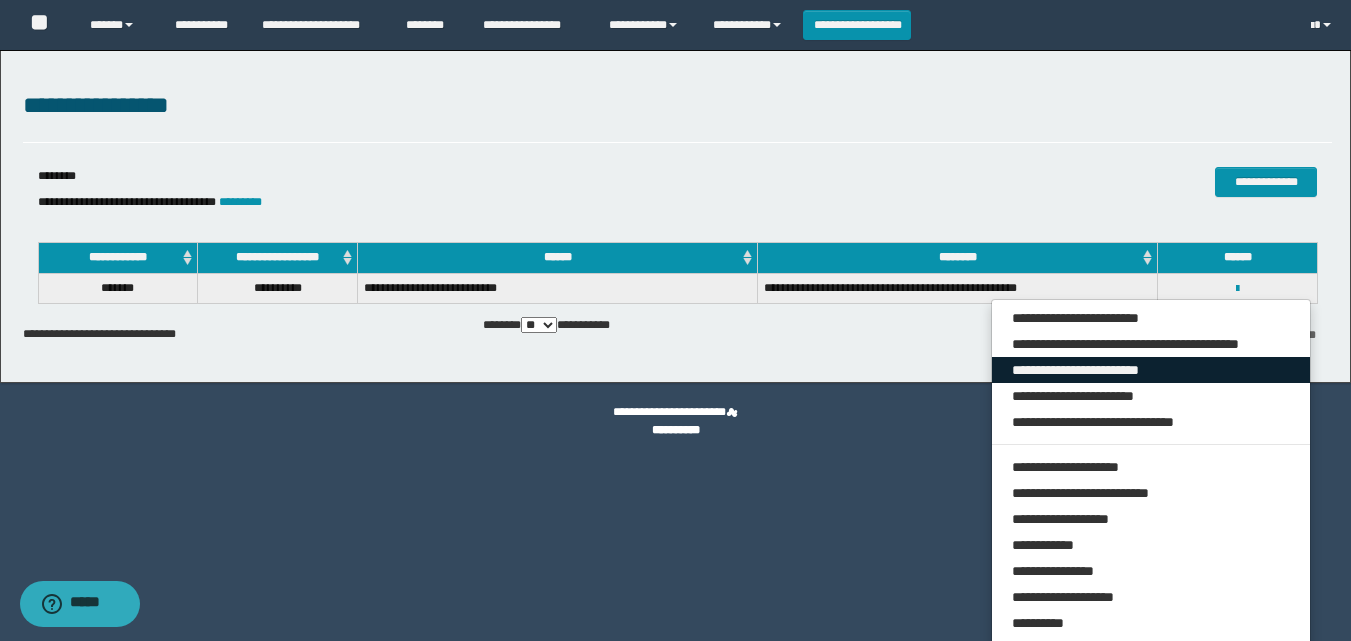 click on "**********" at bounding box center (1151, 370) 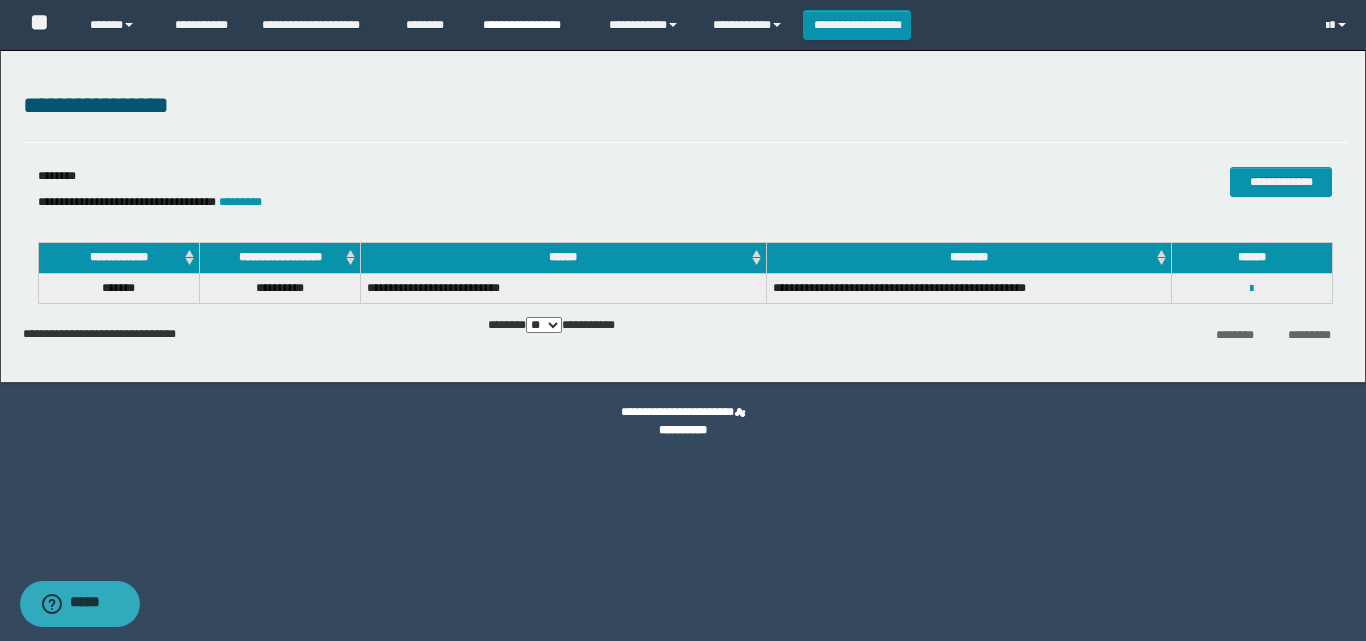 click on "**********" at bounding box center (531, 25) 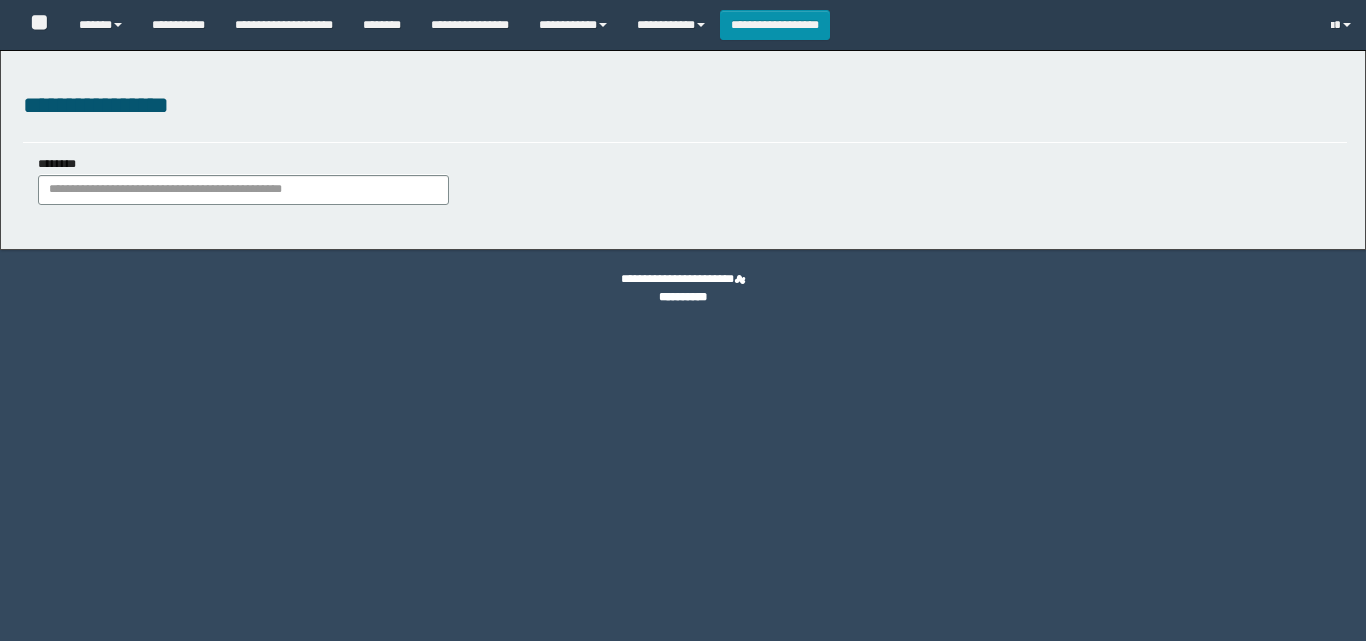 click on "********" at bounding box center (243, 179) 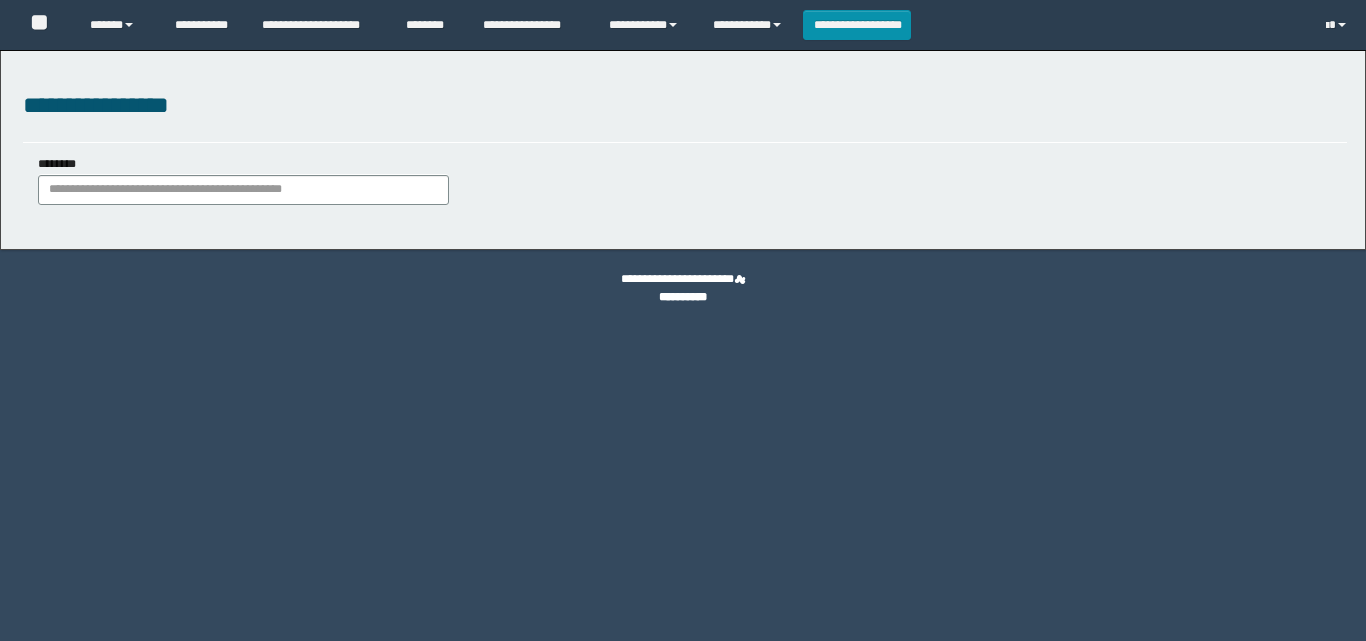 scroll, scrollTop: 0, scrollLeft: 0, axis: both 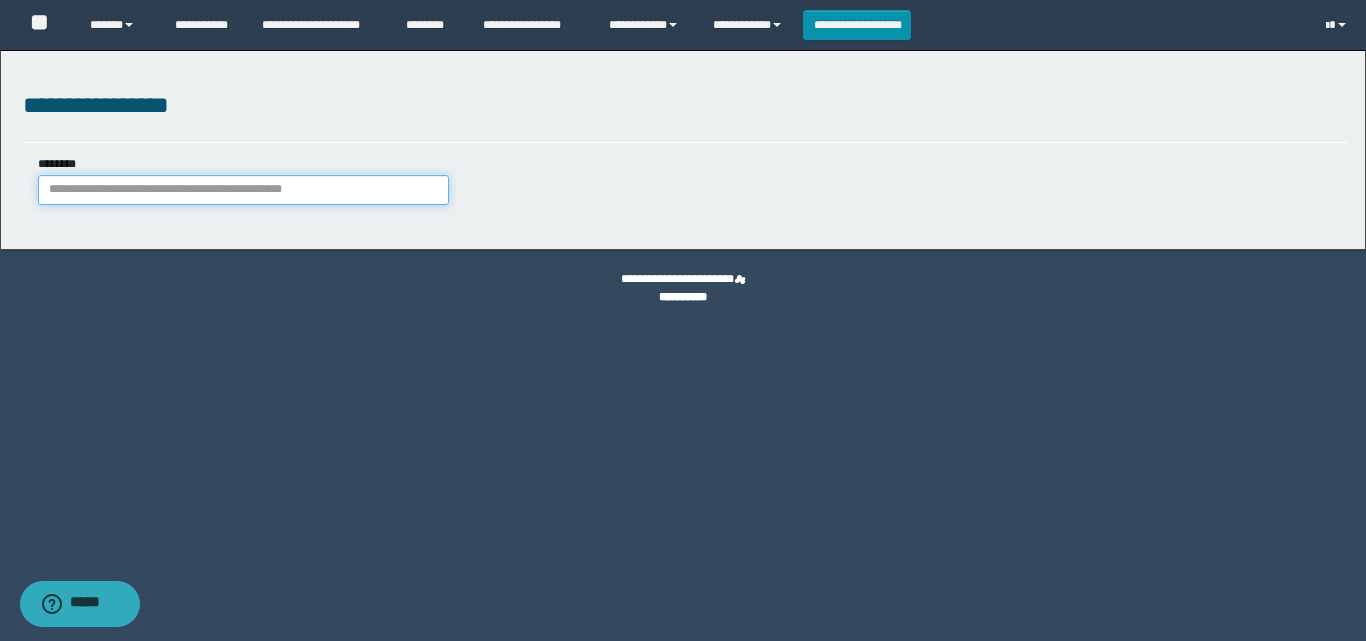 click on "********" at bounding box center (243, 190) 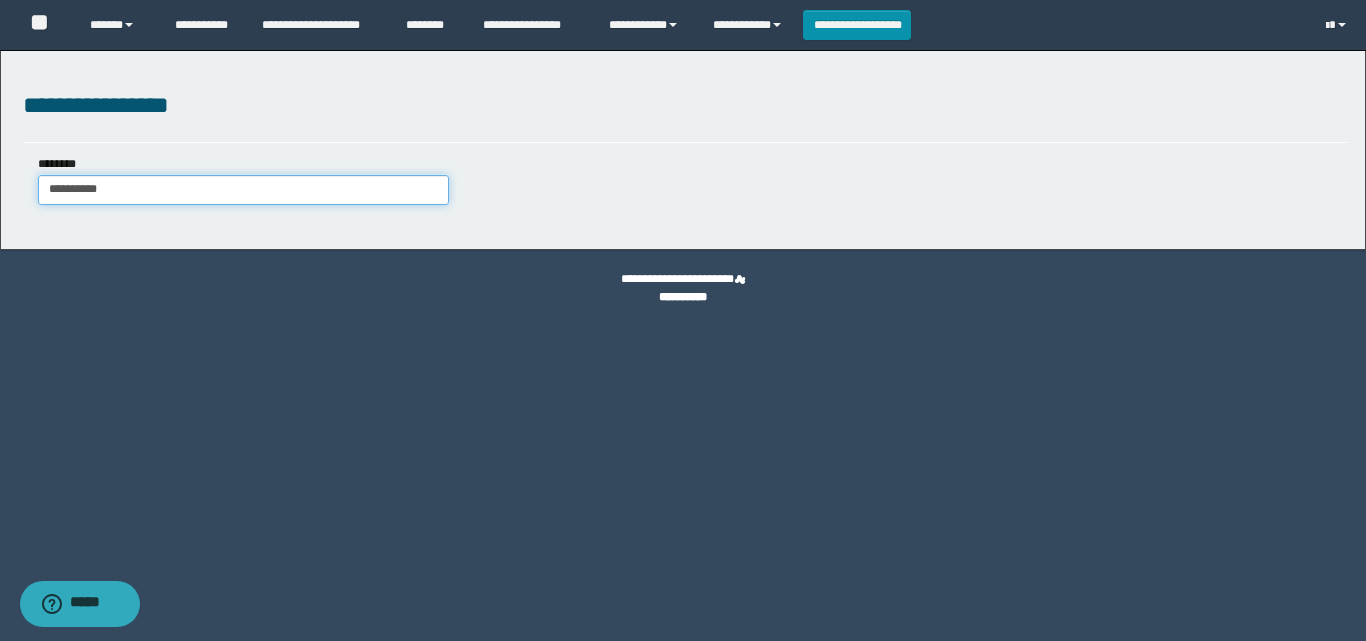 type on "**********" 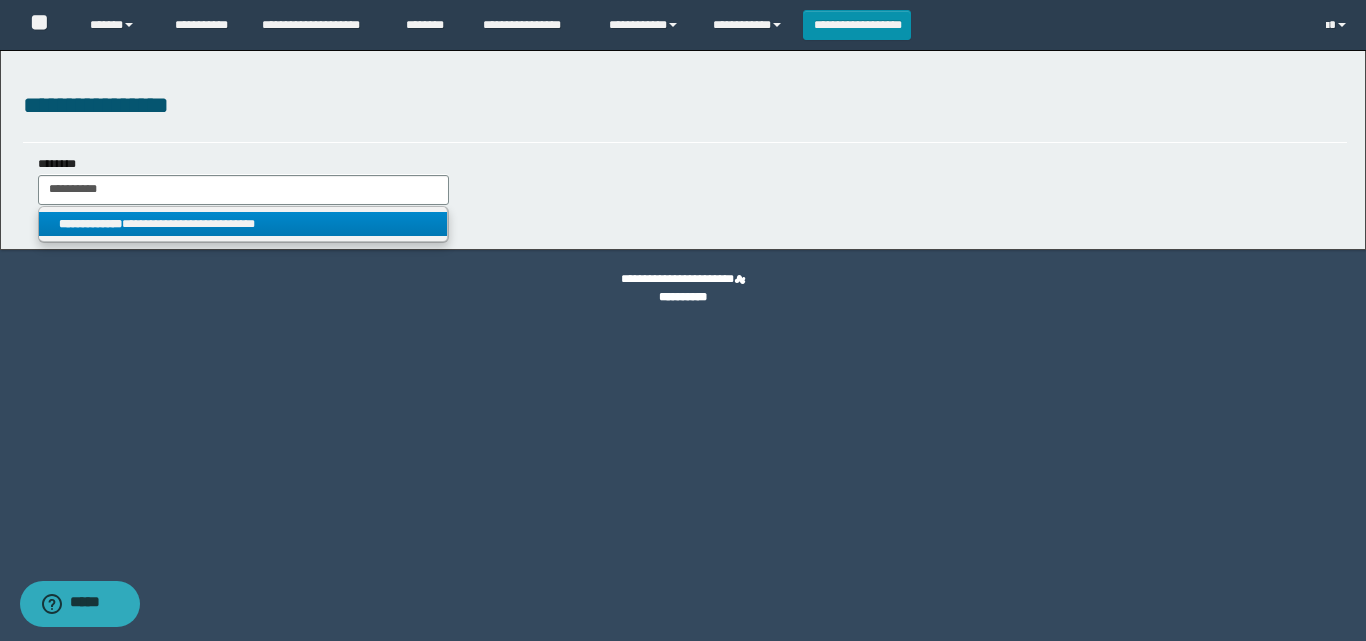 click on "**********" at bounding box center [243, 224] 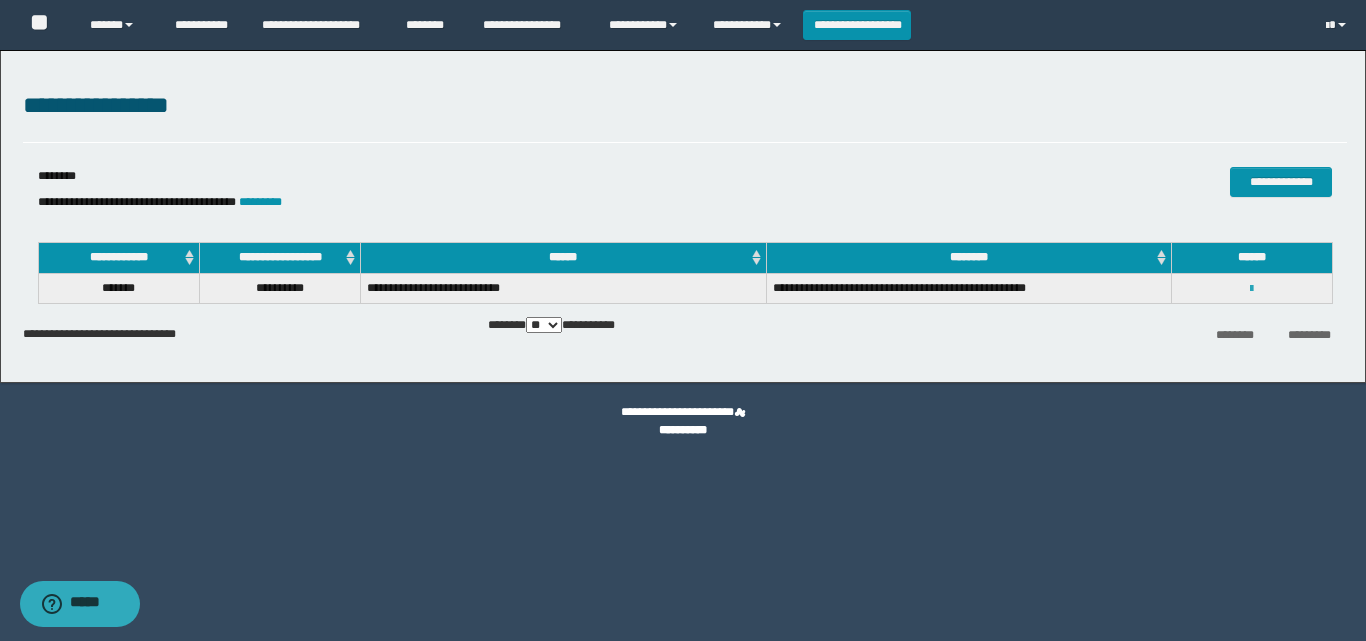 click at bounding box center (1251, 289) 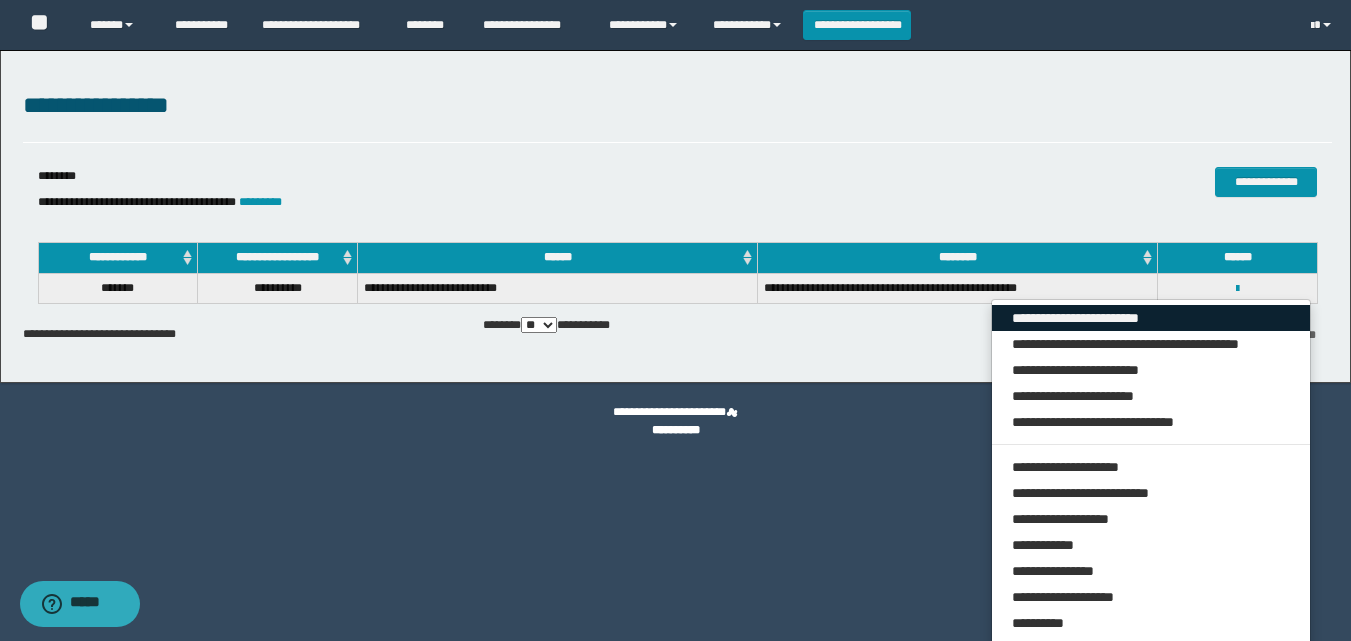 click on "**********" at bounding box center [1151, 318] 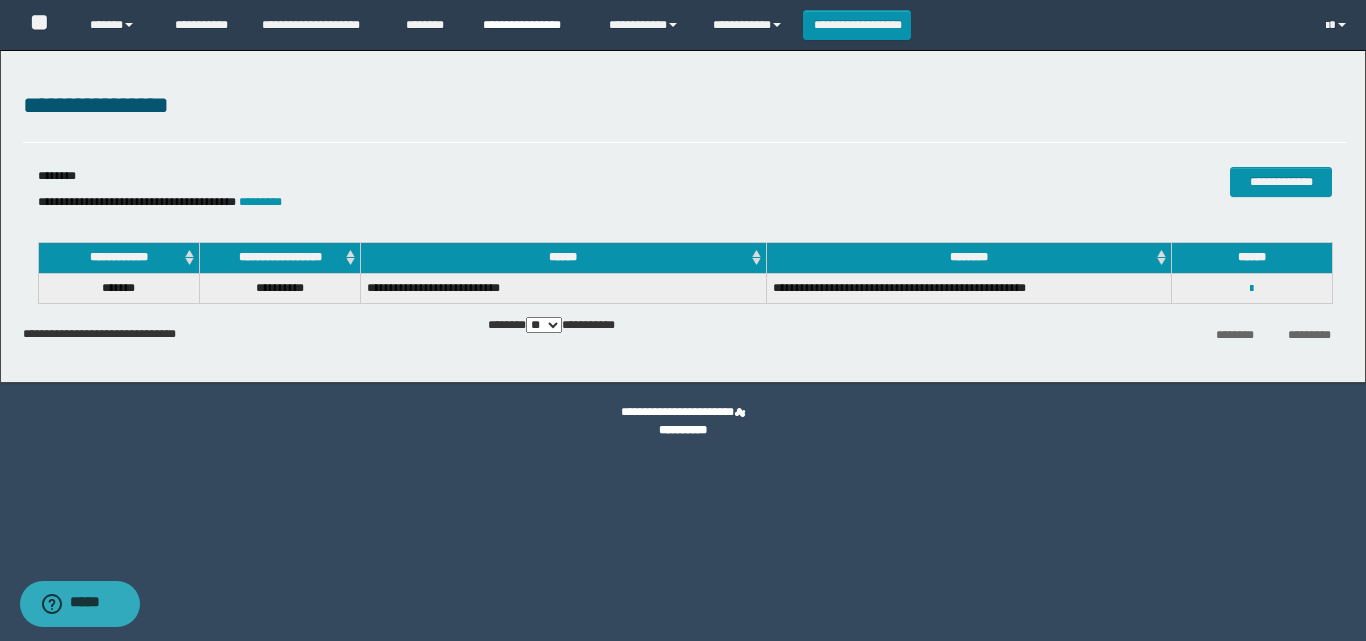 click on "**********" at bounding box center (531, 25) 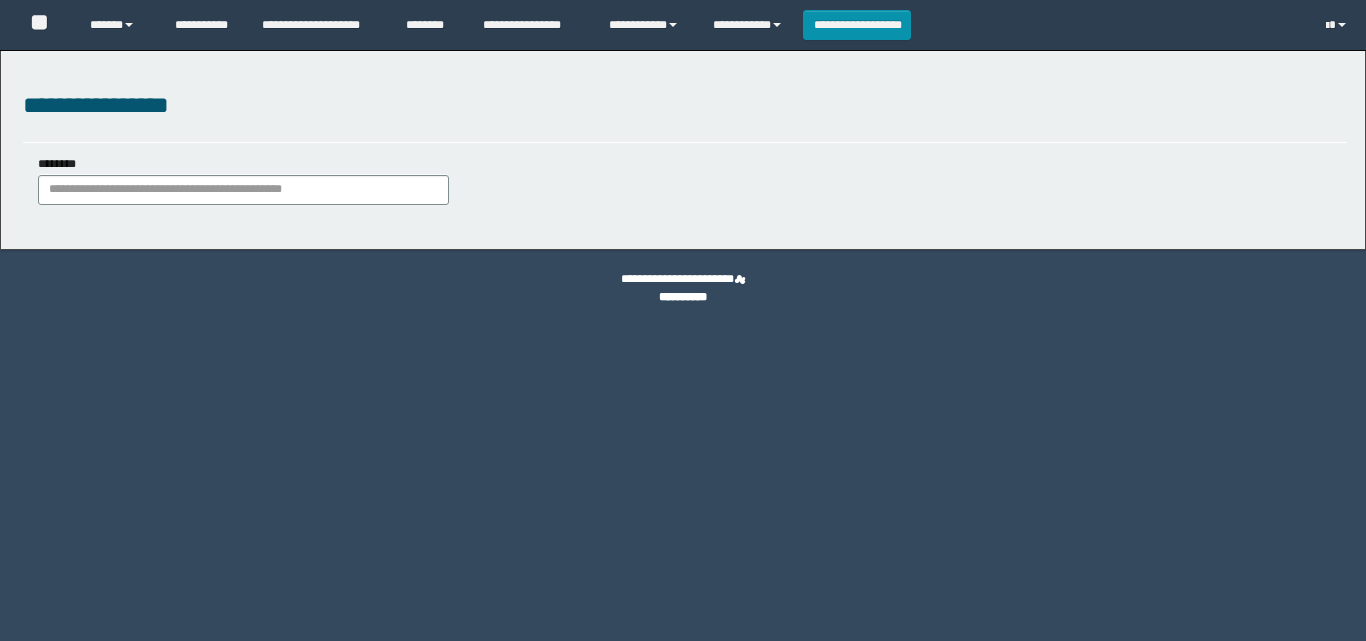 scroll, scrollTop: 0, scrollLeft: 0, axis: both 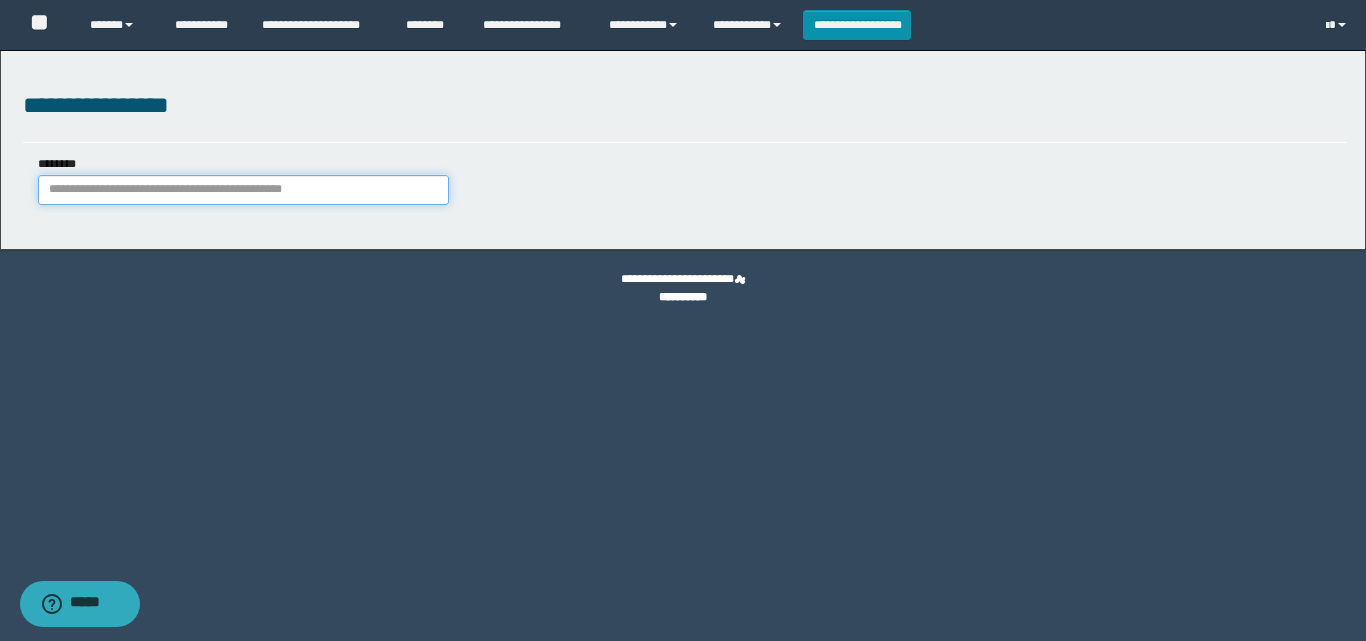 click on "********" at bounding box center (243, 190) 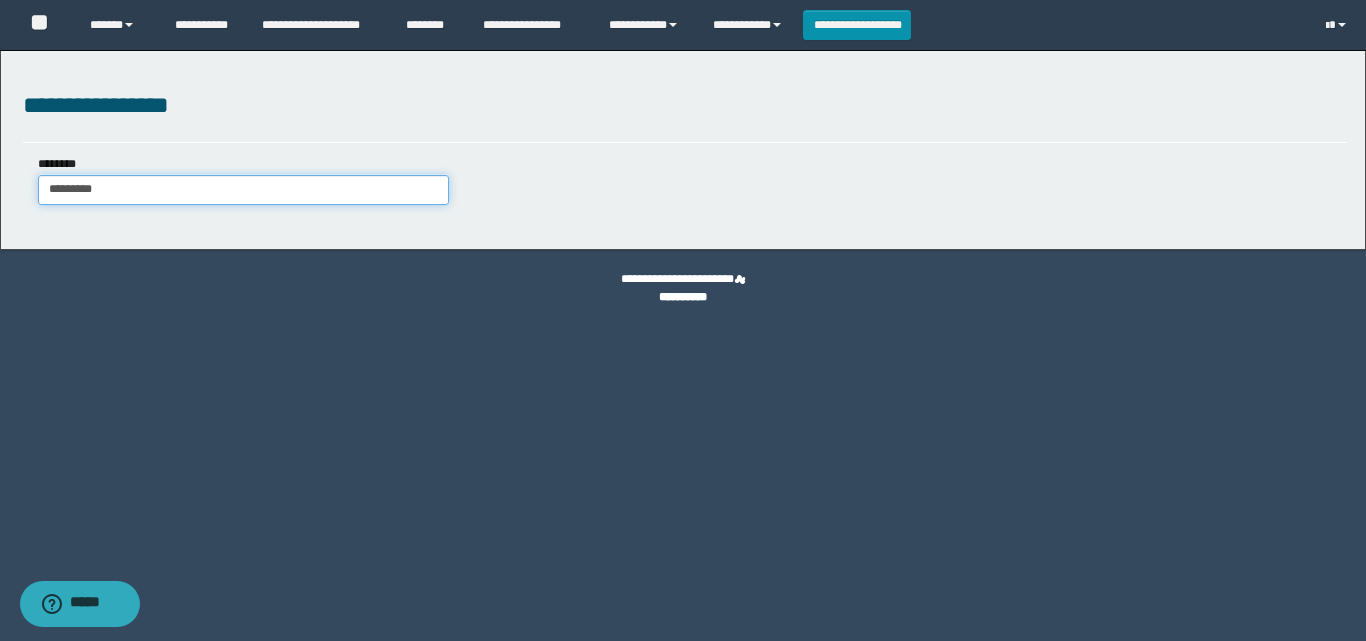 type on "********" 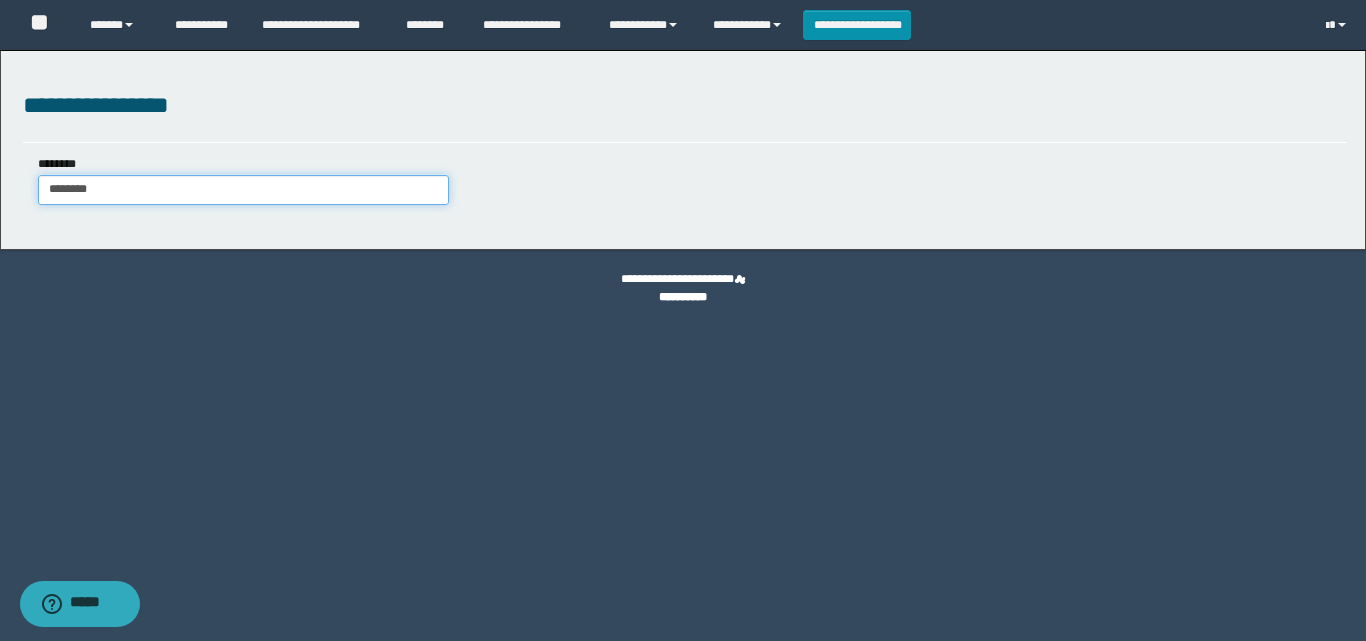 type on "********" 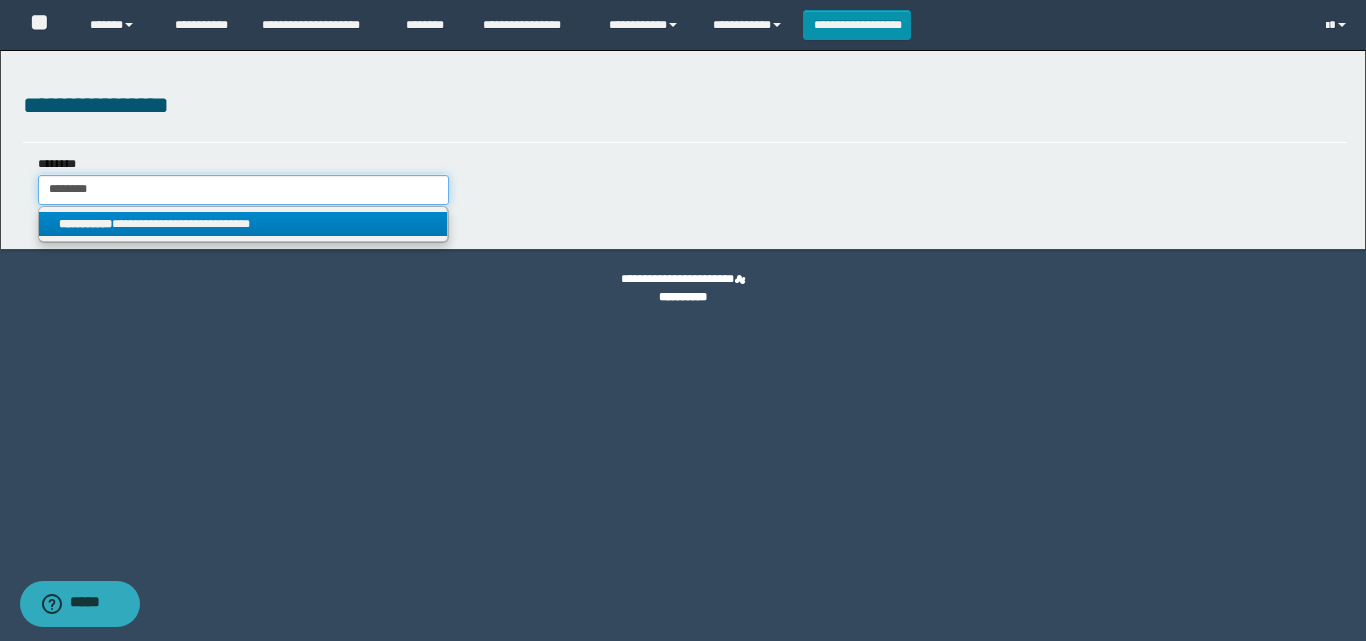 type on "********" 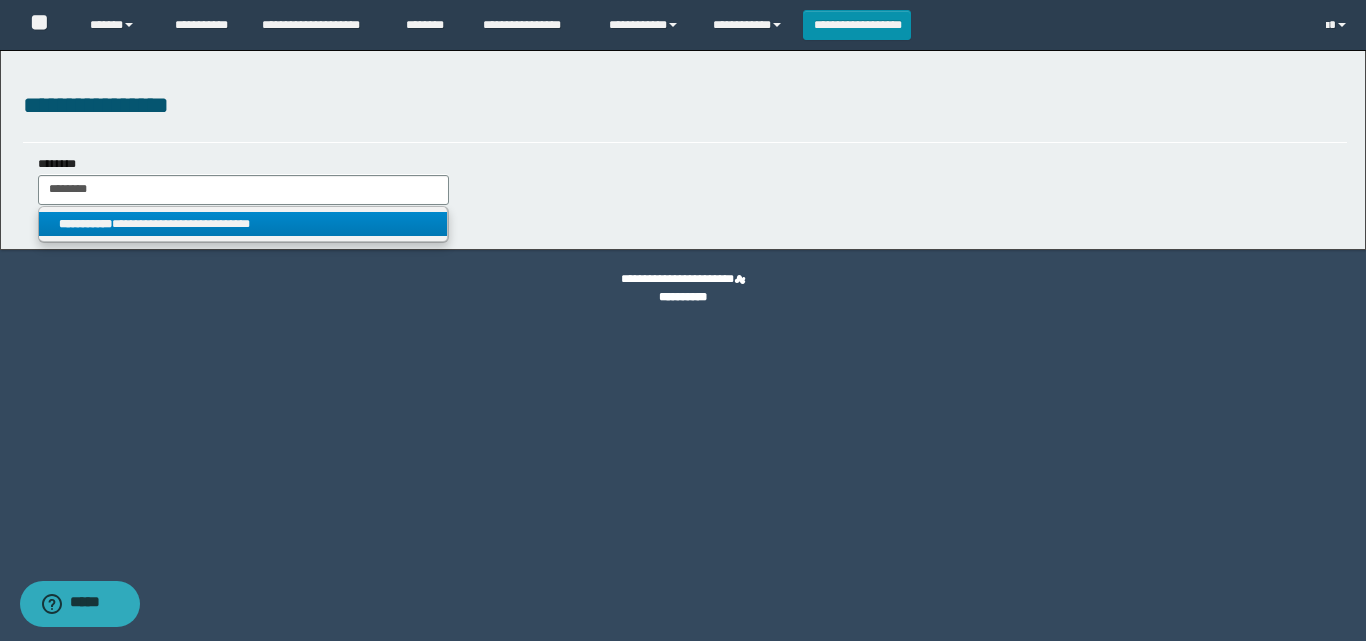 click on "**********" at bounding box center (85, 224) 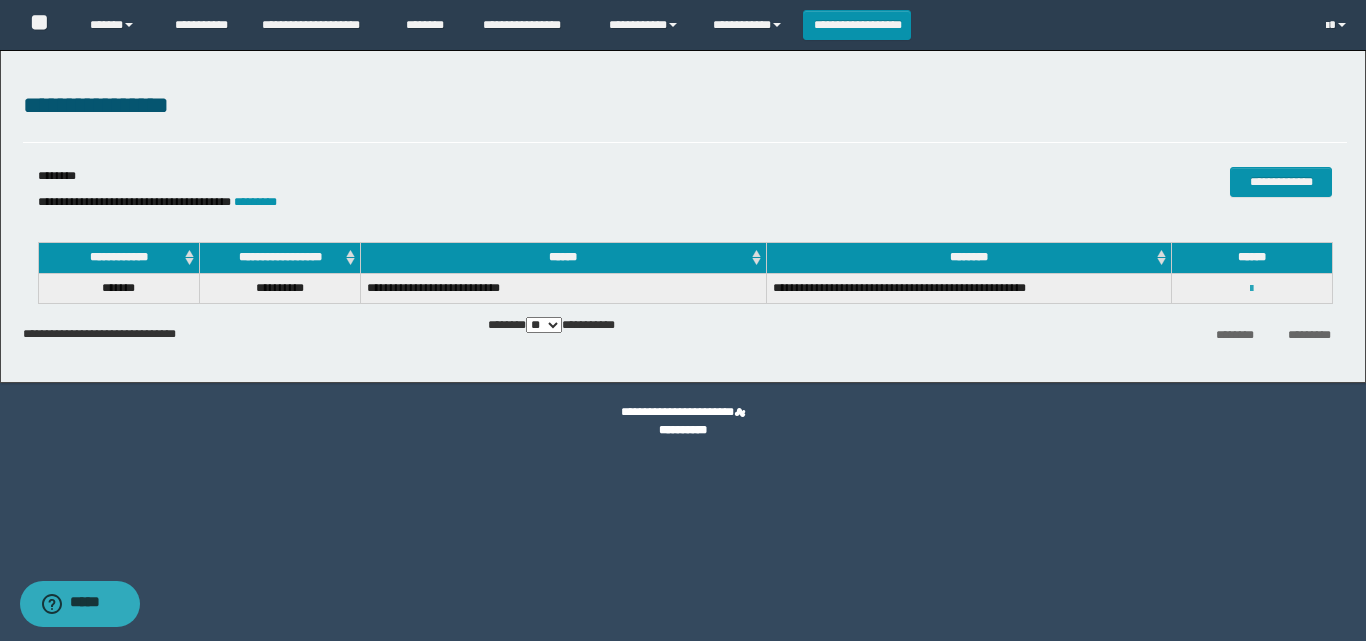 click at bounding box center [1251, 289] 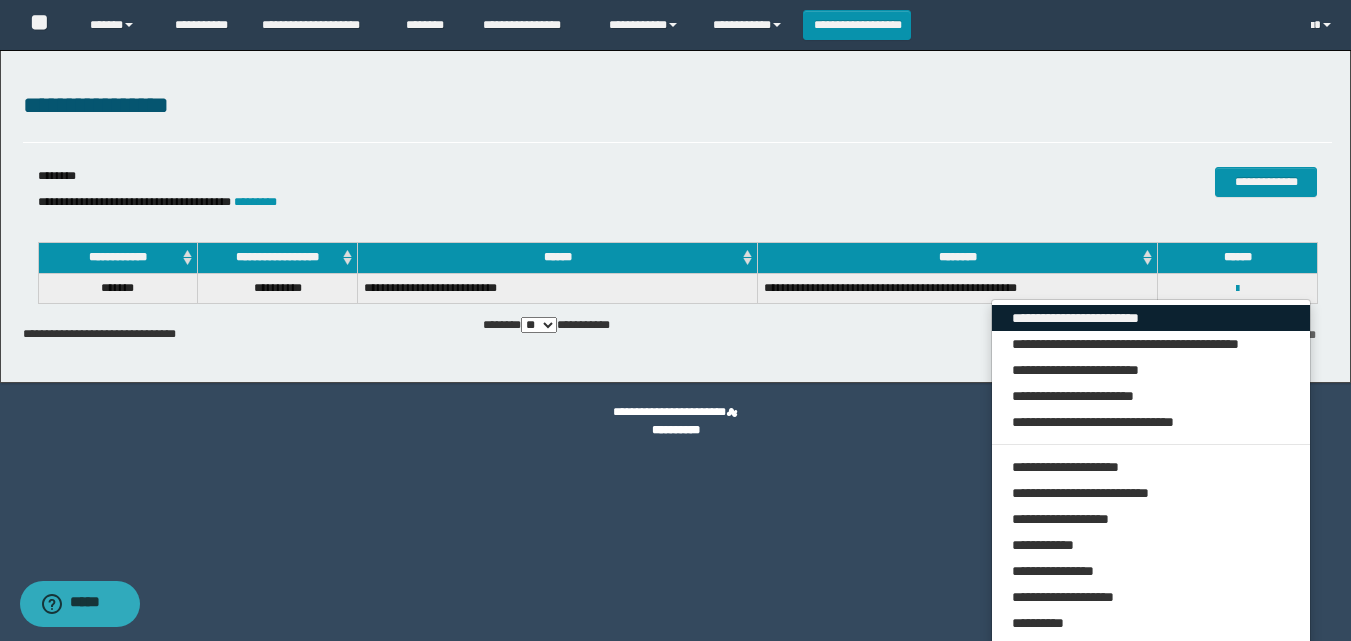 click on "**********" at bounding box center (1151, 318) 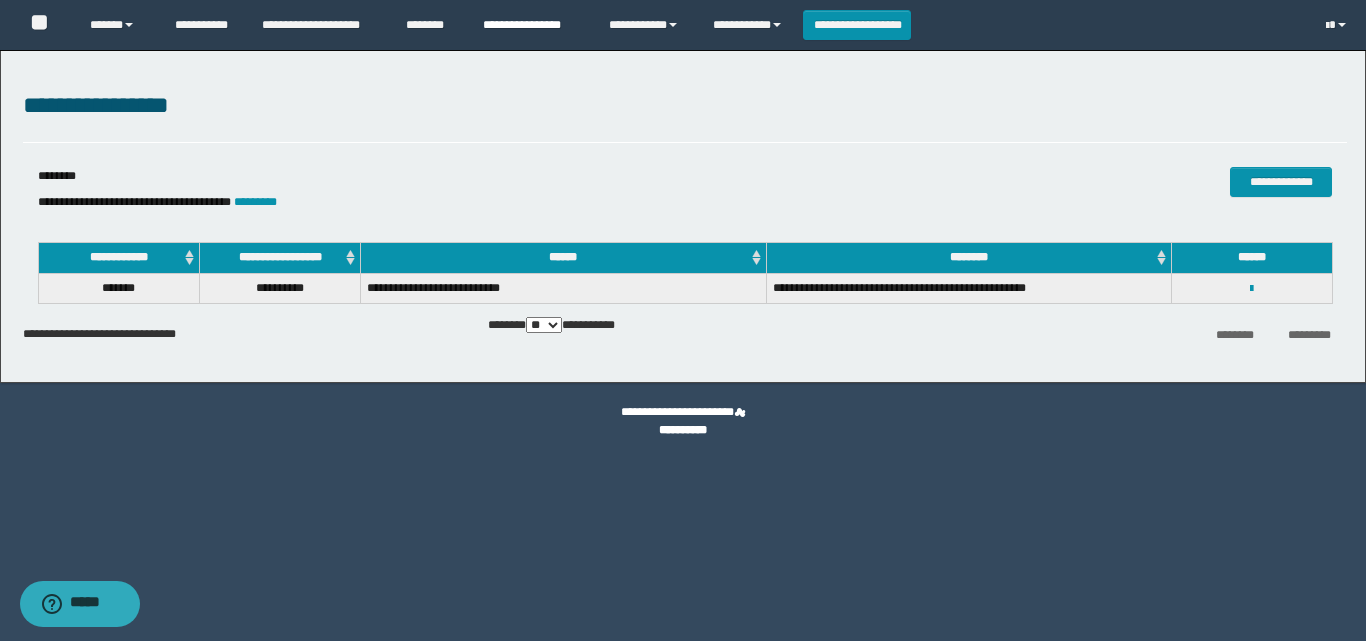 click on "**********" at bounding box center (531, 25) 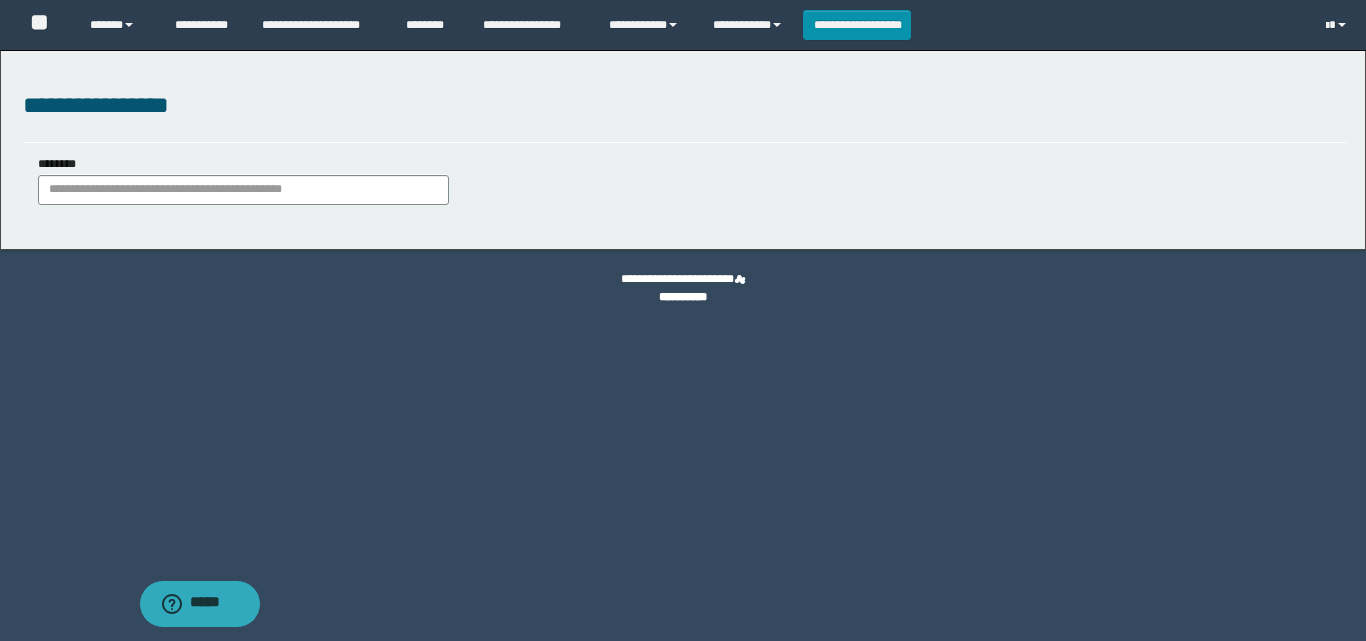 scroll, scrollTop: 0, scrollLeft: 0, axis: both 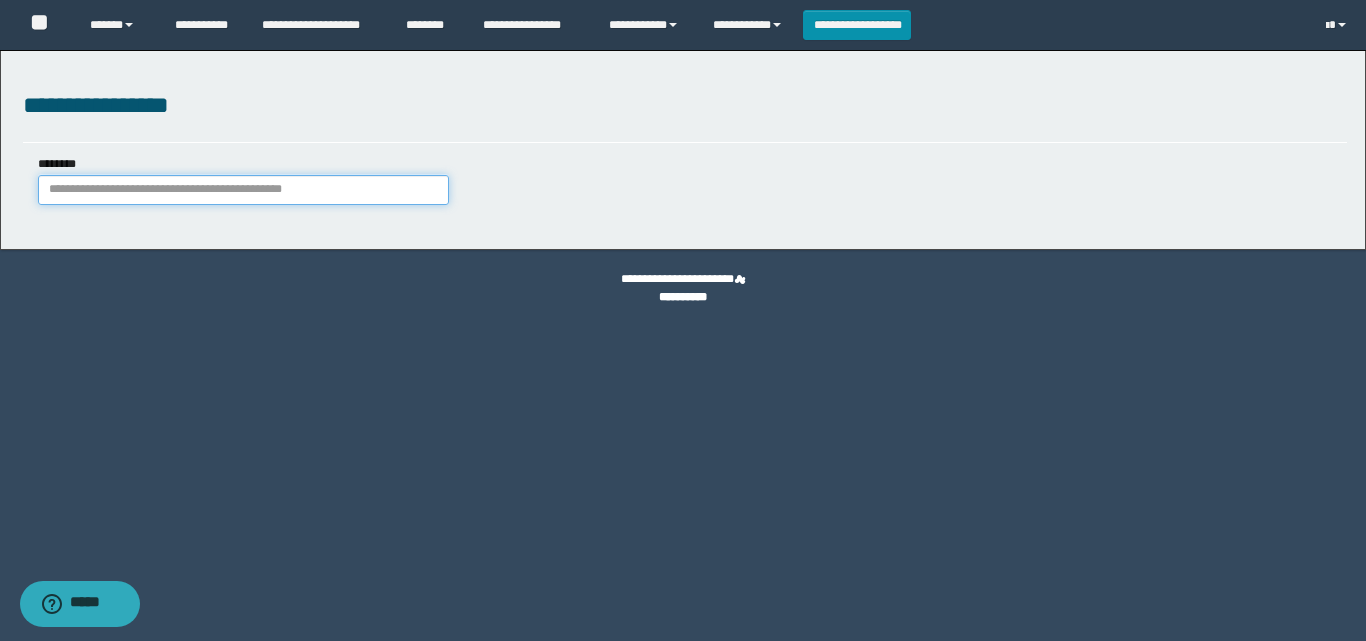 click on "********" at bounding box center [243, 190] 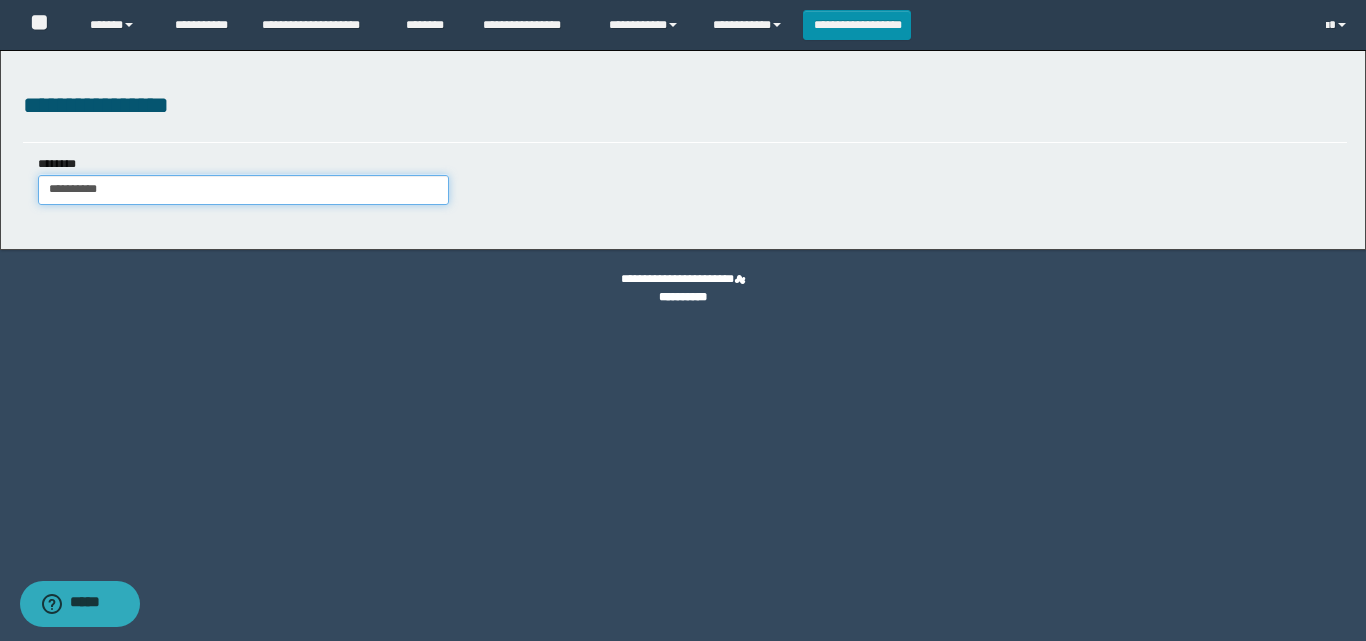 type on "**********" 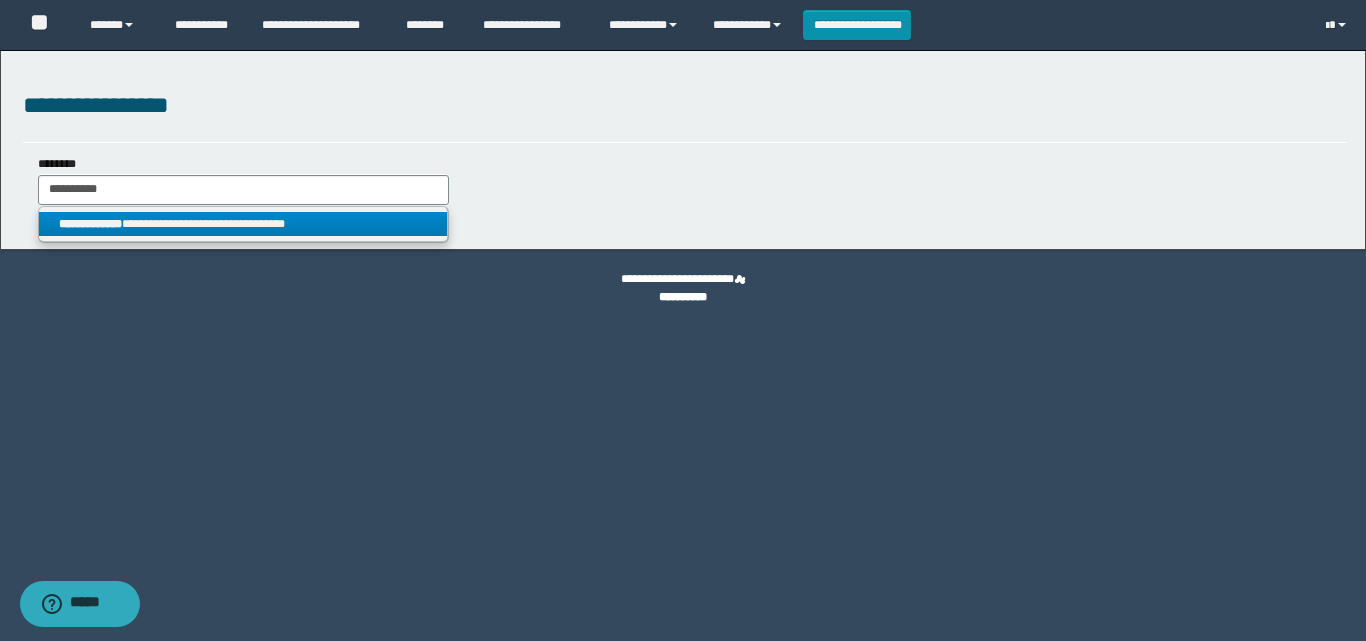 click on "**********" at bounding box center (243, 224) 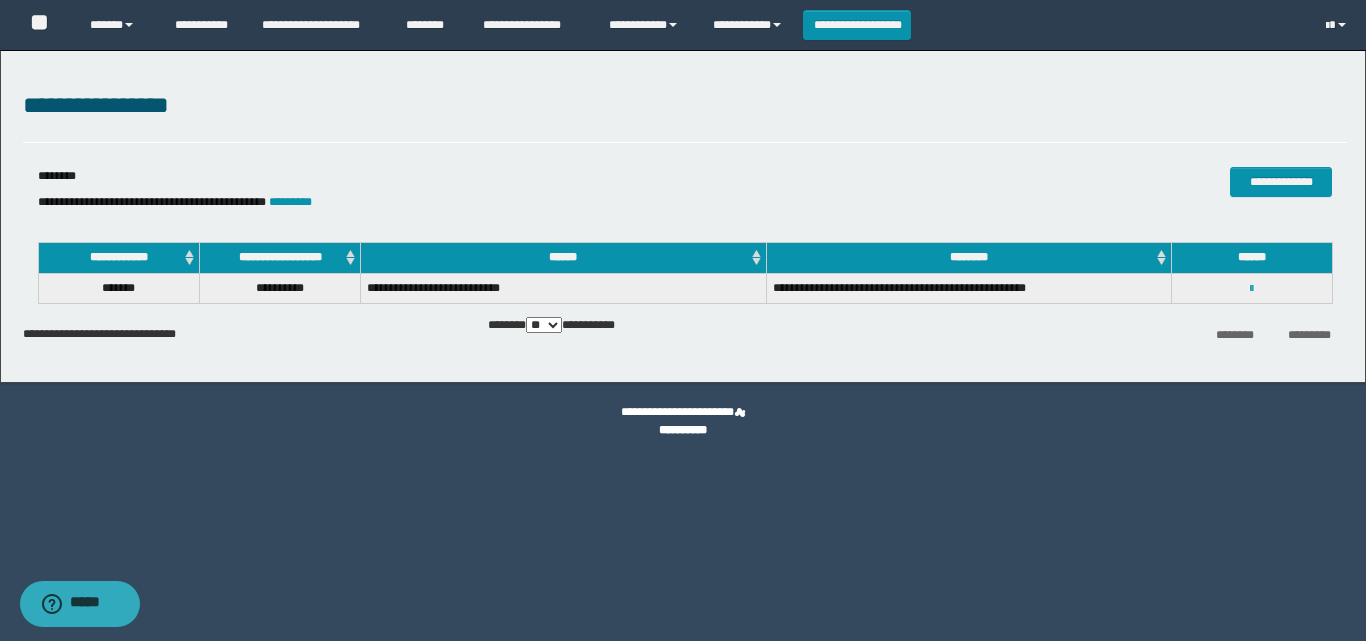 click at bounding box center (1251, 289) 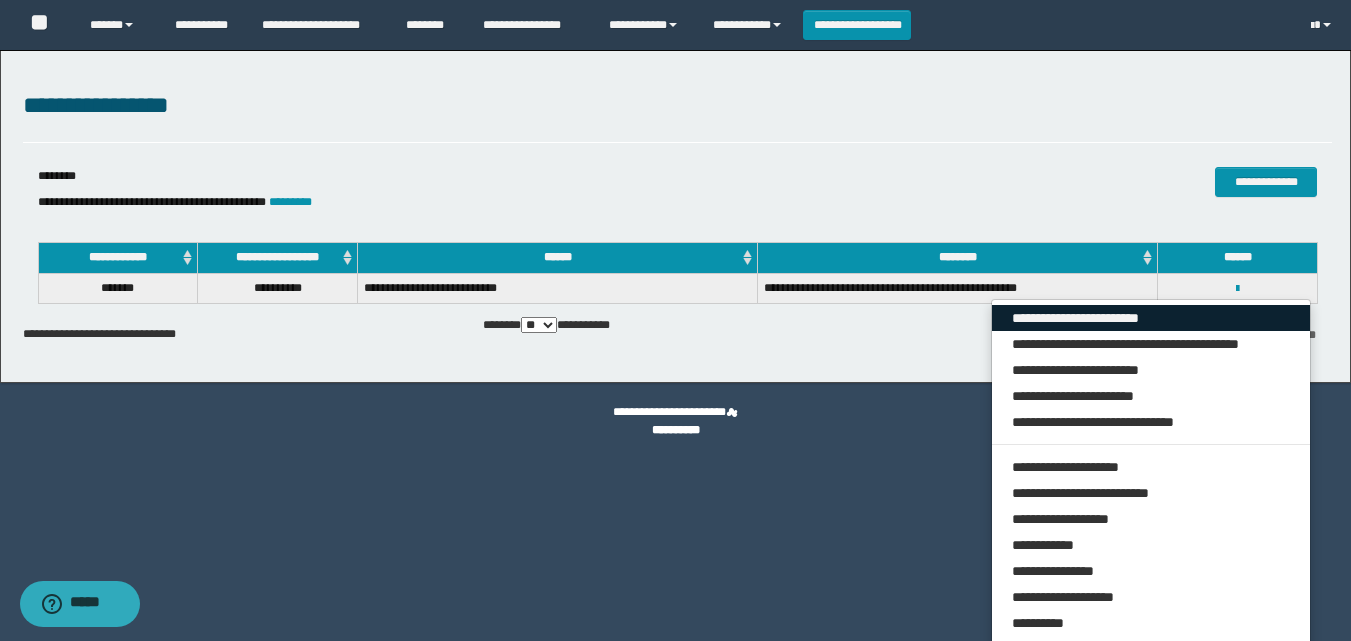 click on "**********" at bounding box center [1151, 318] 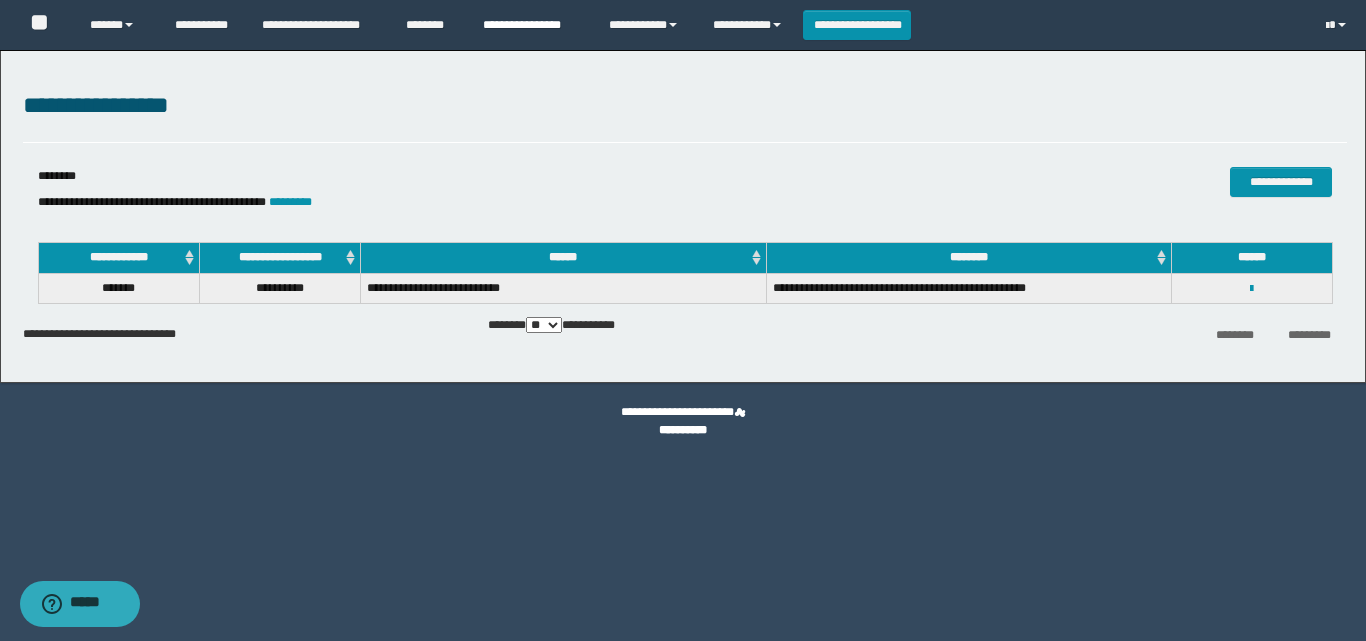 click on "**********" at bounding box center [531, 25] 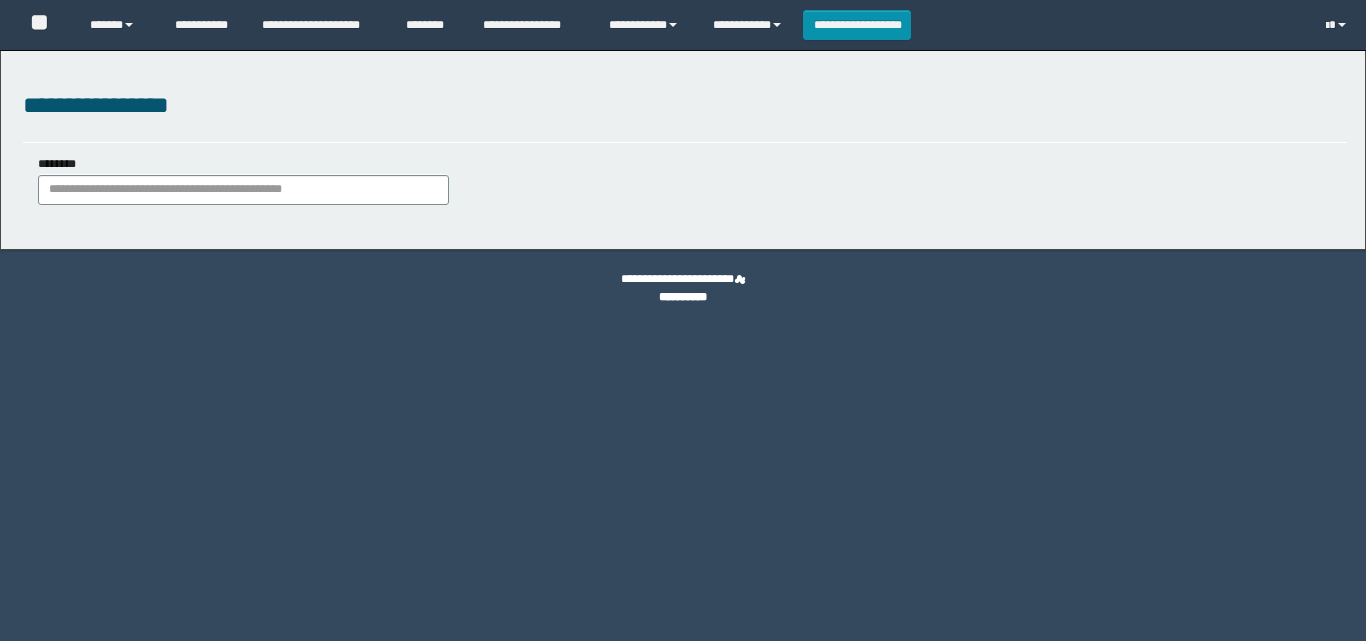 scroll, scrollTop: 0, scrollLeft: 0, axis: both 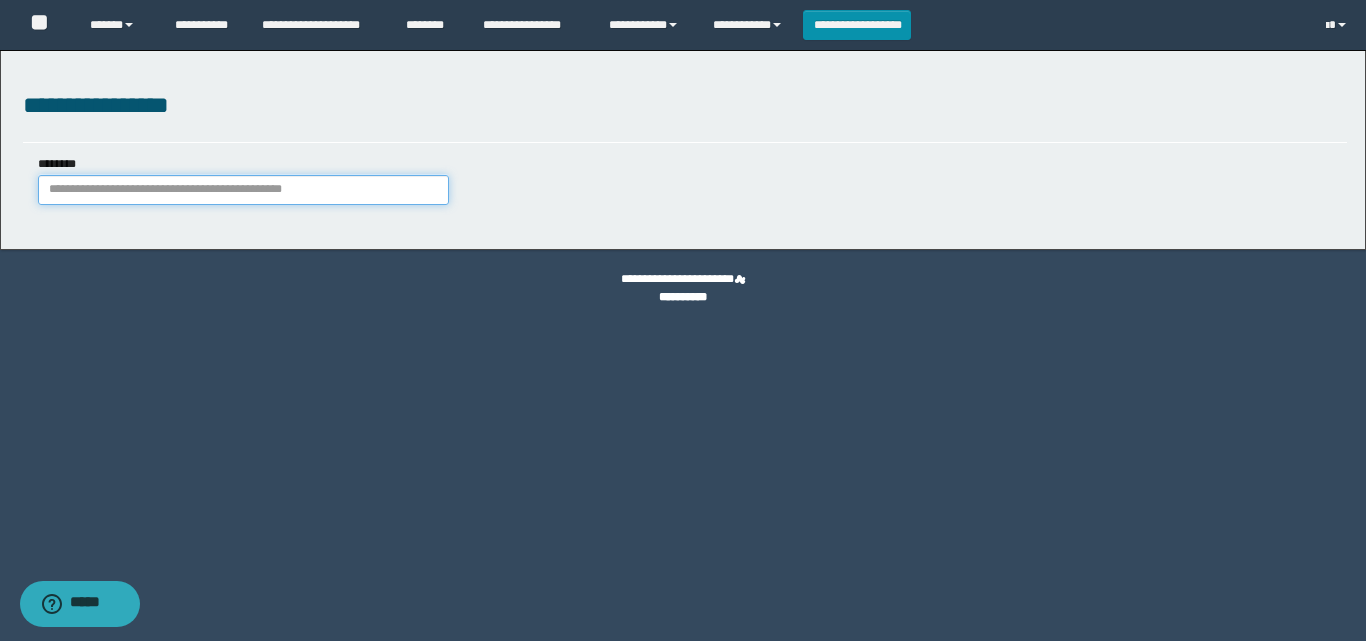 click on "********" at bounding box center (243, 190) 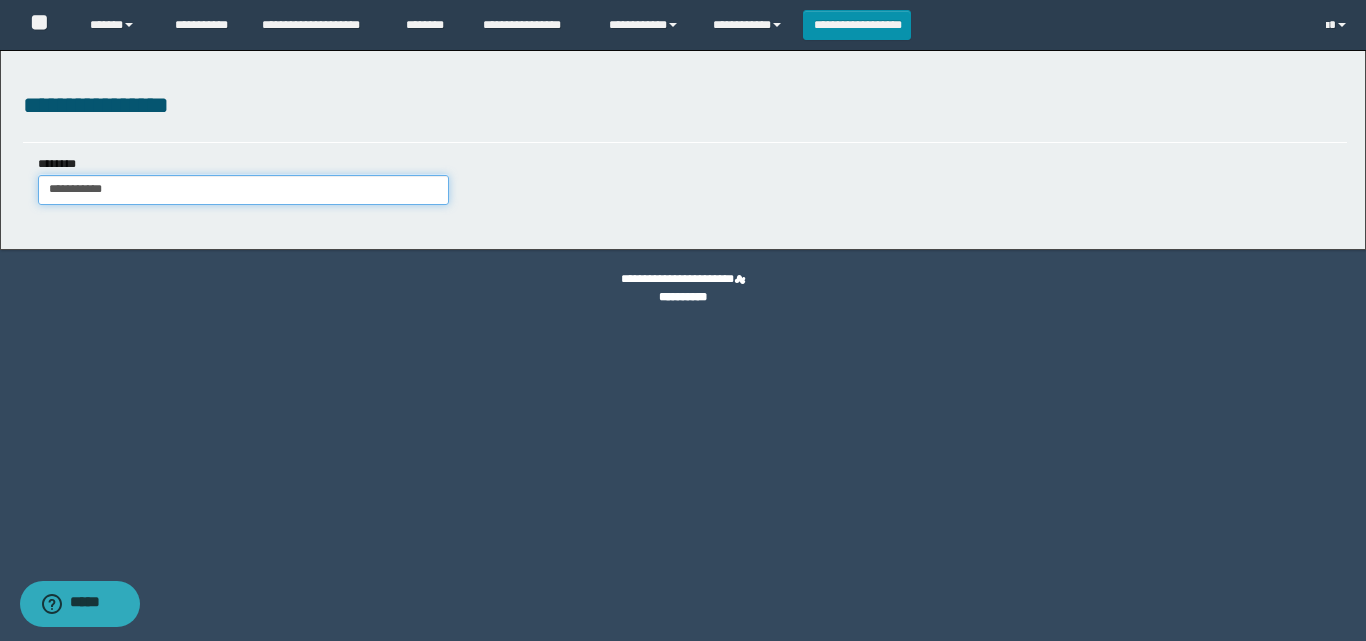 type on "**********" 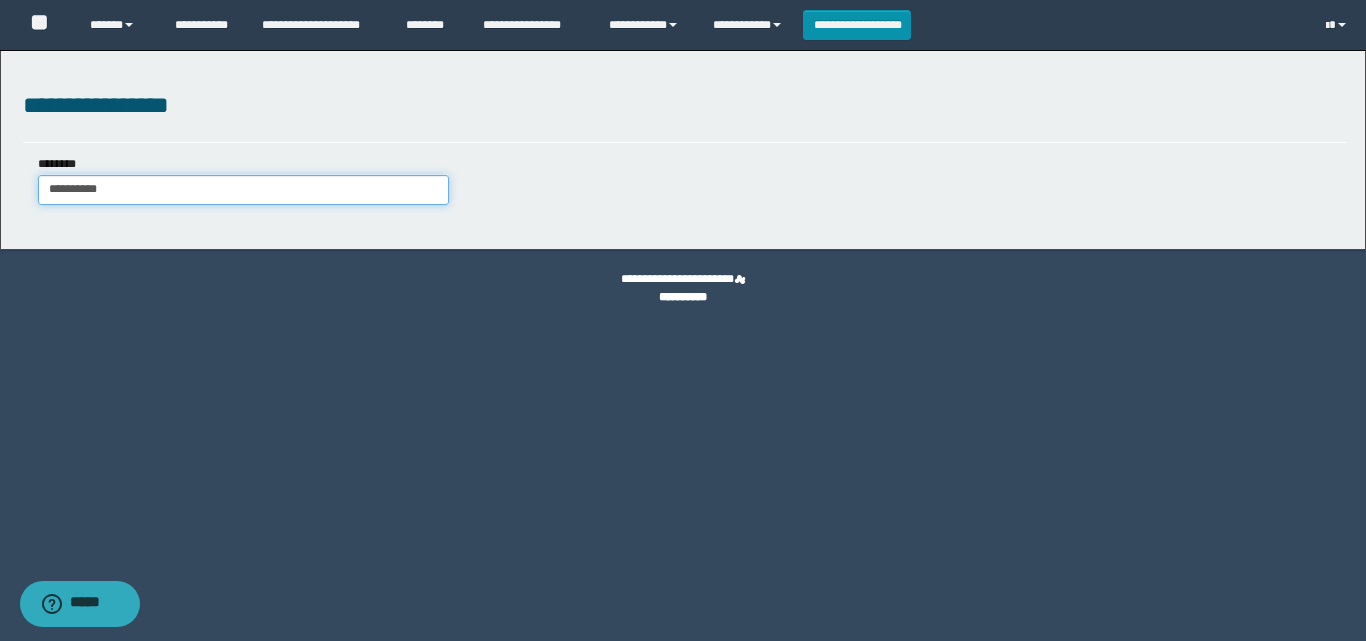 type on "**********" 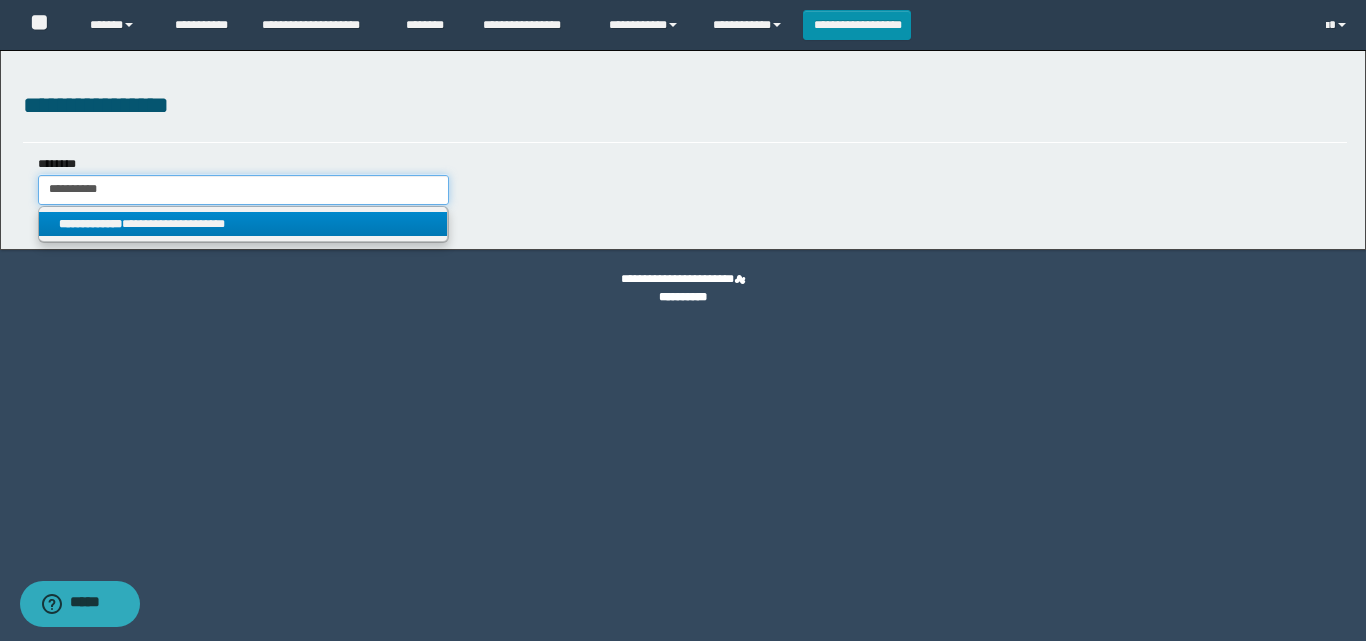 type on "**********" 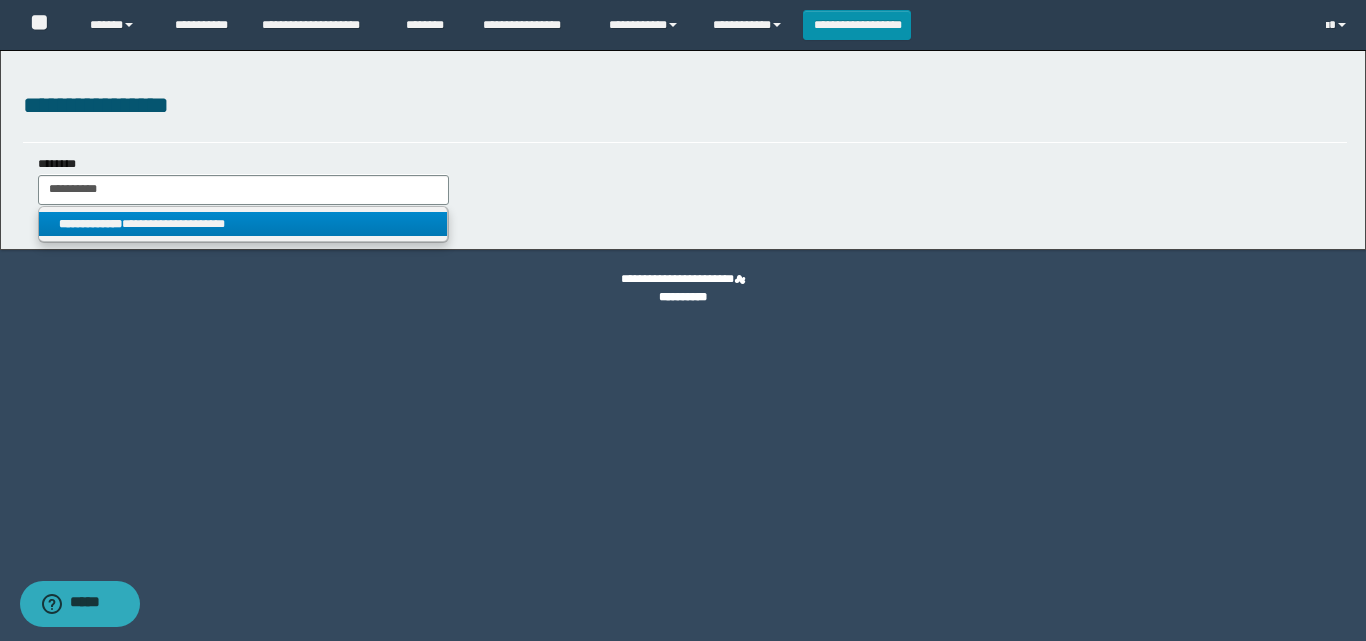 click on "**********" at bounding box center [243, 224] 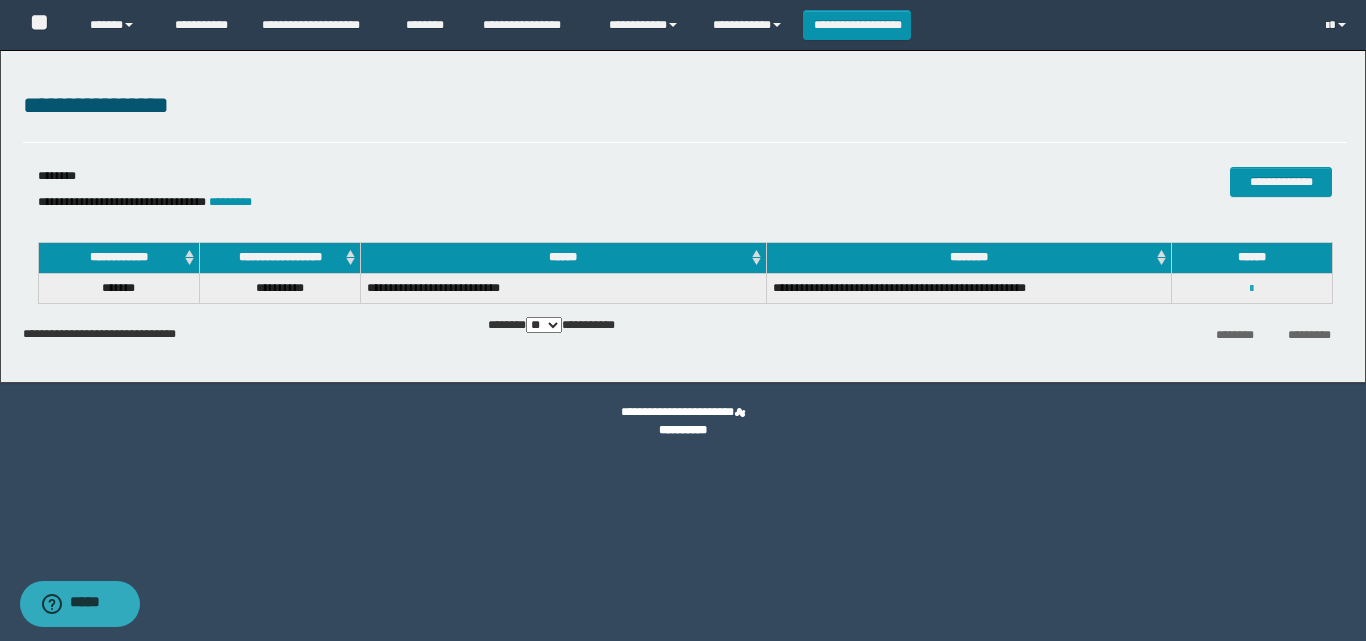 click at bounding box center [1251, 289] 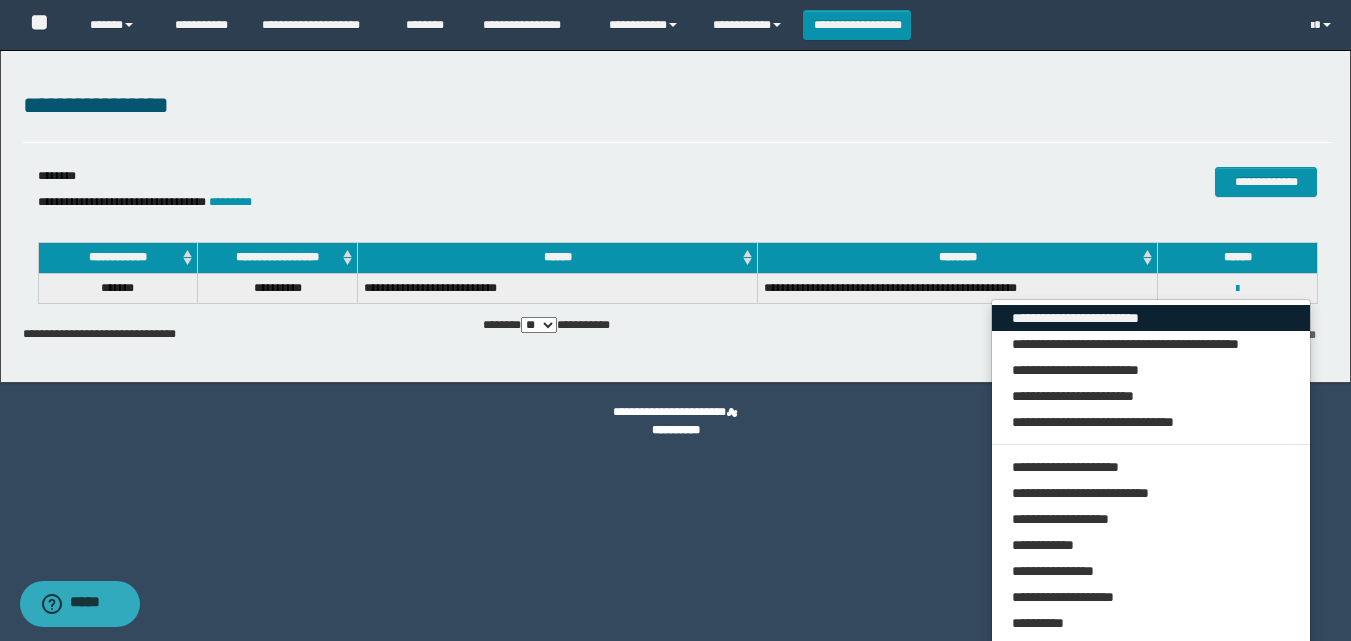 click on "**********" at bounding box center [1151, 318] 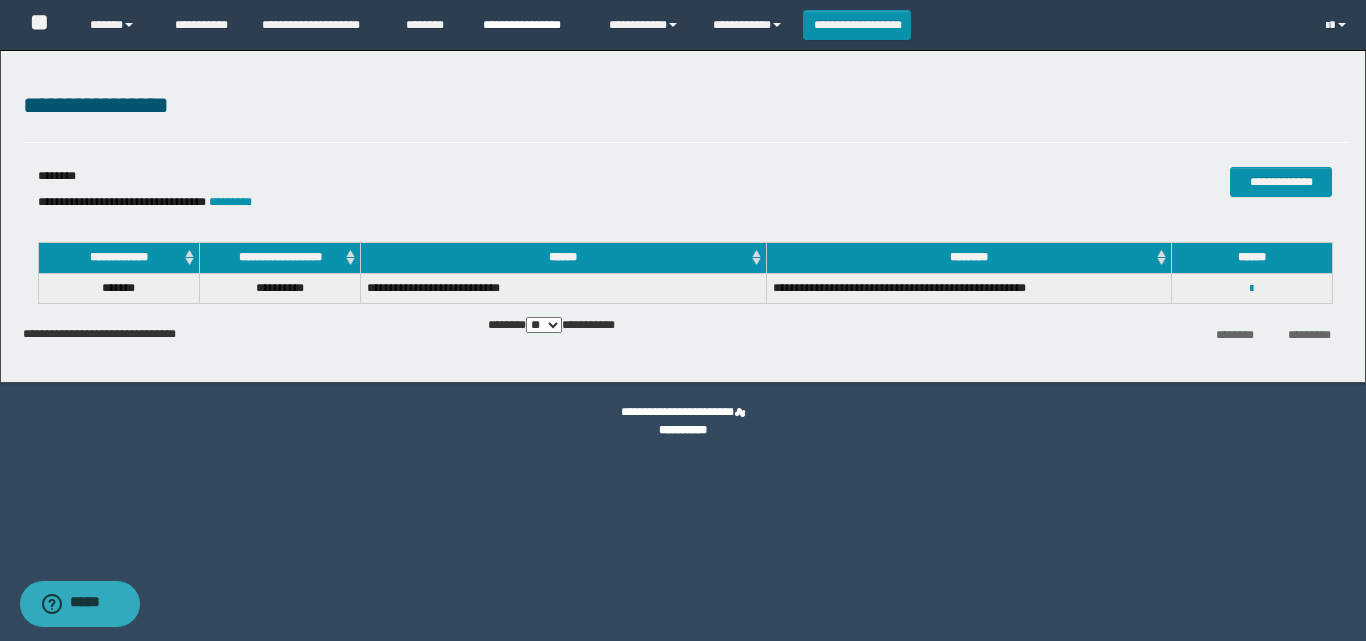 click on "**********" at bounding box center (531, 25) 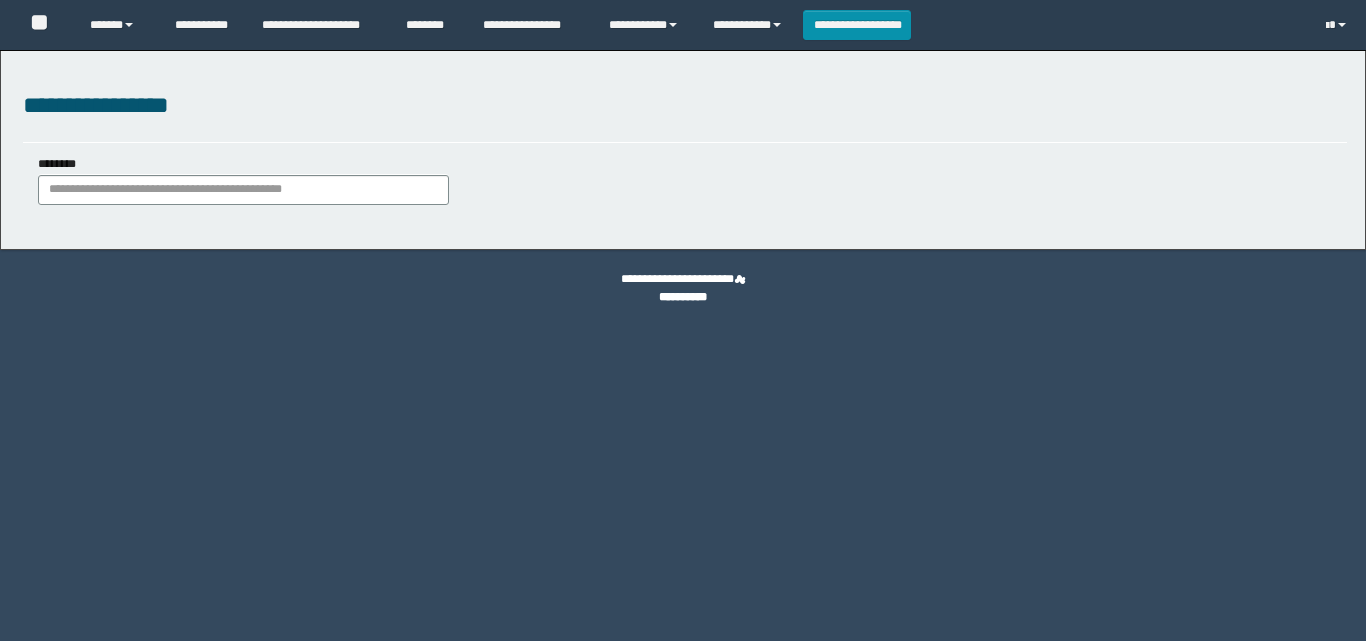 scroll, scrollTop: 0, scrollLeft: 0, axis: both 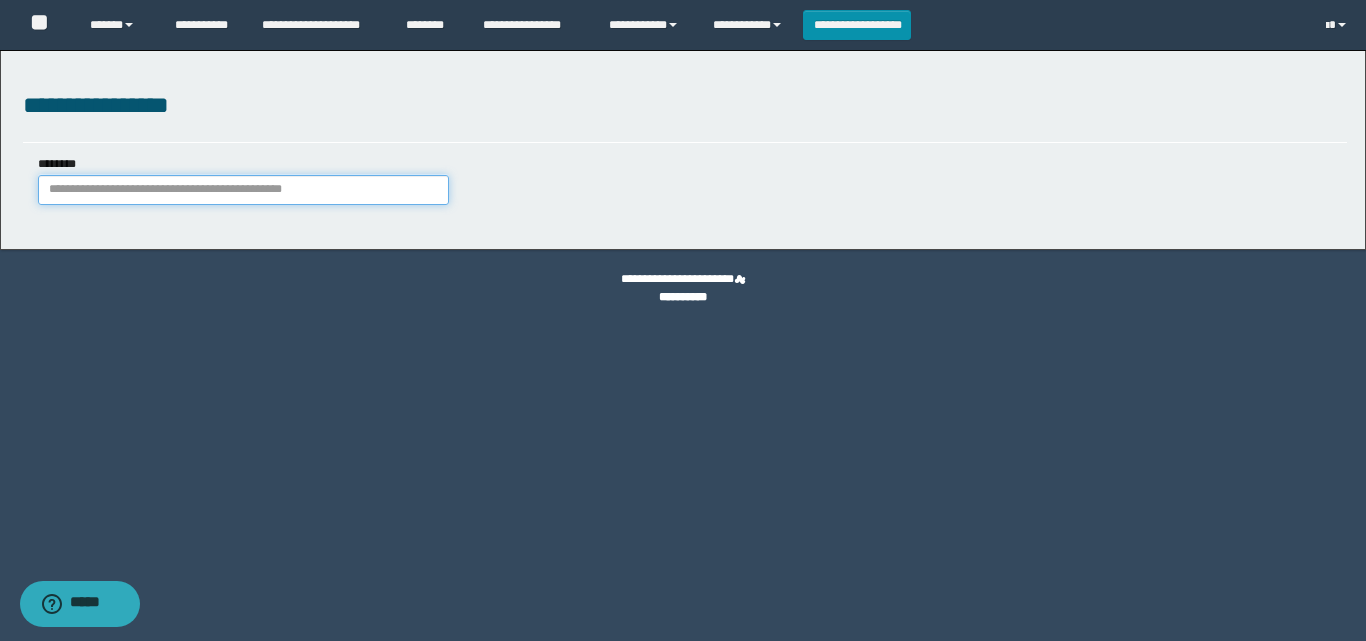 click on "********" at bounding box center [243, 190] 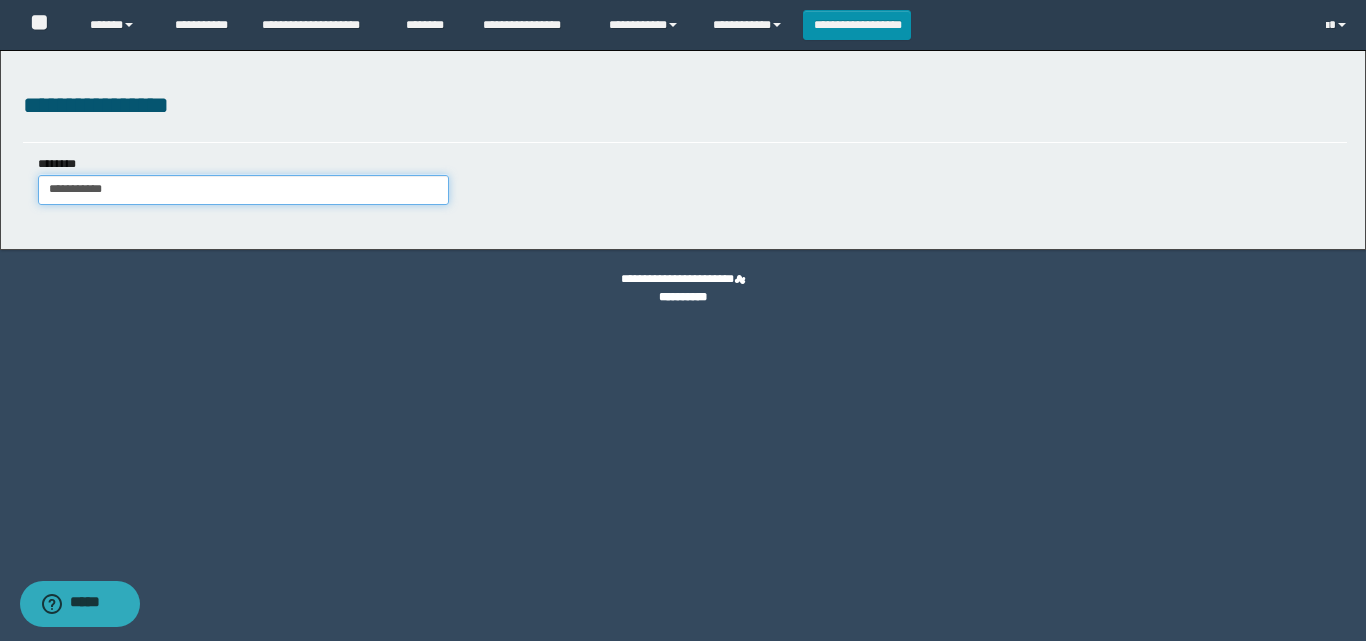 type on "**********" 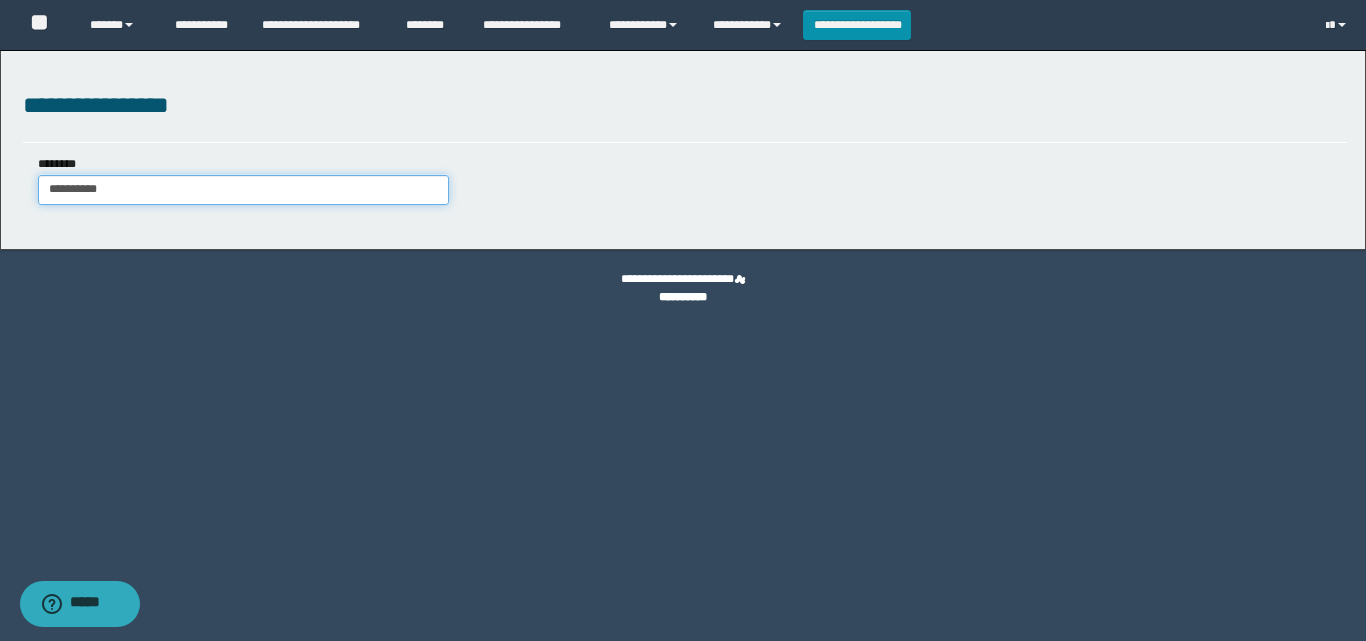 type on "**********" 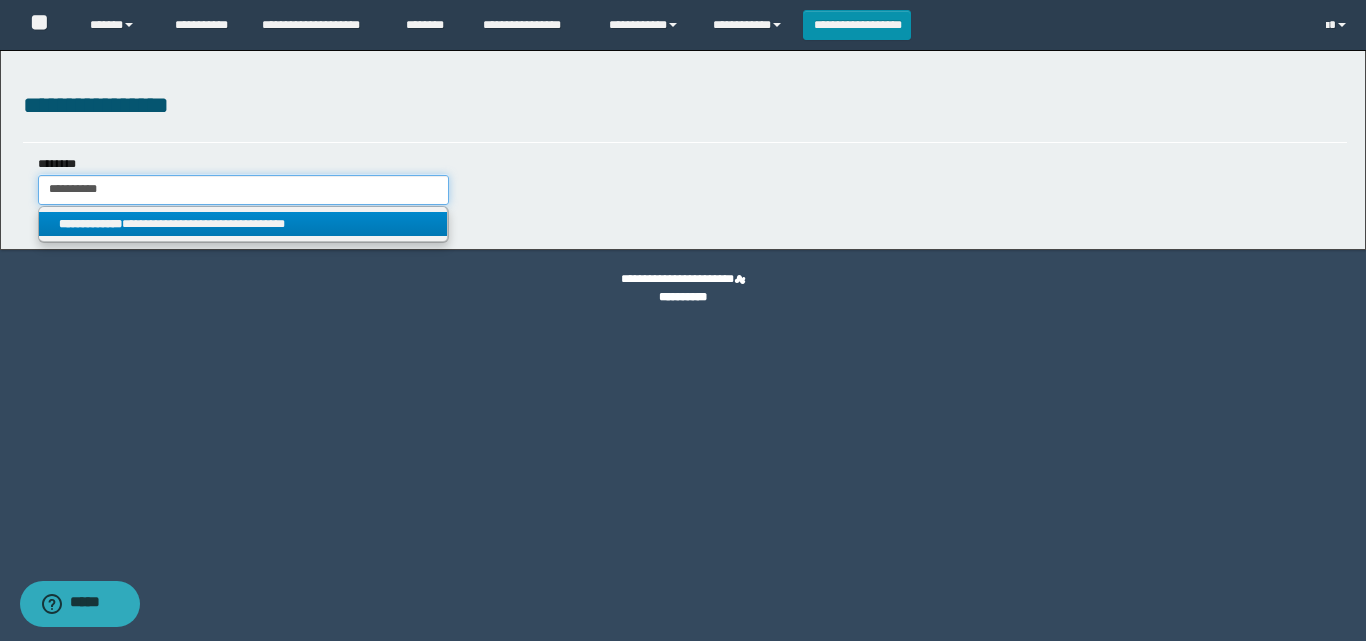 type on "**********" 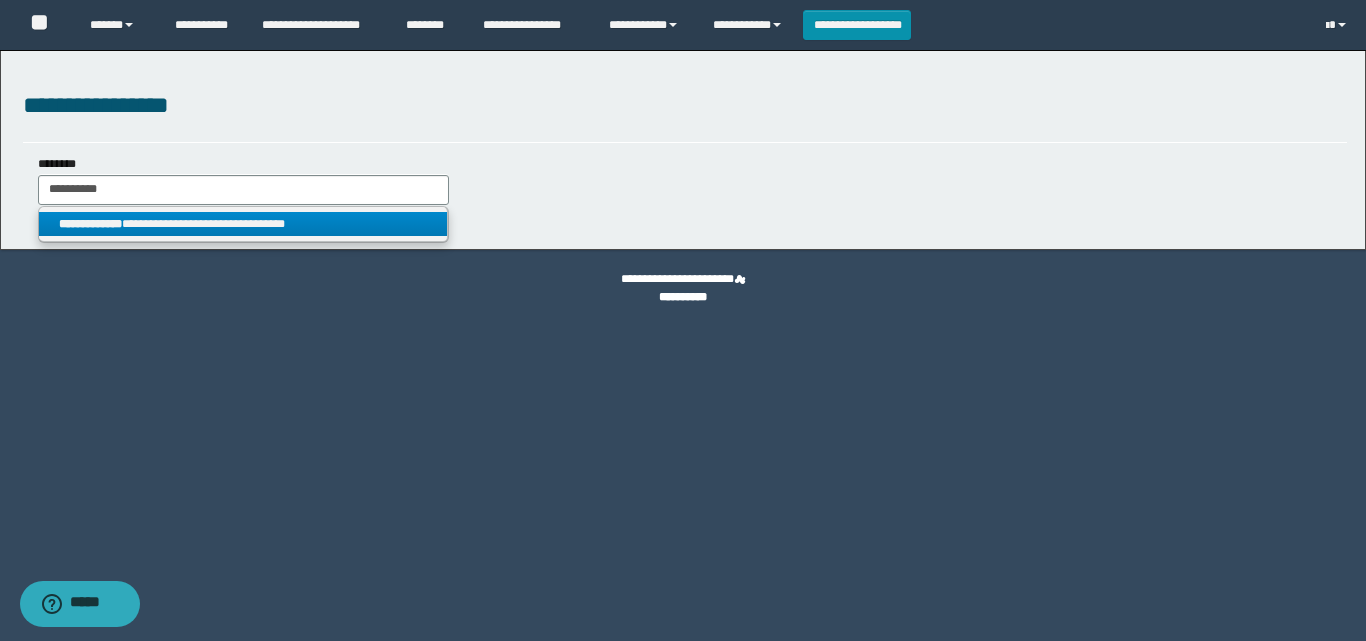 click on "**********" at bounding box center (243, 224) 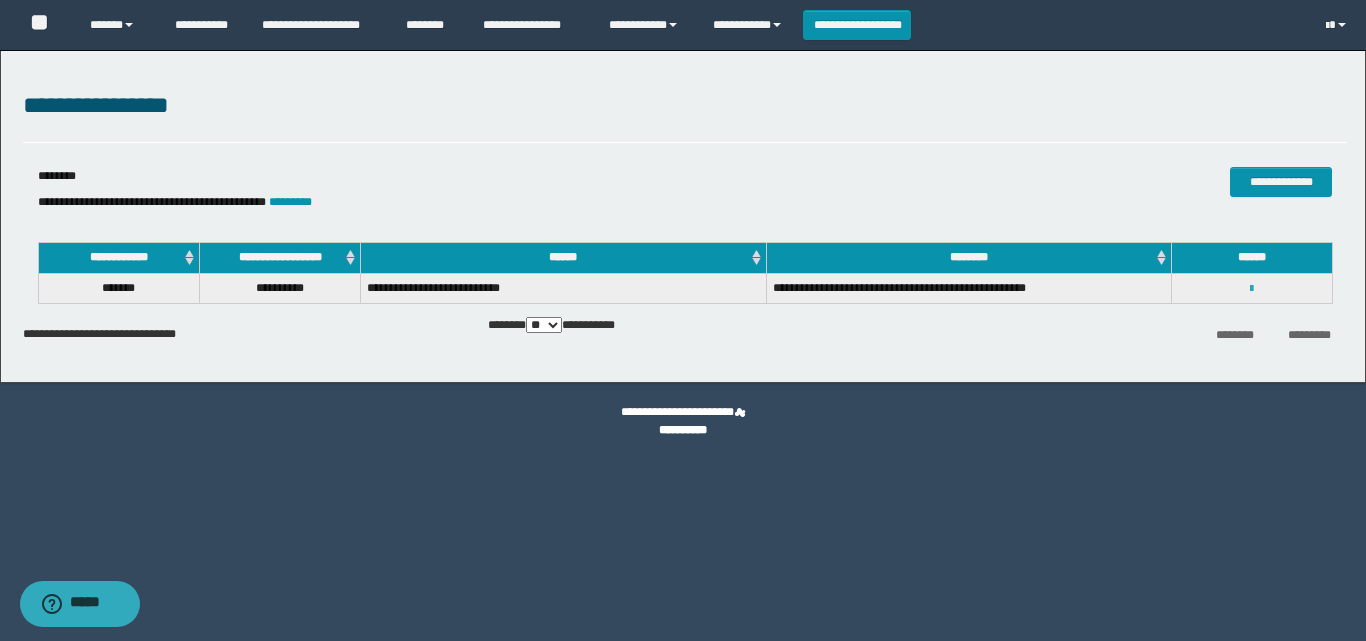 click at bounding box center [1251, 289] 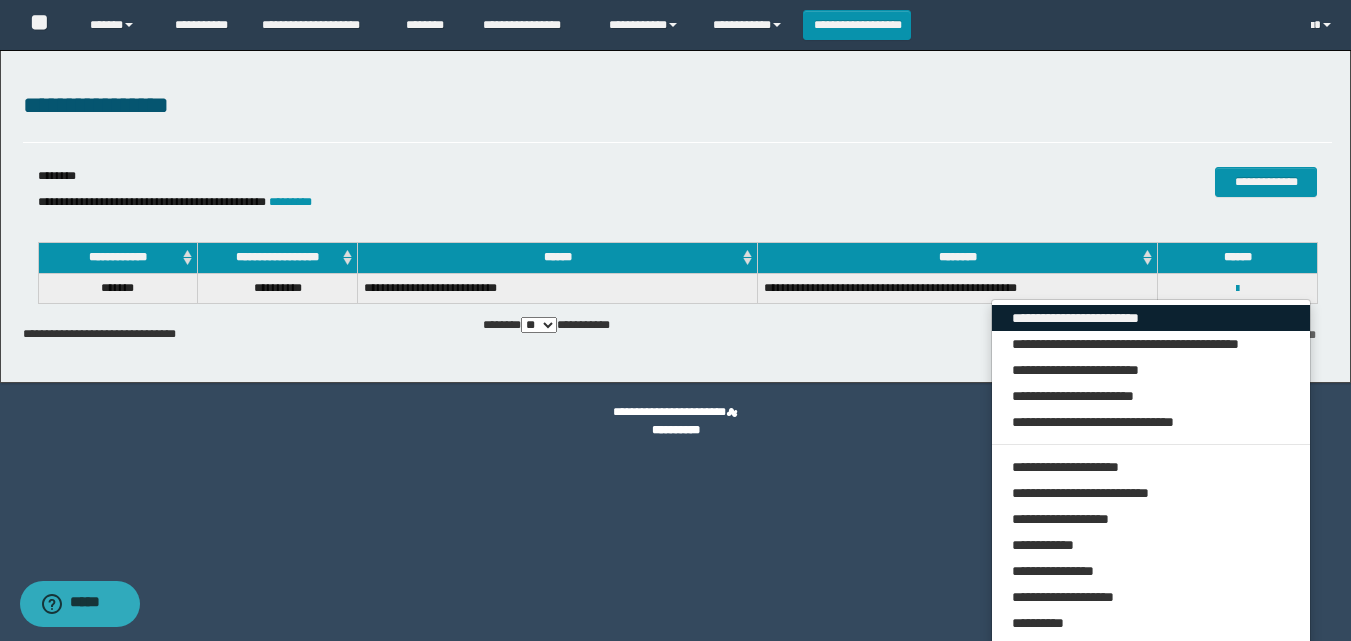 click on "**********" at bounding box center [1151, 318] 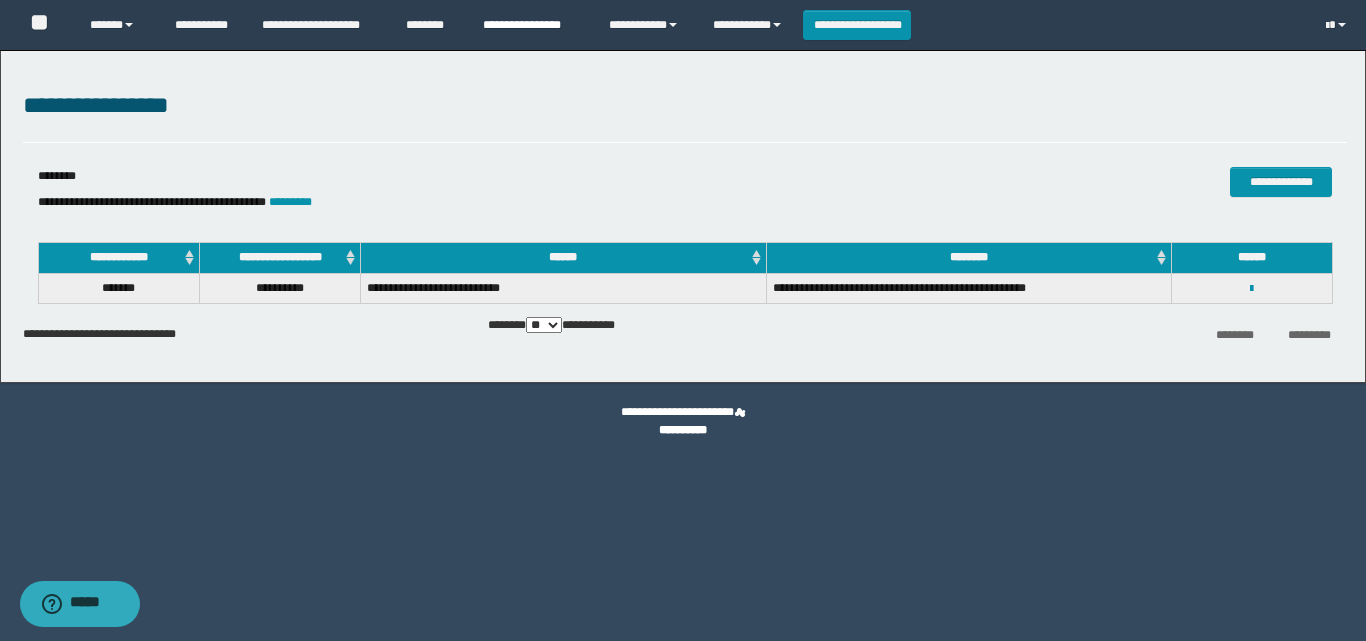 click on "**********" at bounding box center (531, 25) 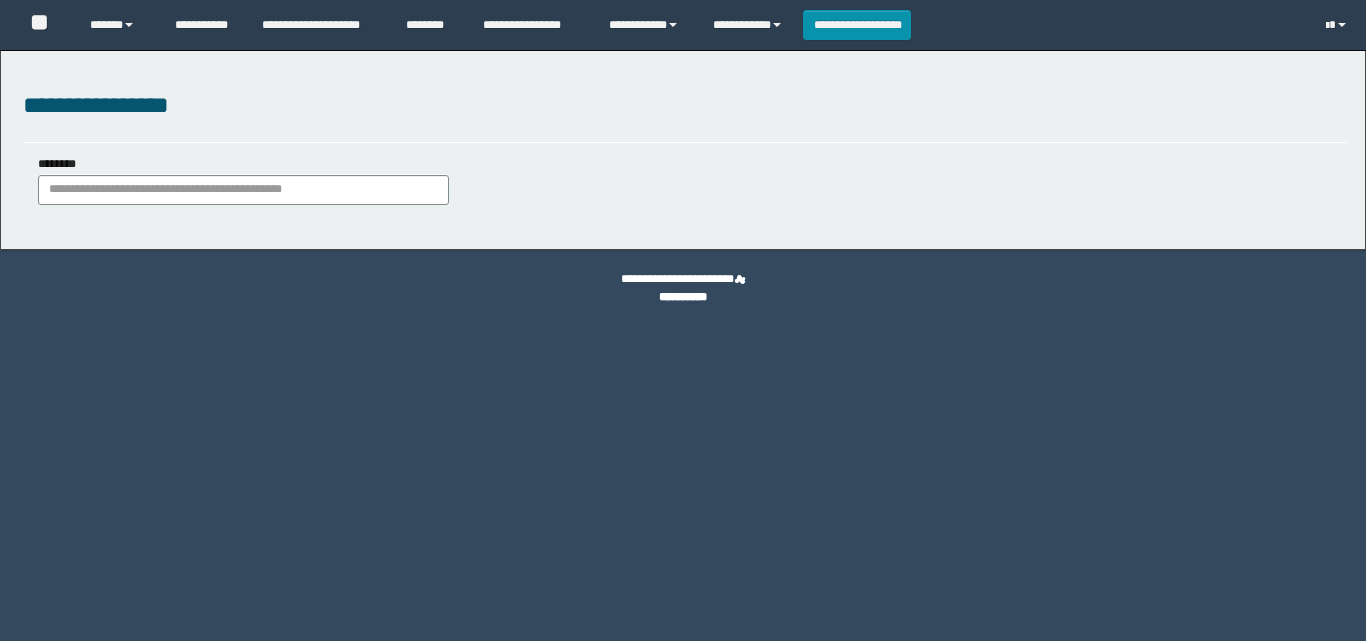 scroll, scrollTop: 0, scrollLeft: 0, axis: both 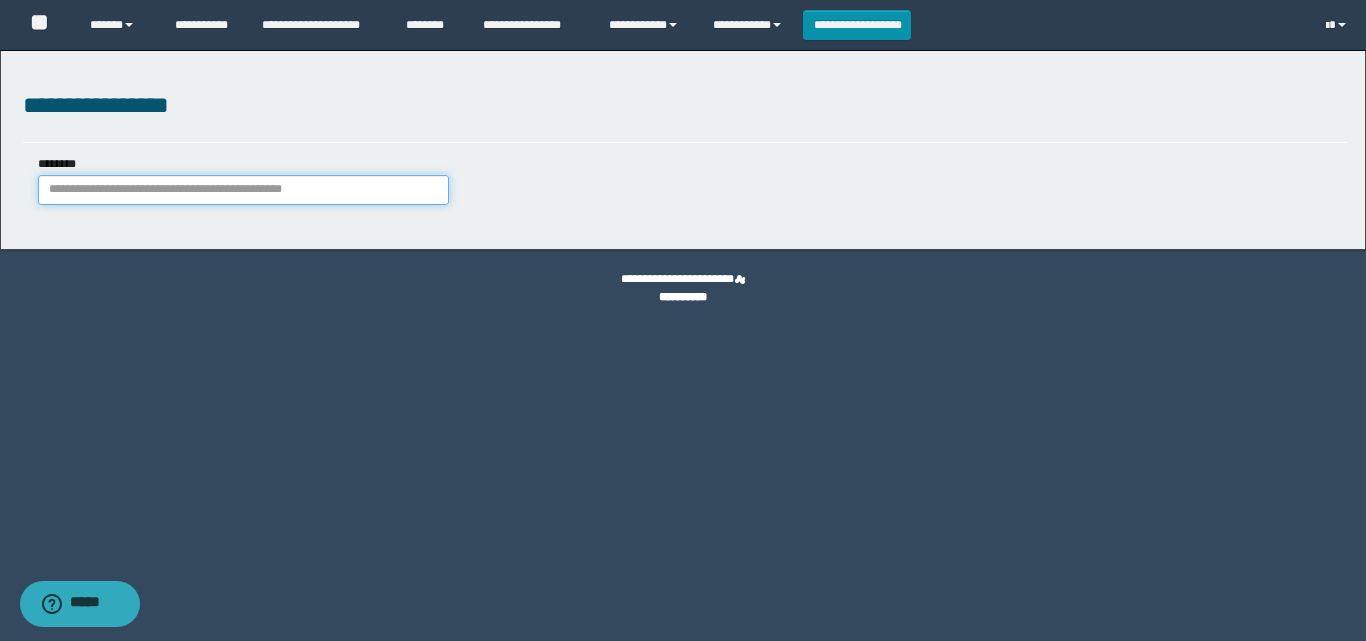 click on "********" at bounding box center [243, 190] 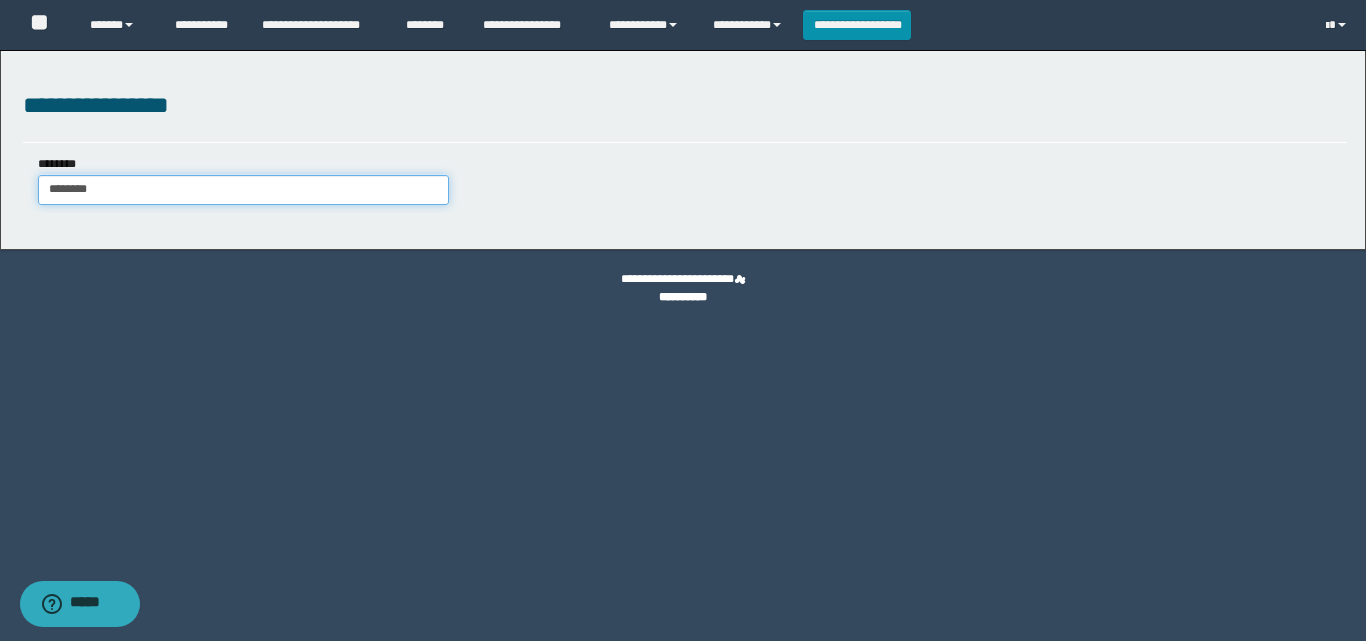 type on "********" 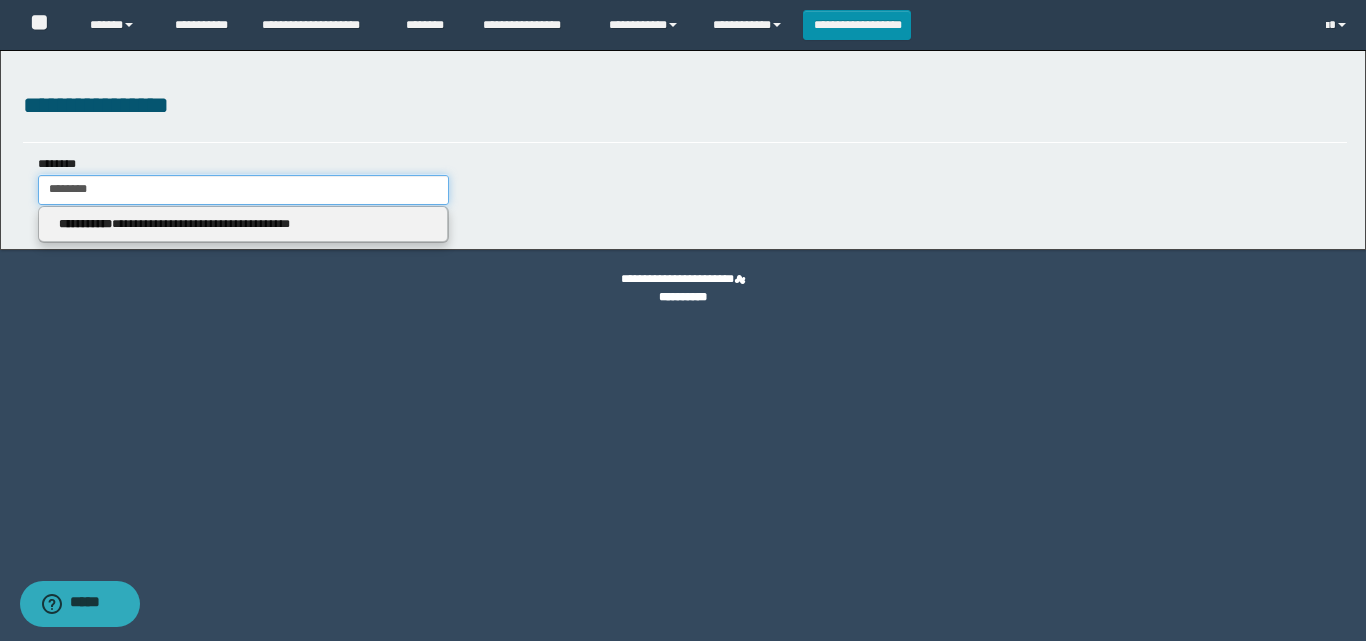 type on "********" 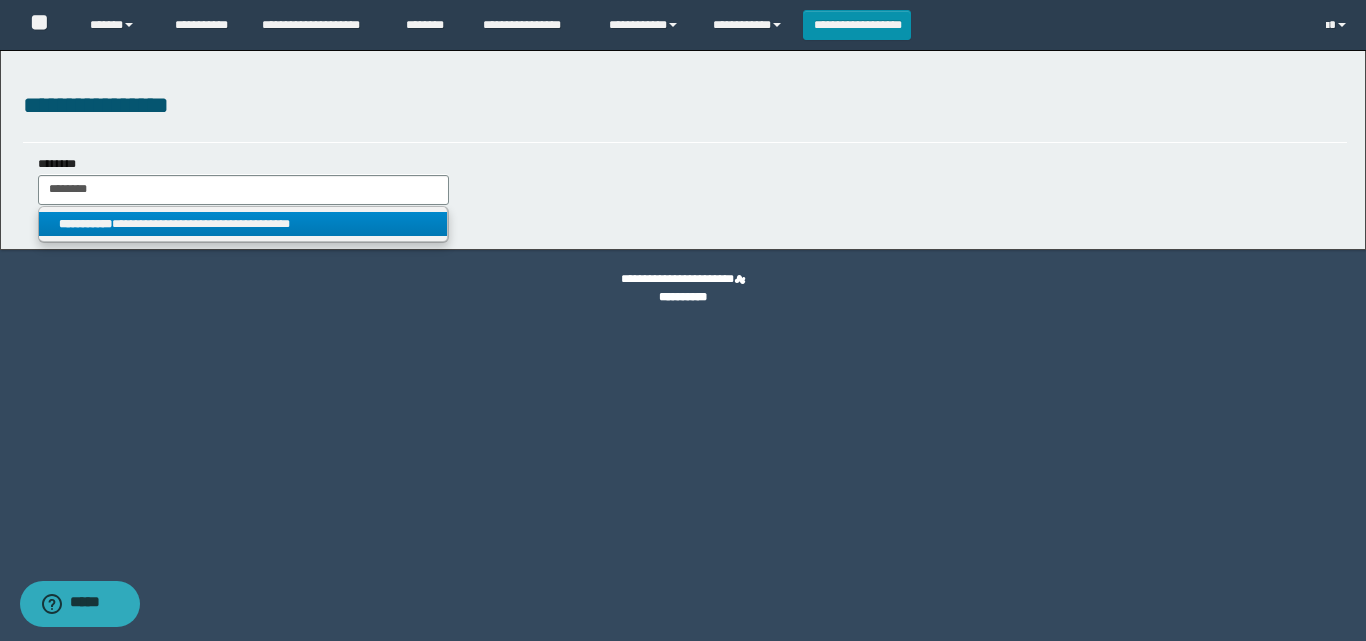 click on "**********" at bounding box center [243, 224] 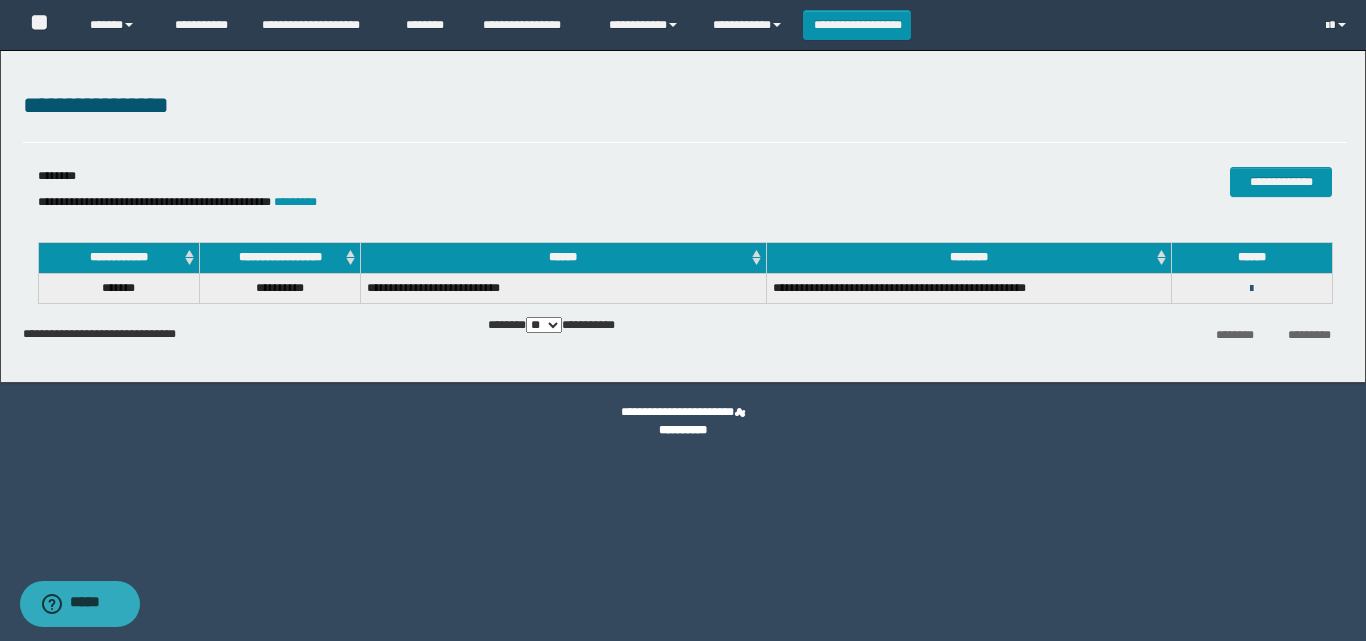 click at bounding box center (1251, 289) 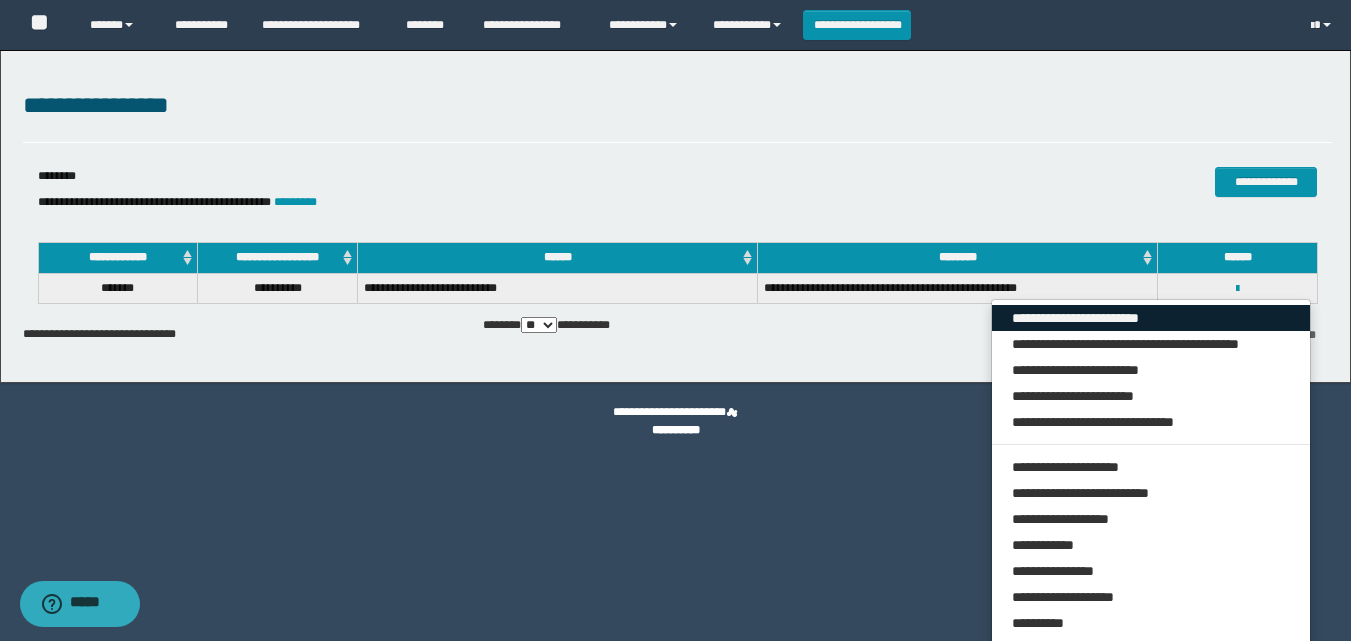 click on "**********" at bounding box center (1151, 318) 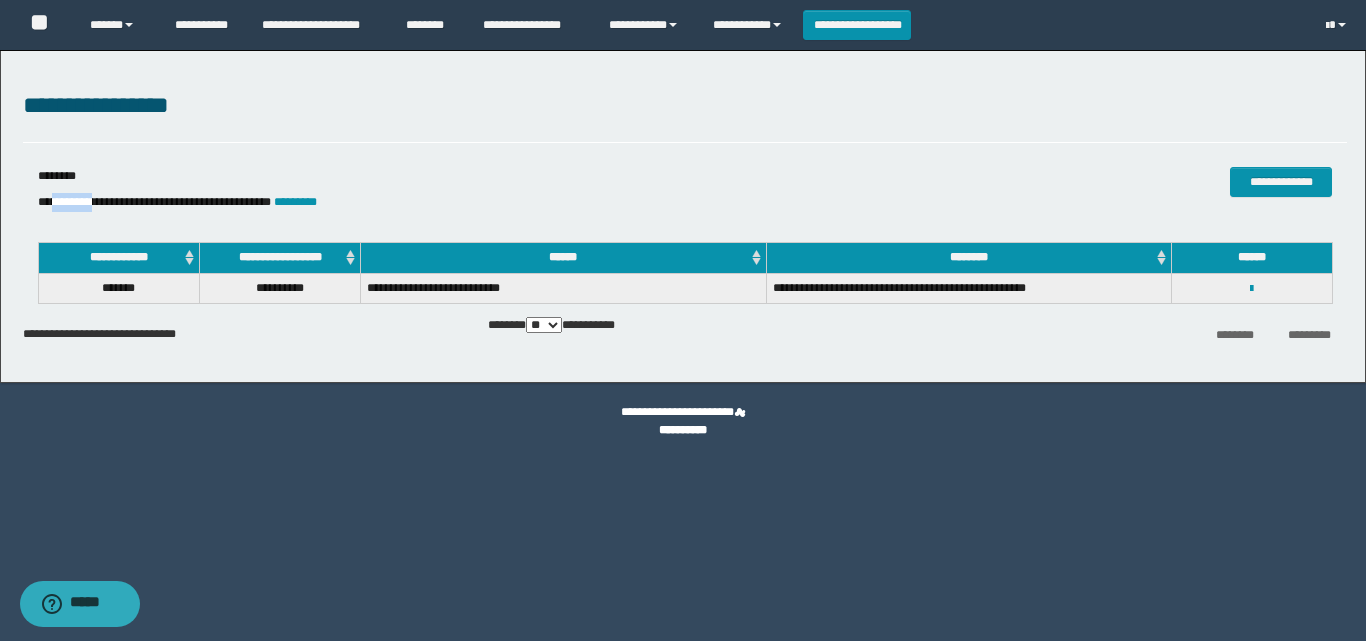 drag, startPoint x: 107, startPoint y: 202, endPoint x: 56, endPoint y: 203, distance: 51.009804 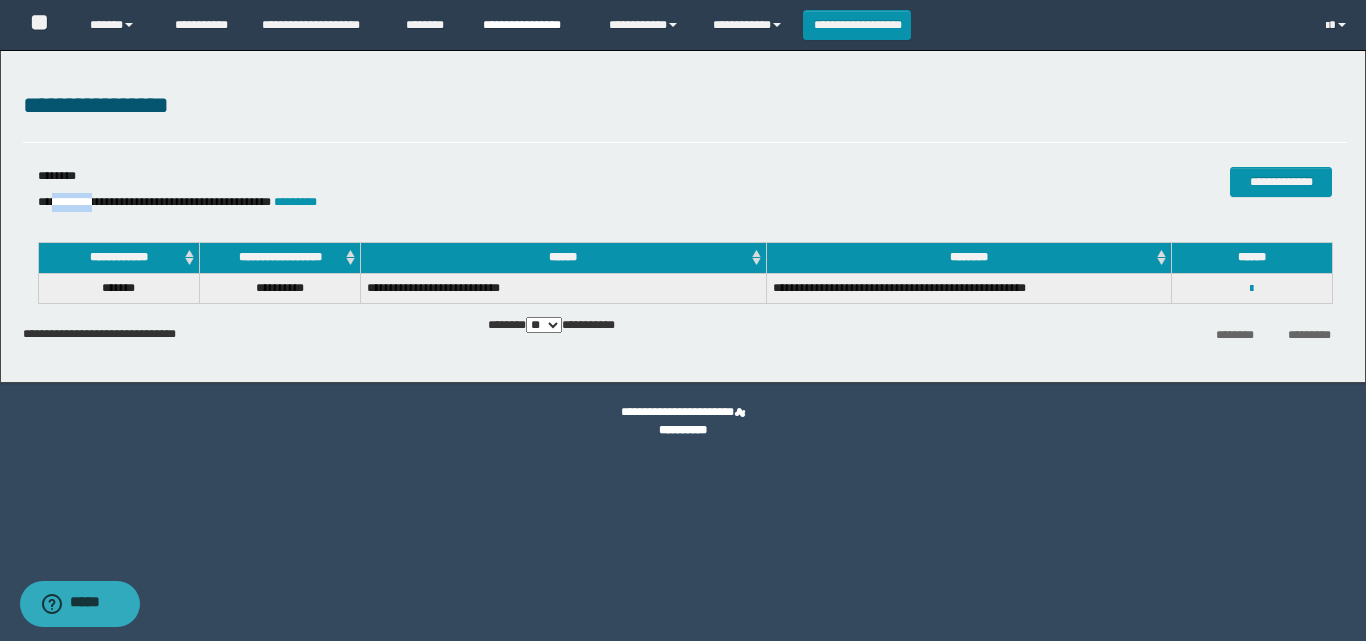 click on "**********" at bounding box center [531, 25] 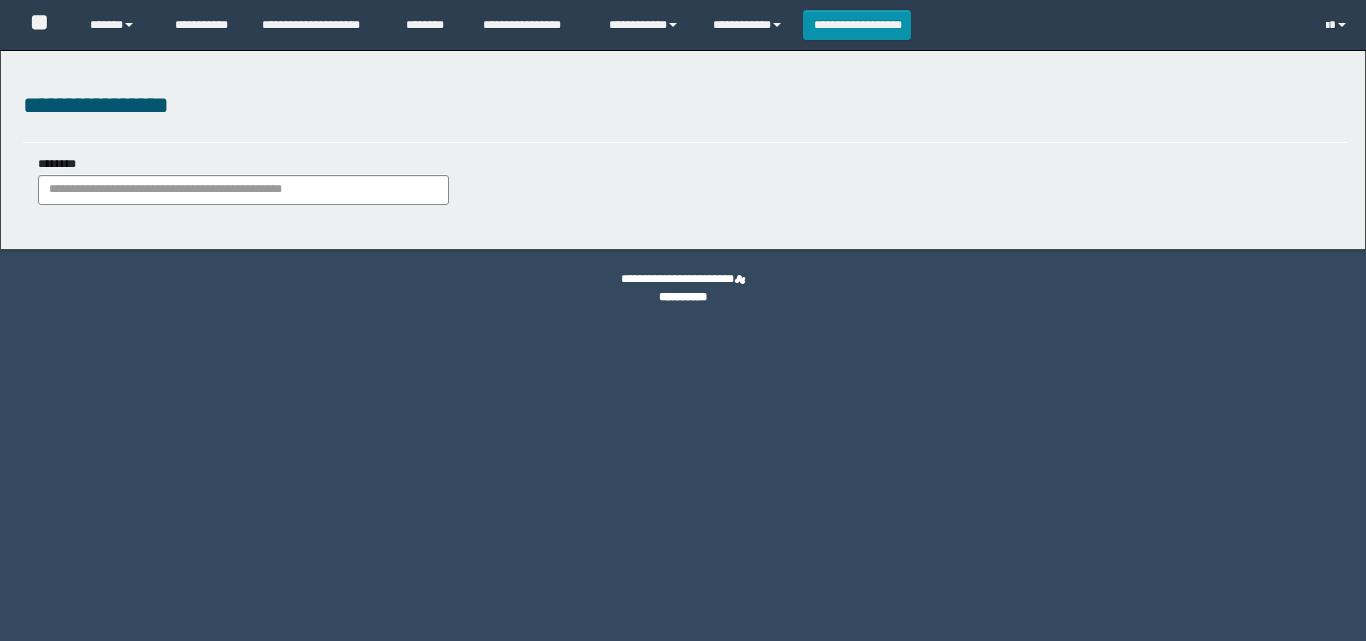 scroll, scrollTop: 0, scrollLeft: 0, axis: both 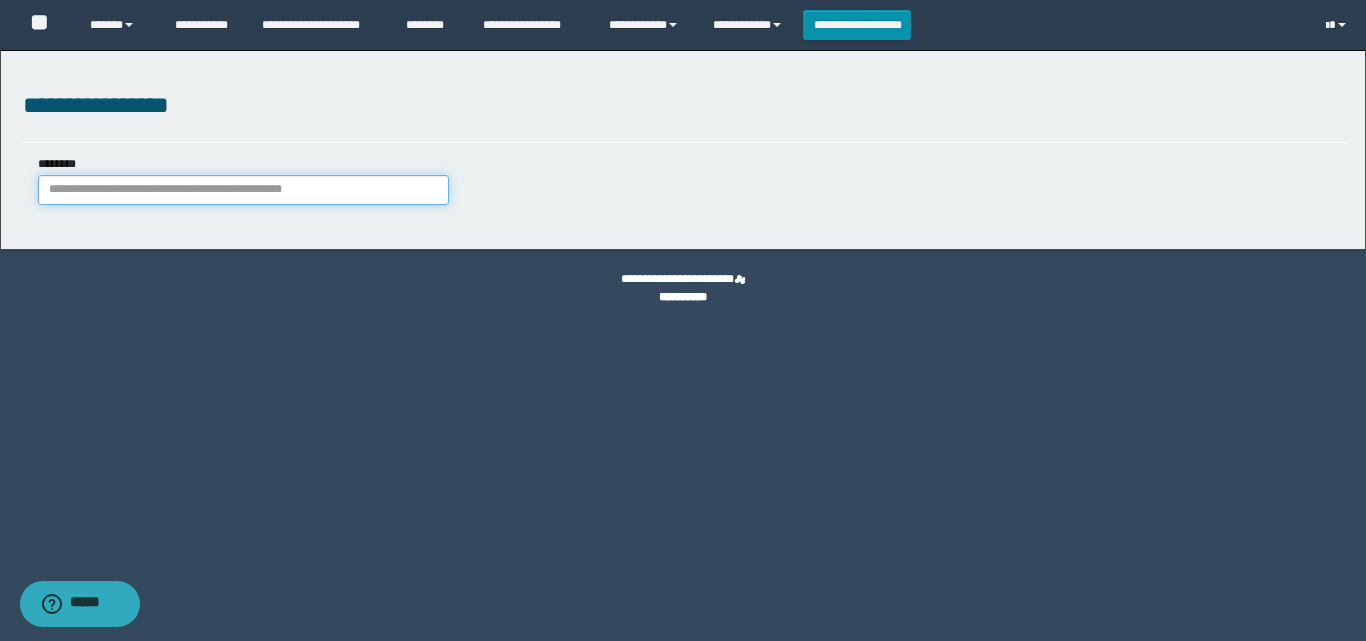 click on "********" at bounding box center (243, 190) 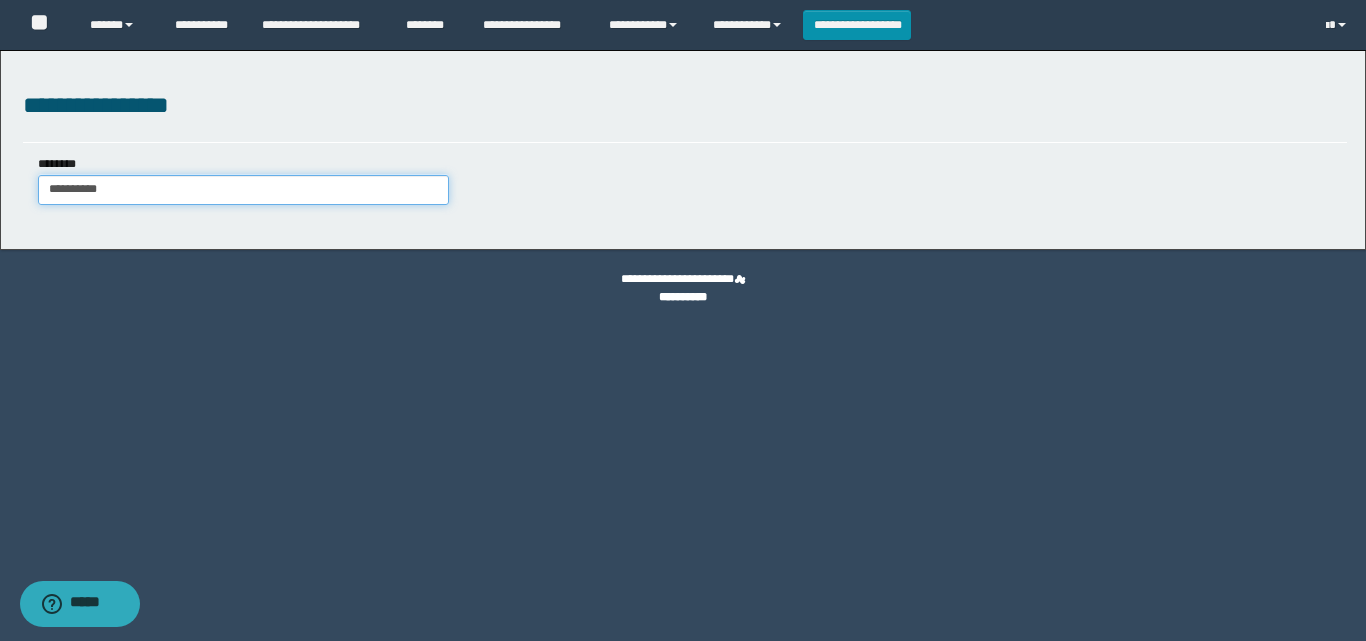 type on "**********" 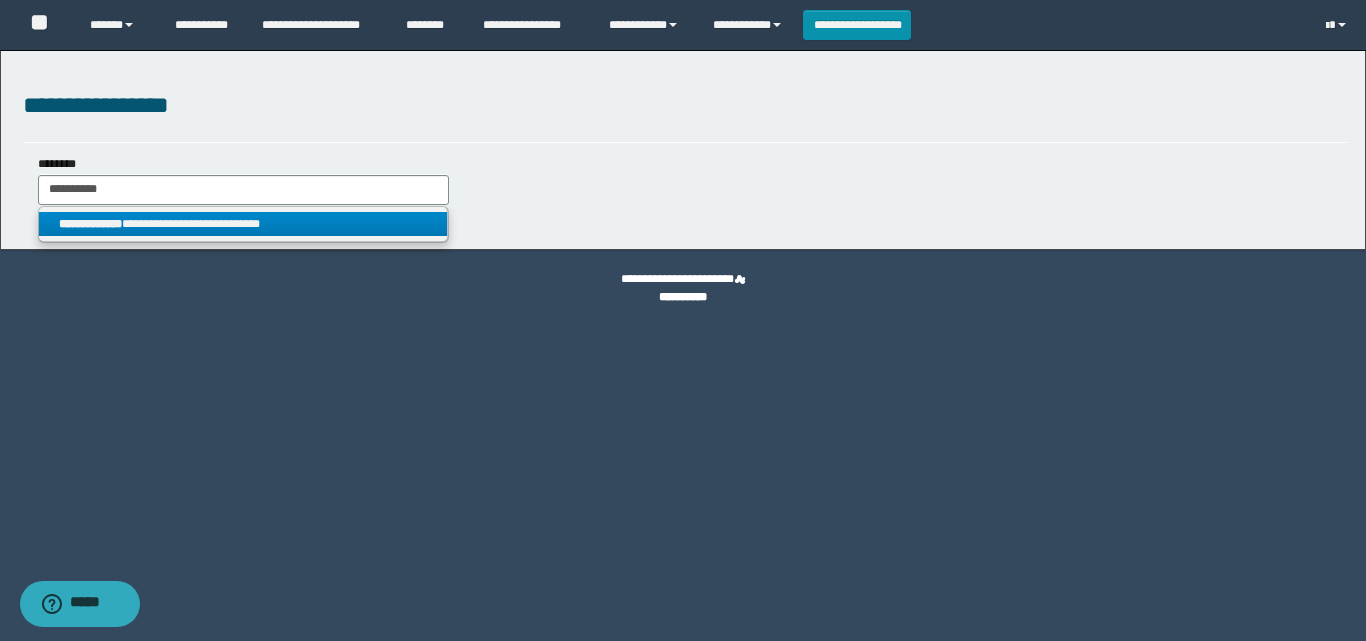 click on "**********" at bounding box center [243, 224] 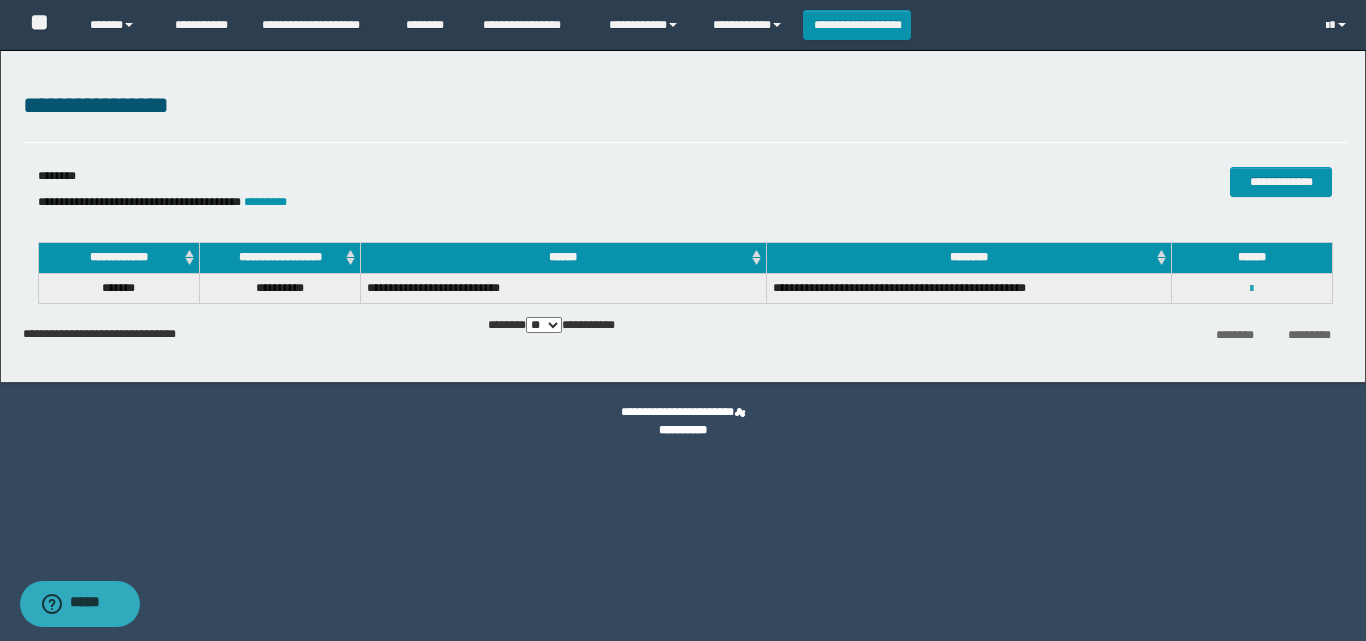 click at bounding box center (1251, 289) 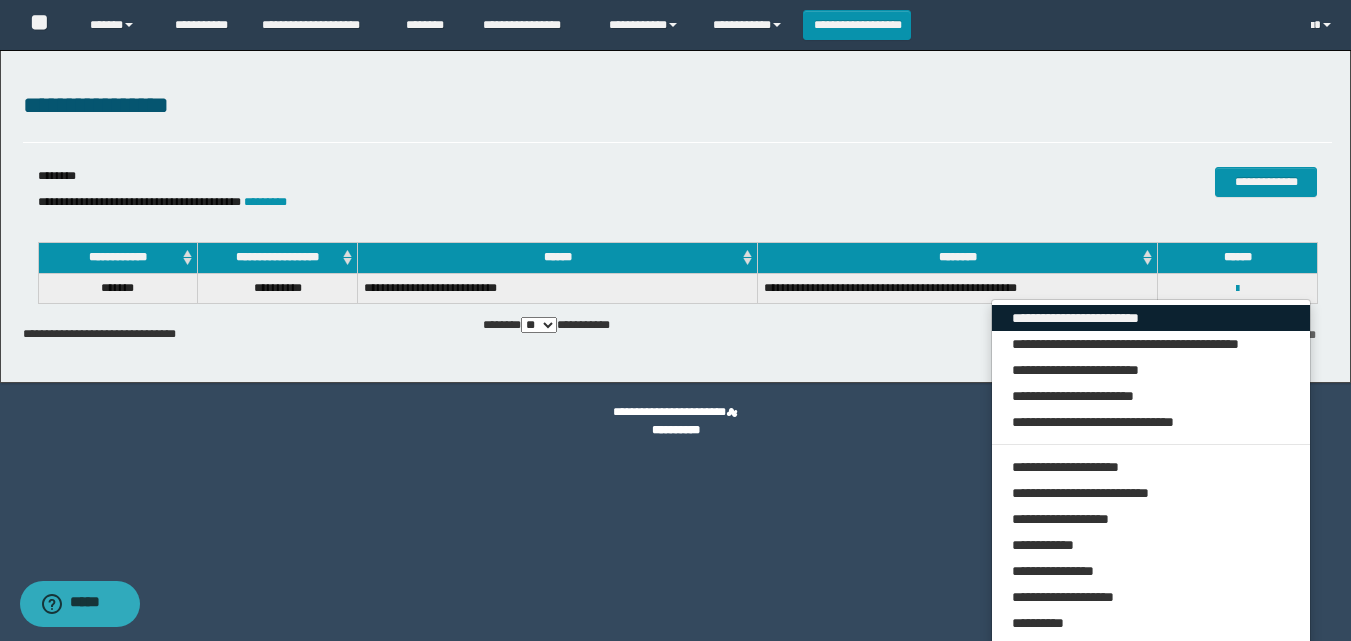 click on "**********" at bounding box center [1151, 318] 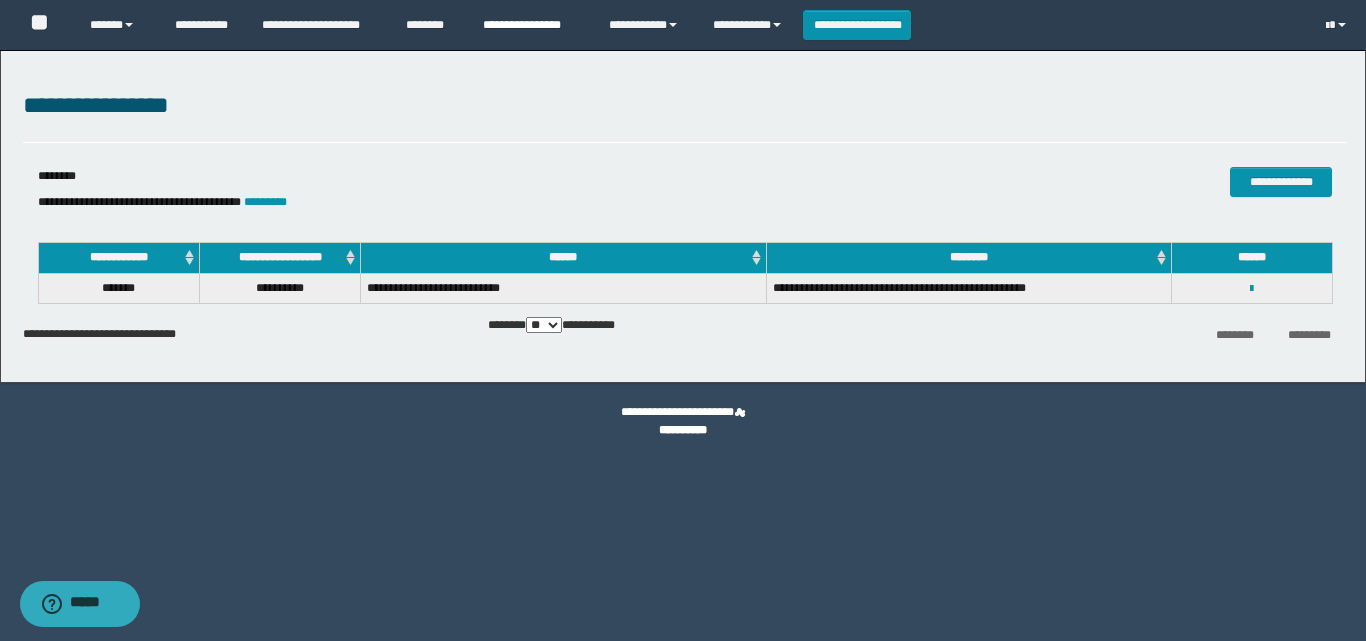 click on "**********" at bounding box center [531, 25] 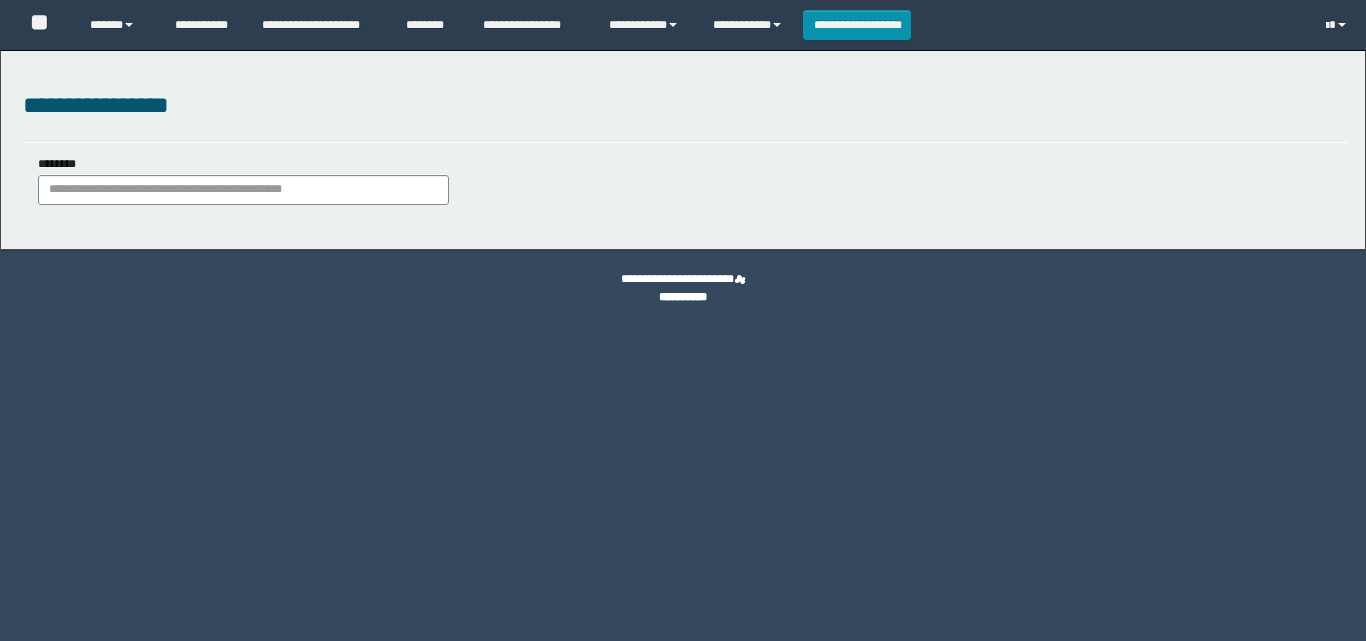 scroll, scrollTop: 0, scrollLeft: 0, axis: both 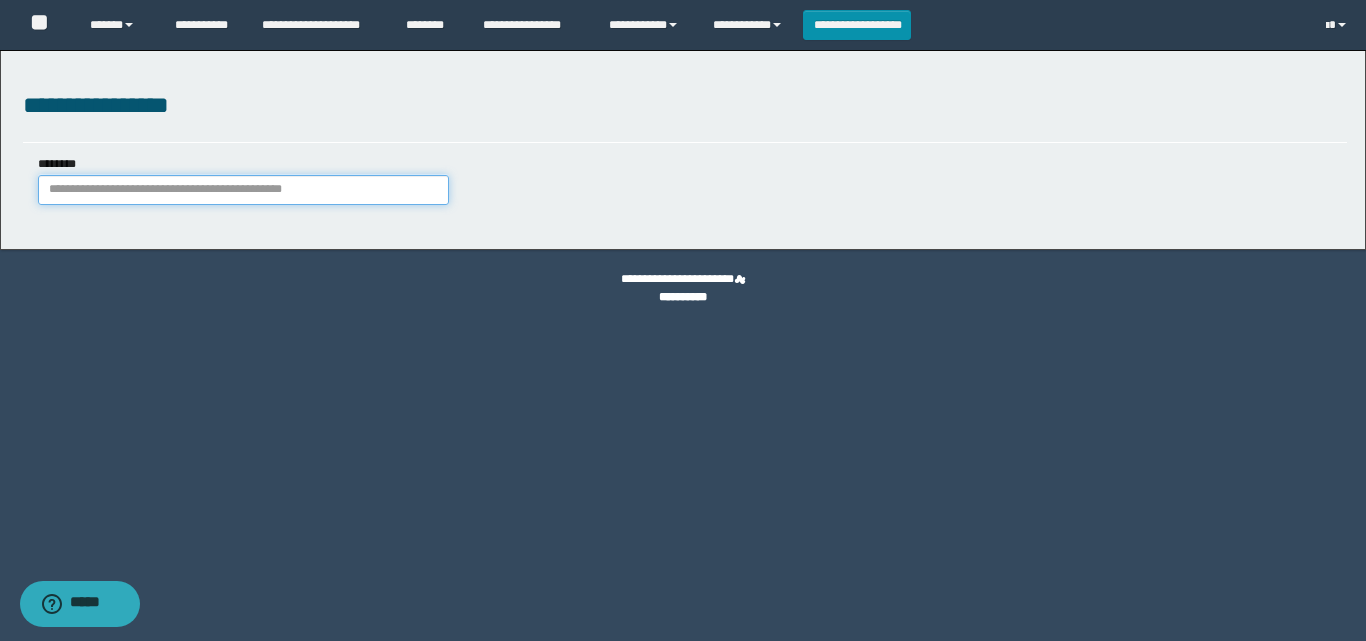 click on "********" at bounding box center [243, 190] 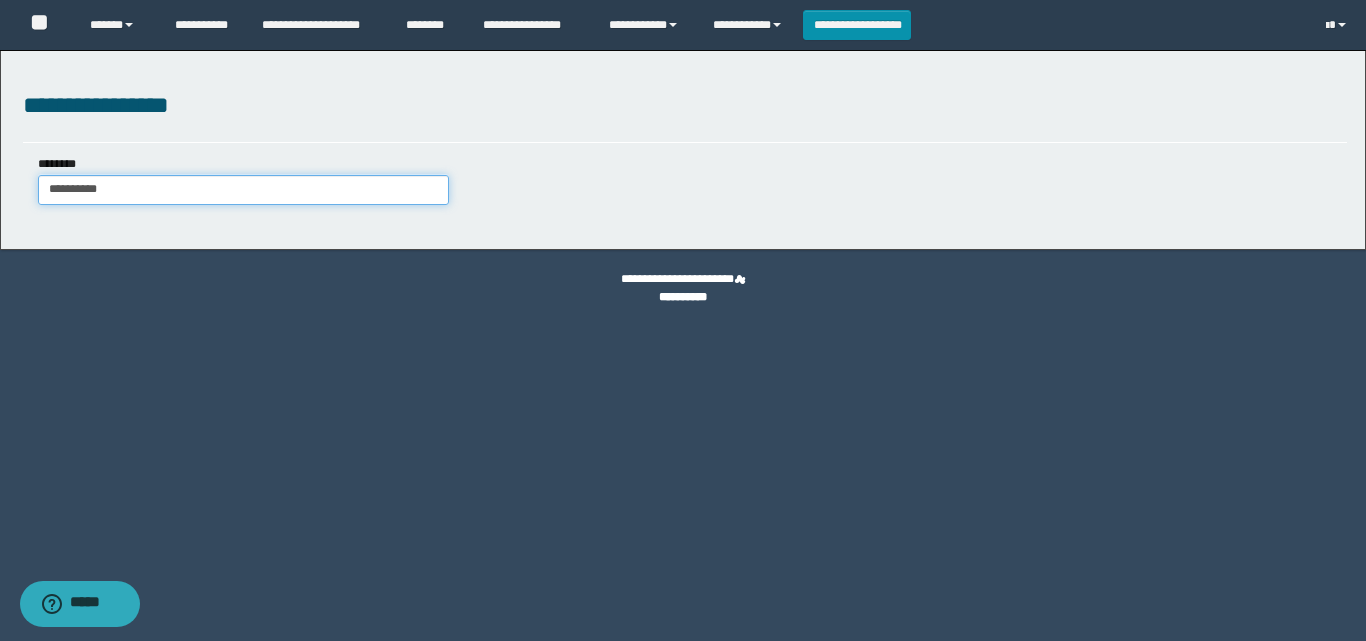 type on "**********" 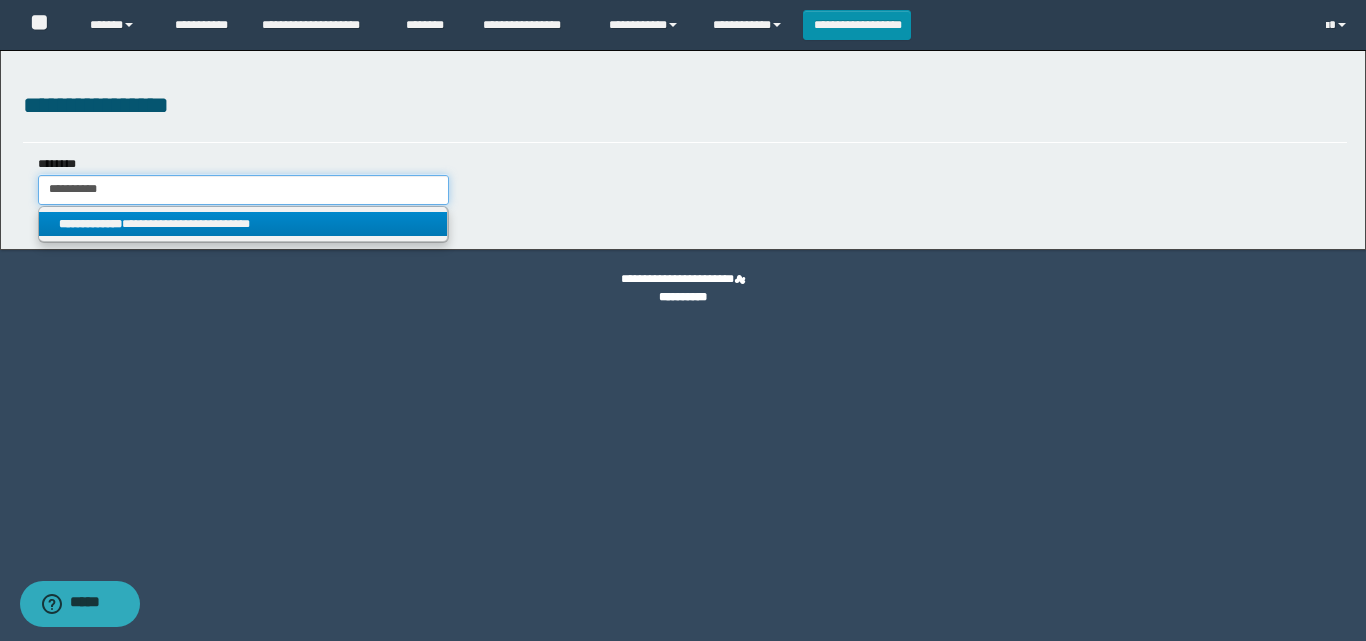 type on "**********" 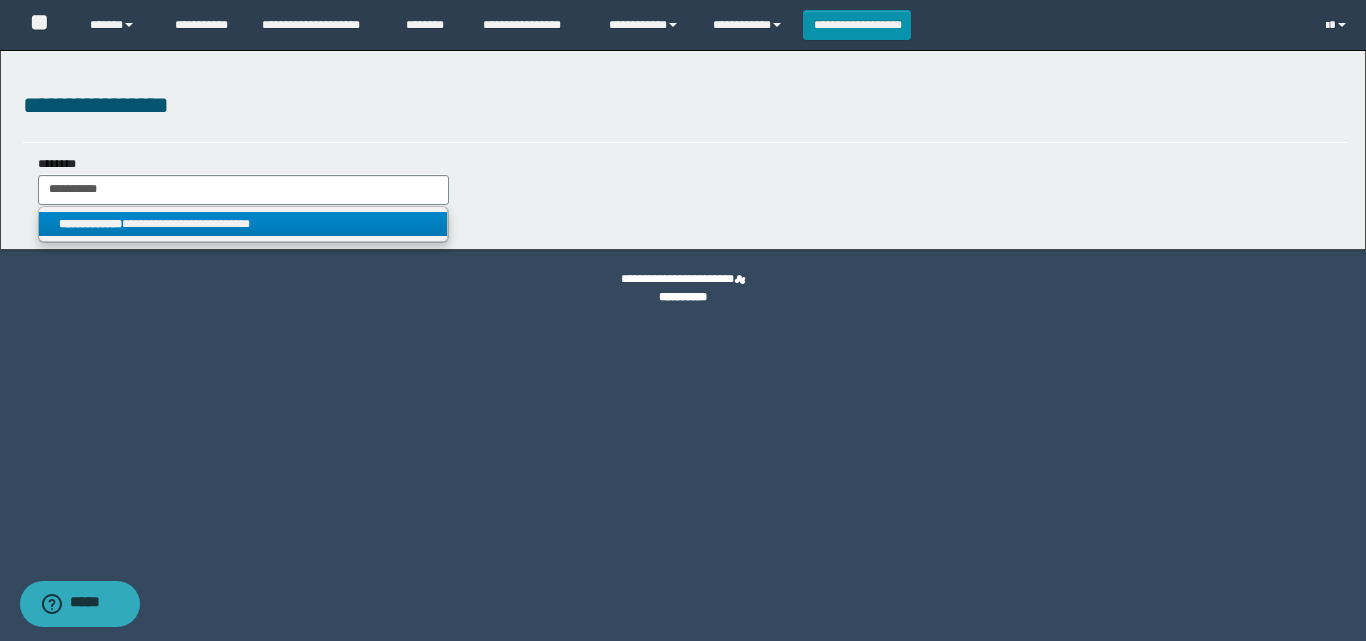 click on "**********" at bounding box center (243, 224) 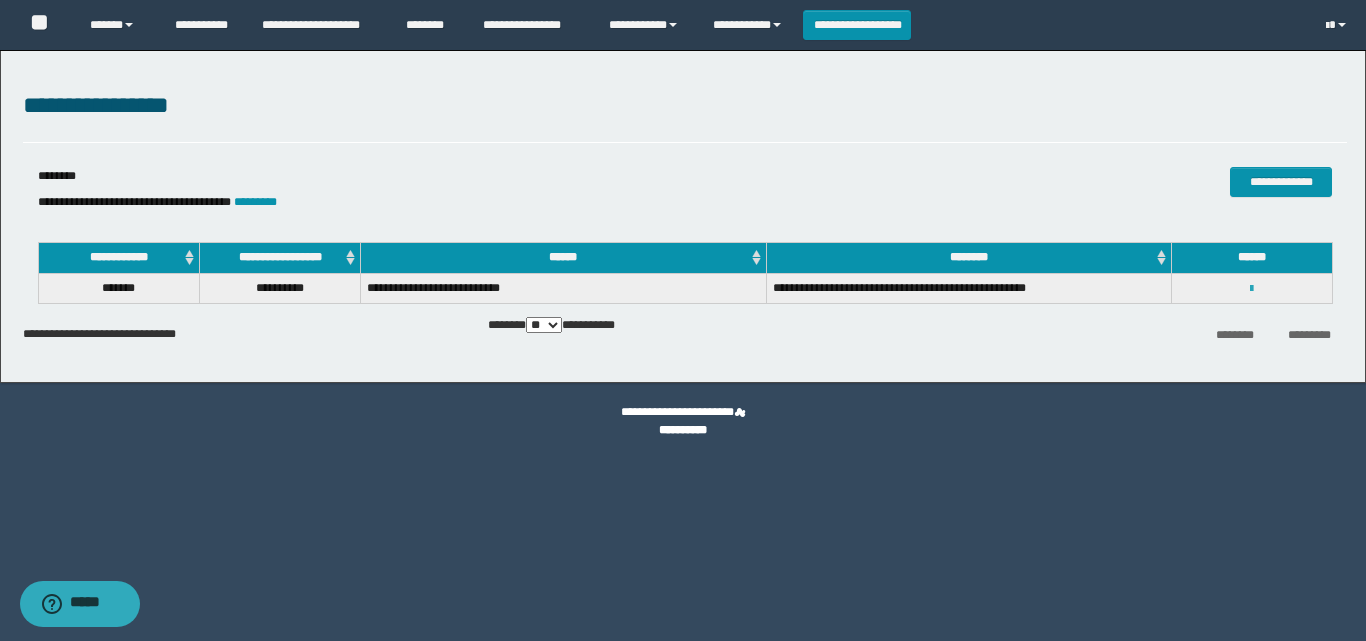 click at bounding box center [1251, 289] 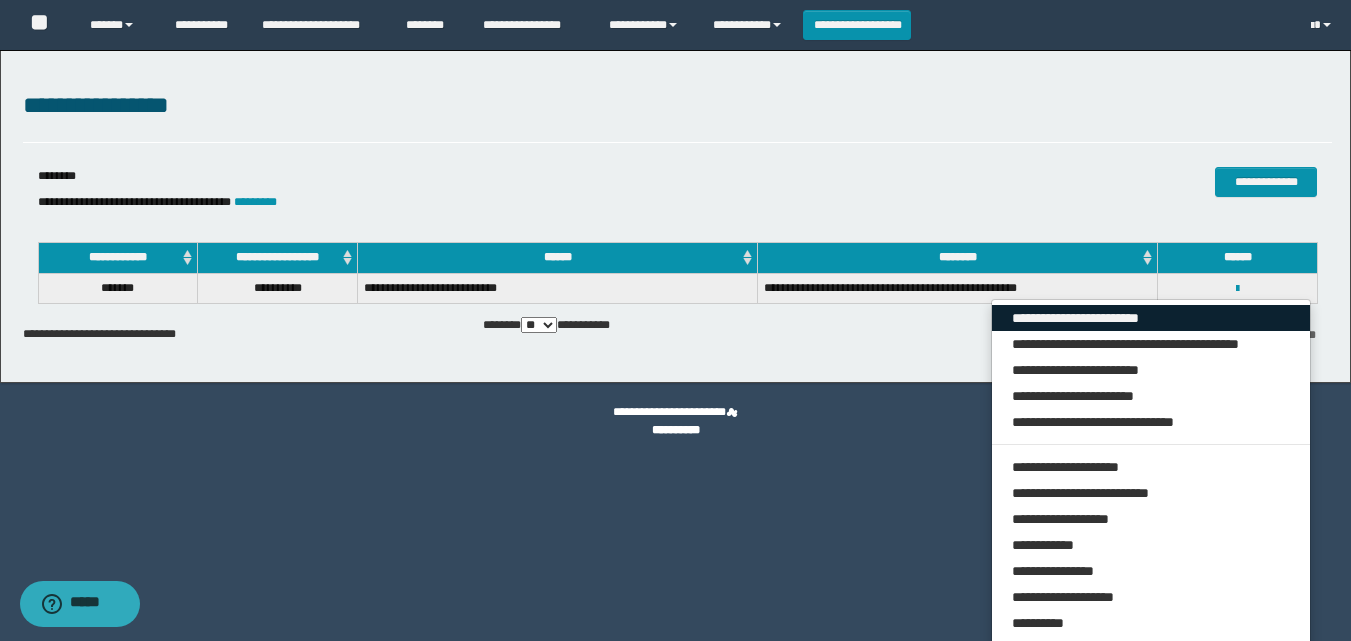 click on "**********" at bounding box center (1151, 318) 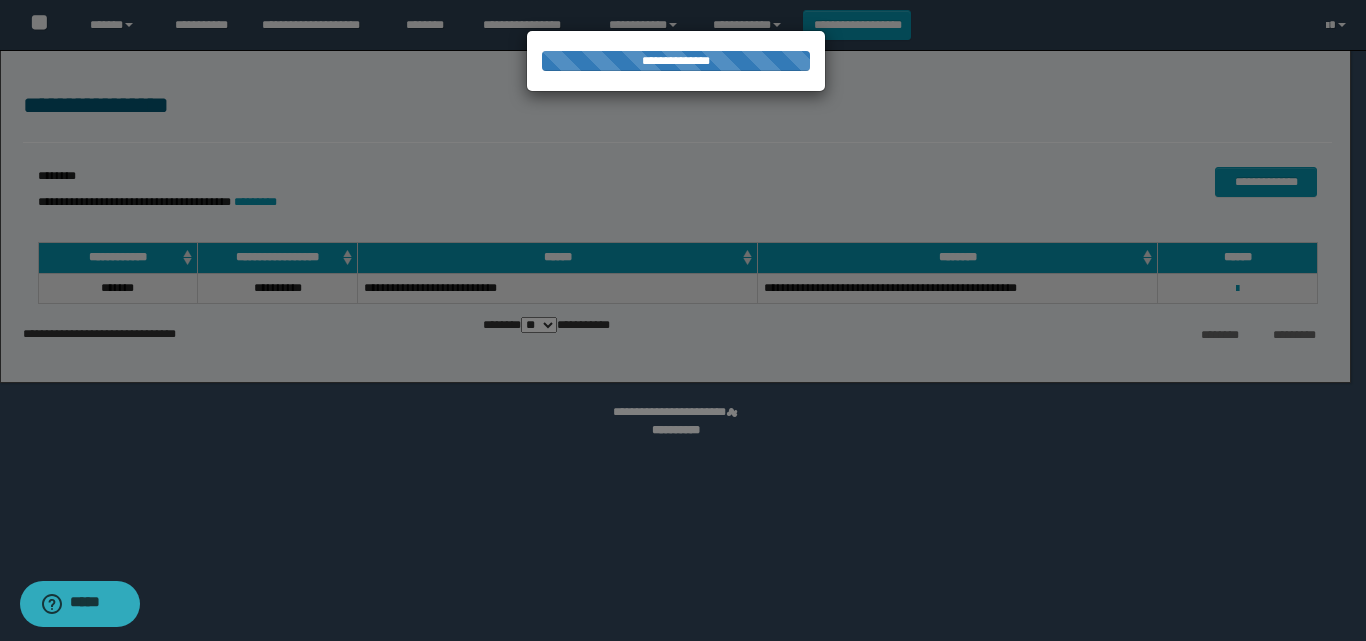 click at bounding box center (683, 320) 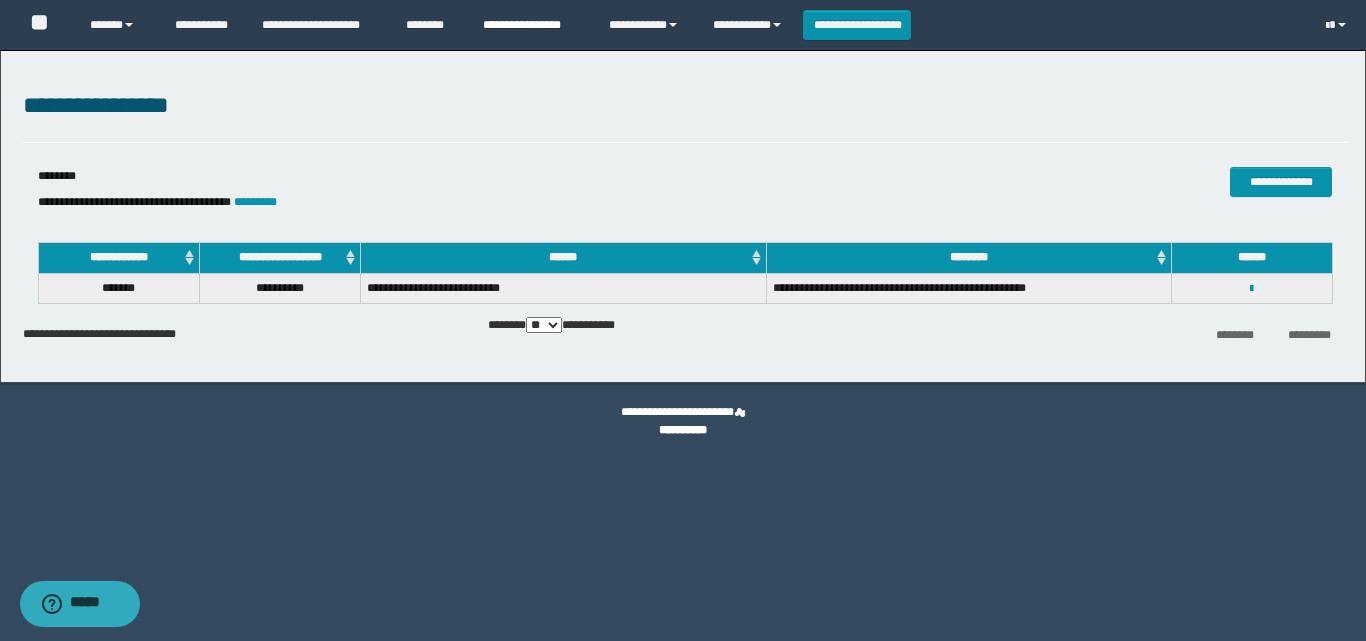 click on "**********" at bounding box center [531, 25] 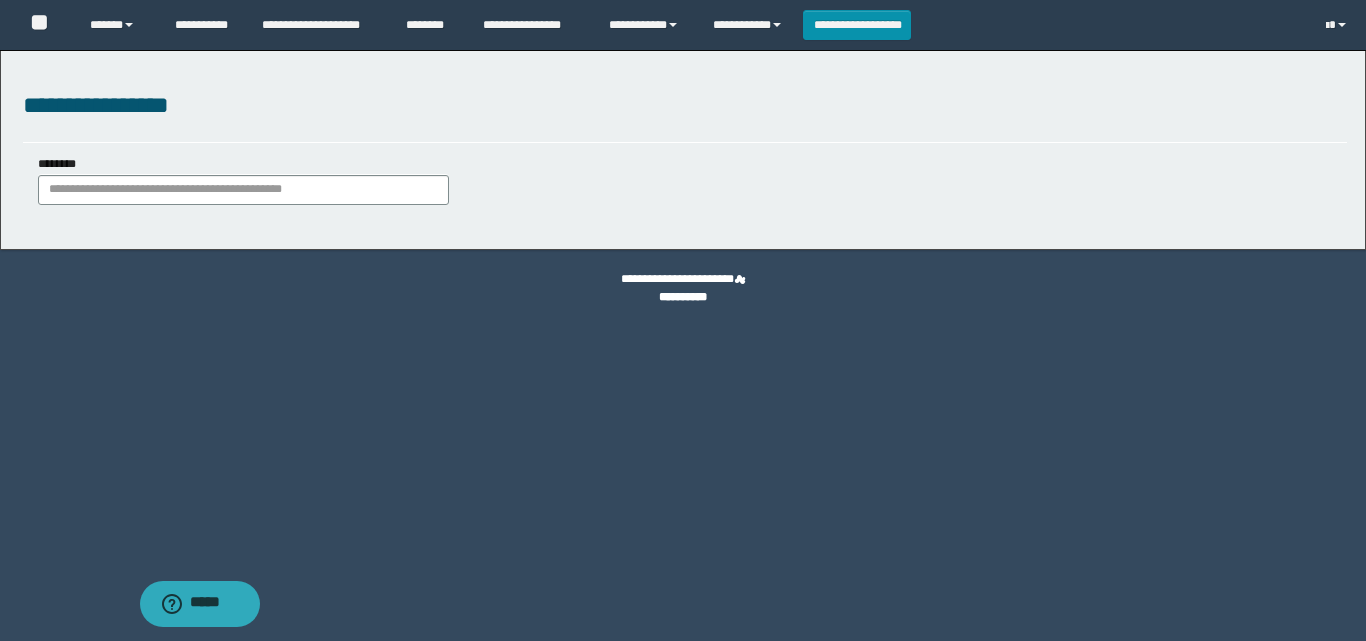 scroll, scrollTop: 0, scrollLeft: 0, axis: both 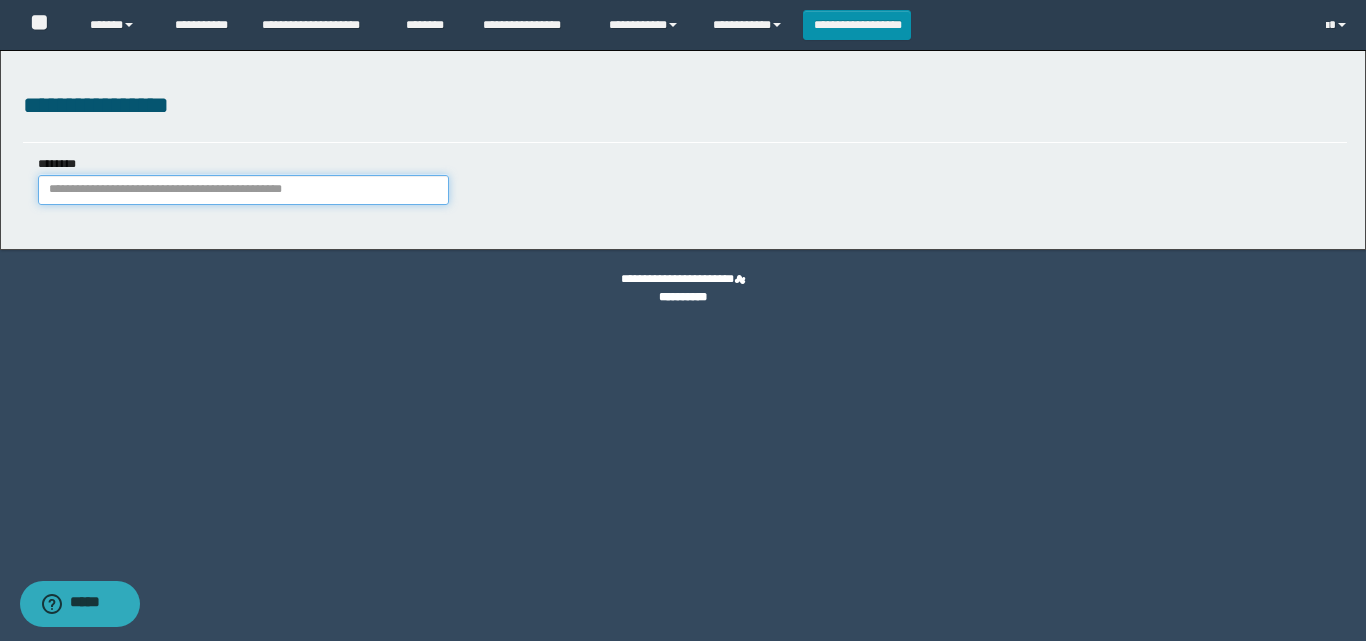 click on "********" at bounding box center [243, 190] 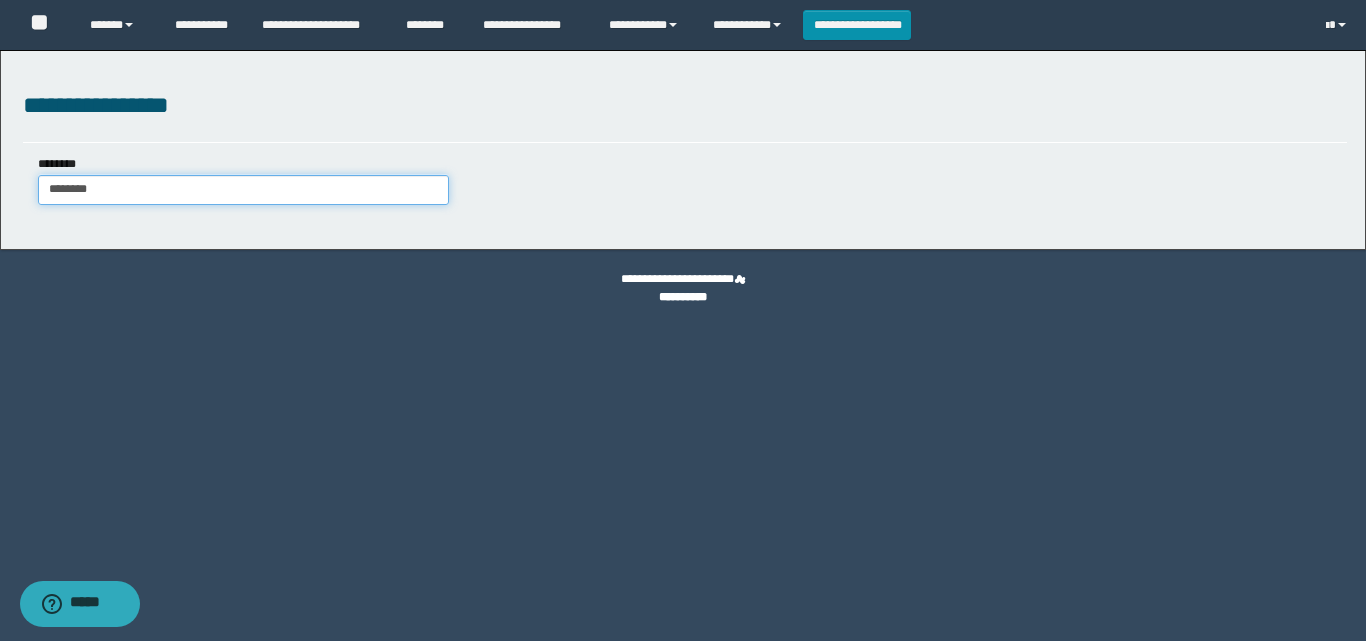 type on "********" 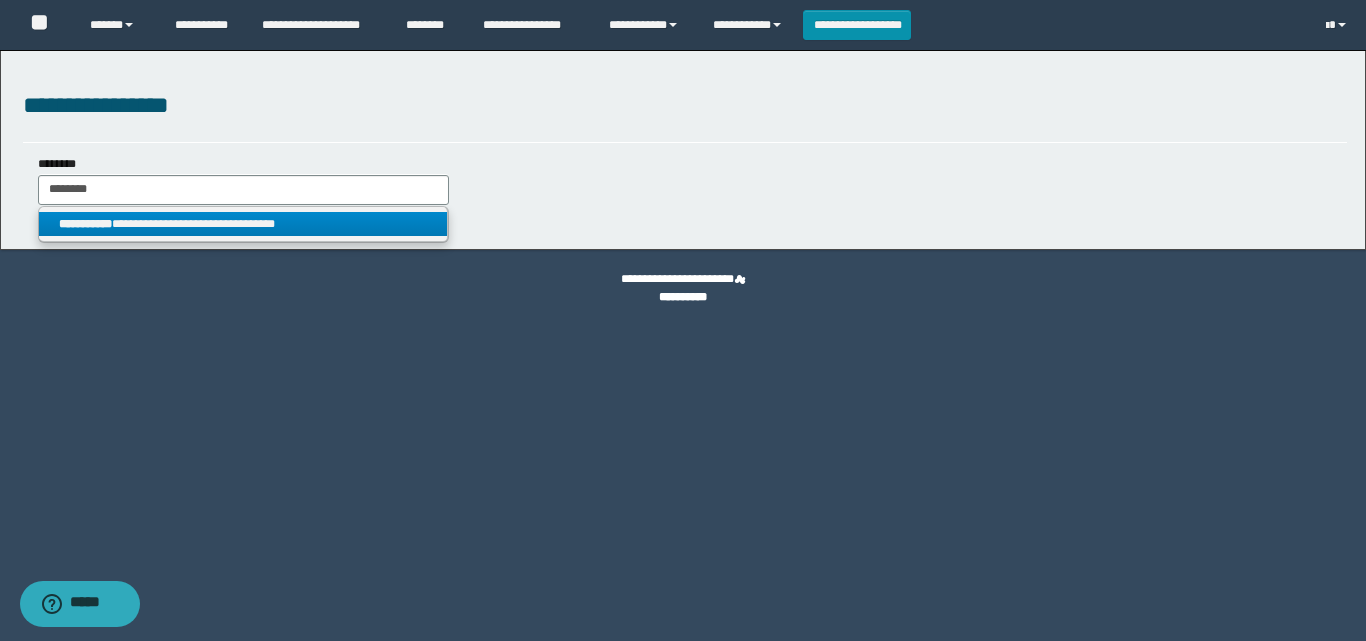 click on "**********" at bounding box center (85, 224) 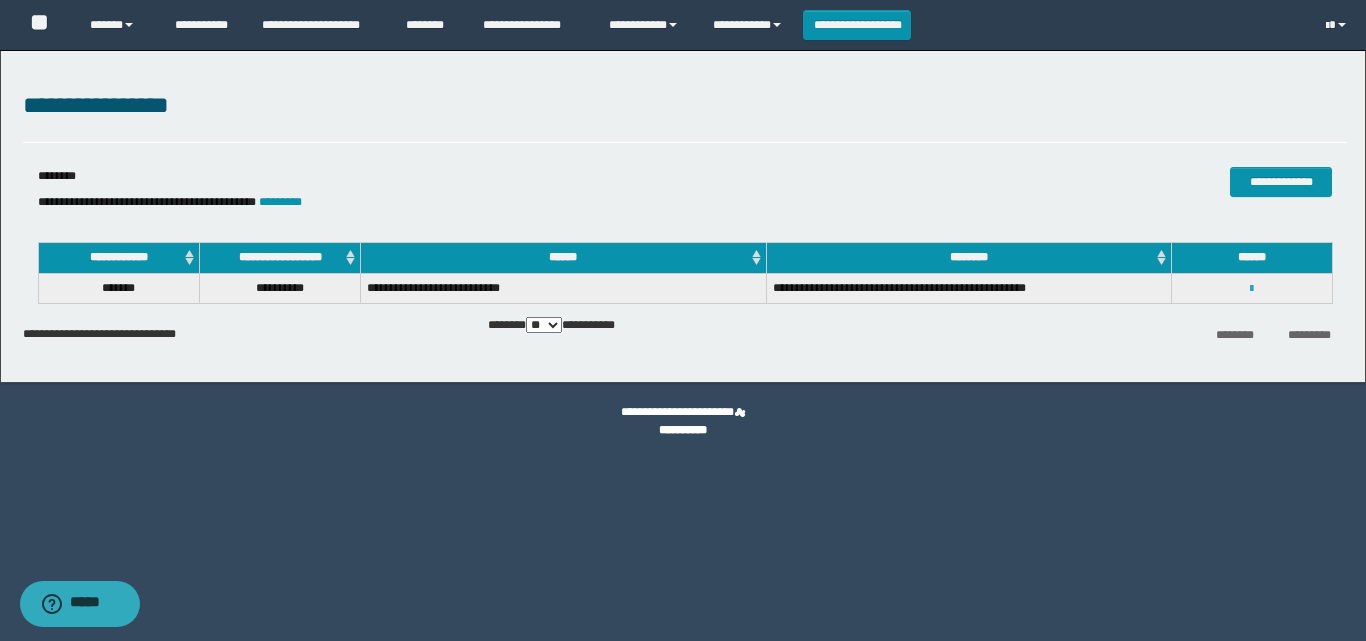 click at bounding box center [1251, 289] 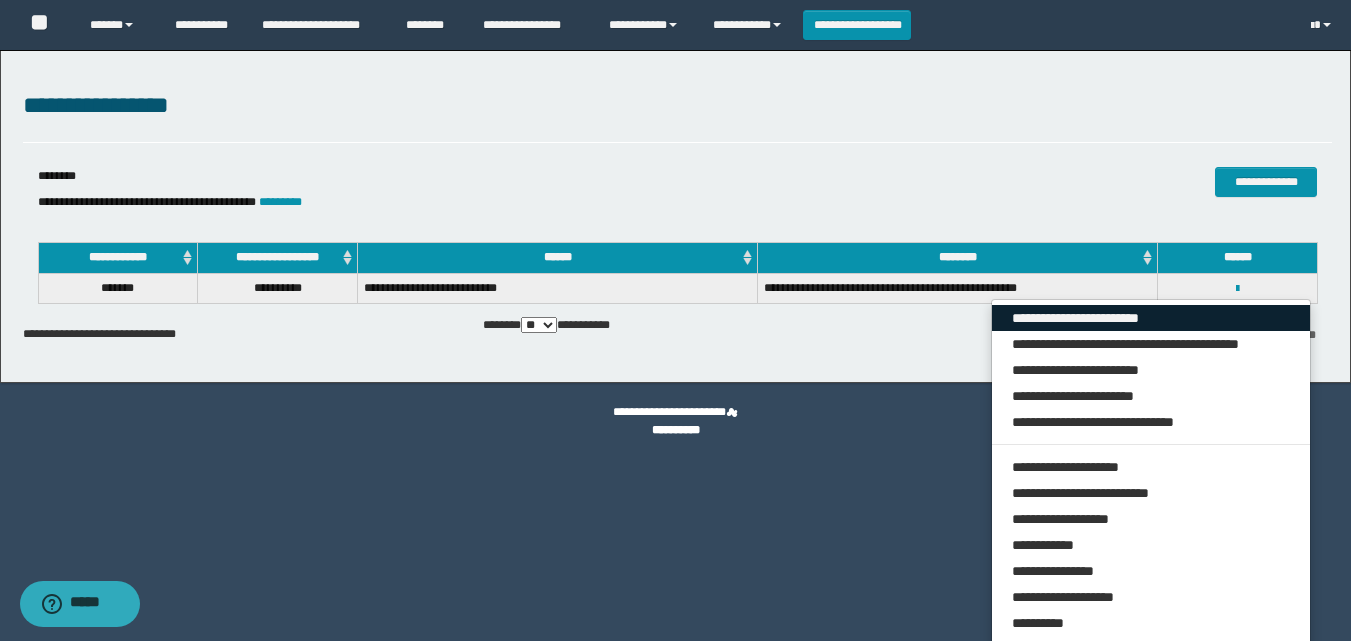click on "**********" at bounding box center (1151, 318) 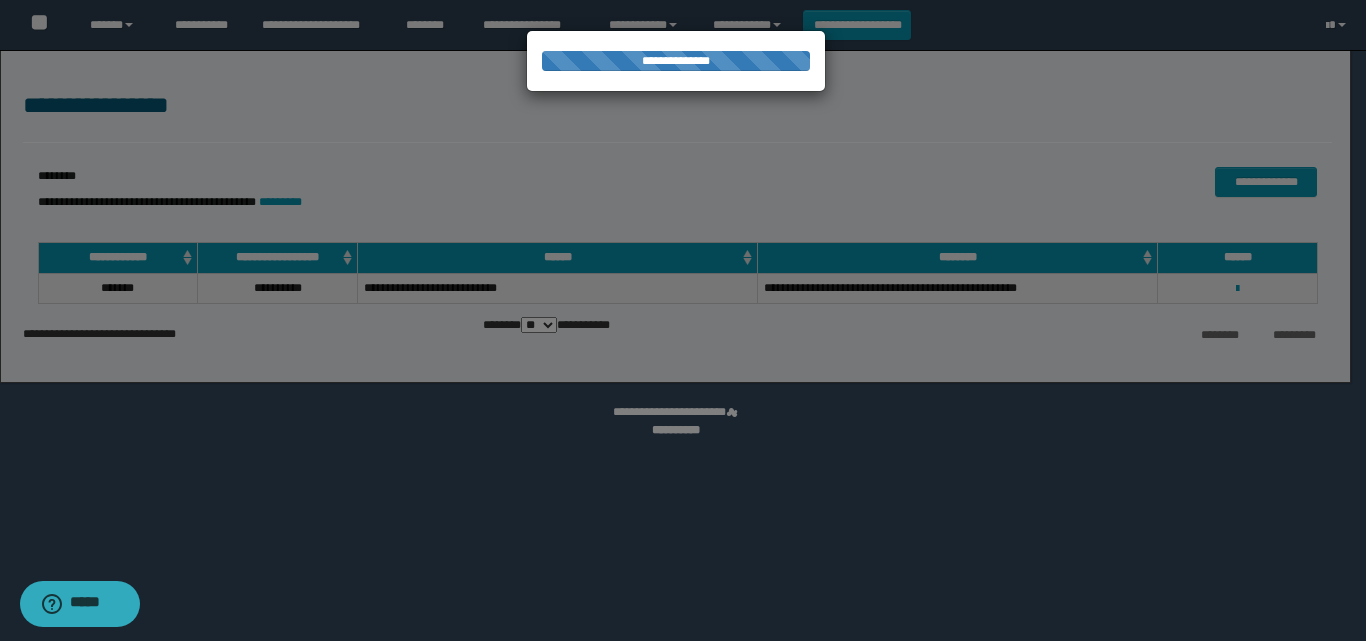 click at bounding box center (683, 320) 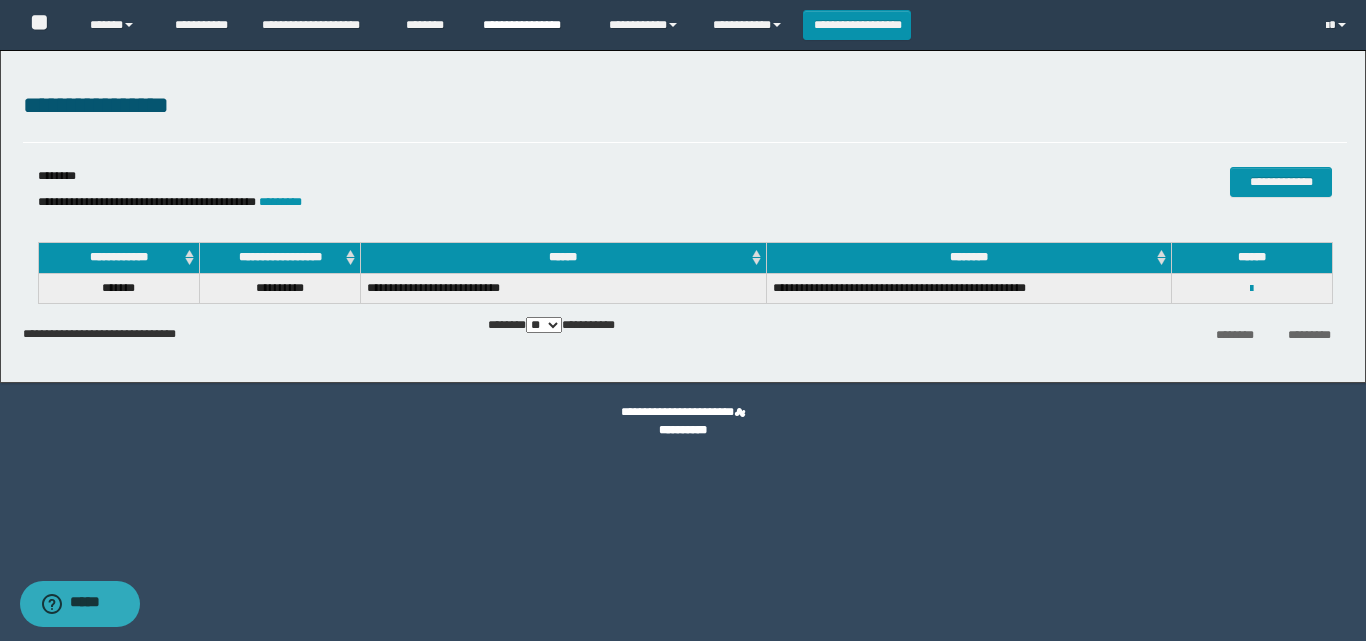 click on "**********" at bounding box center [531, 25] 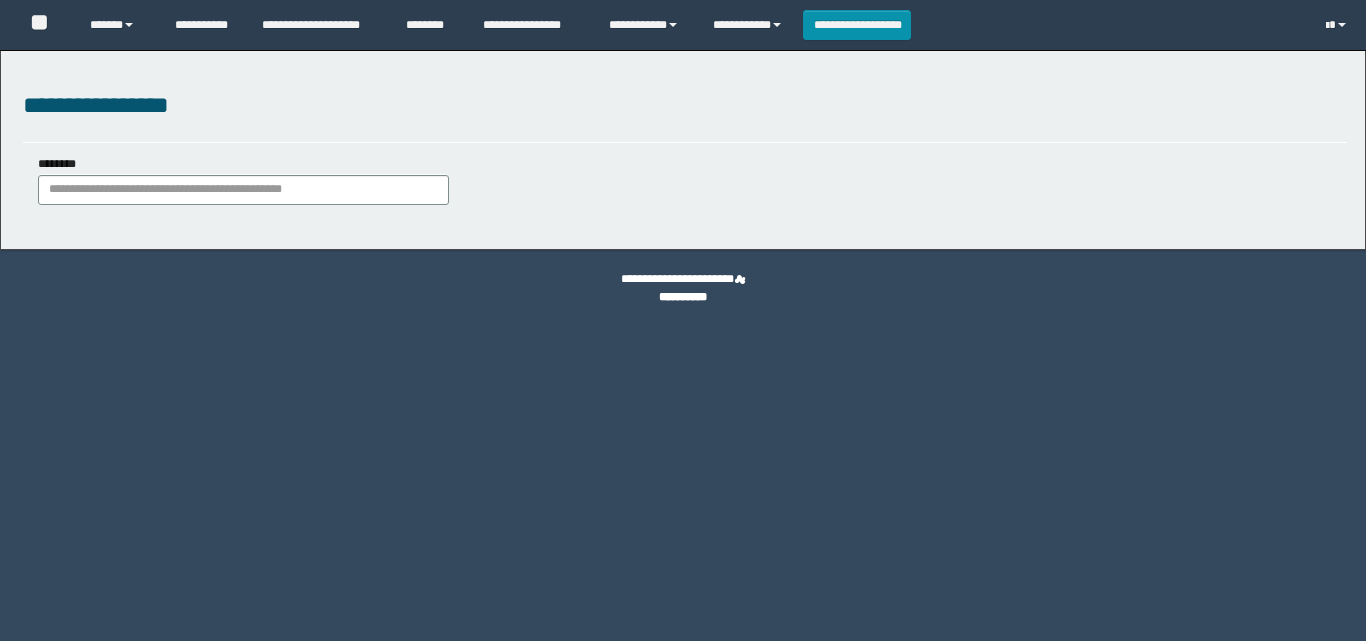 scroll, scrollTop: 0, scrollLeft: 0, axis: both 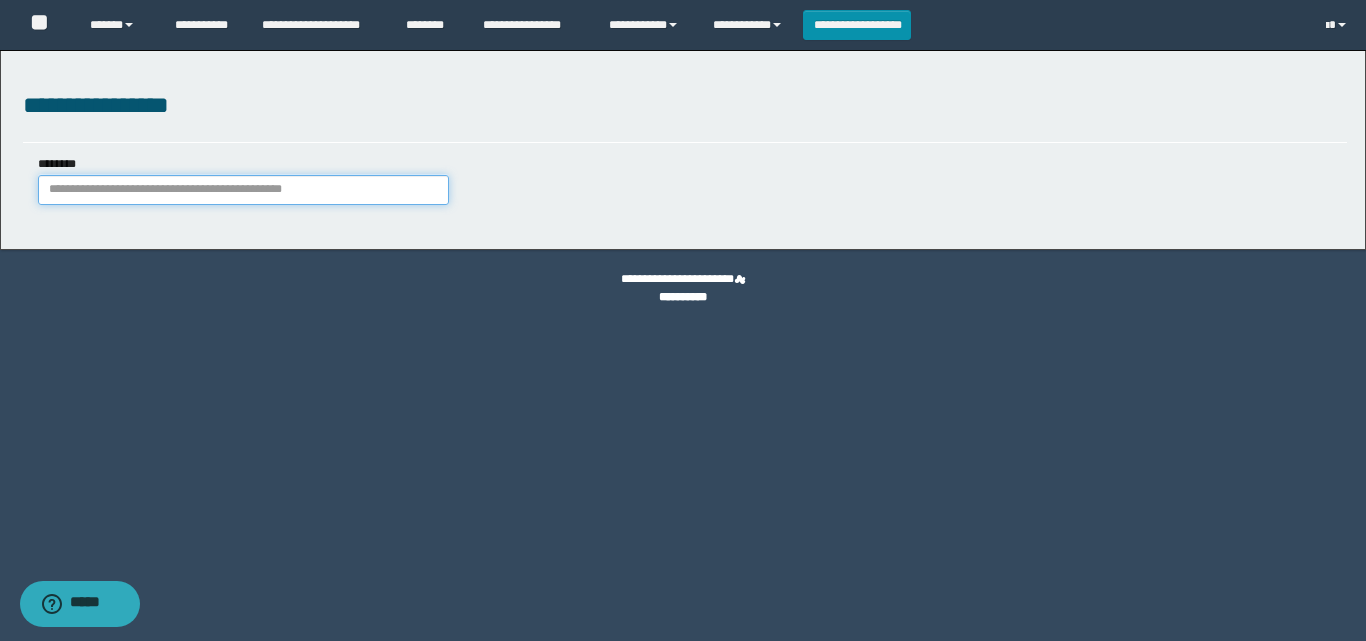 click on "********" at bounding box center [243, 190] 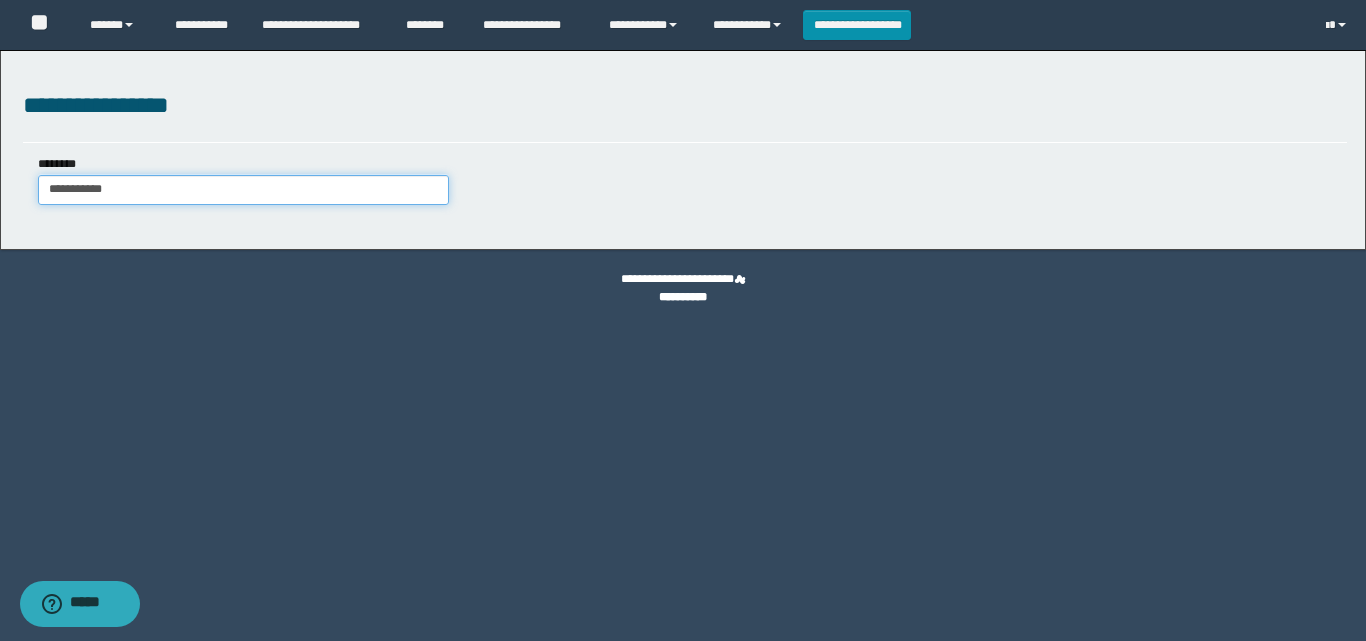 type on "**********" 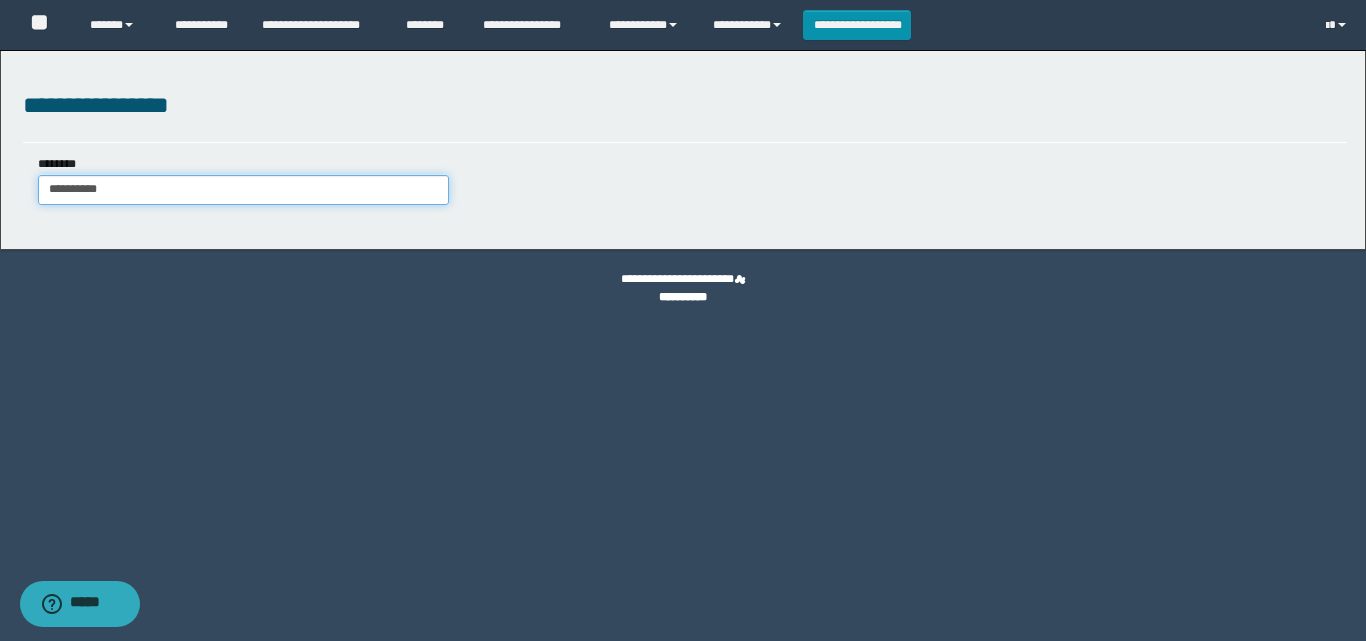 type on "**********" 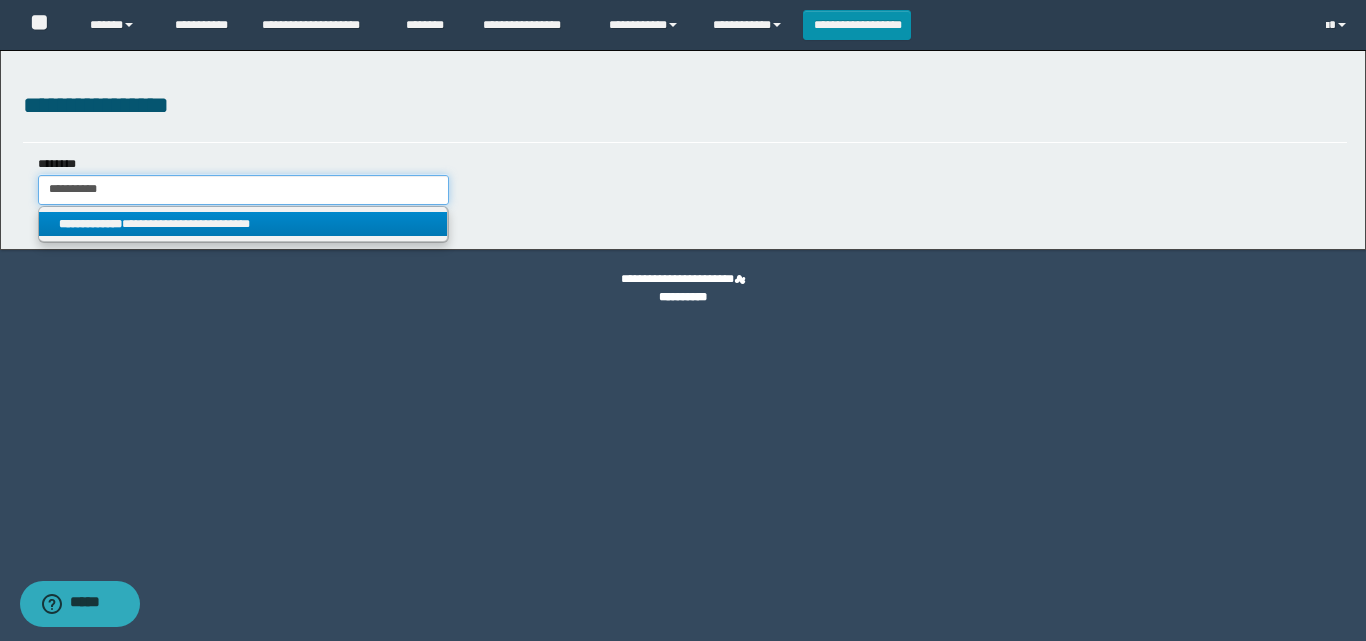 type on "**********" 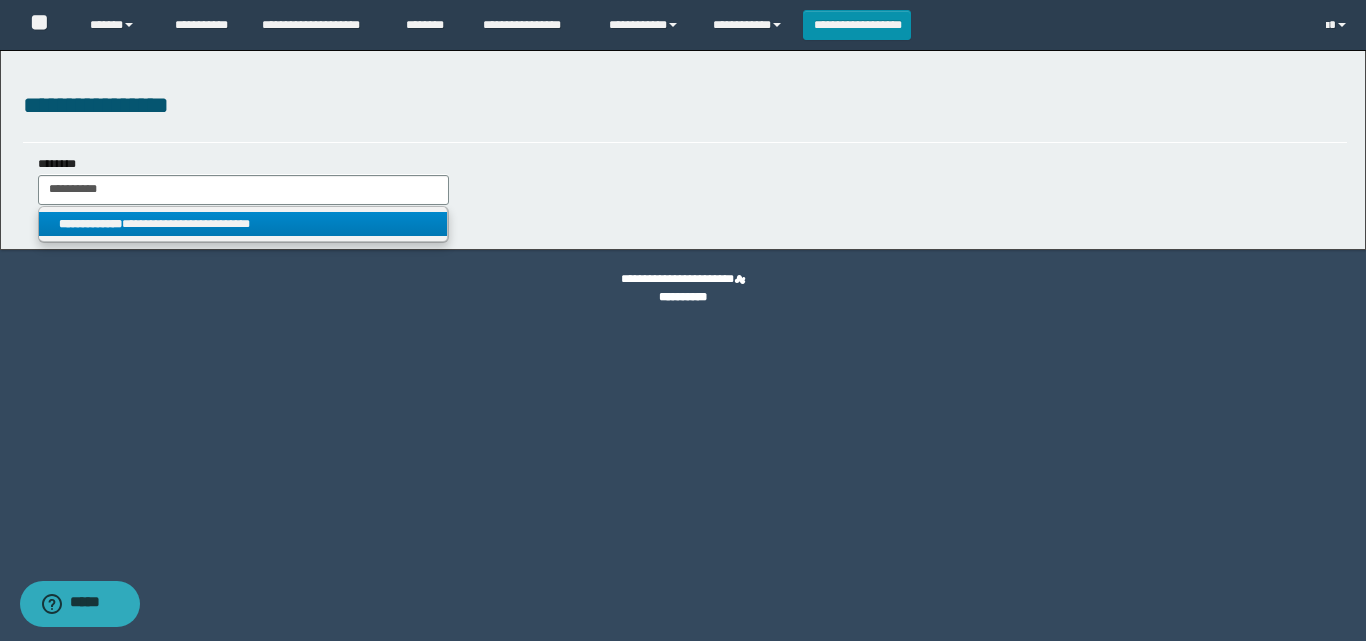 click on "**********" at bounding box center [243, 224] 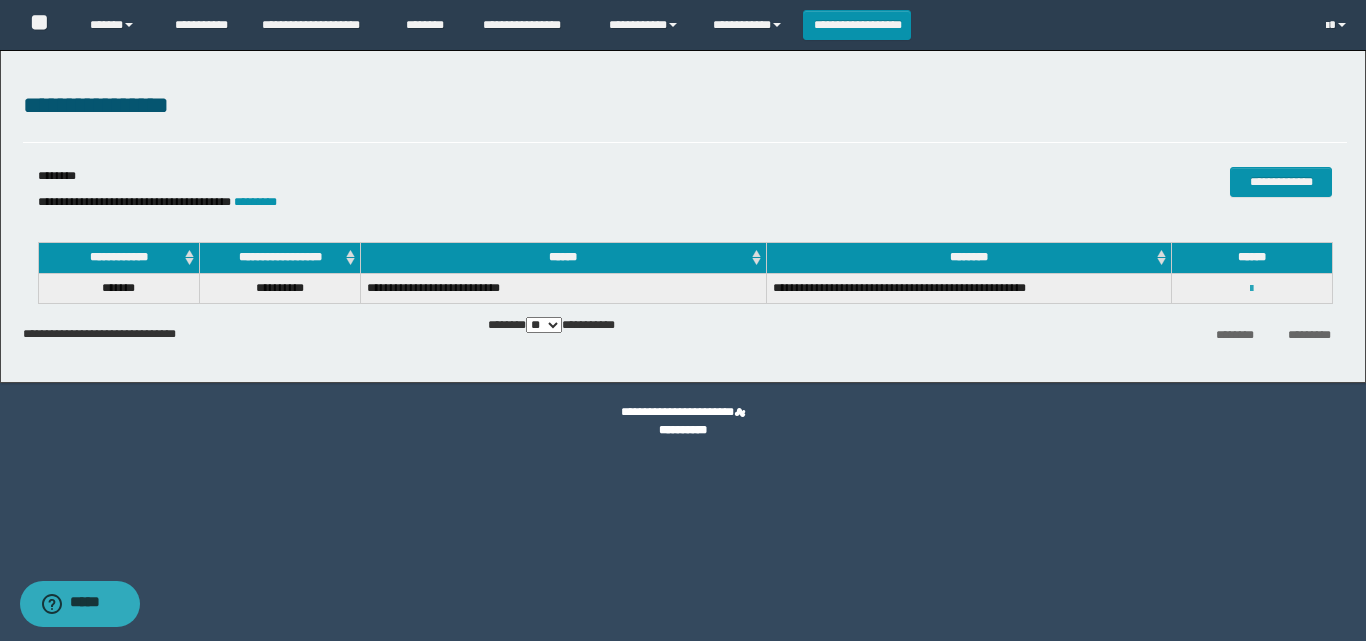 click at bounding box center (1251, 289) 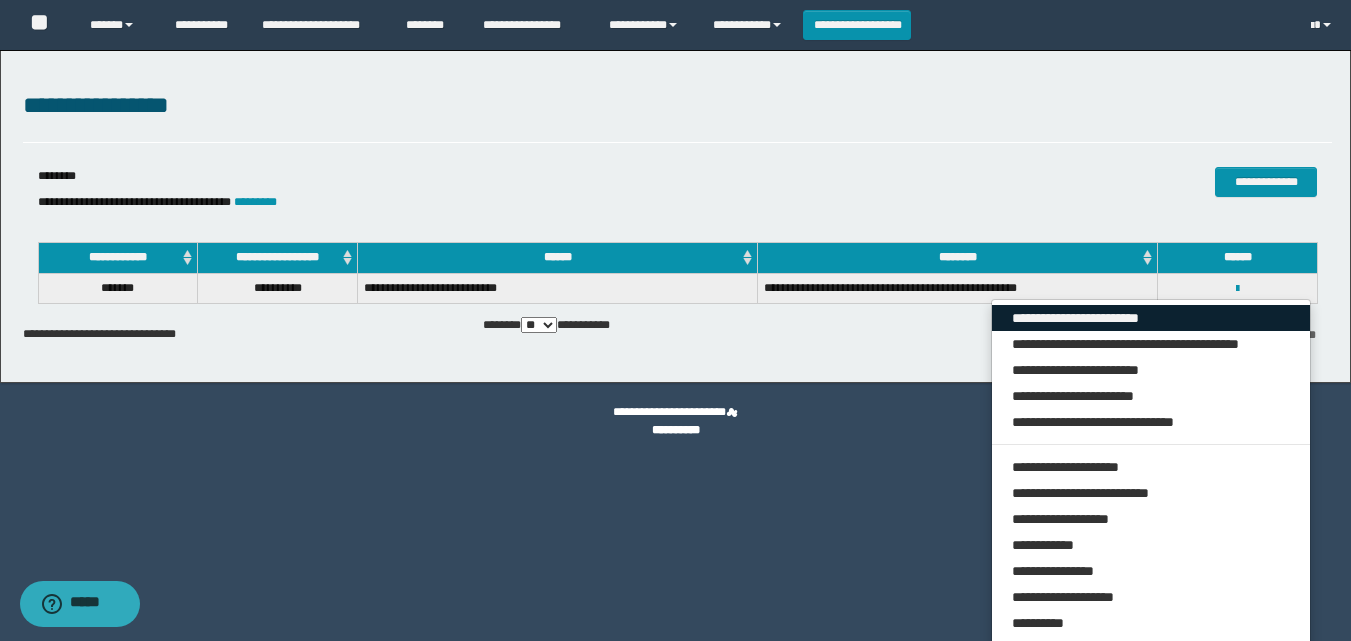 click on "**********" at bounding box center (1151, 318) 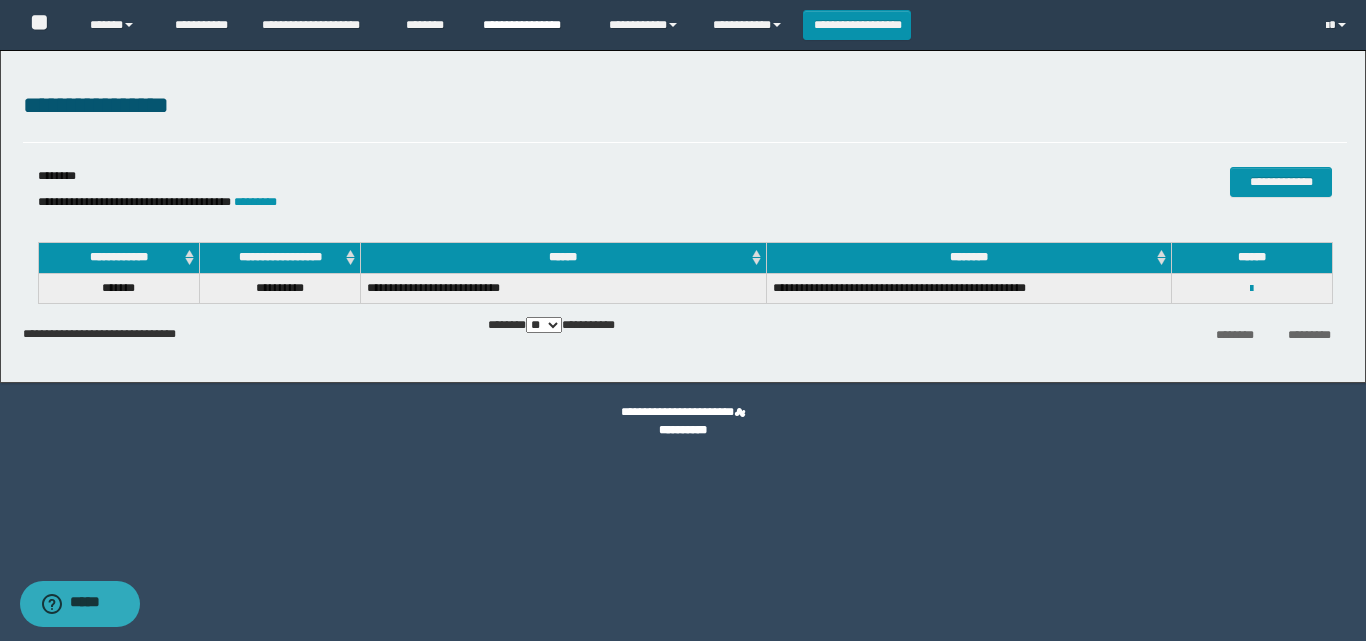 click on "**********" at bounding box center [531, 25] 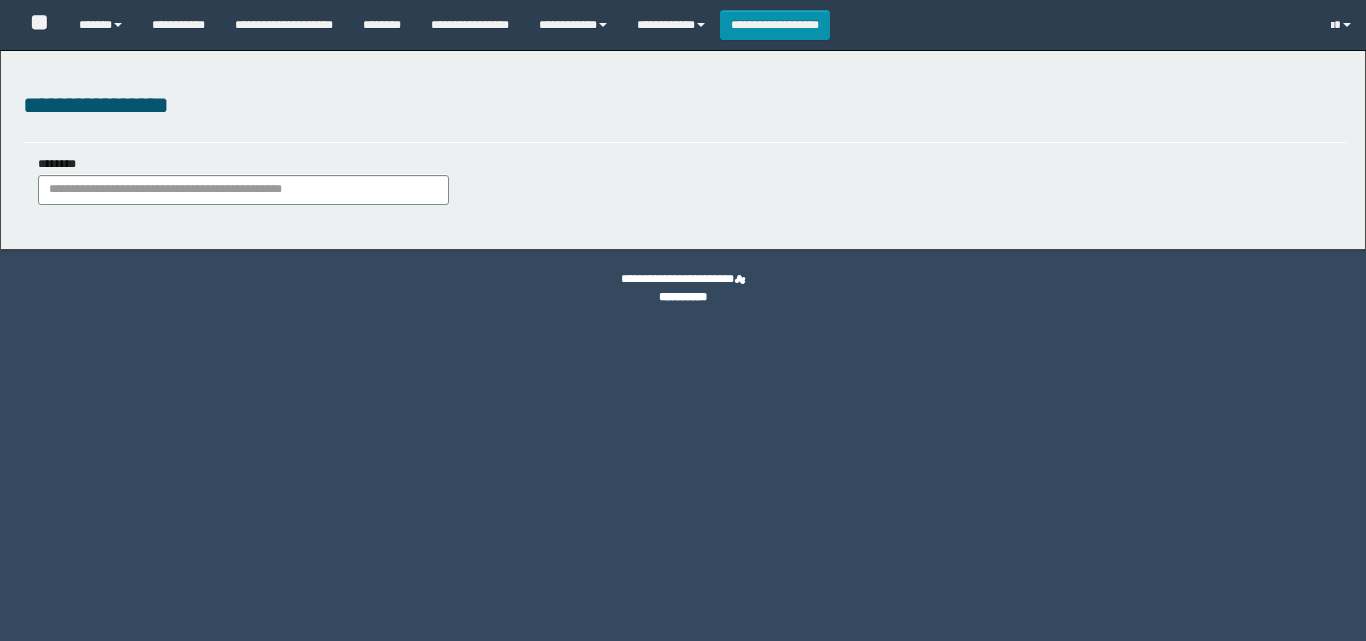 scroll, scrollTop: 0, scrollLeft: 0, axis: both 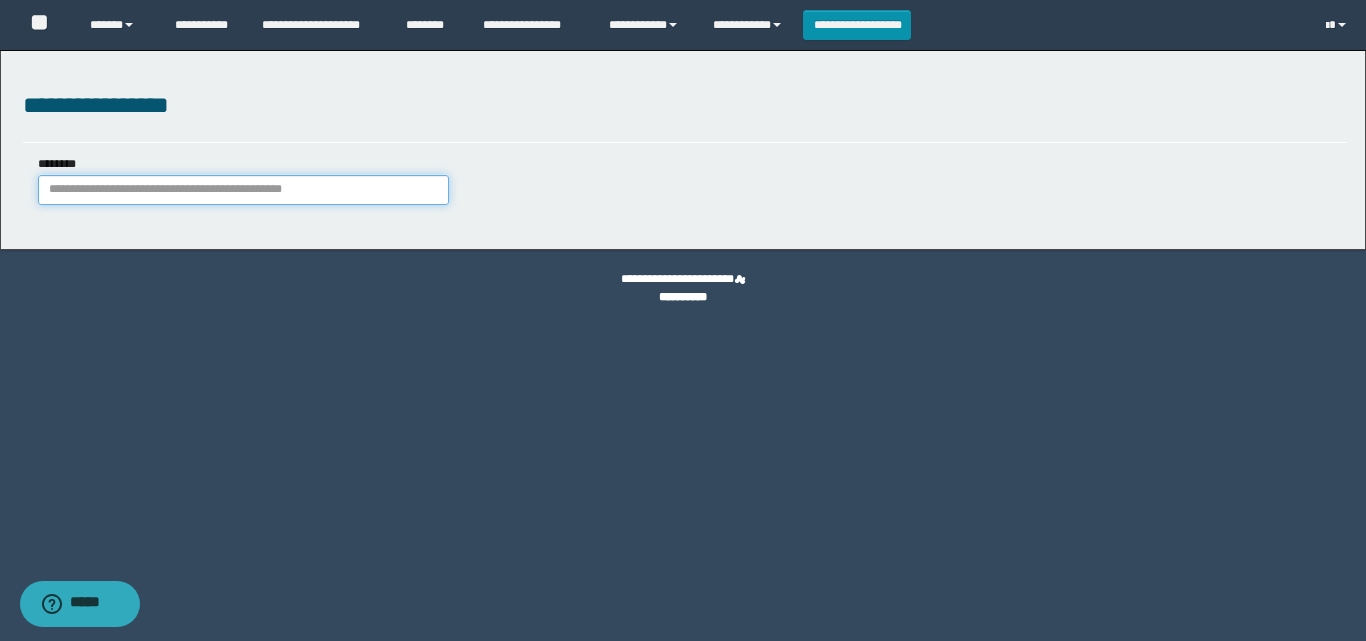 click on "********" at bounding box center [243, 190] 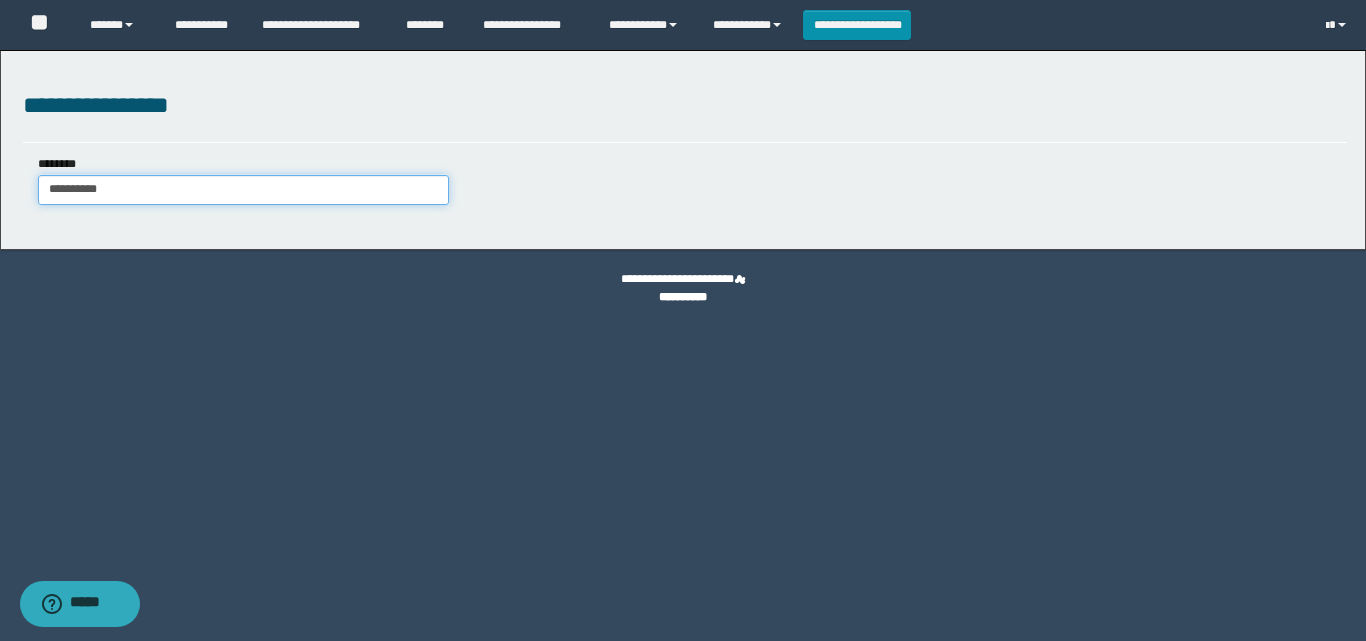 type on "**********" 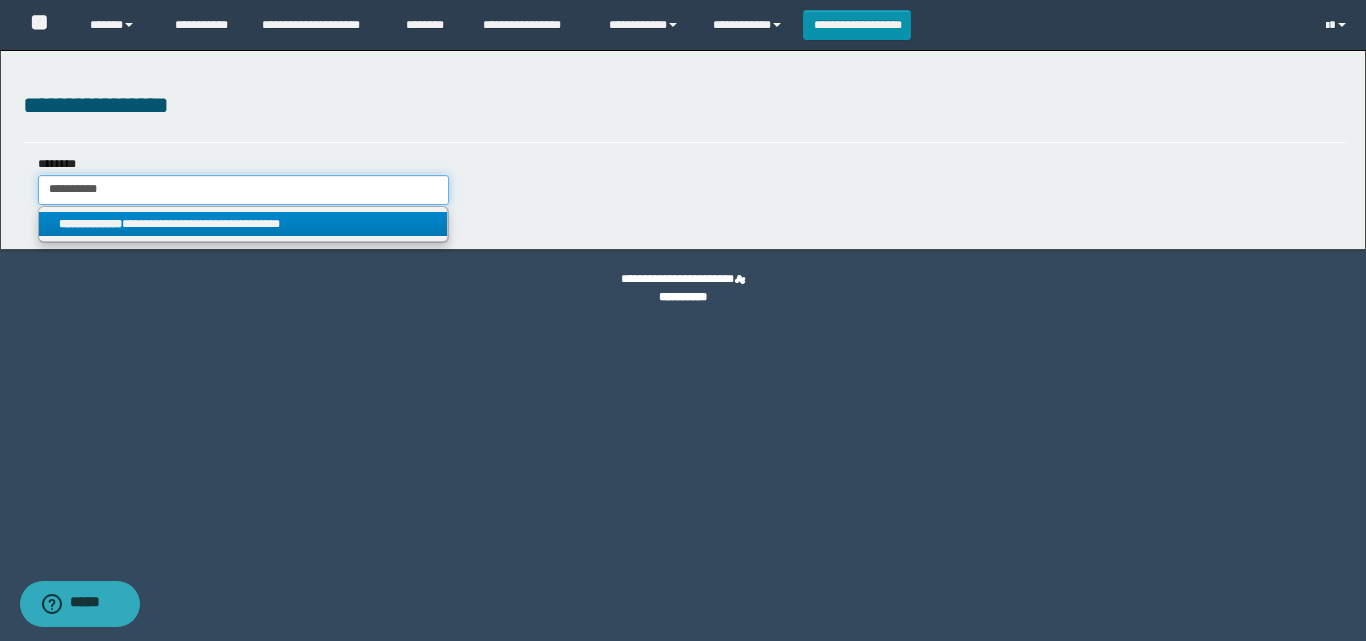 type on "**********" 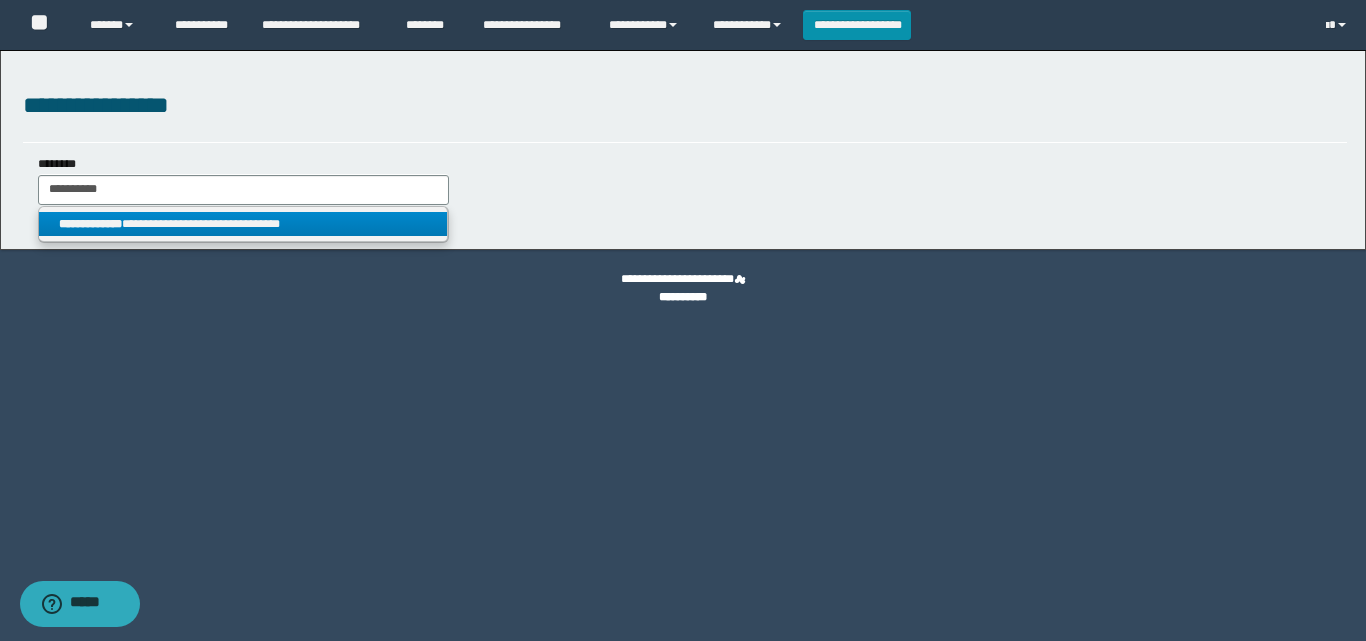 click on "**********" at bounding box center [243, 224] 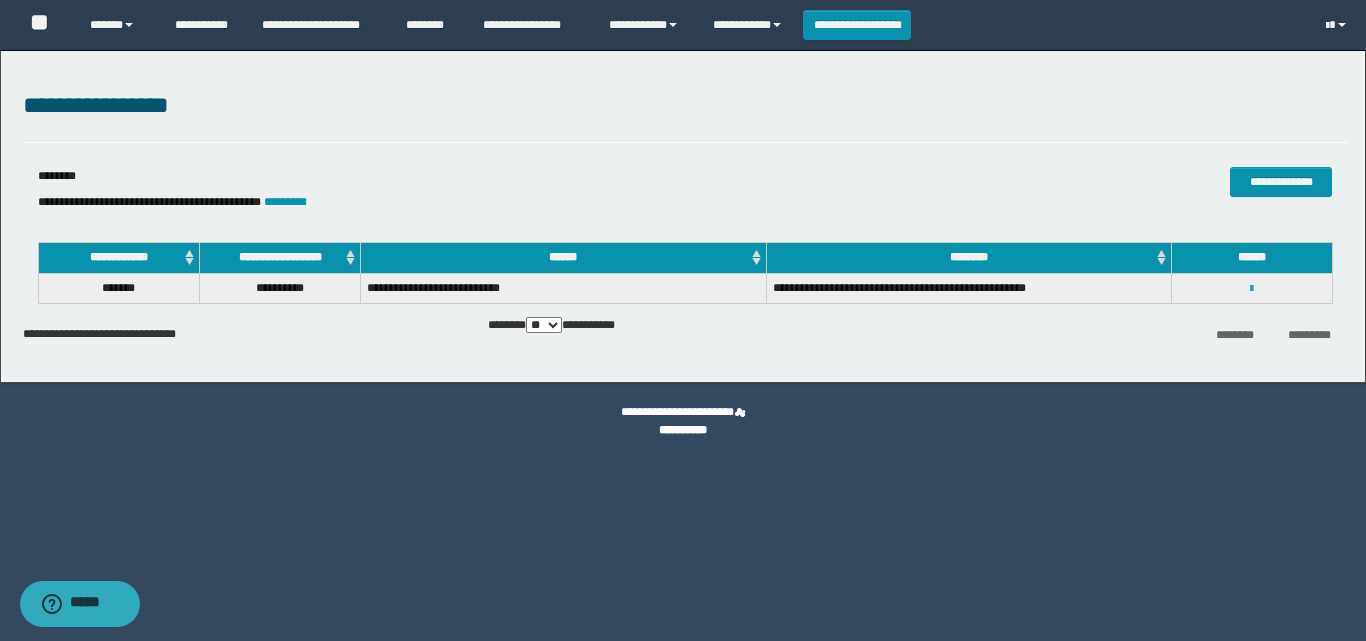 click at bounding box center [1251, 289] 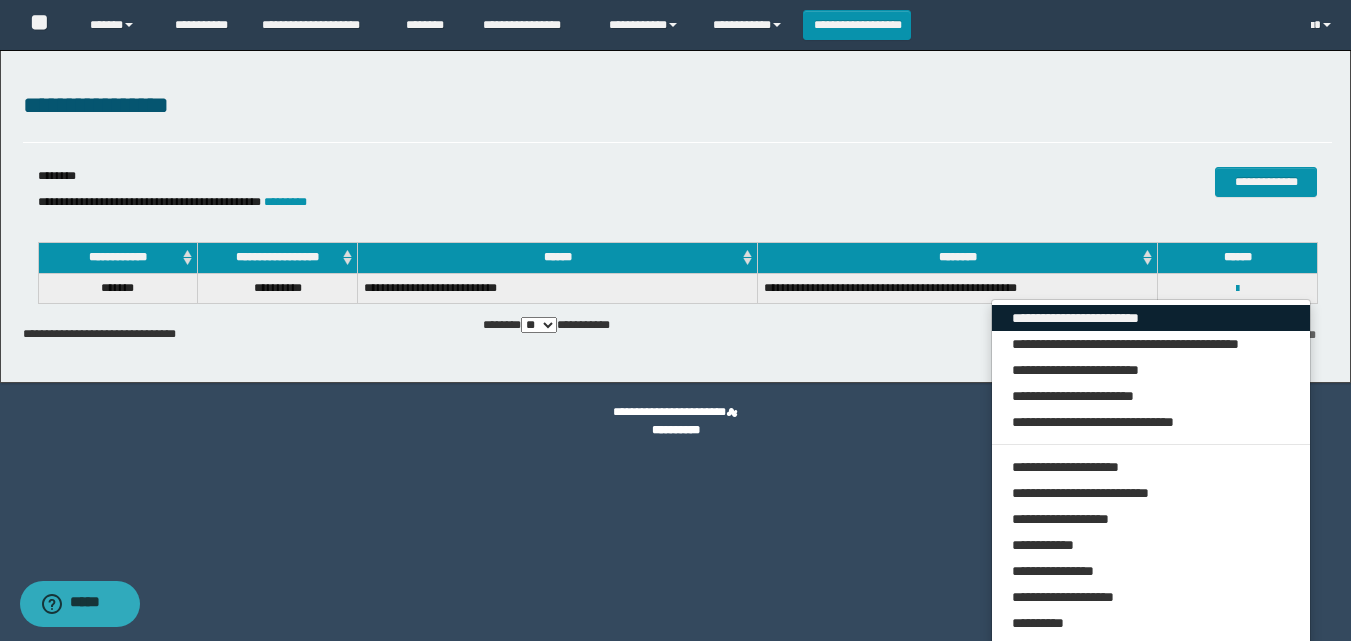 click on "**********" at bounding box center [1151, 318] 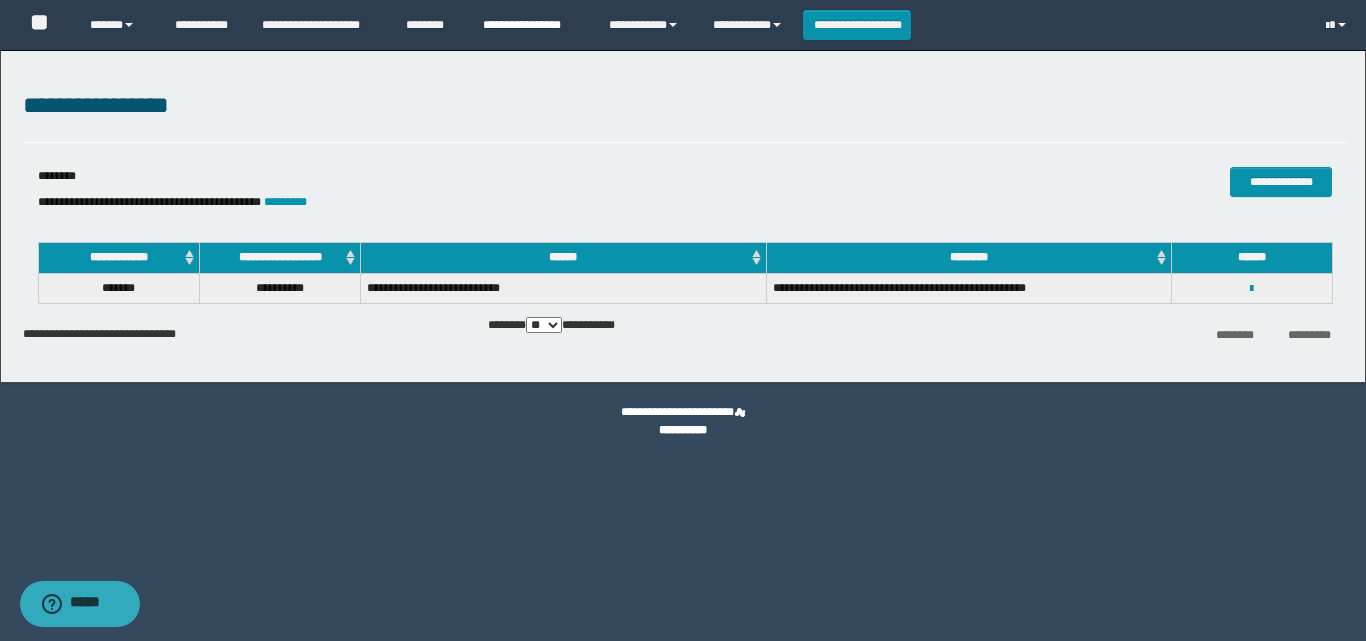 click on "**********" at bounding box center (531, 25) 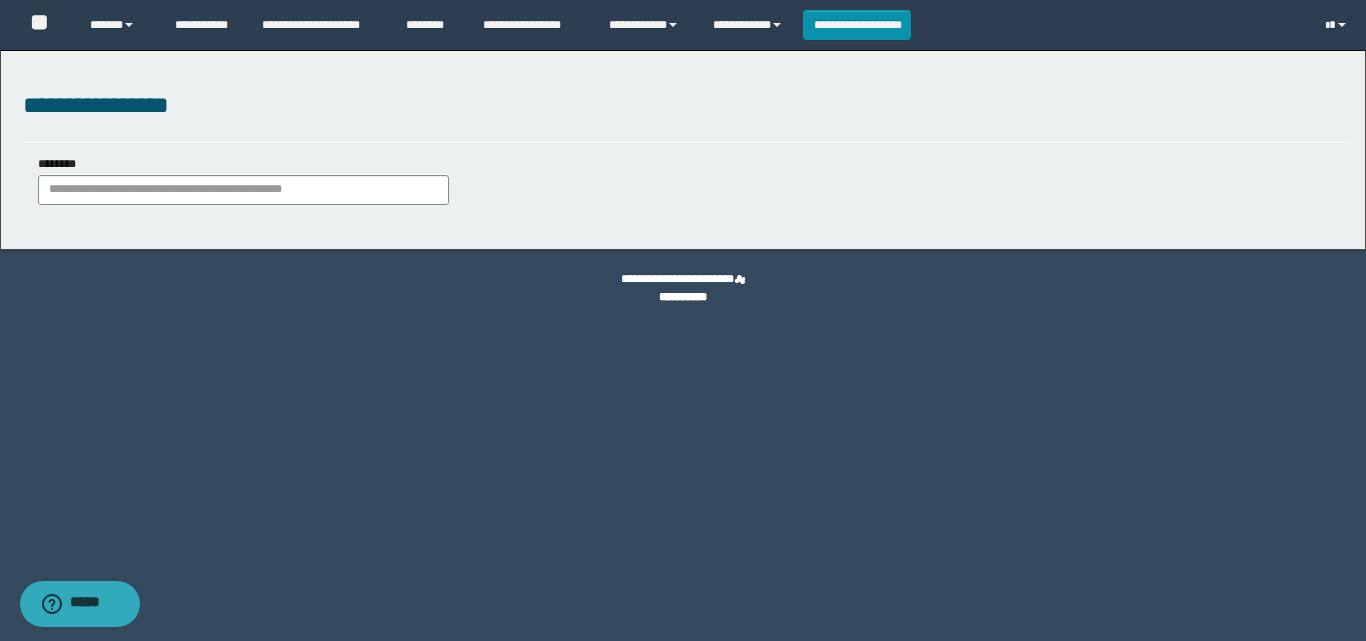 scroll, scrollTop: 0, scrollLeft: 0, axis: both 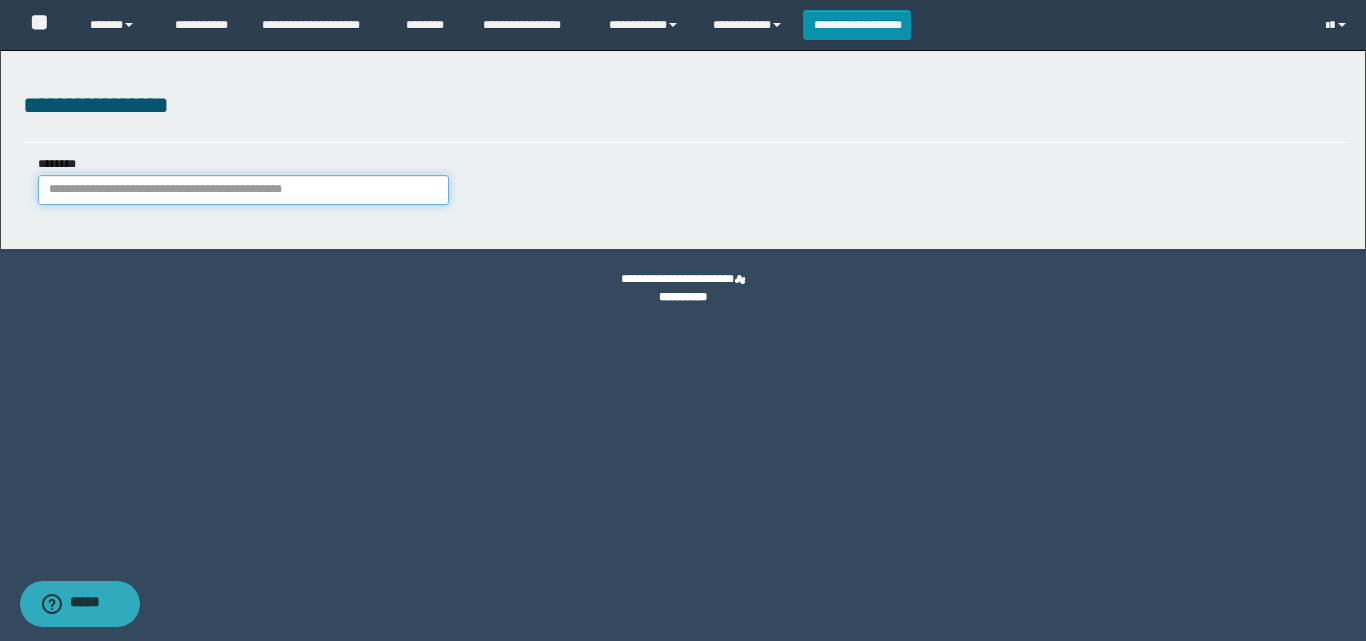 click on "********" at bounding box center [243, 190] 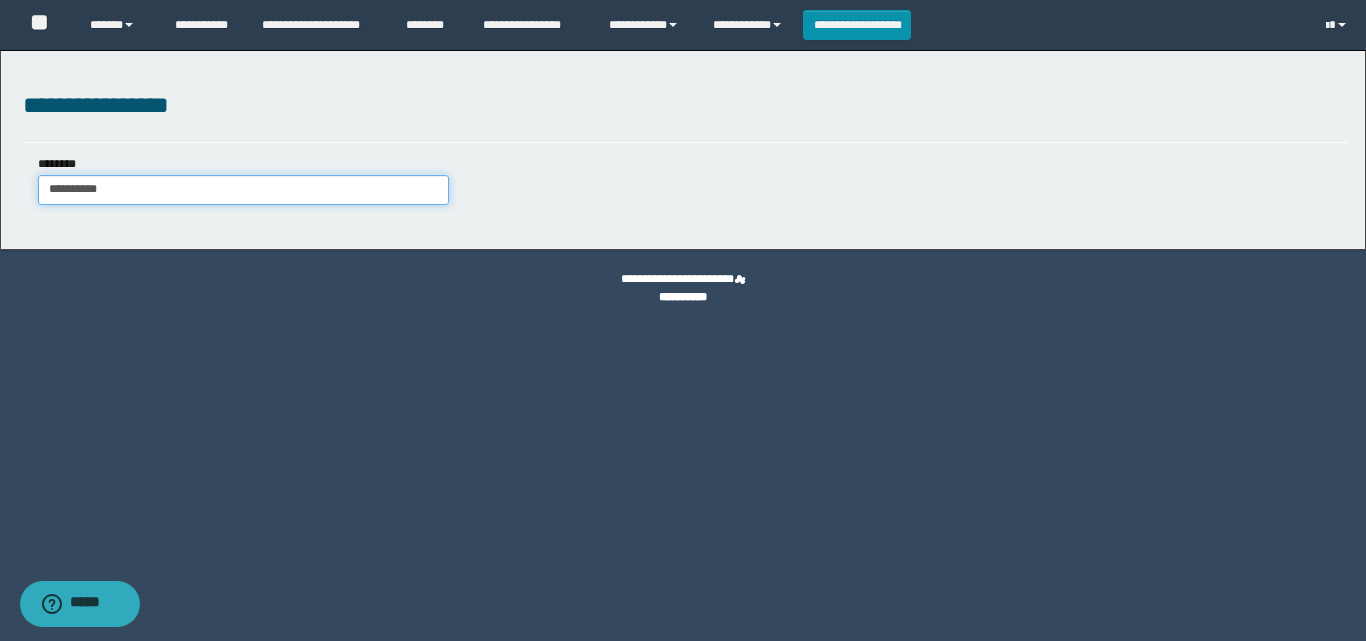 type on "**********" 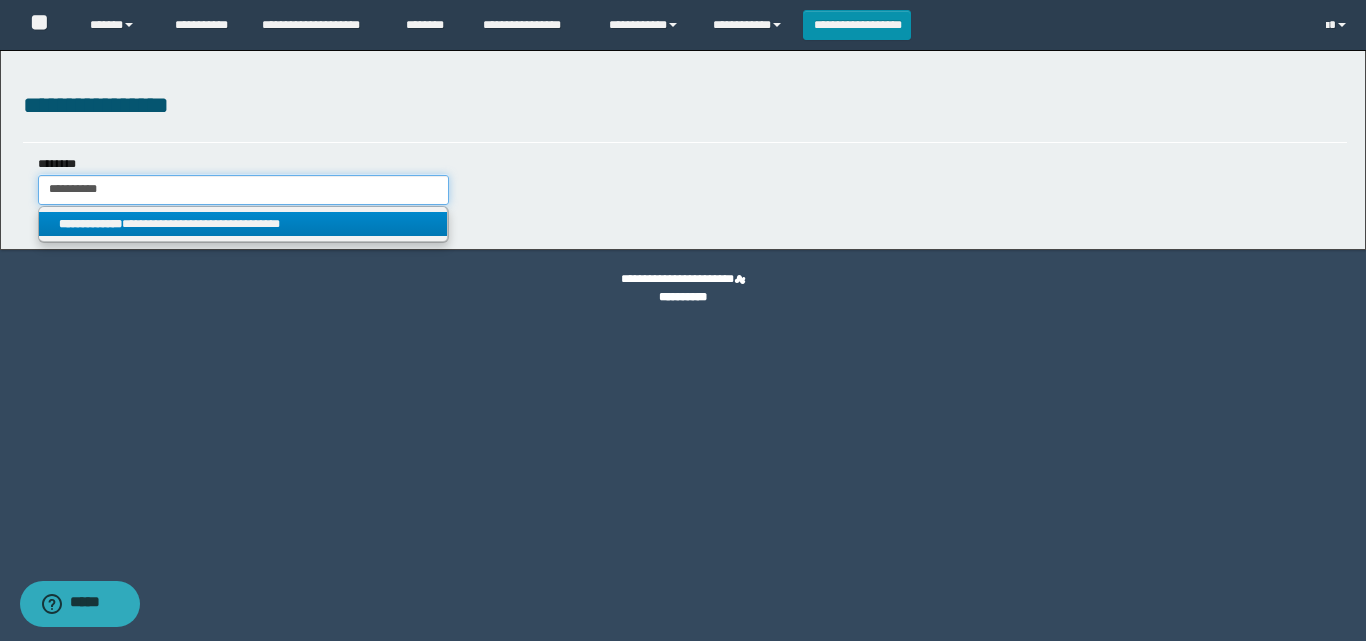 type on "**********" 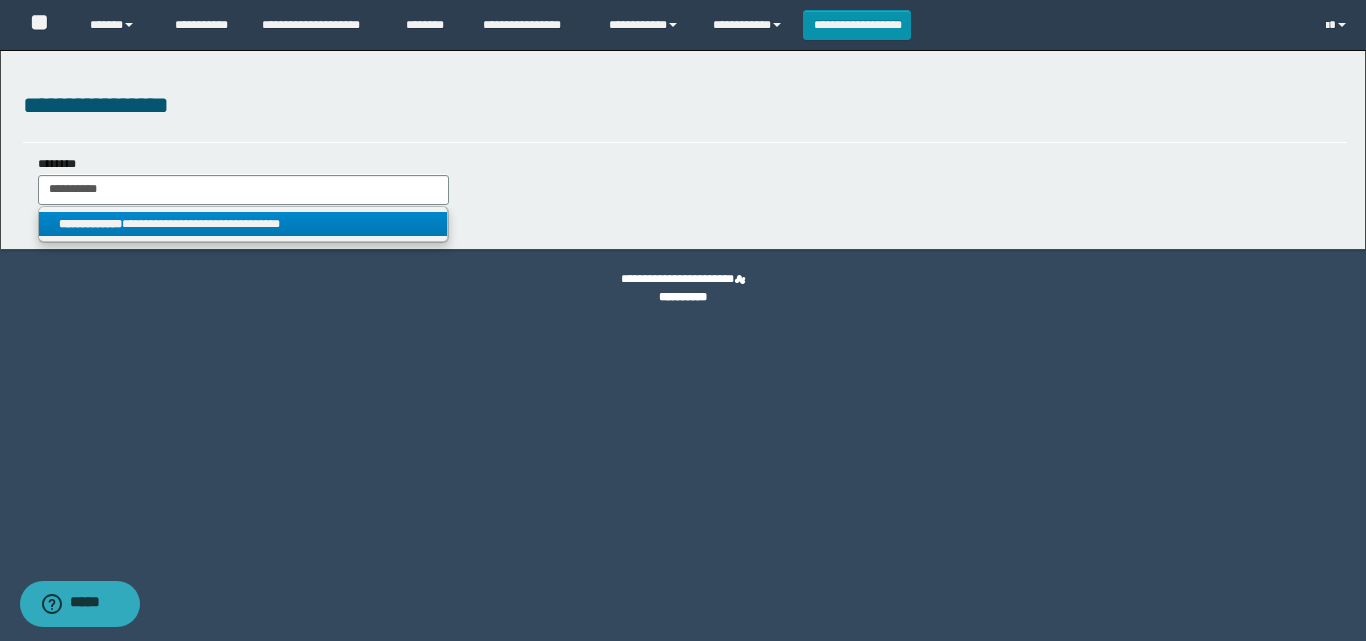 click on "**********" at bounding box center [243, 224] 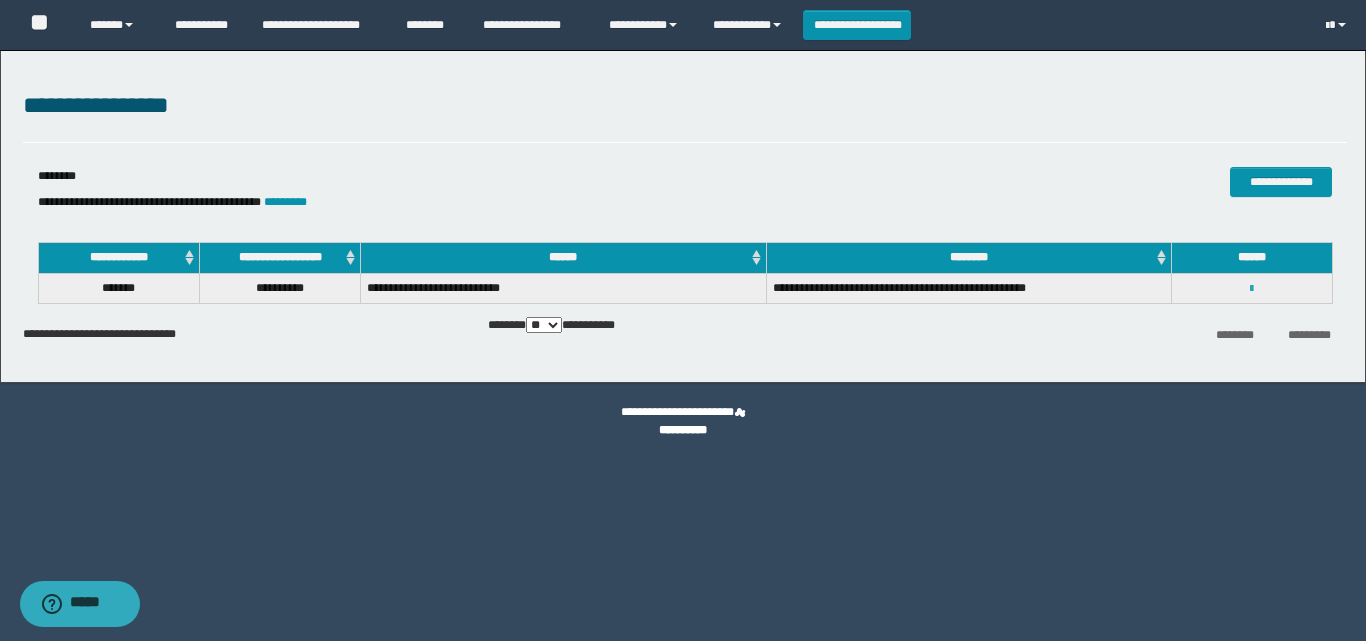 click at bounding box center [1251, 289] 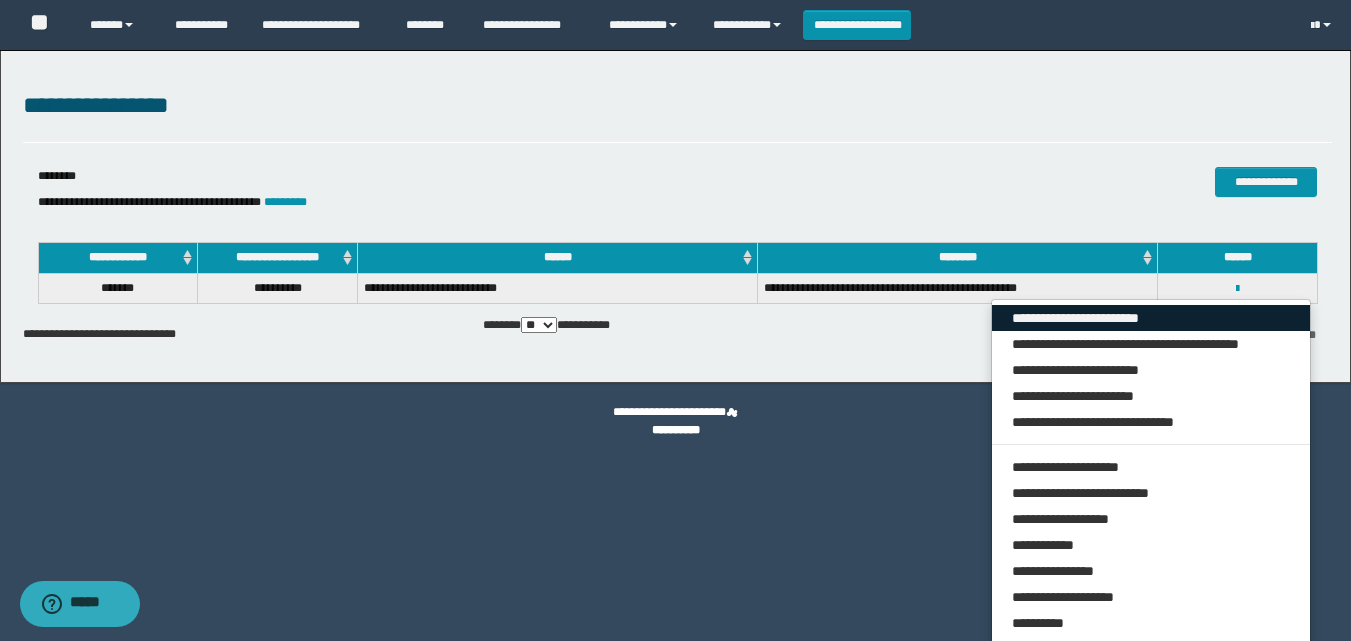 click on "**********" at bounding box center (1151, 318) 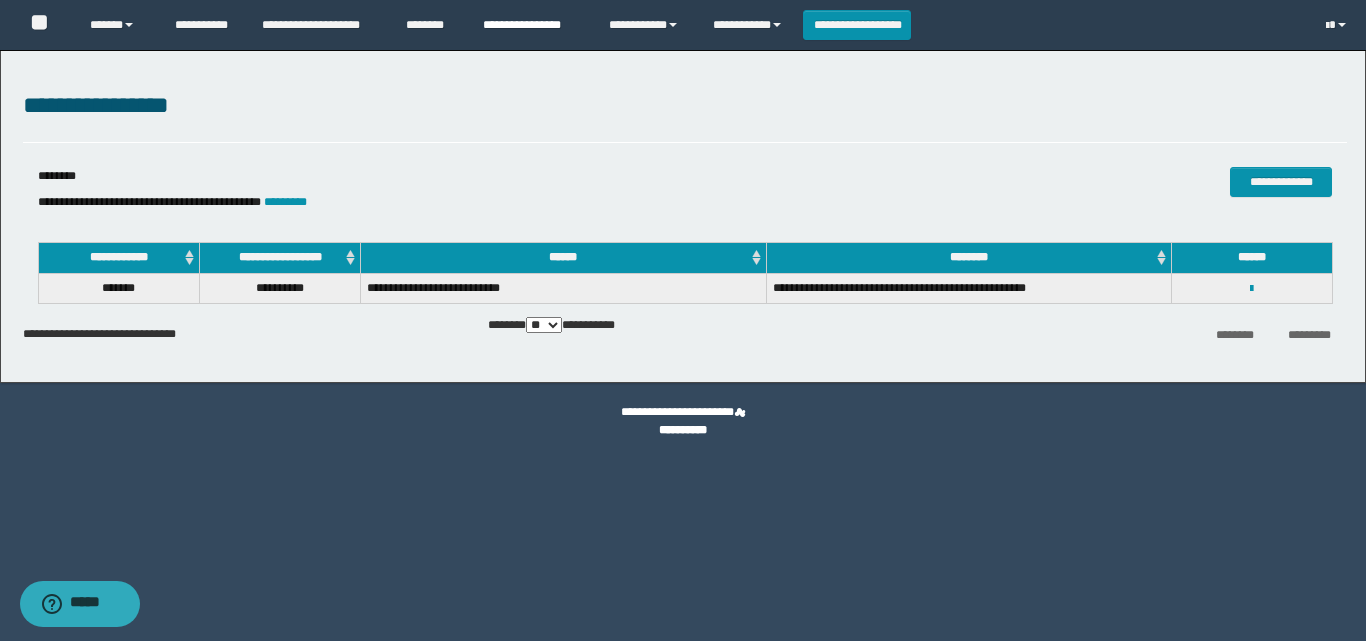 click on "**********" at bounding box center (531, 25) 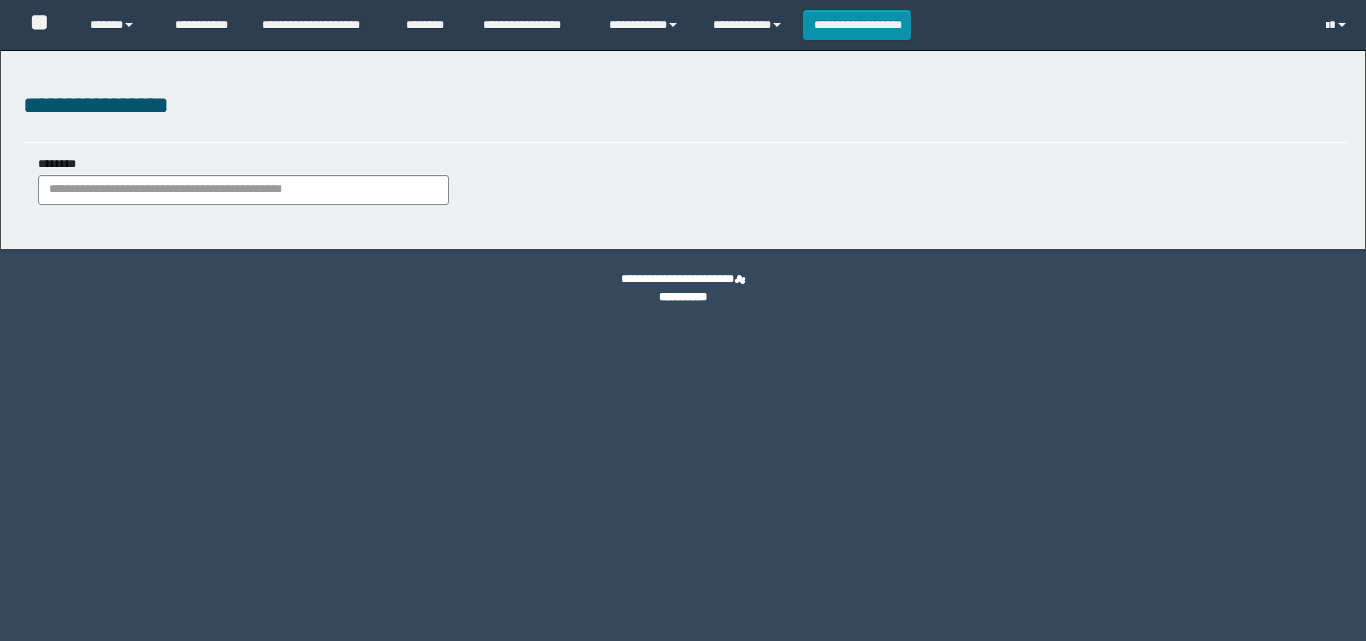 scroll, scrollTop: 0, scrollLeft: 0, axis: both 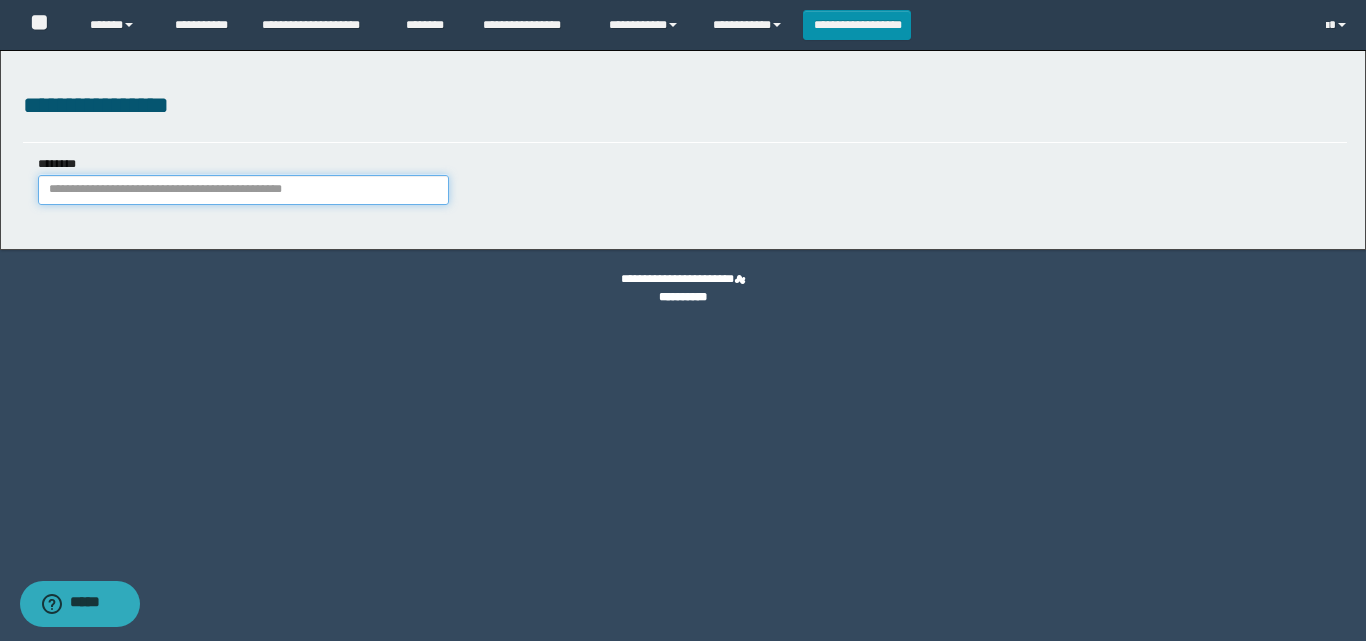 click on "********" at bounding box center (243, 190) 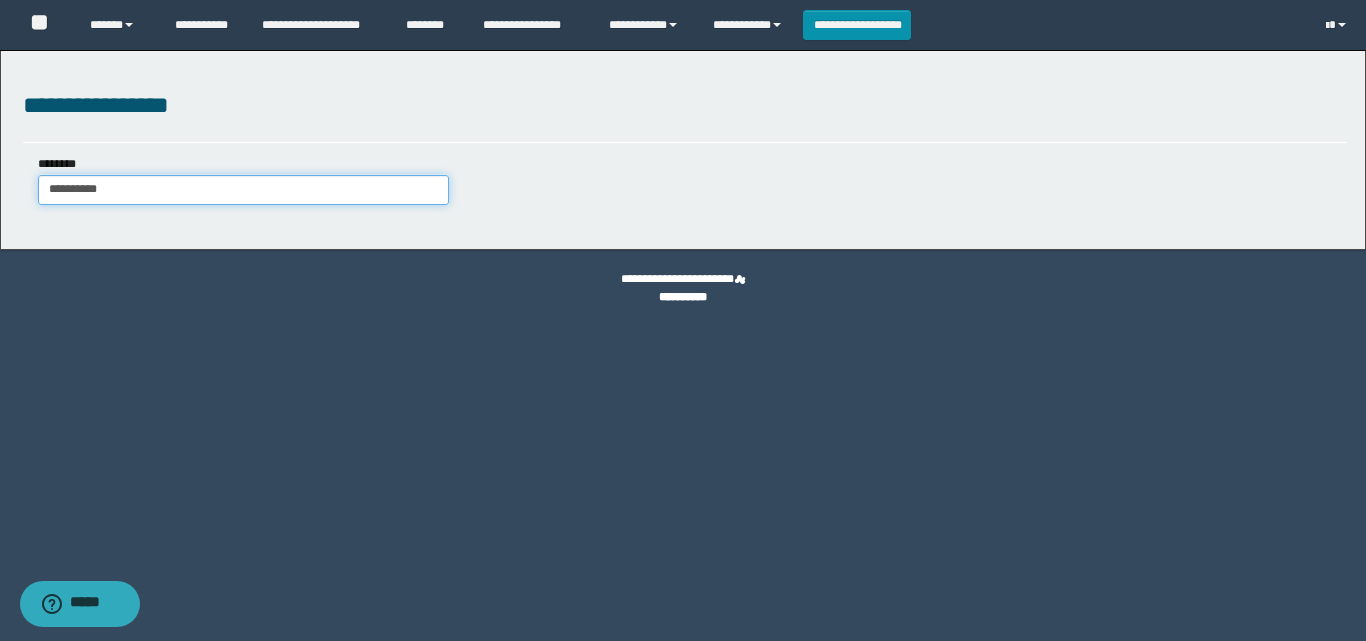 type on "**********" 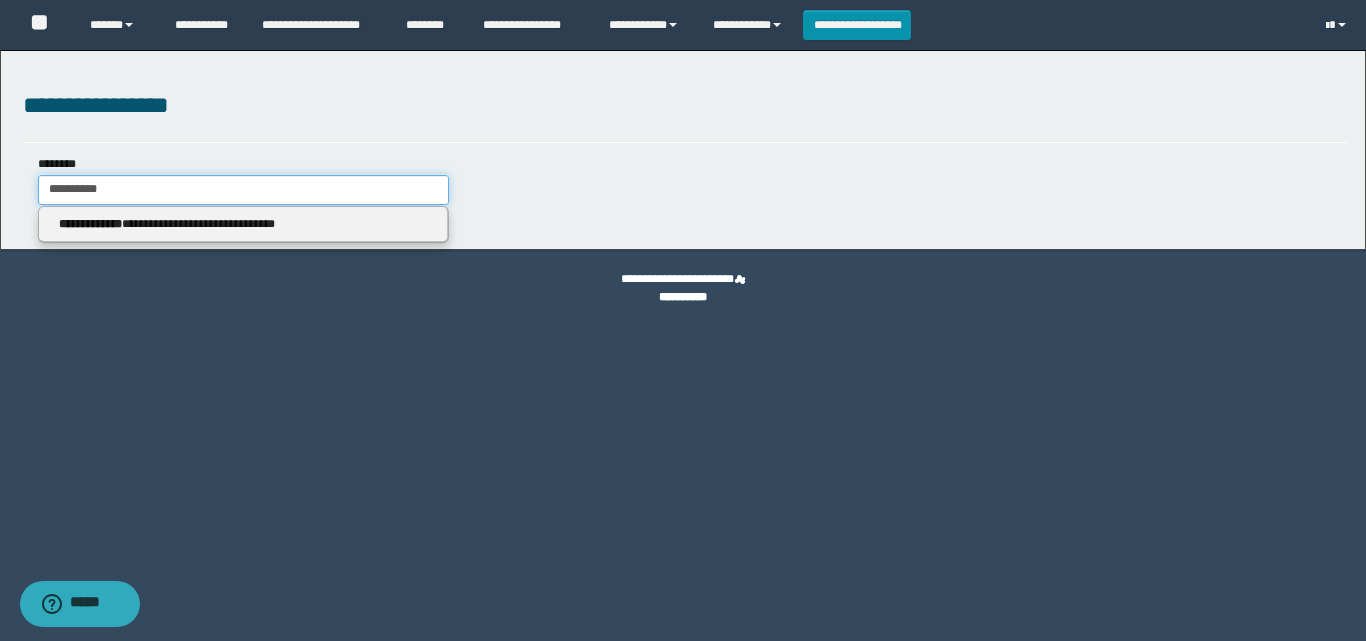 type on "**********" 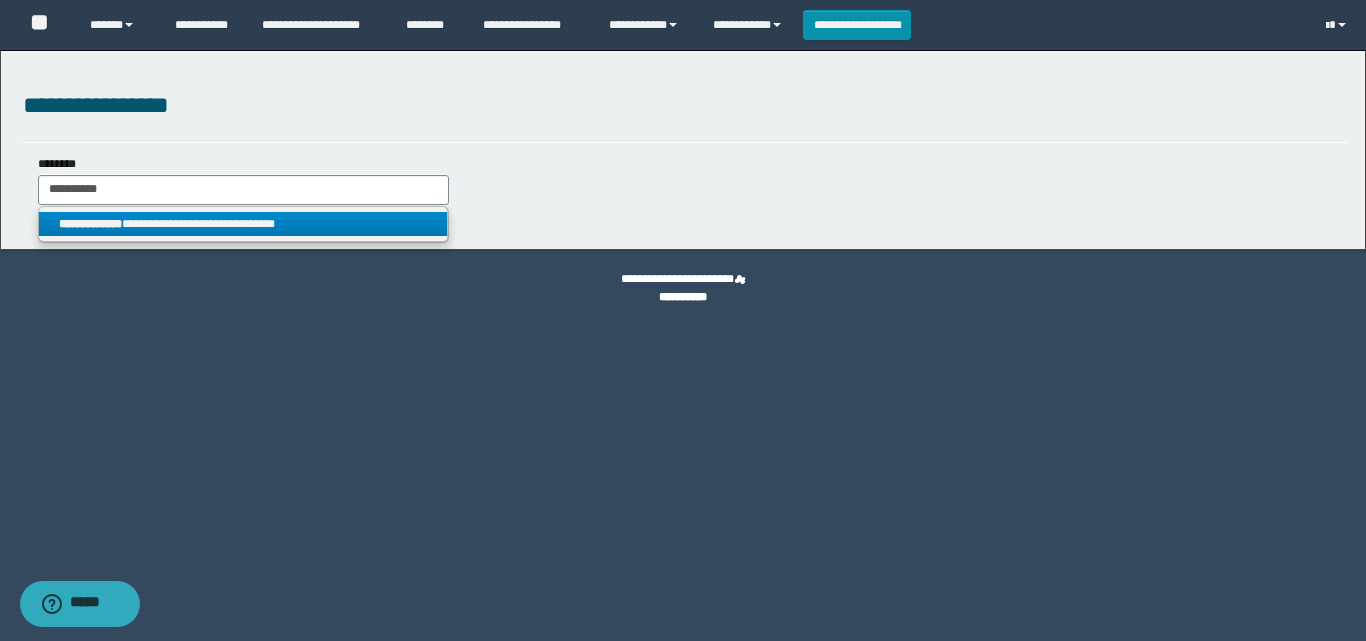 click on "**********" at bounding box center (243, 224) 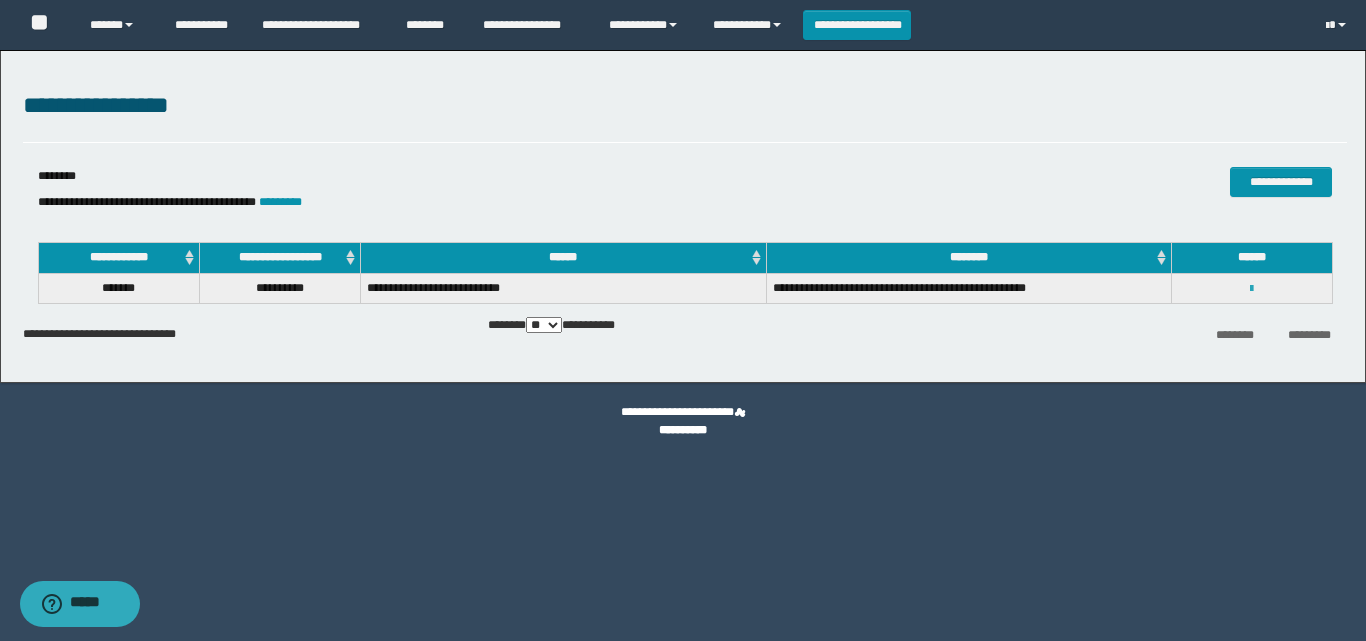 click at bounding box center [1251, 289] 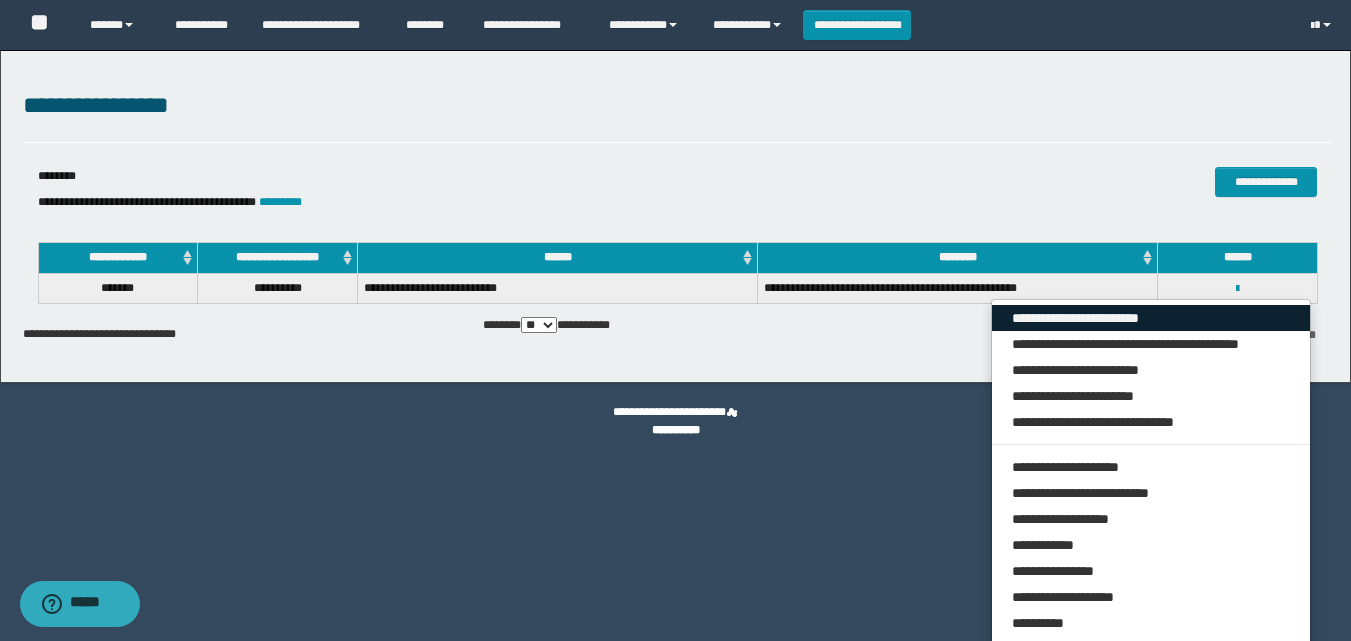 click on "**********" at bounding box center (1151, 318) 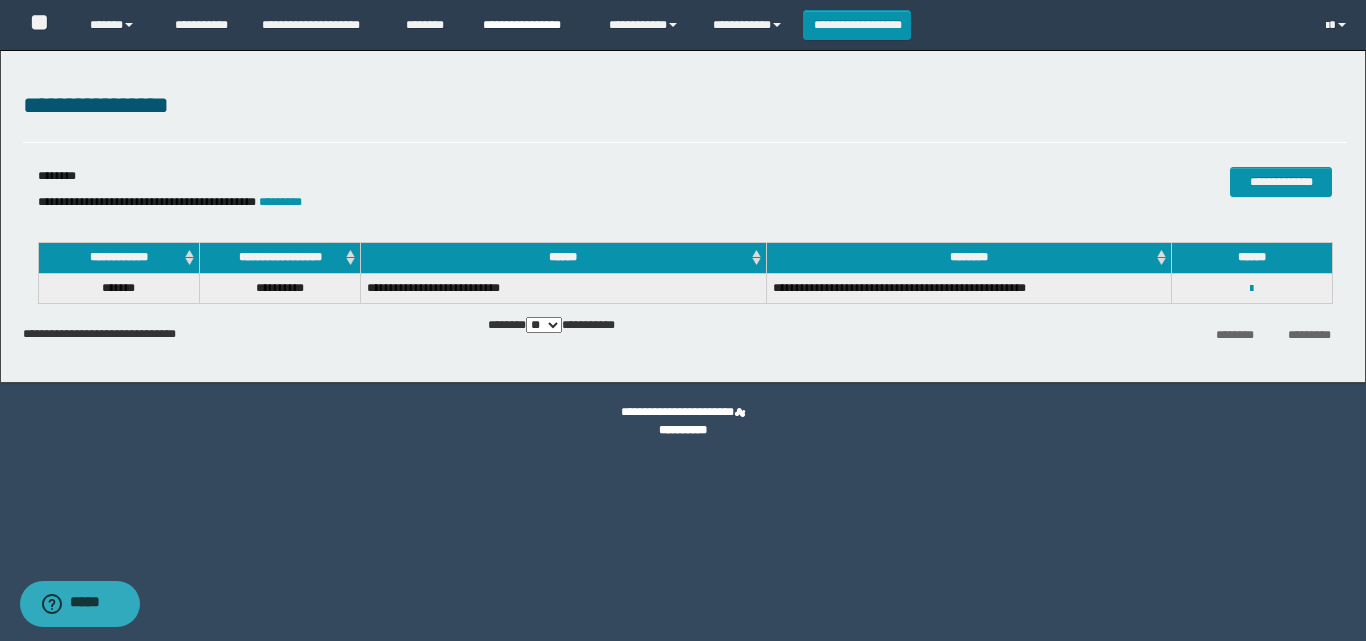 click on "**********" at bounding box center (531, 25) 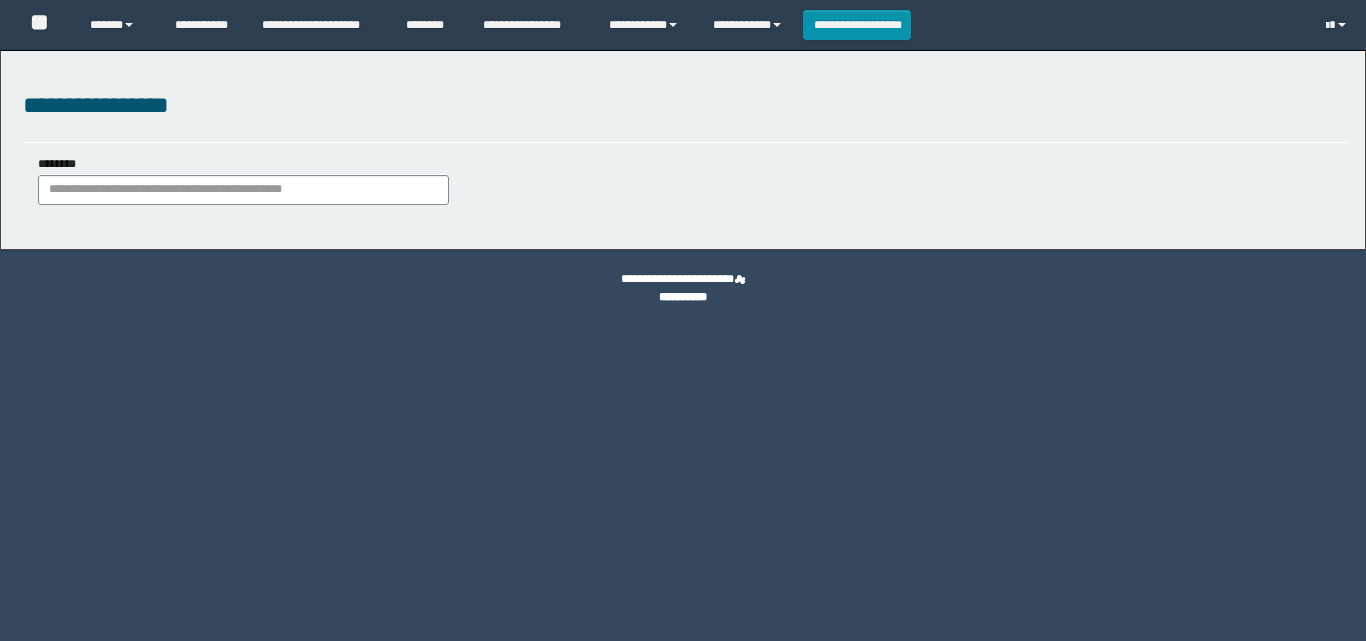 scroll, scrollTop: 0, scrollLeft: 0, axis: both 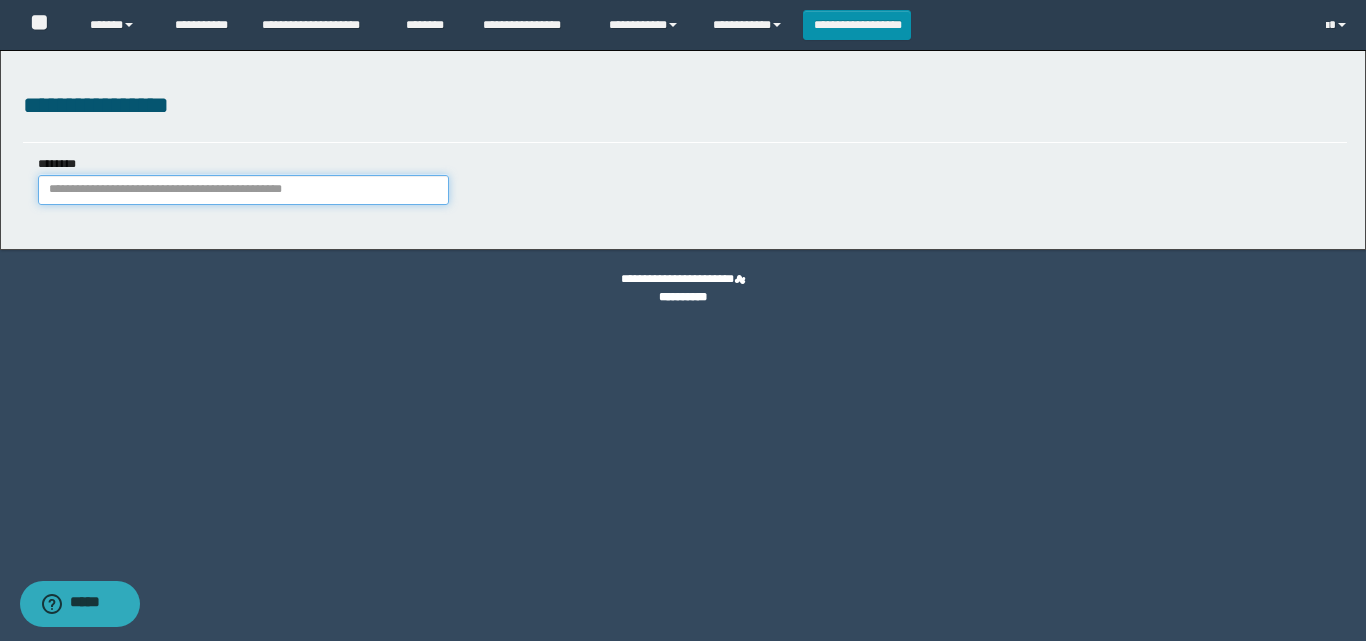 click on "********" at bounding box center (243, 190) 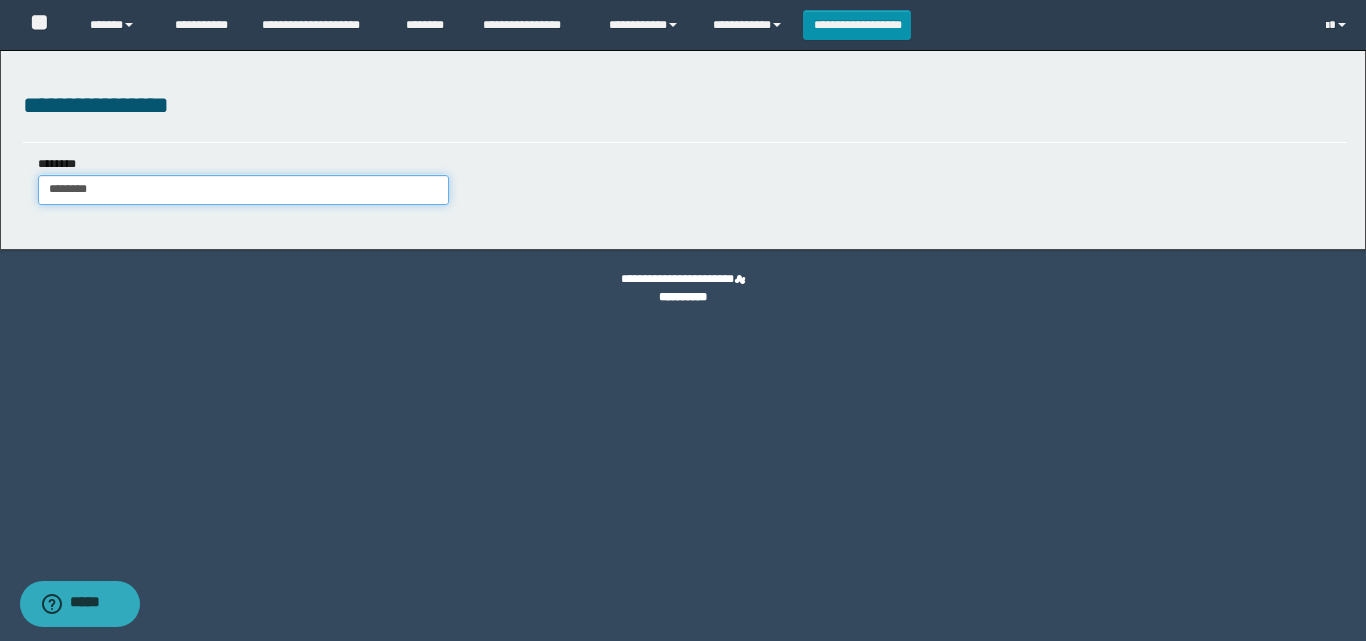 type on "********" 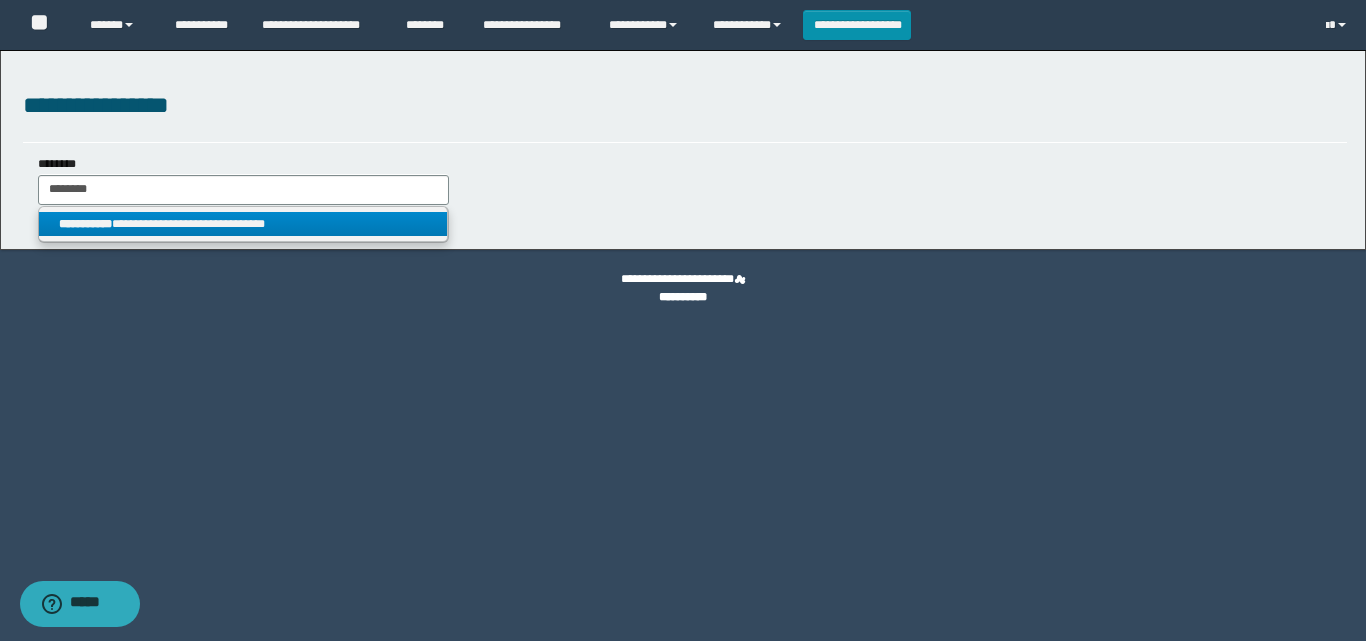 click on "**********" at bounding box center (243, 224) 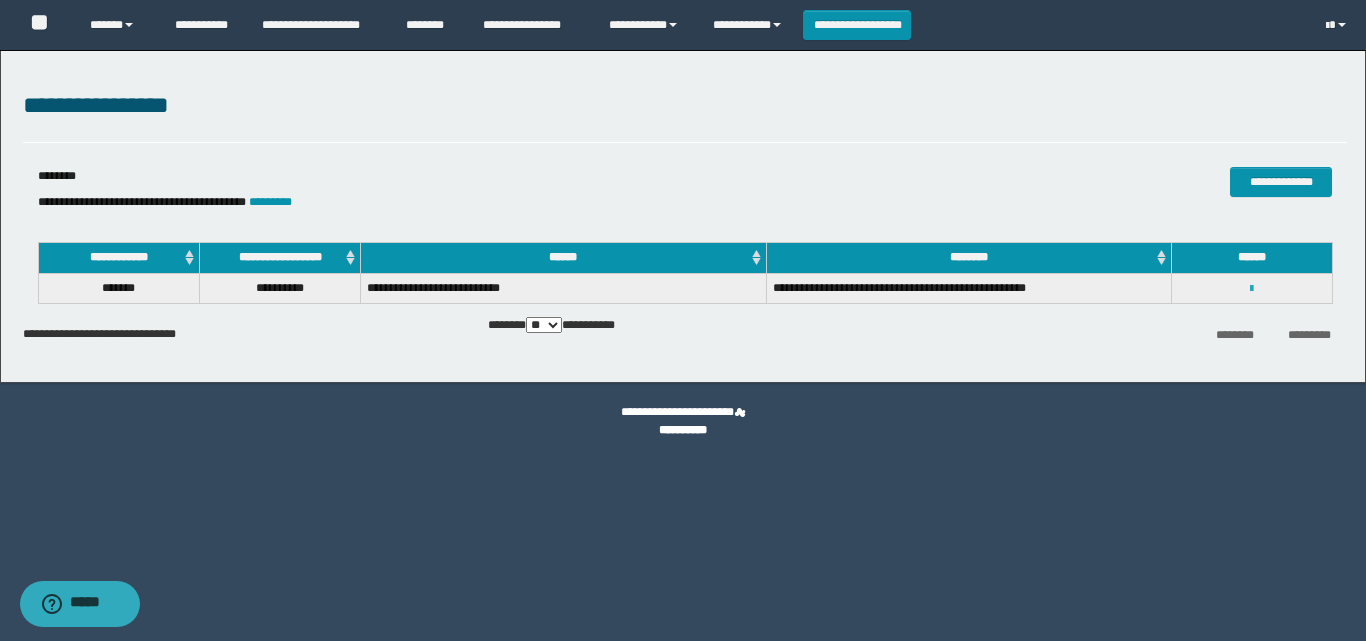 click at bounding box center (1251, 289) 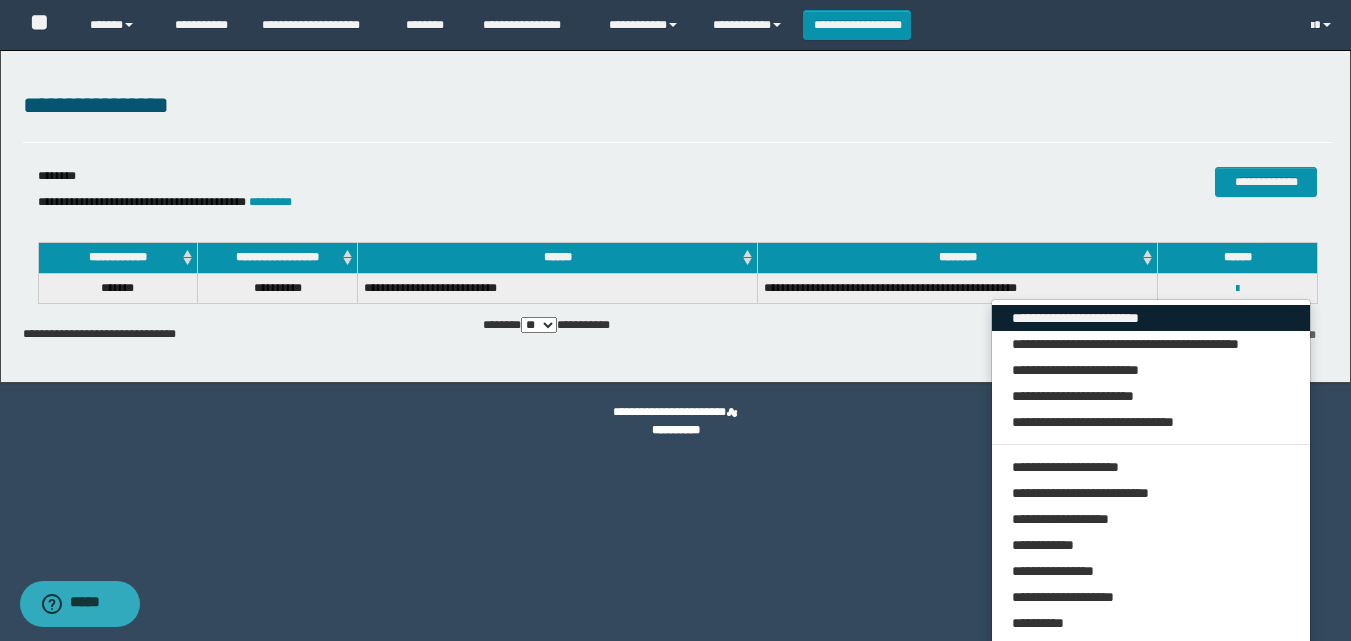 click on "**********" at bounding box center [1151, 318] 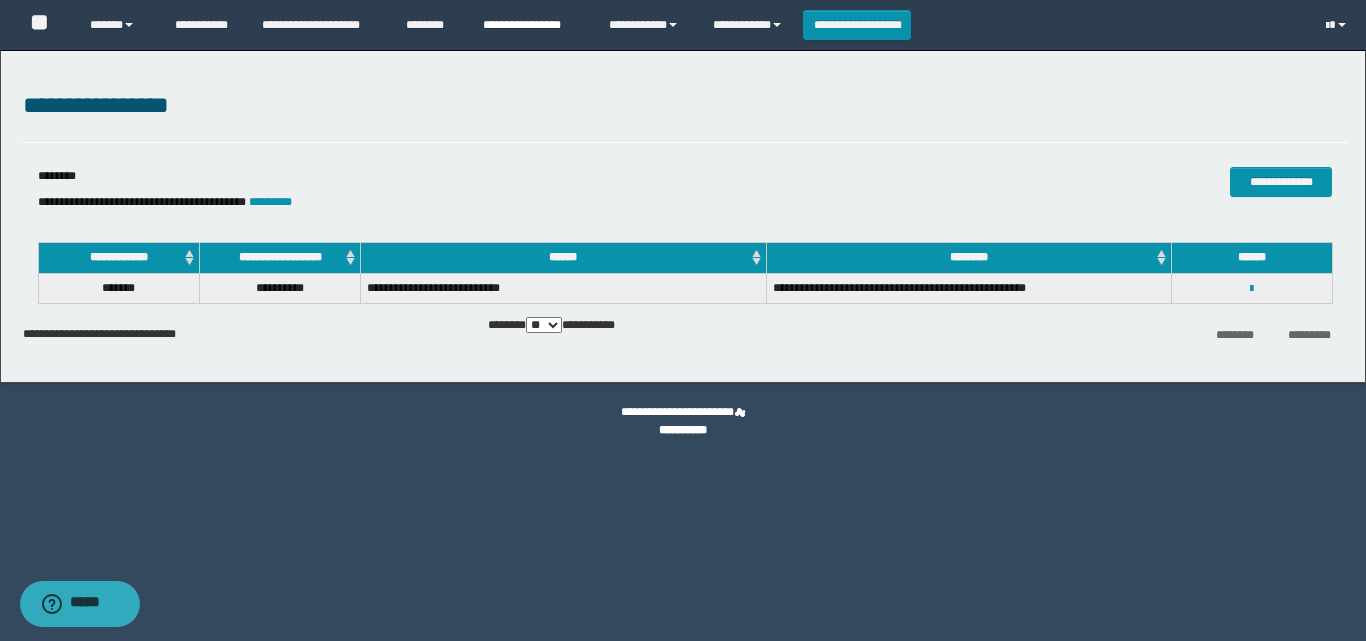 click on "**********" at bounding box center [531, 25] 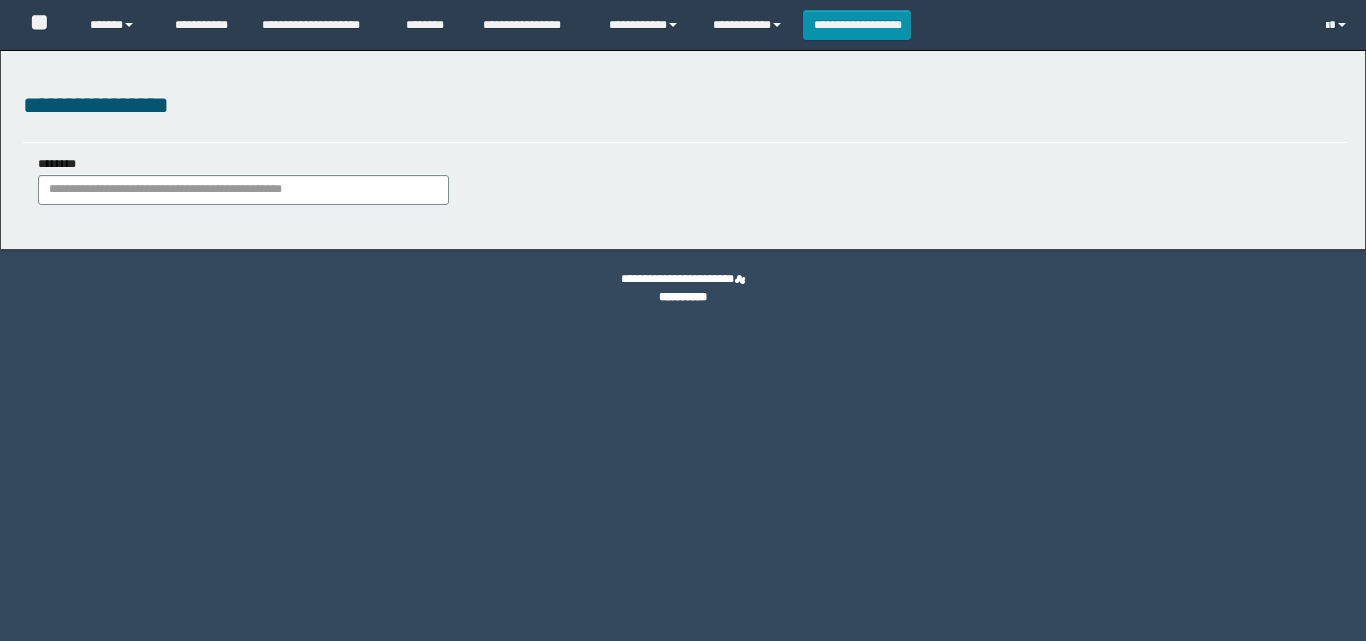 scroll, scrollTop: 0, scrollLeft: 0, axis: both 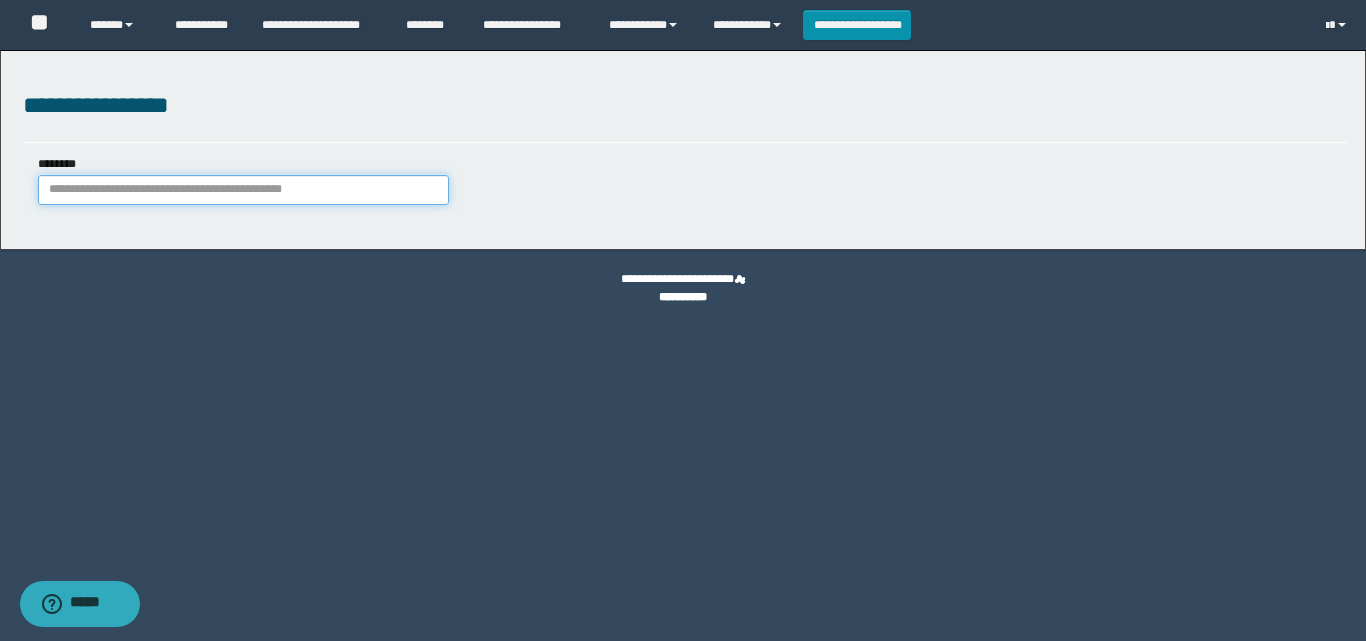 click on "********" at bounding box center (243, 190) 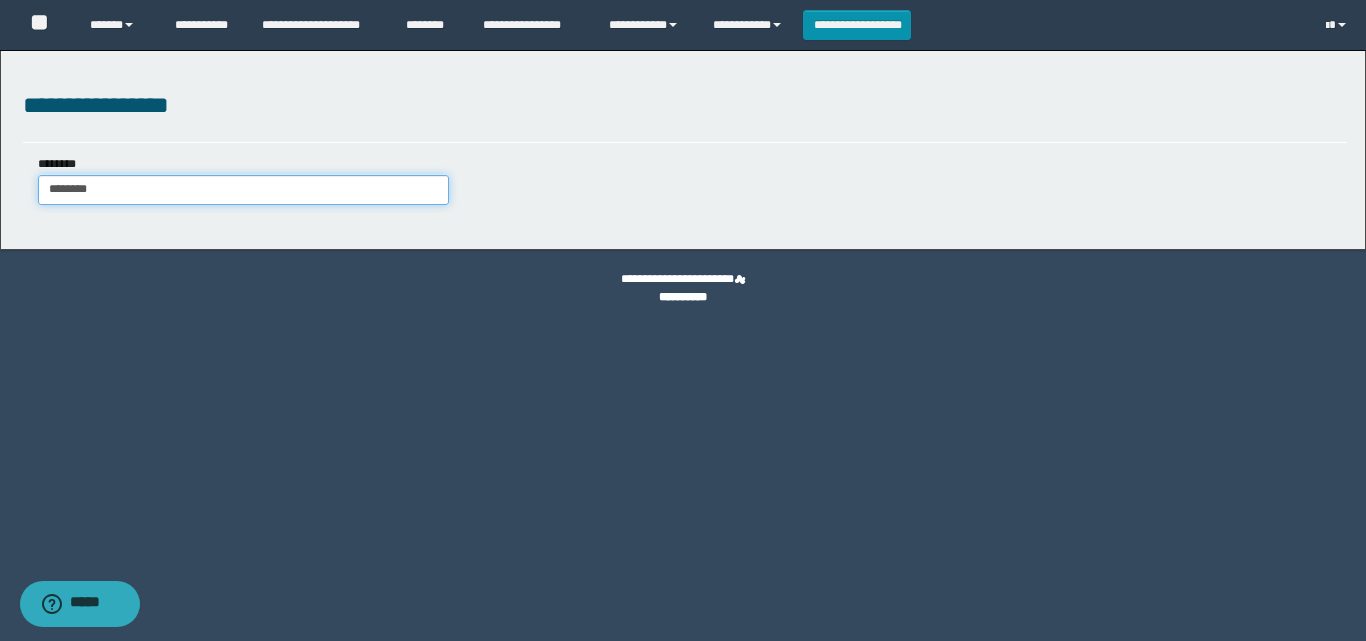 type on "********" 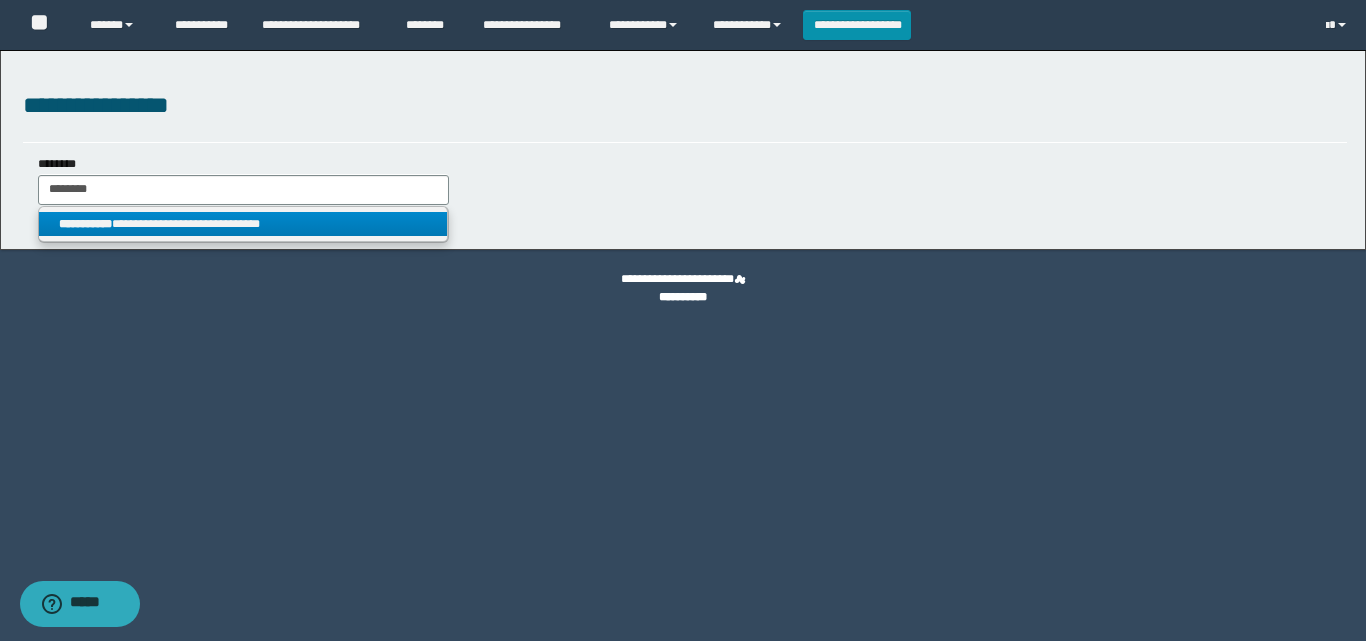 click on "**********" at bounding box center [243, 224] 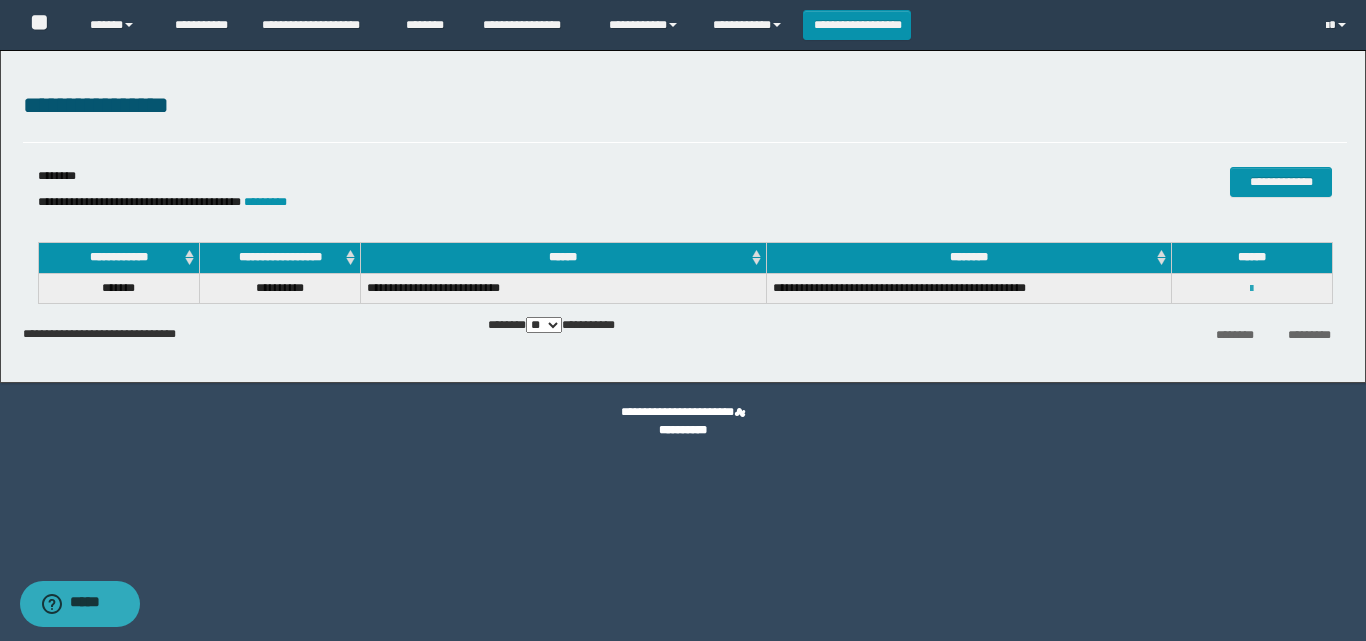 click at bounding box center [1251, 289] 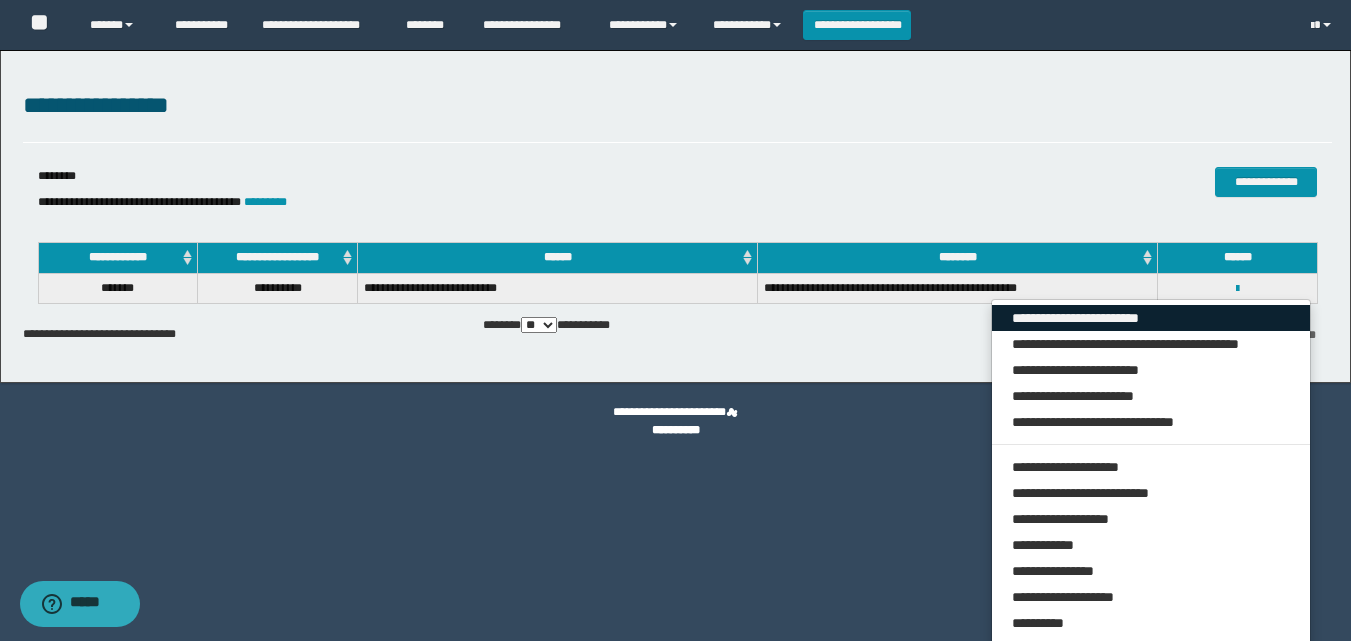 click on "**********" at bounding box center [1151, 318] 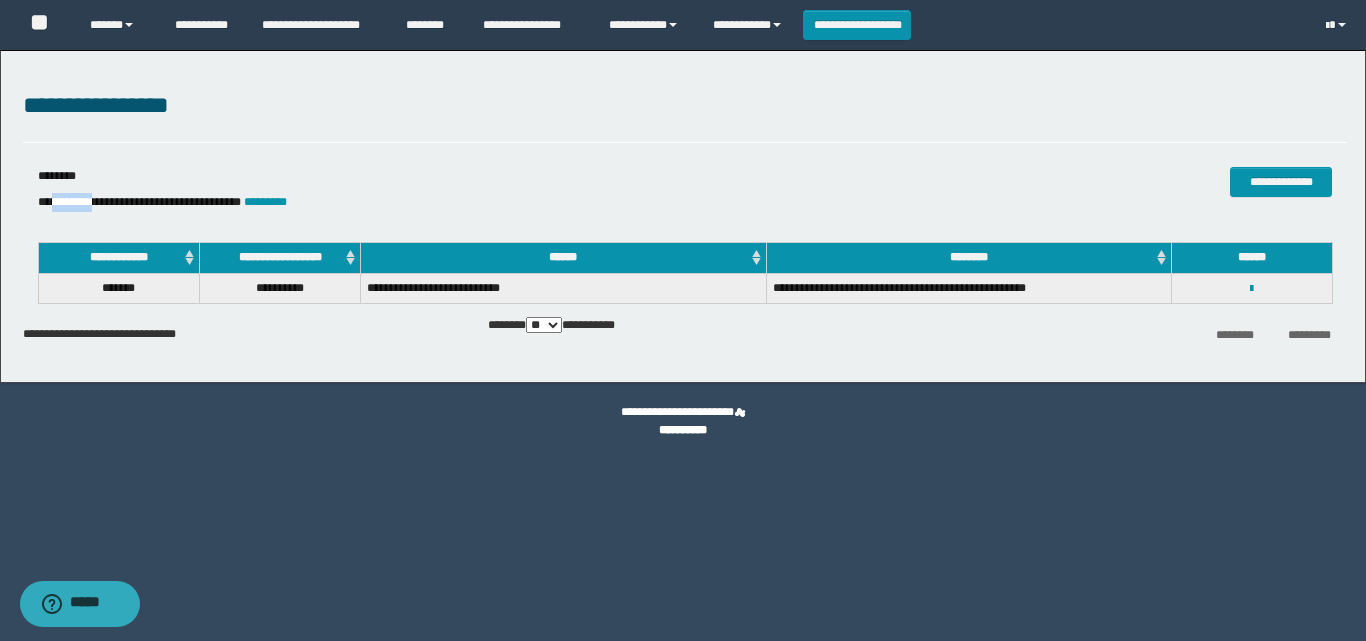 drag, startPoint x: 105, startPoint y: 200, endPoint x: 55, endPoint y: 202, distance: 50.039986 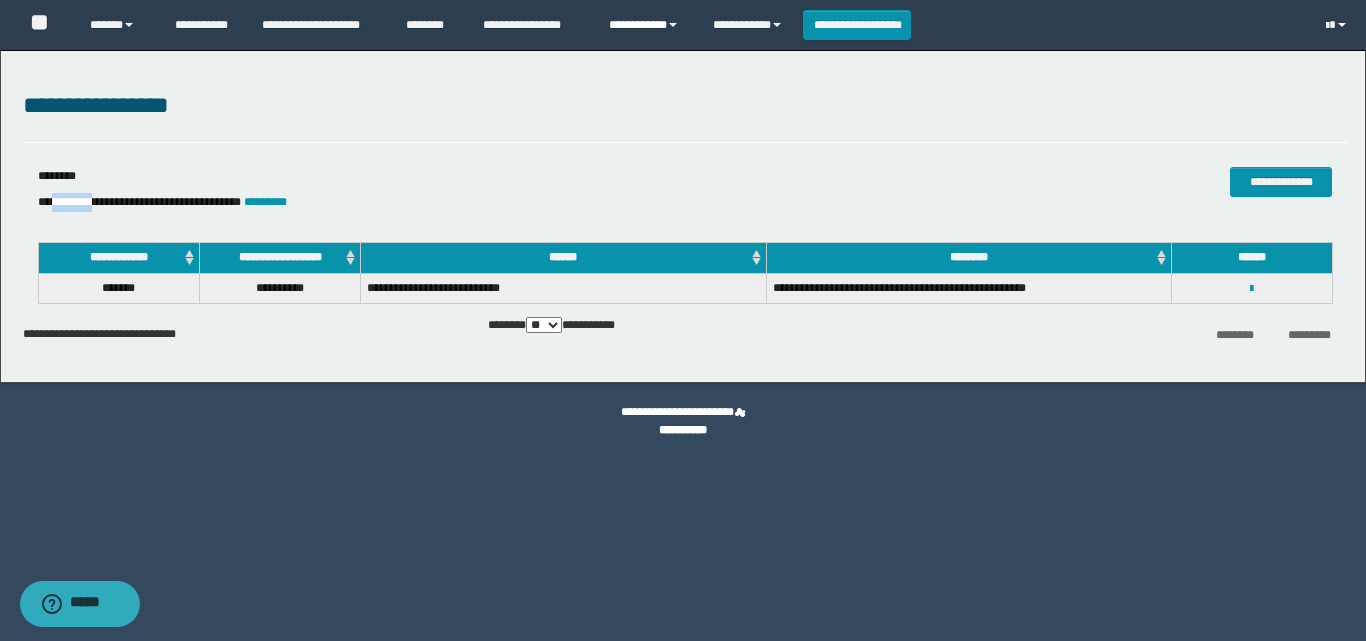 click on "**********" at bounding box center (646, 25) 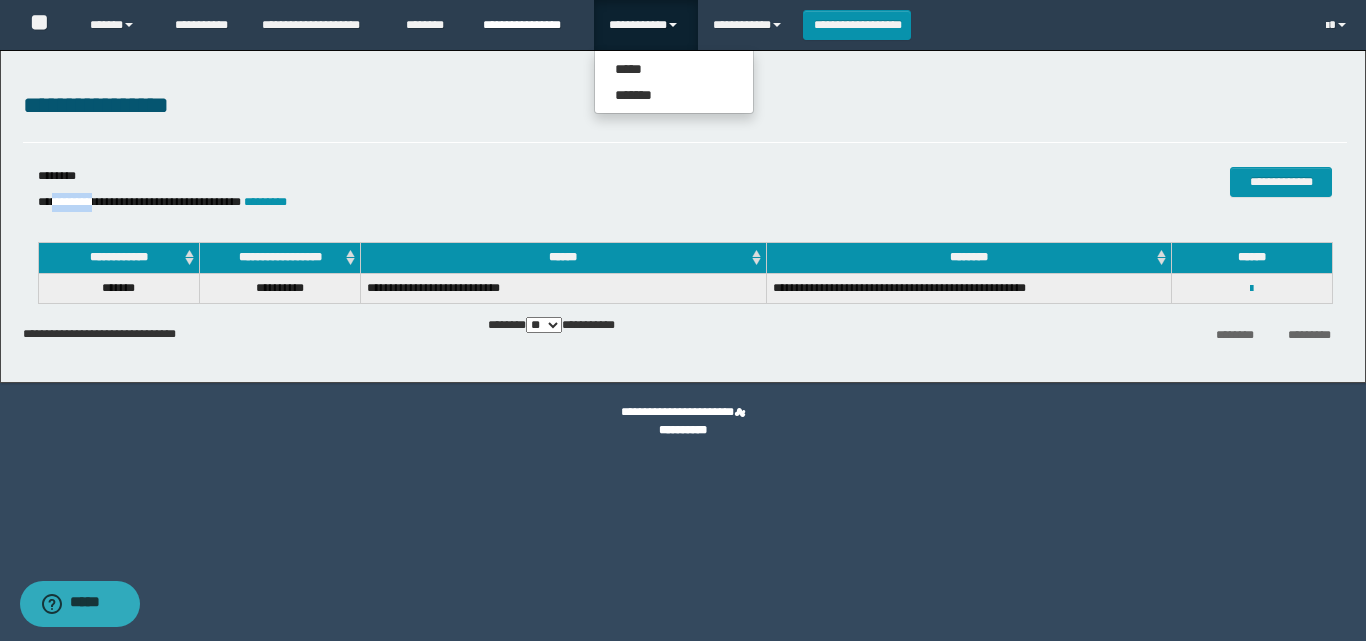 click on "**********" at bounding box center [531, 25] 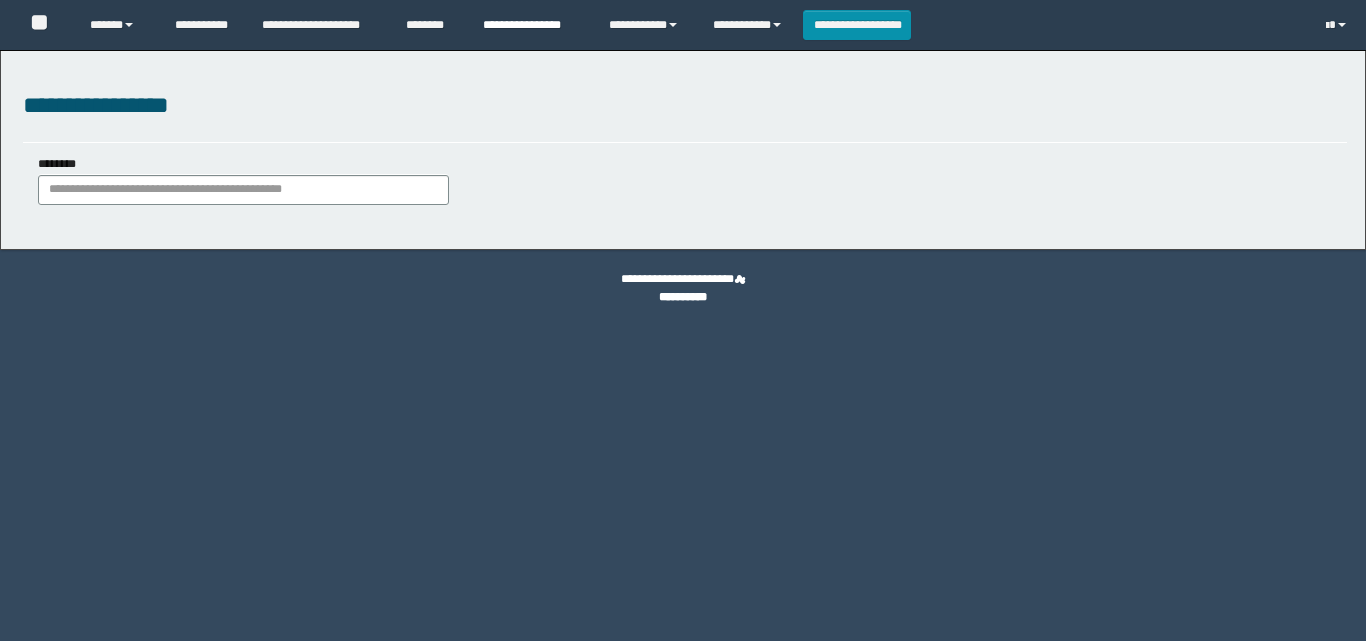 scroll, scrollTop: 0, scrollLeft: 0, axis: both 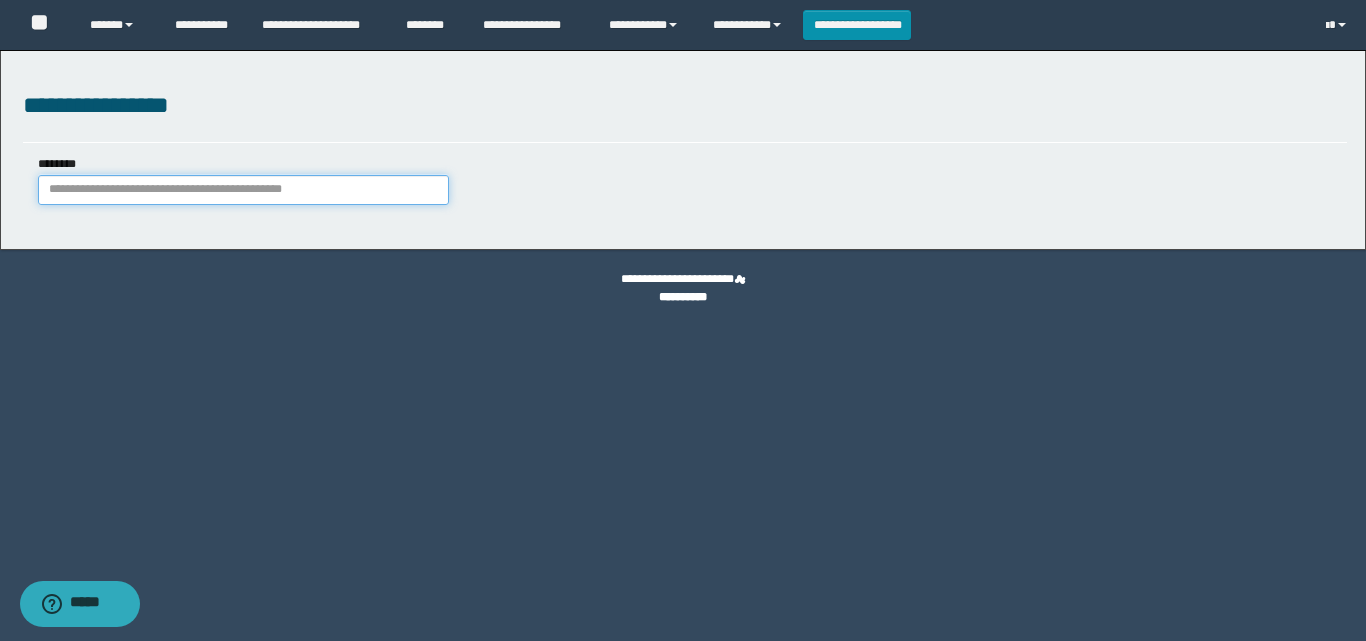 click on "********" at bounding box center (243, 190) 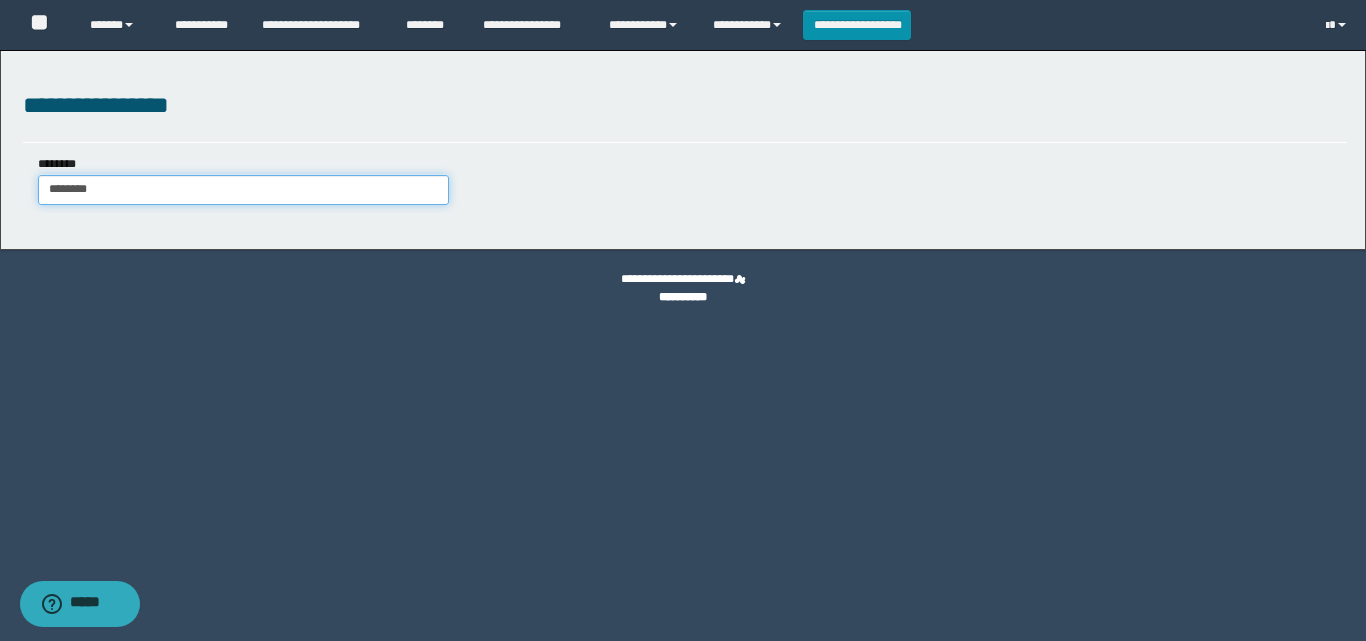 type on "********" 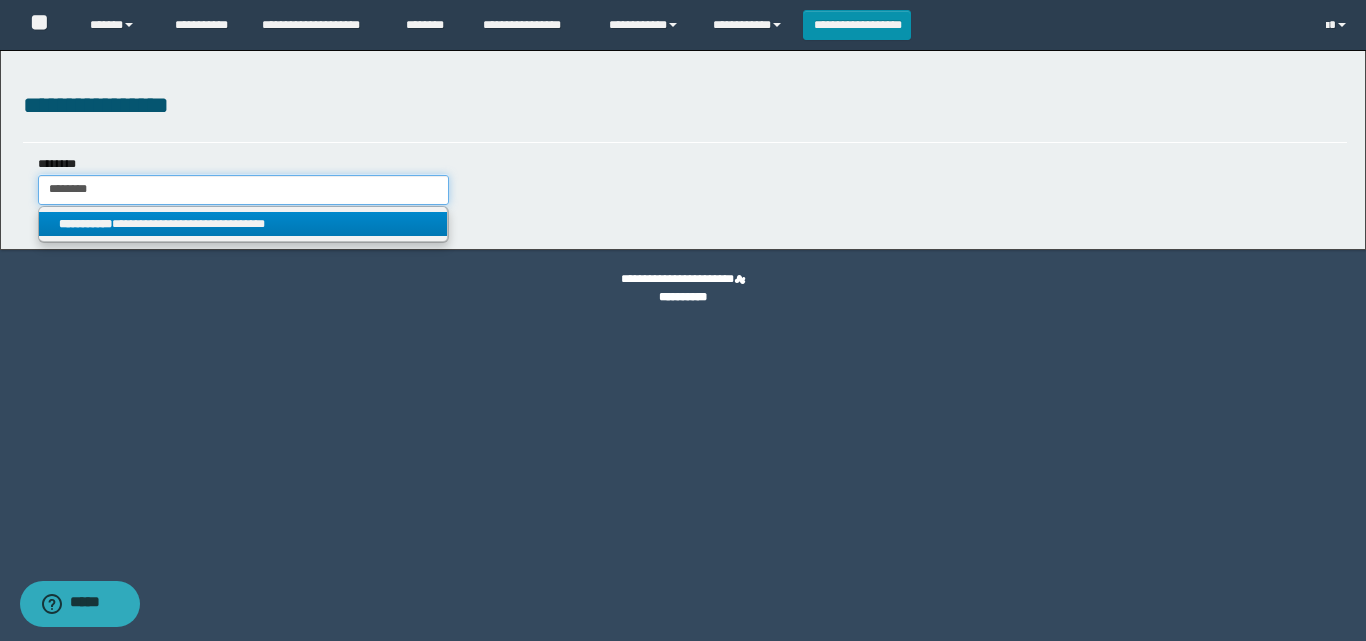 type on "********" 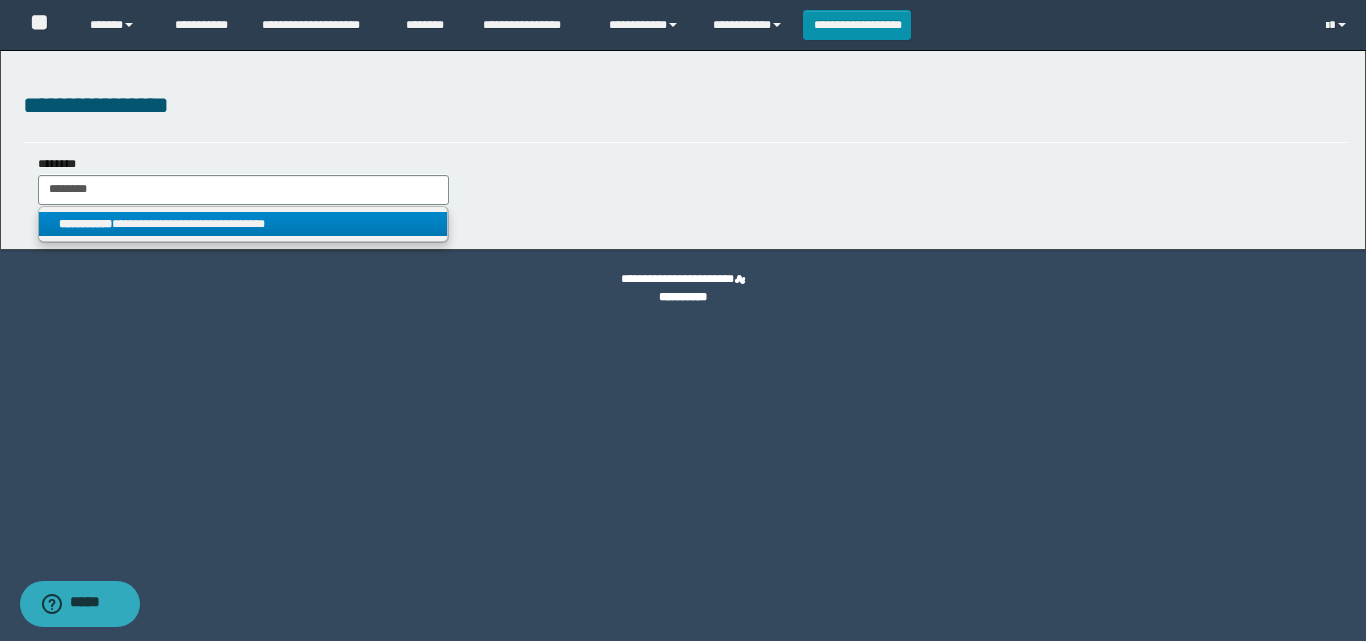 click on "**********" at bounding box center [85, 224] 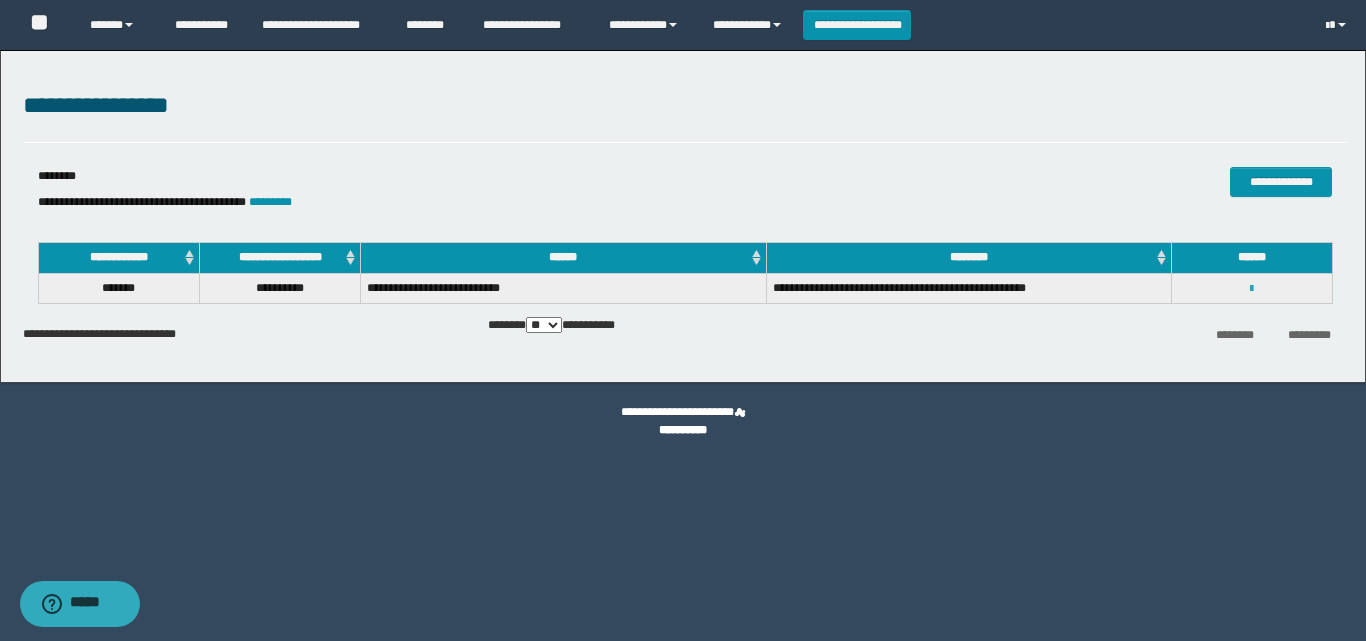 click at bounding box center [1251, 289] 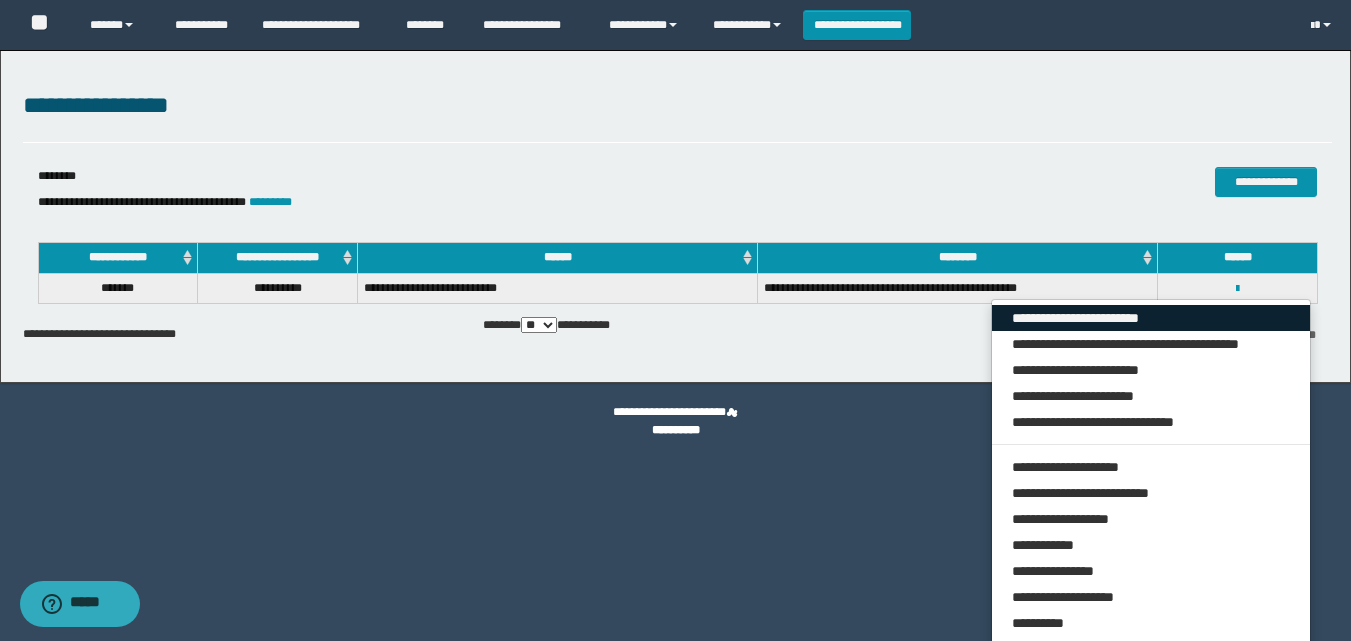 click on "**********" at bounding box center (1151, 318) 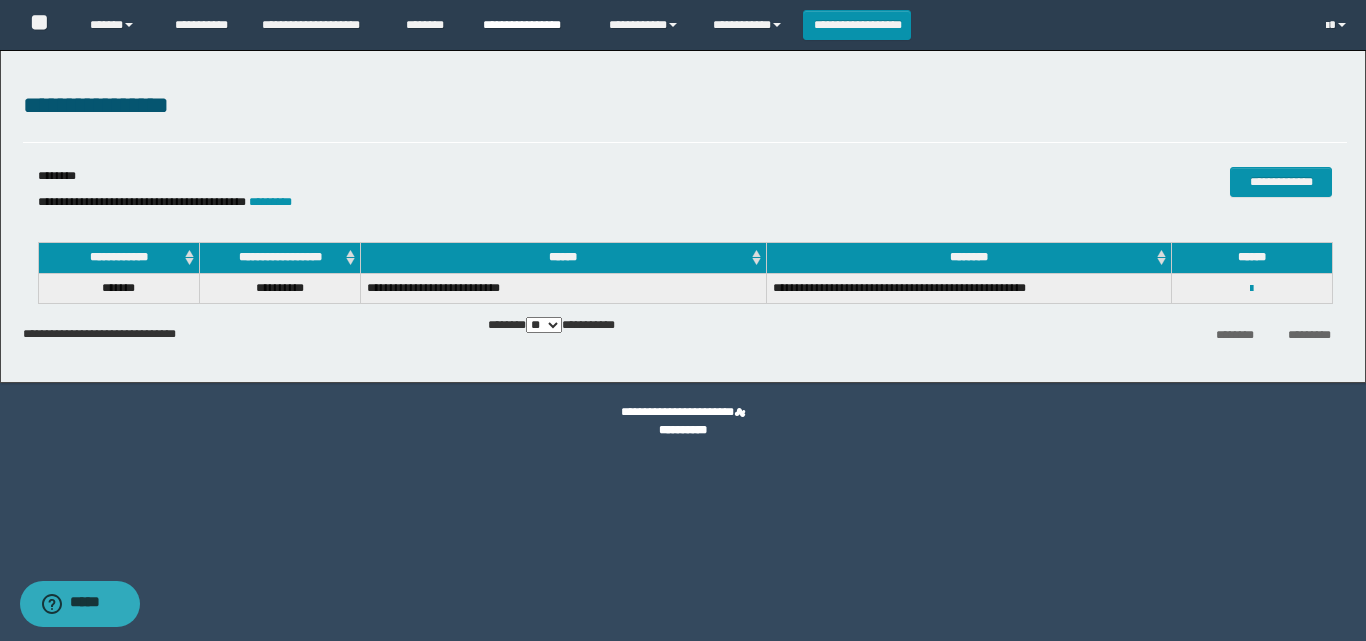 click on "**********" at bounding box center (531, 25) 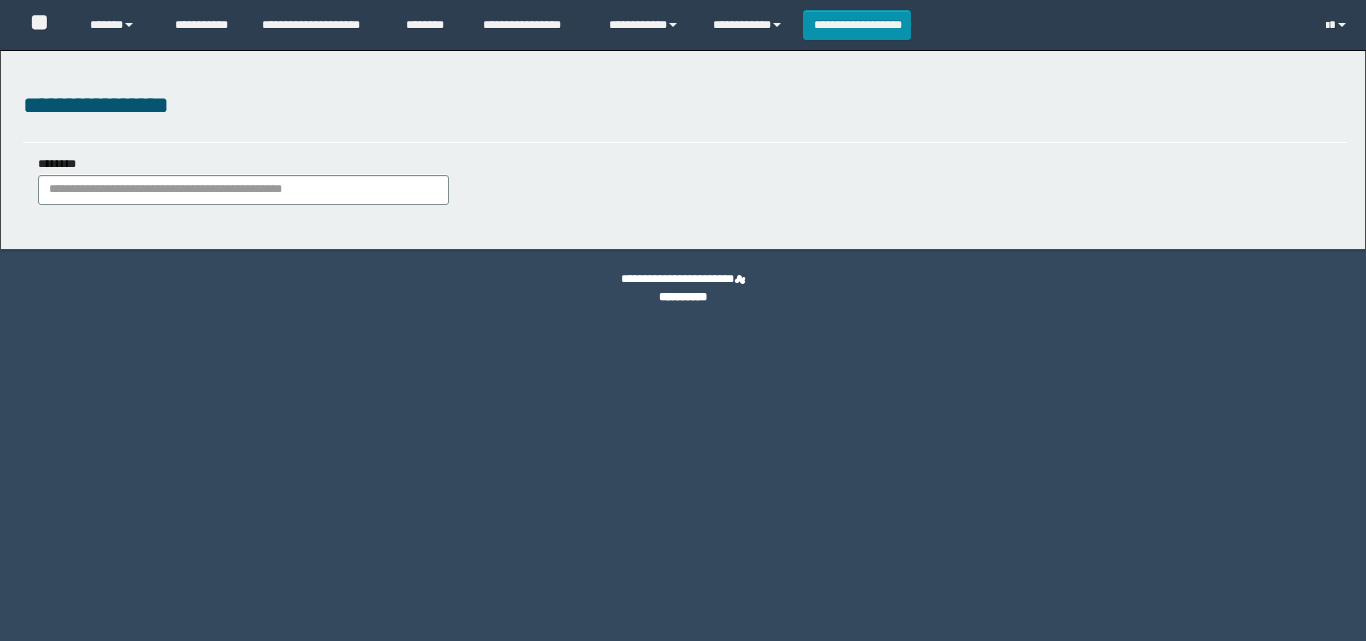 scroll, scrollTop: 0, scrollLeft: 0, axis: both 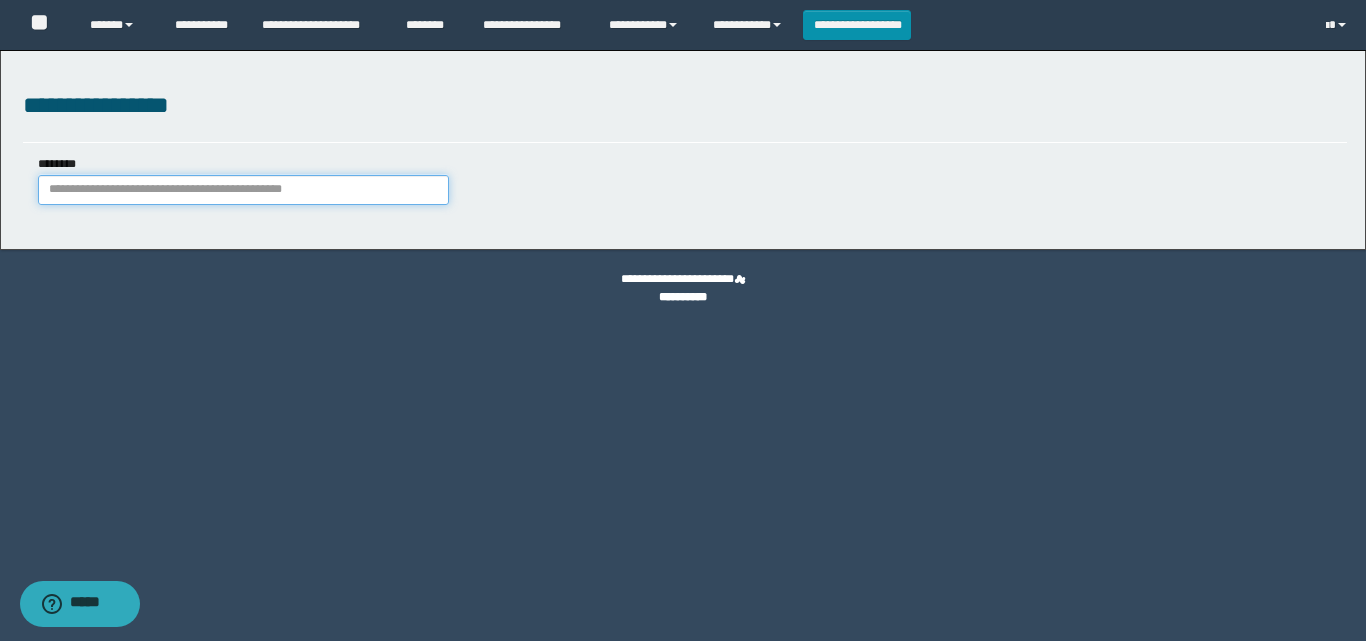 click on "********" at bounding box center [243, 190] 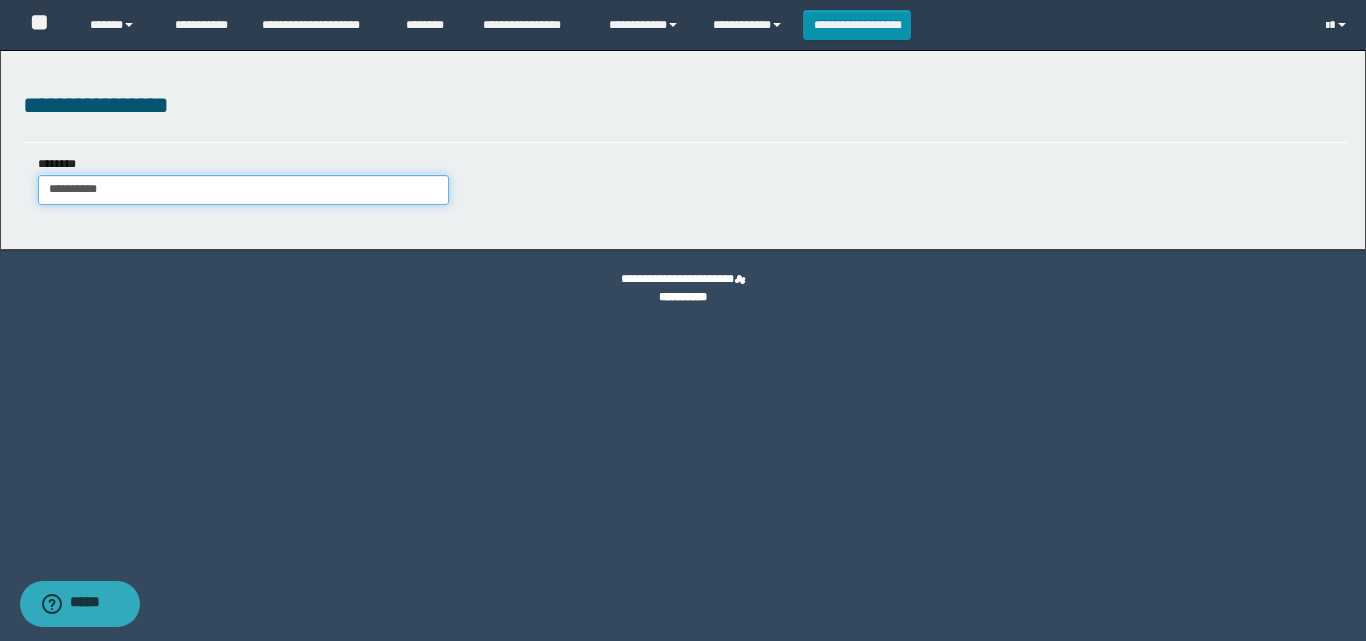 type on "**********" 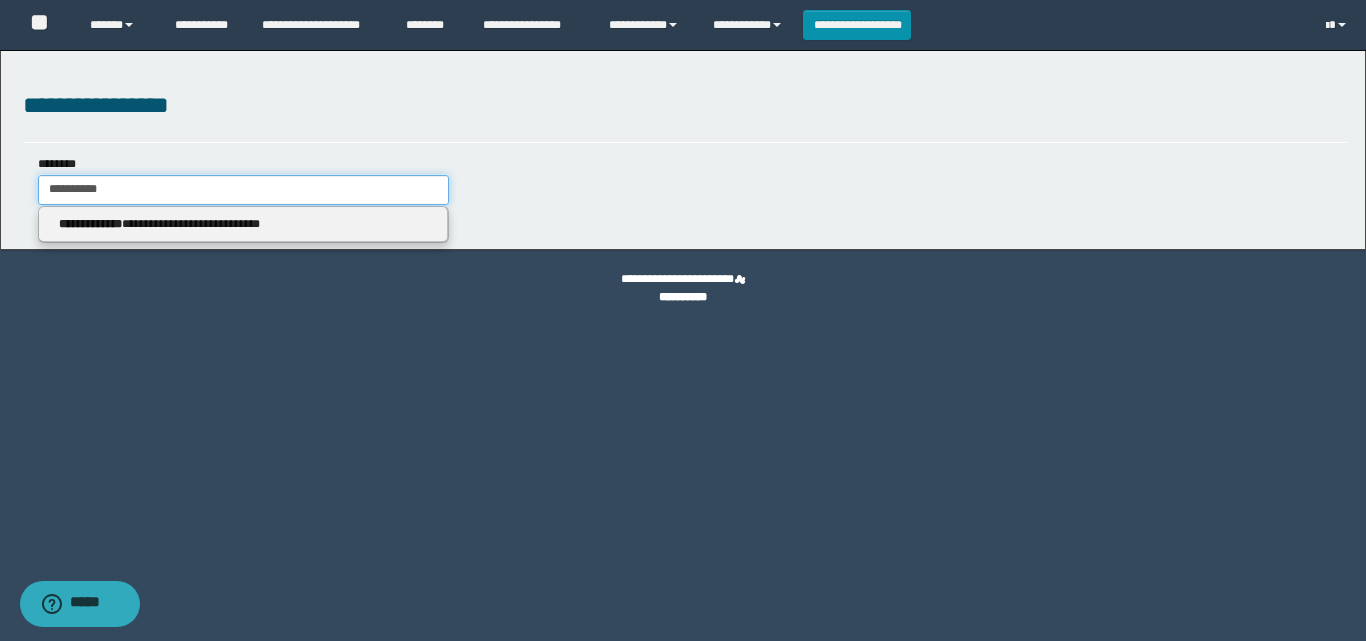 type on "**********" 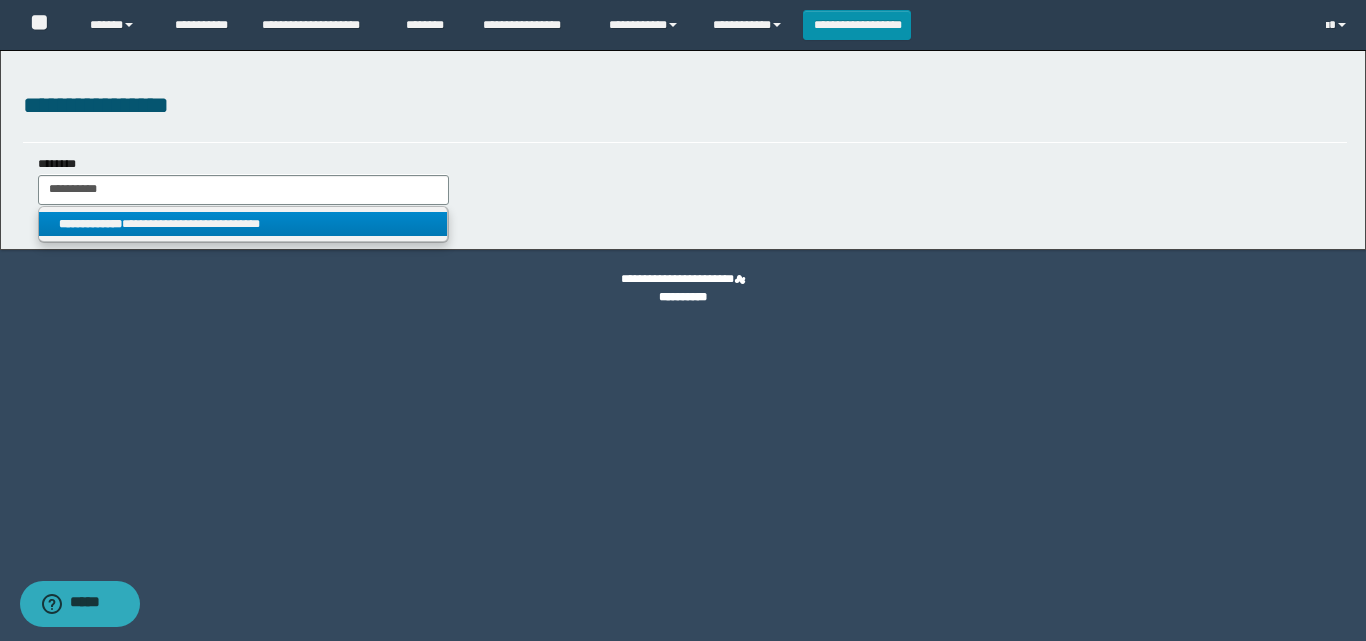 click on "**********" at bounding box center (90, 224) 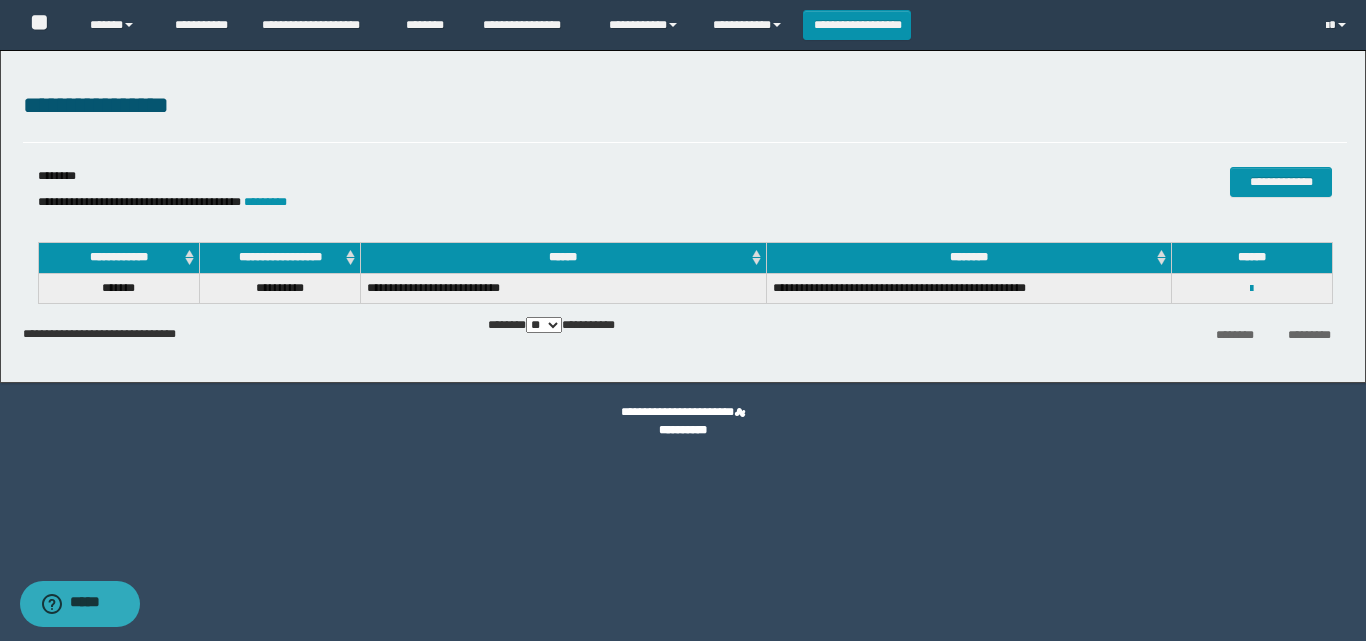 click on "**********" at bounding box center (1252, 288) 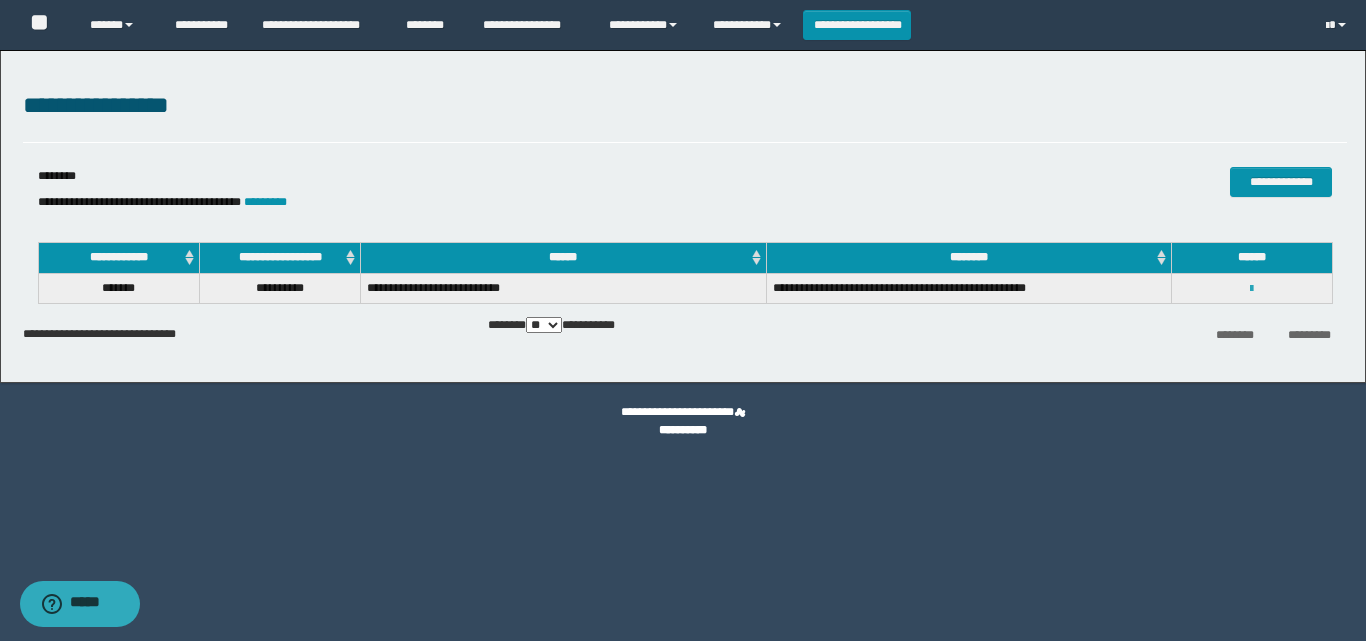 click at bounding box center (1251, 289) 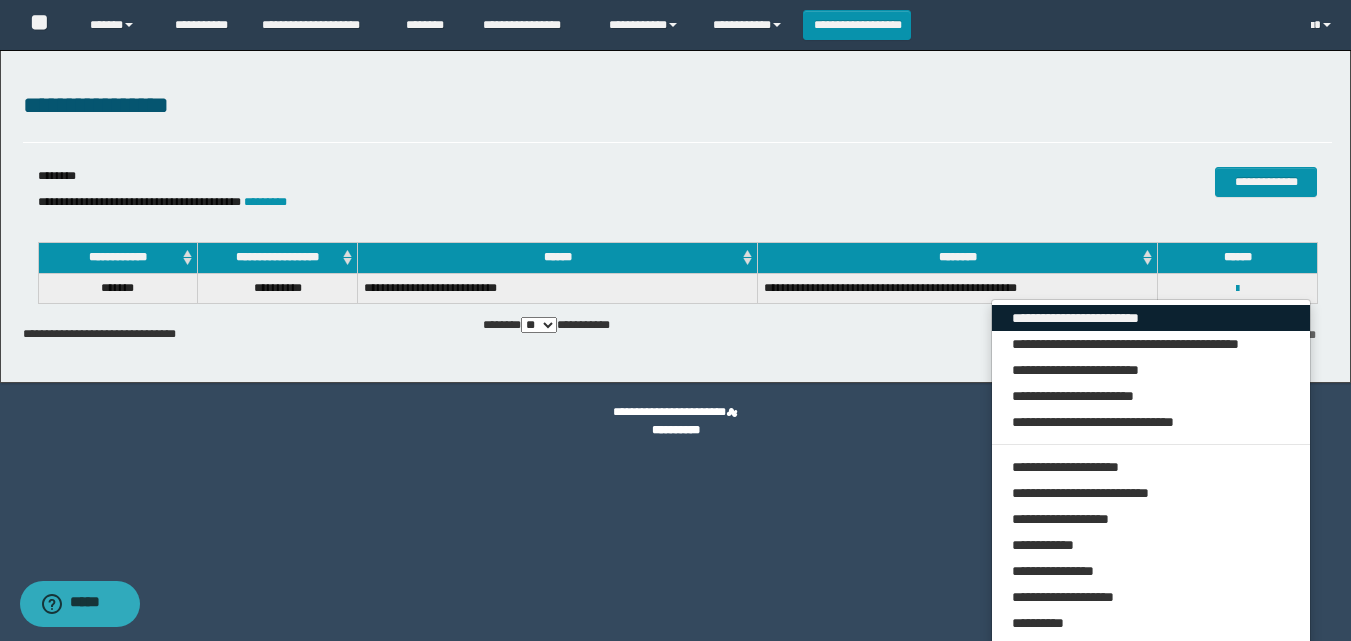 click on "**********" at bounding box center (1151, 318) 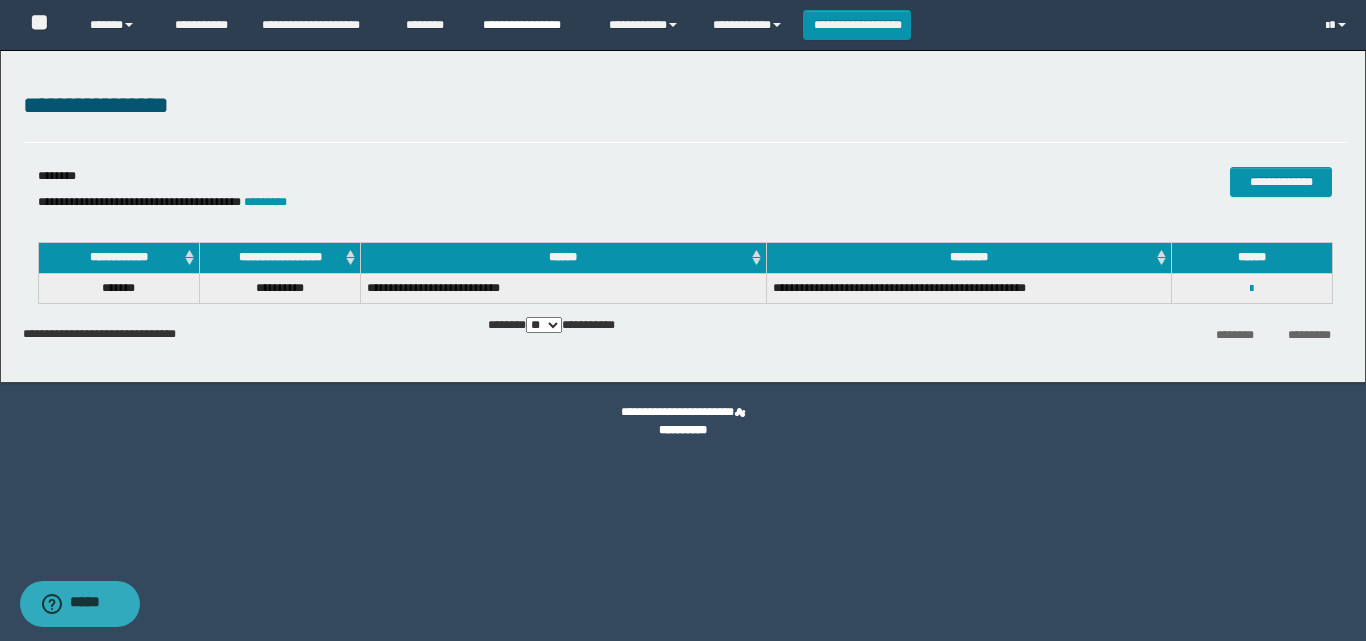 click on "**********" at bounding box center (531, 25) 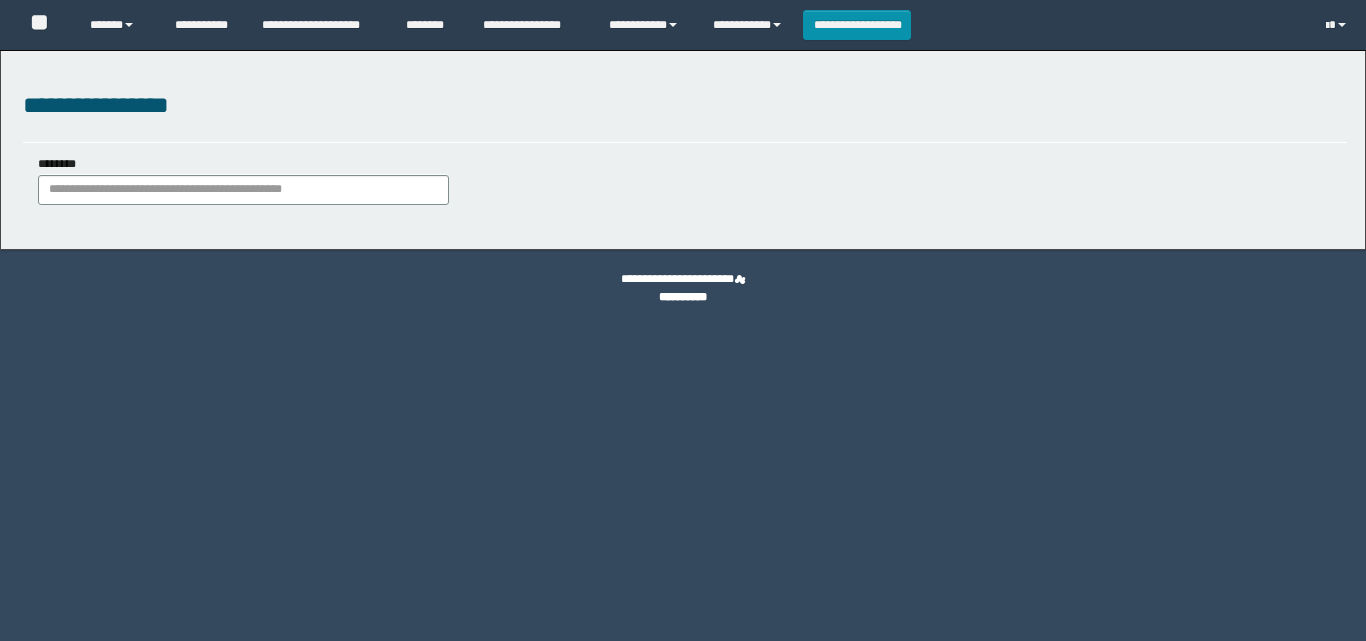 scroll, scrollTop: 0, scrollLeft: 0, axis: both 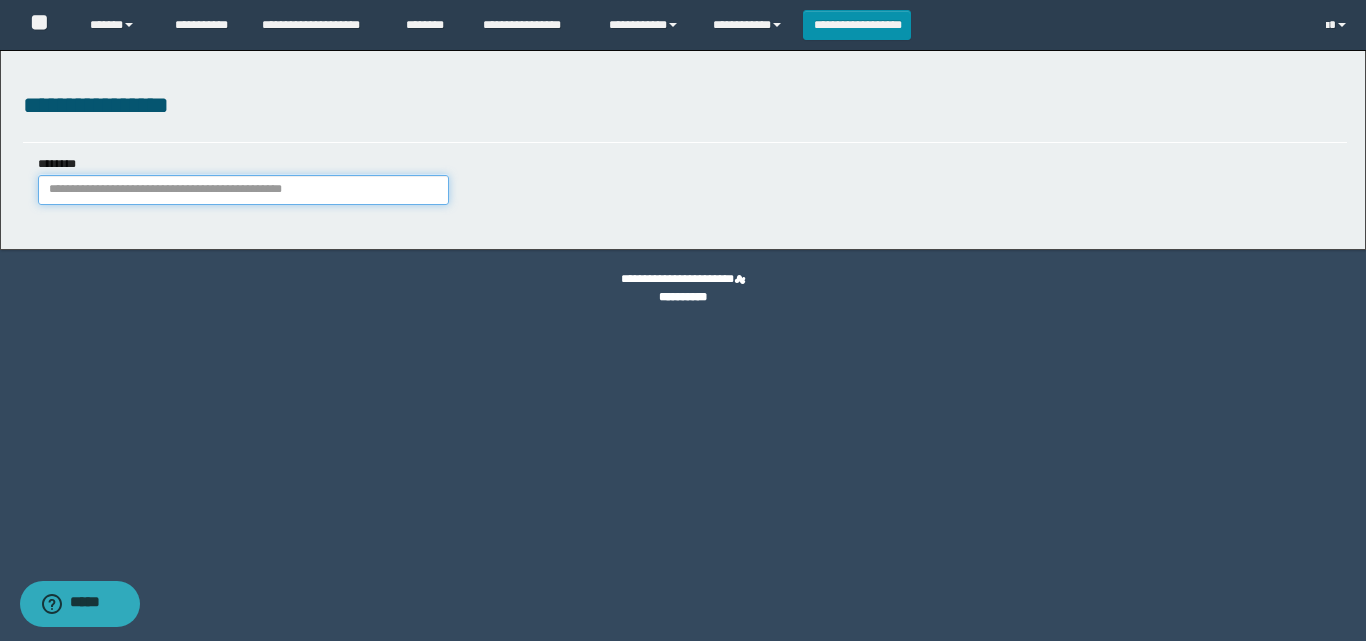 click on "********" at bounding box center [243, 190] 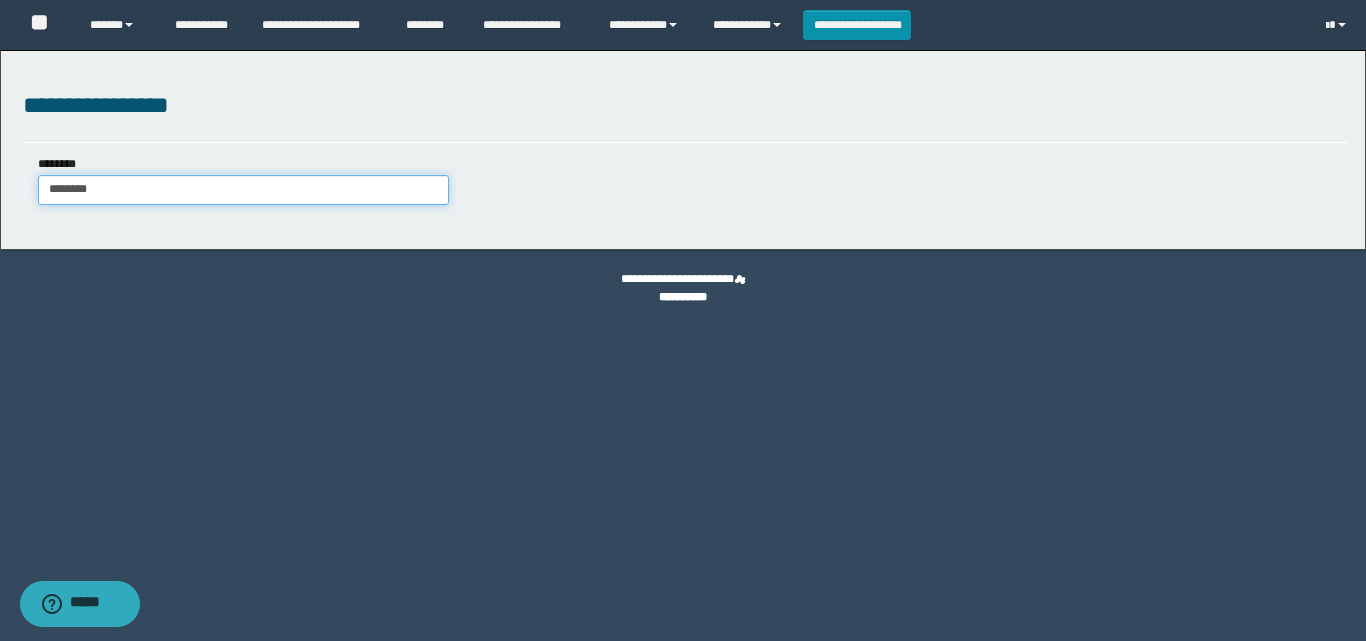type on "********" 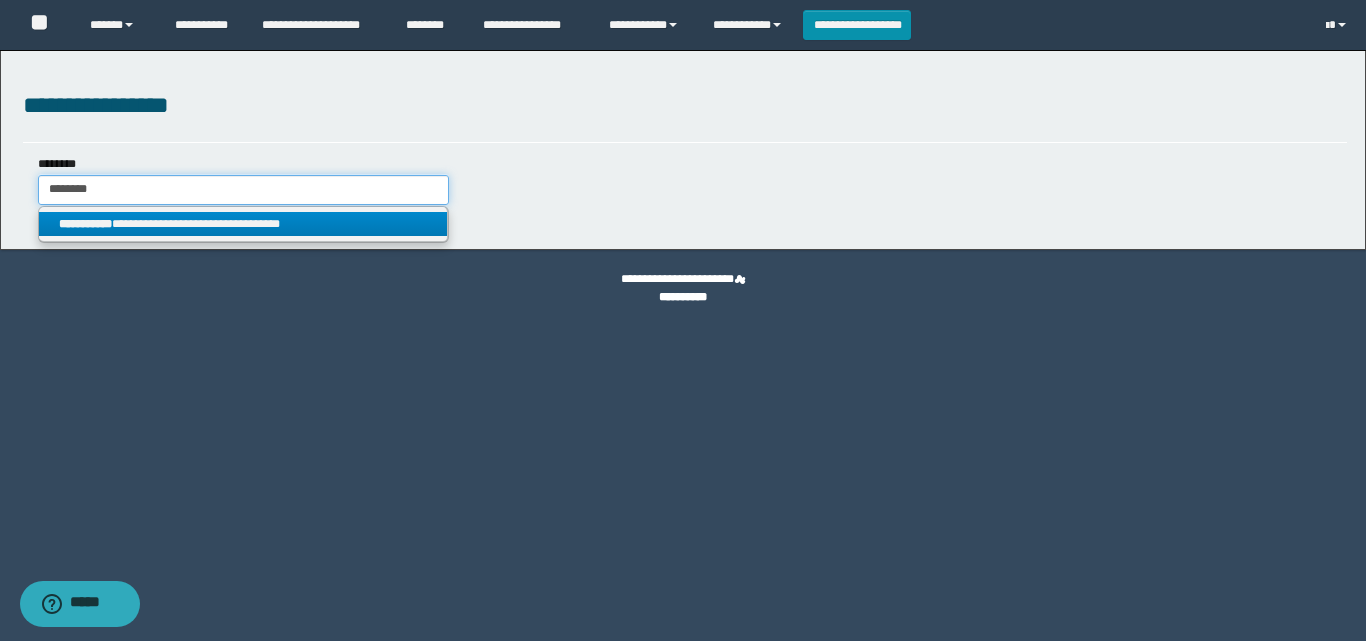 type on "********" 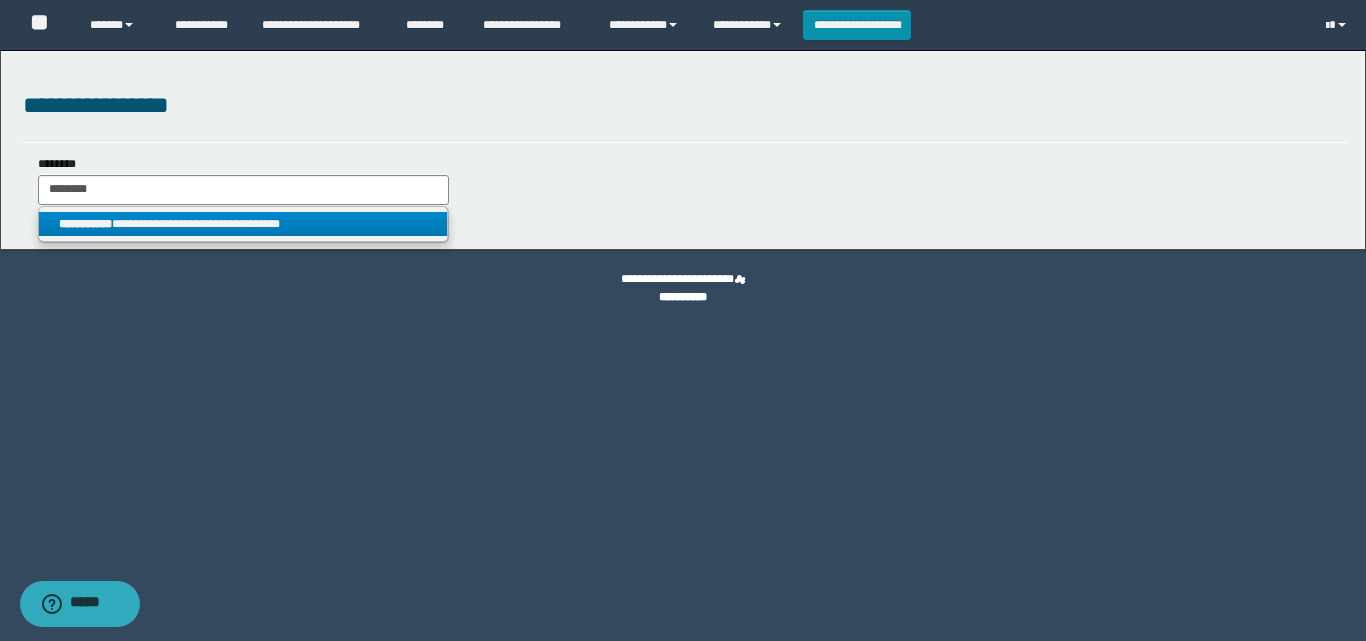 click on "**********" at bounding box center [243, 224] 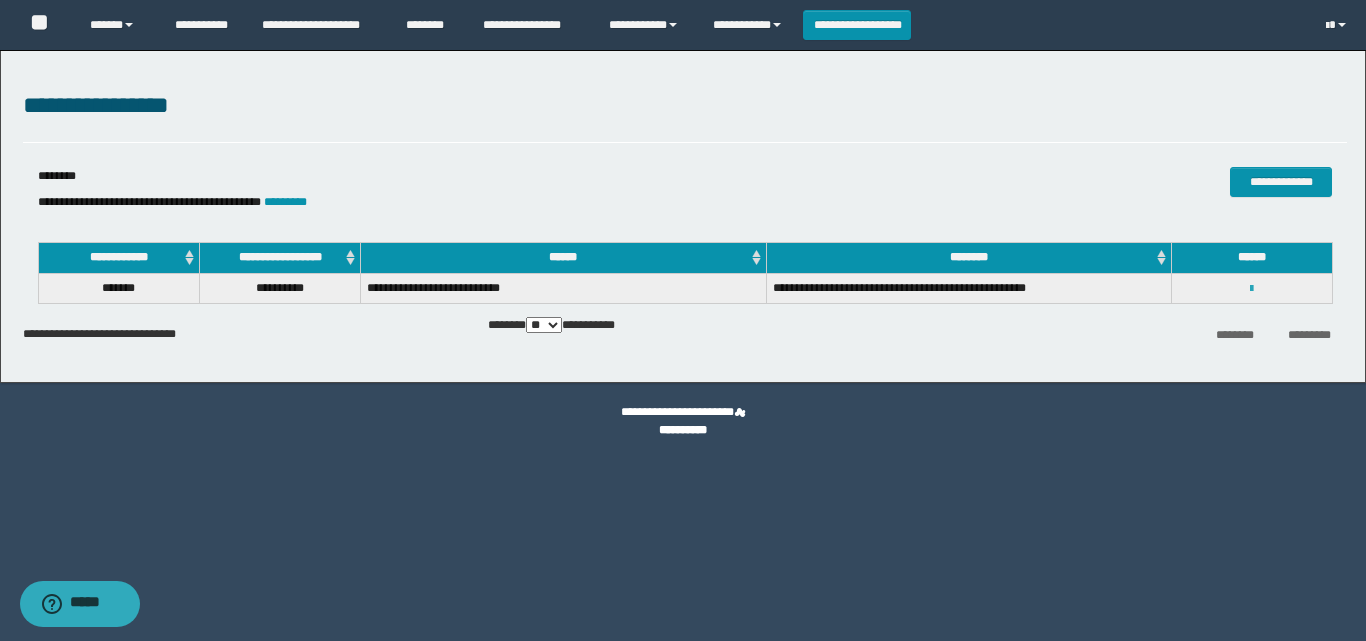 click at bounding box center (1251, 289) 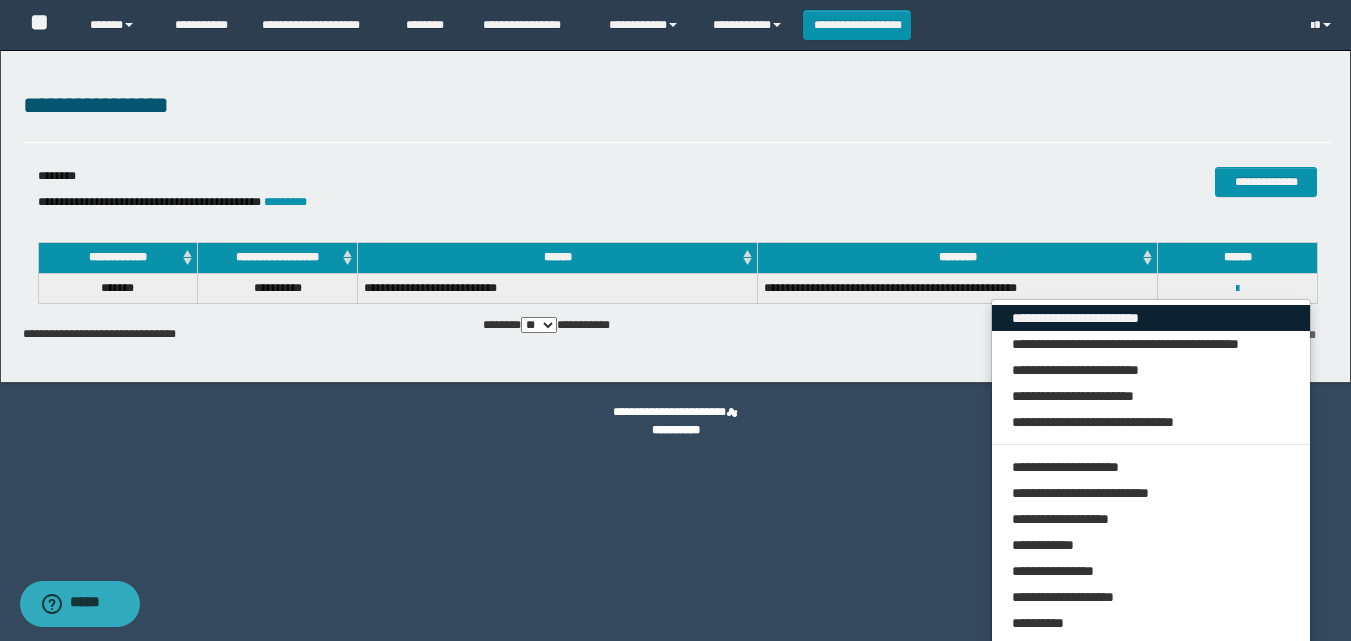 click on "**********" at bounding box center (1151, 318) 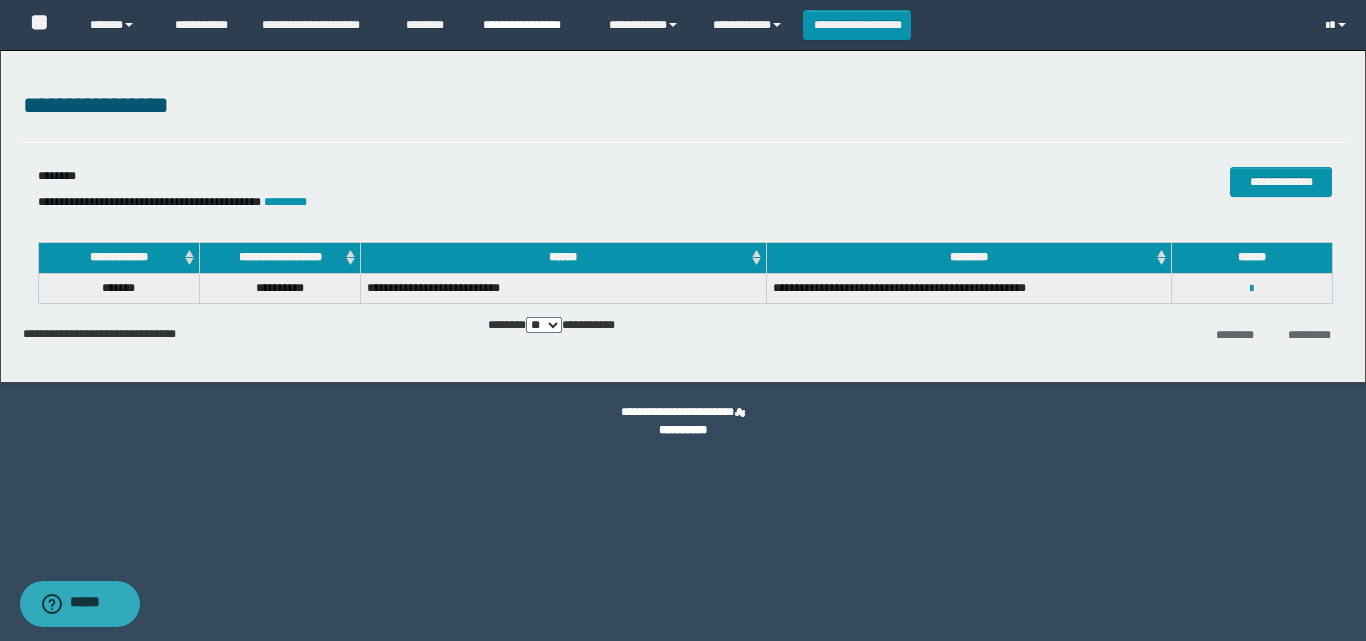 click on "**********" at bounding box center (531, 25) 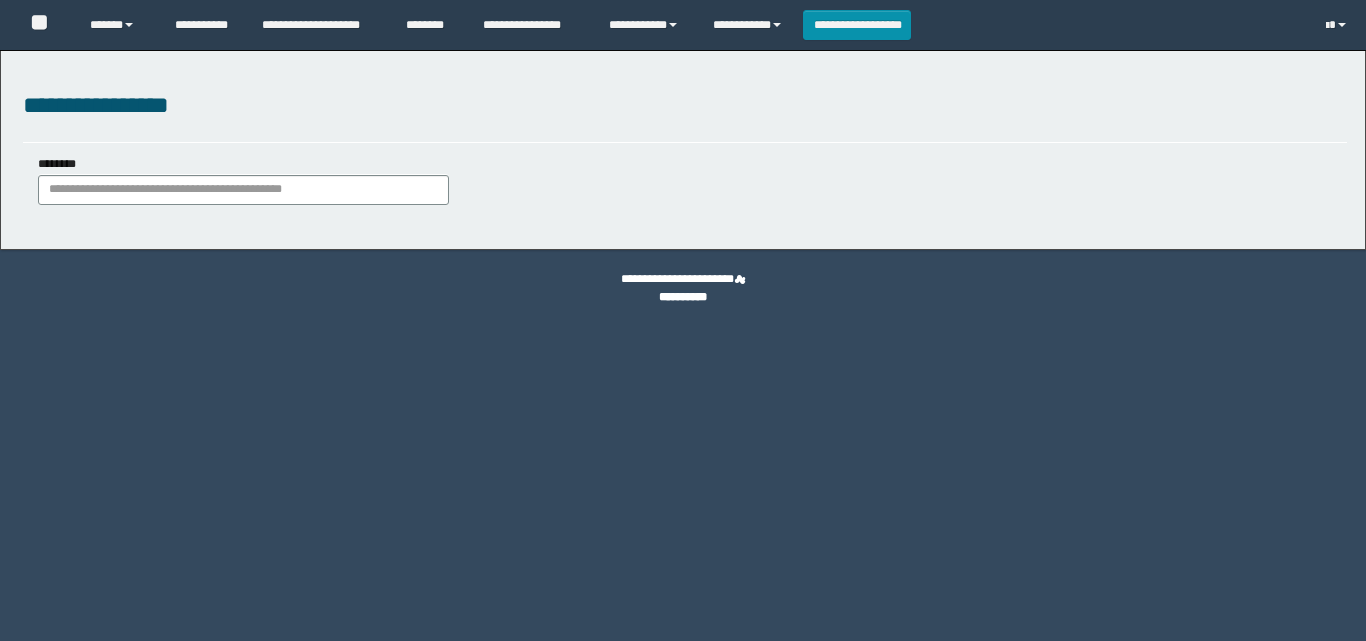 scroll, scrollTop: 0, scrollLeft: 0, axis: both 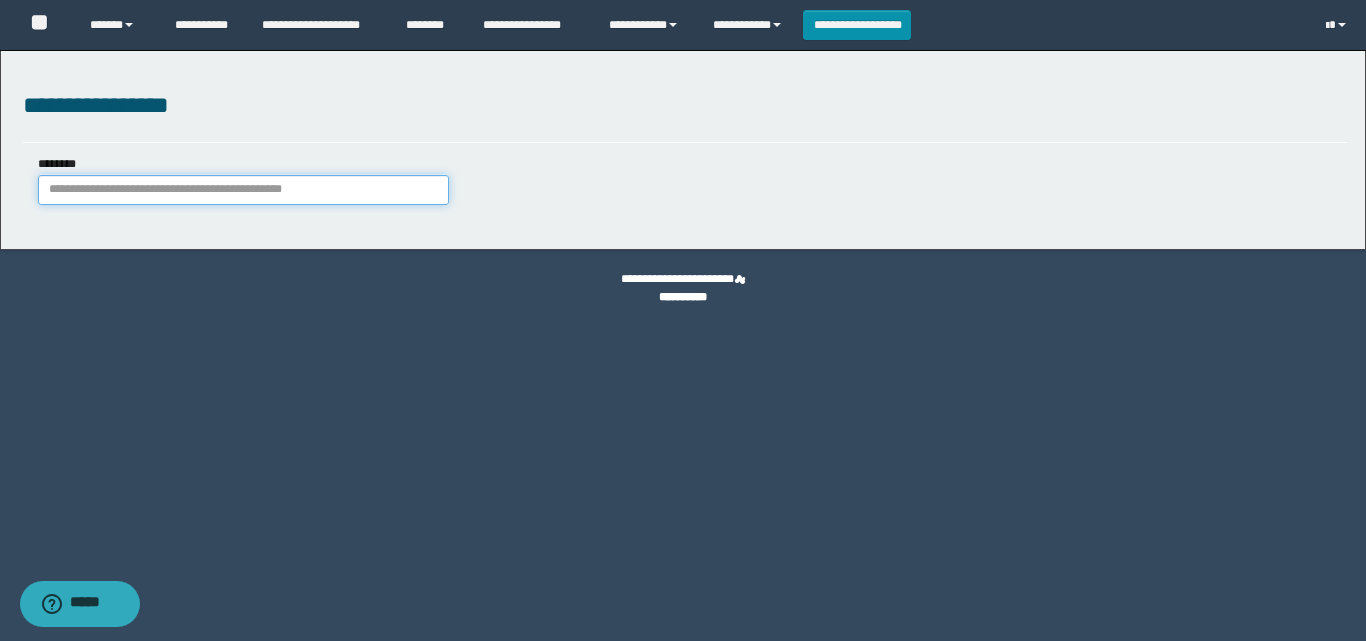 click on "********" at bounding box center [243, 190] 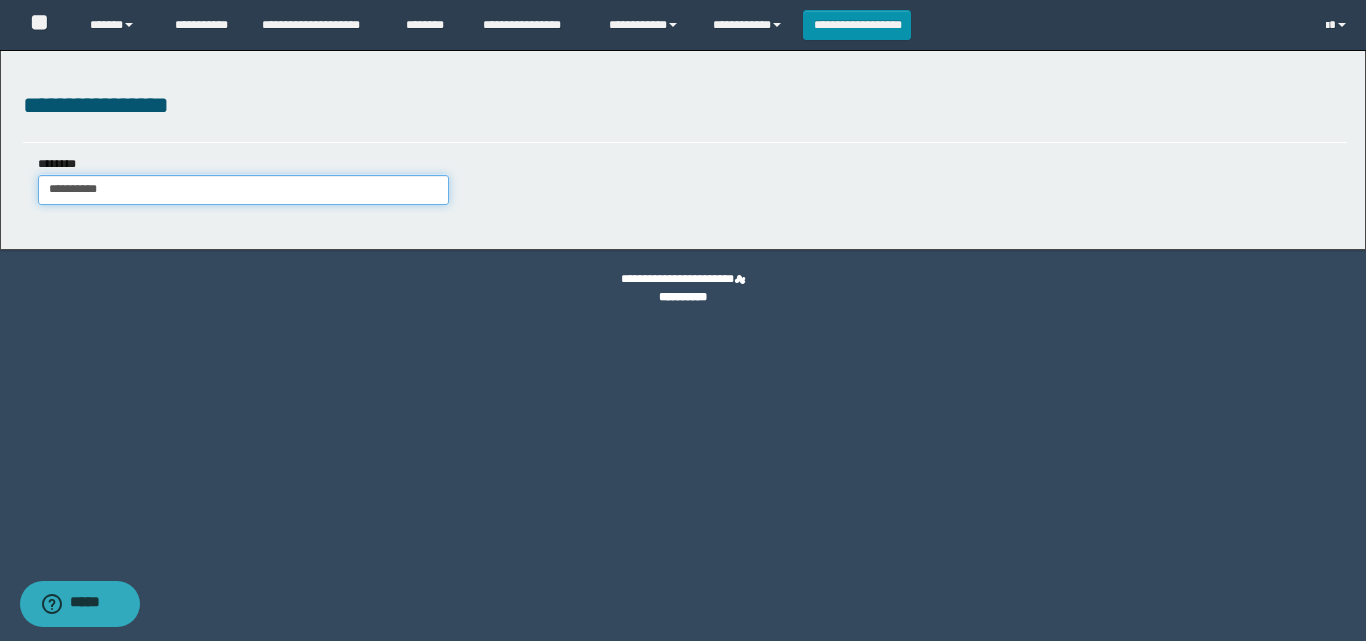type on "**********" 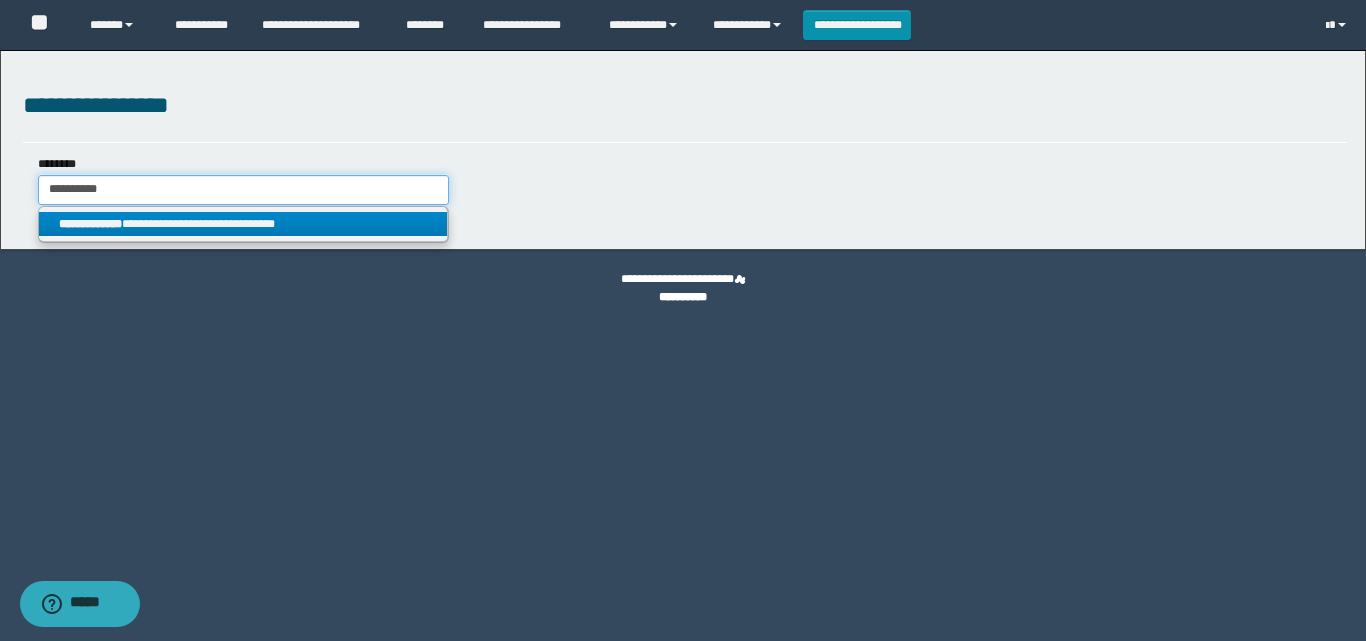 type on "**********" 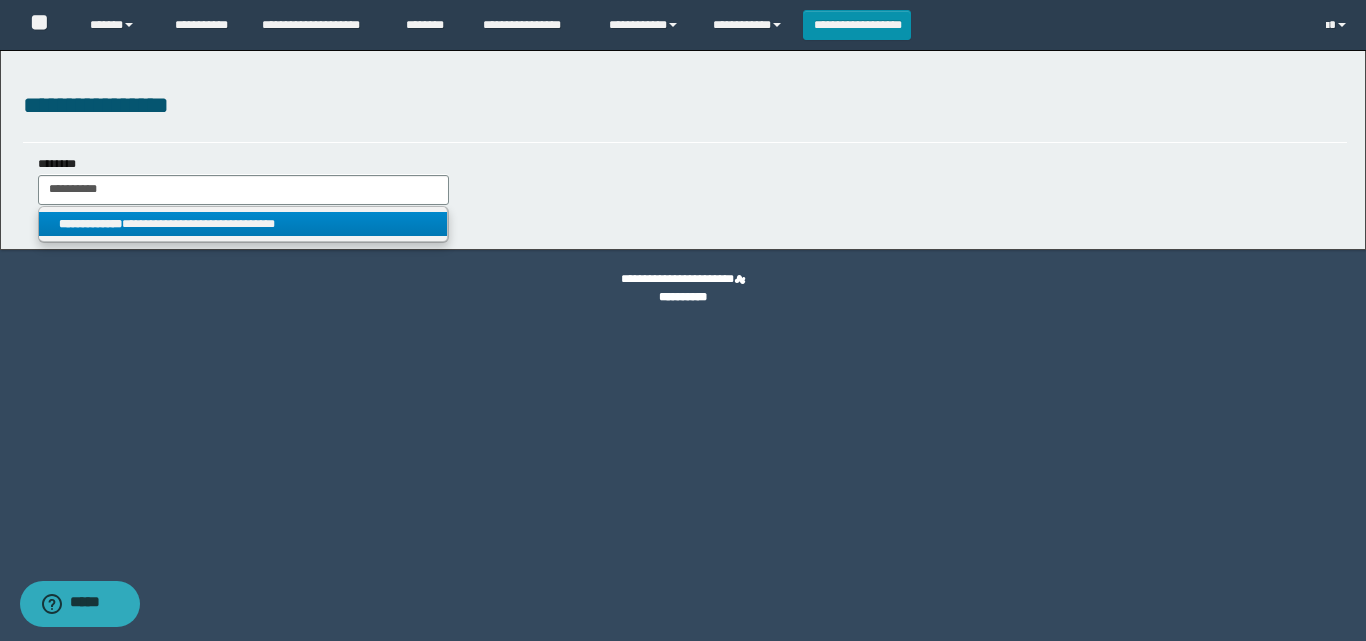 click on "**********" at bounding box center (243, 224) 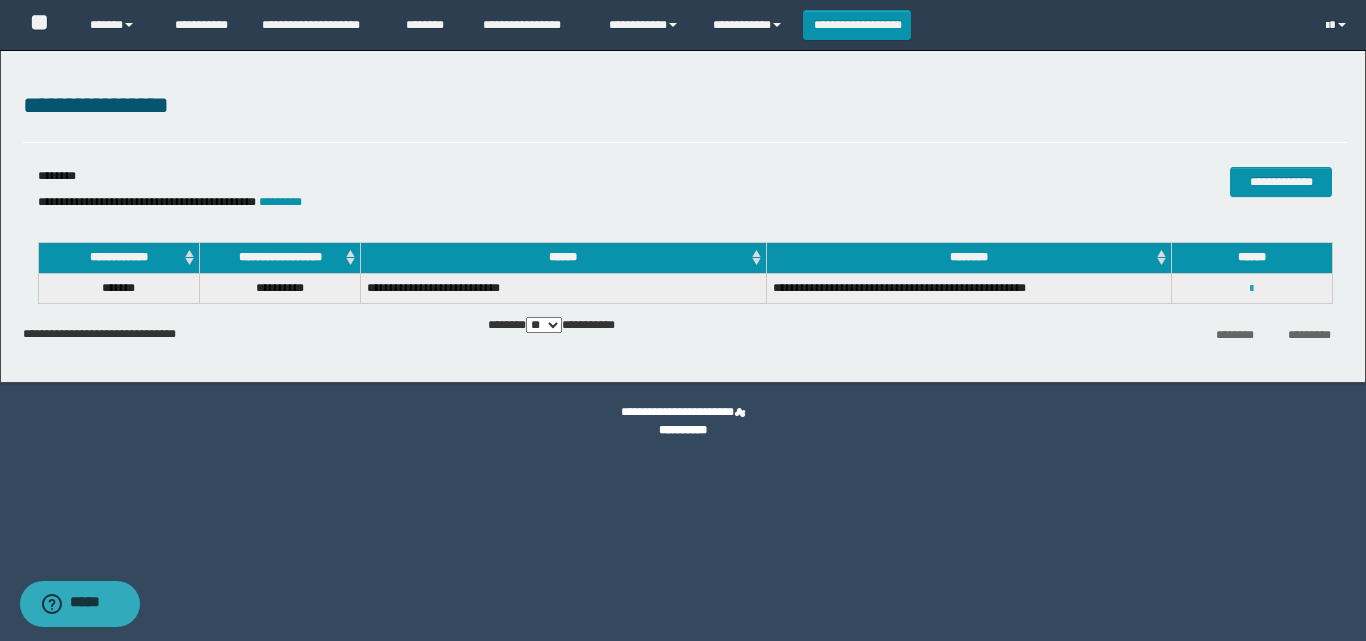 click on "**********" at bounding box center (1252, 288) 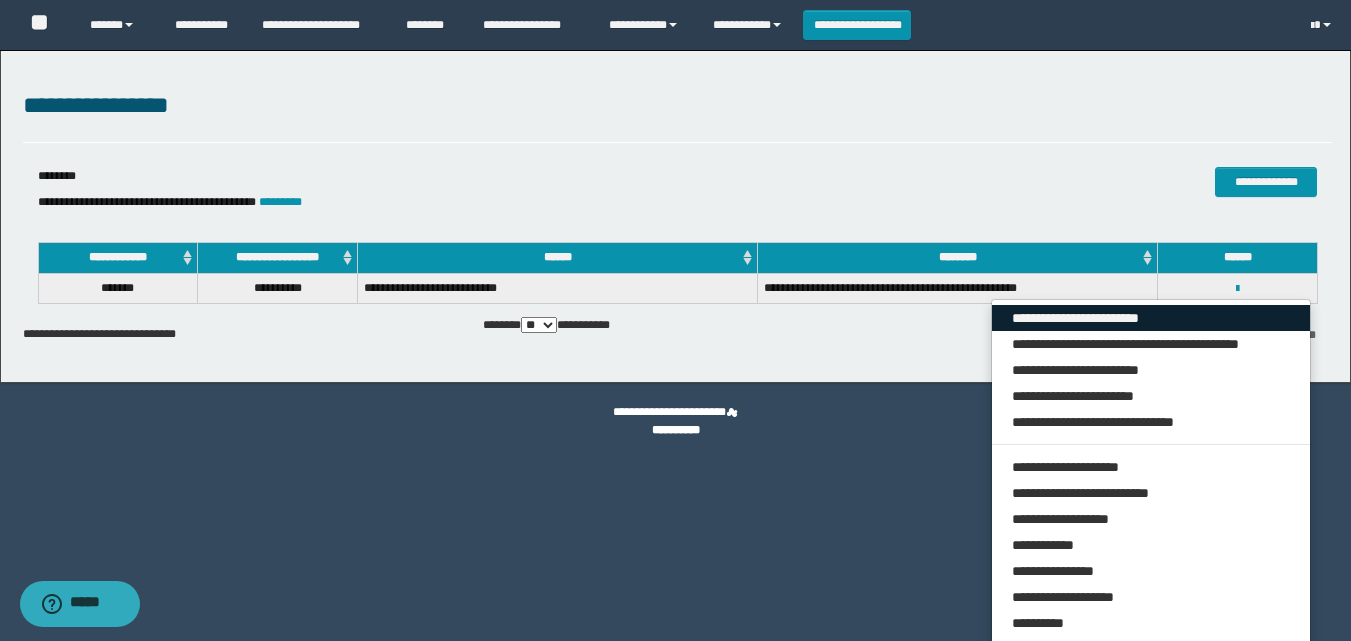 click on "**********" at bounding box center (1151, 318) 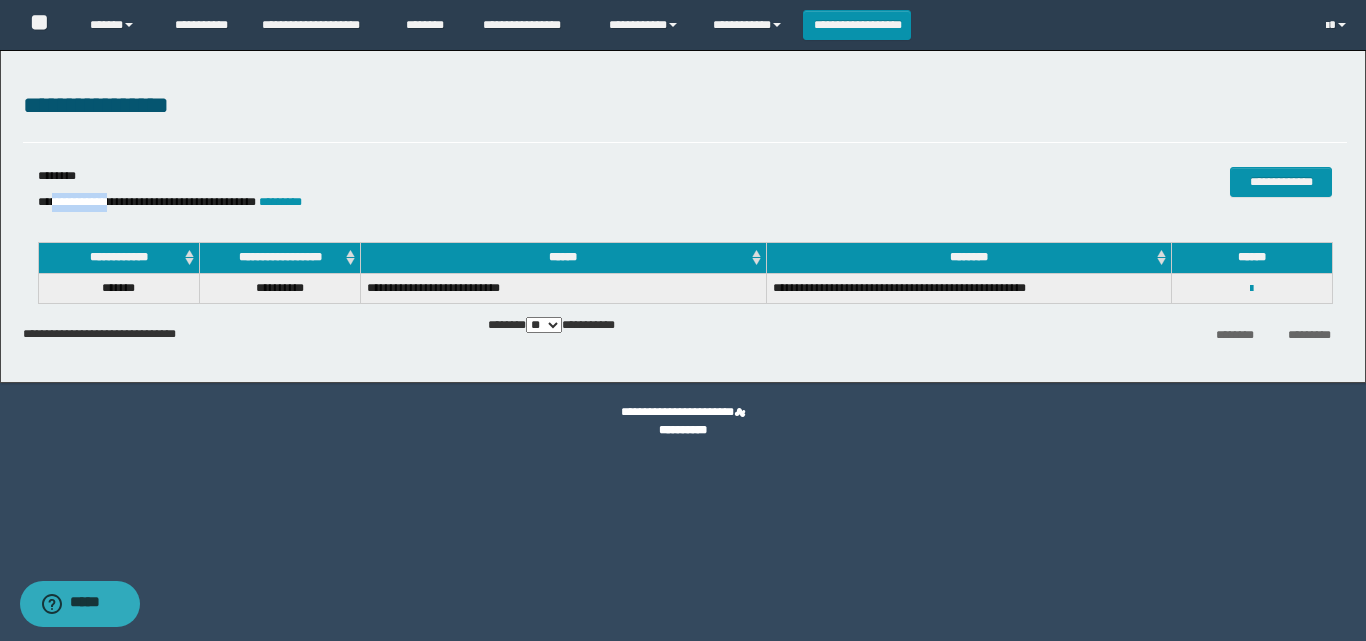 drag, startPoint x: 123, startPoint y: 202, endPoint x: 56, endPoint y: 200, distance: 67.02985 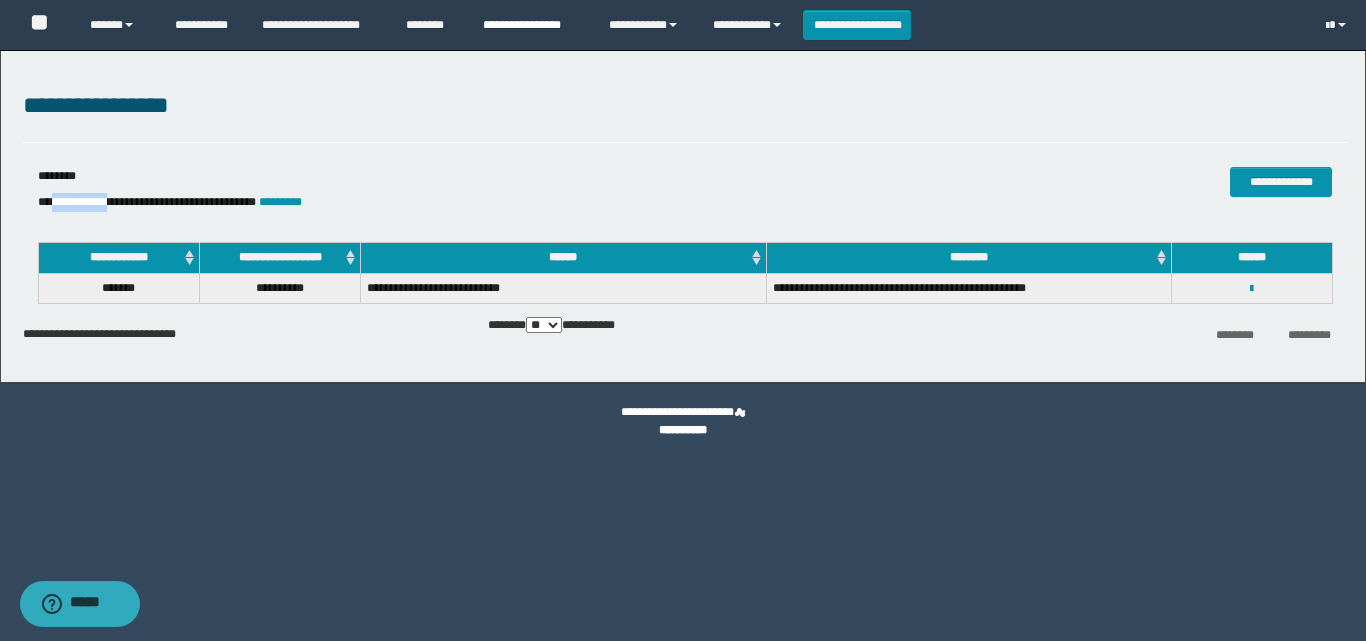 click on "**********" at bounding box center [531, 25] 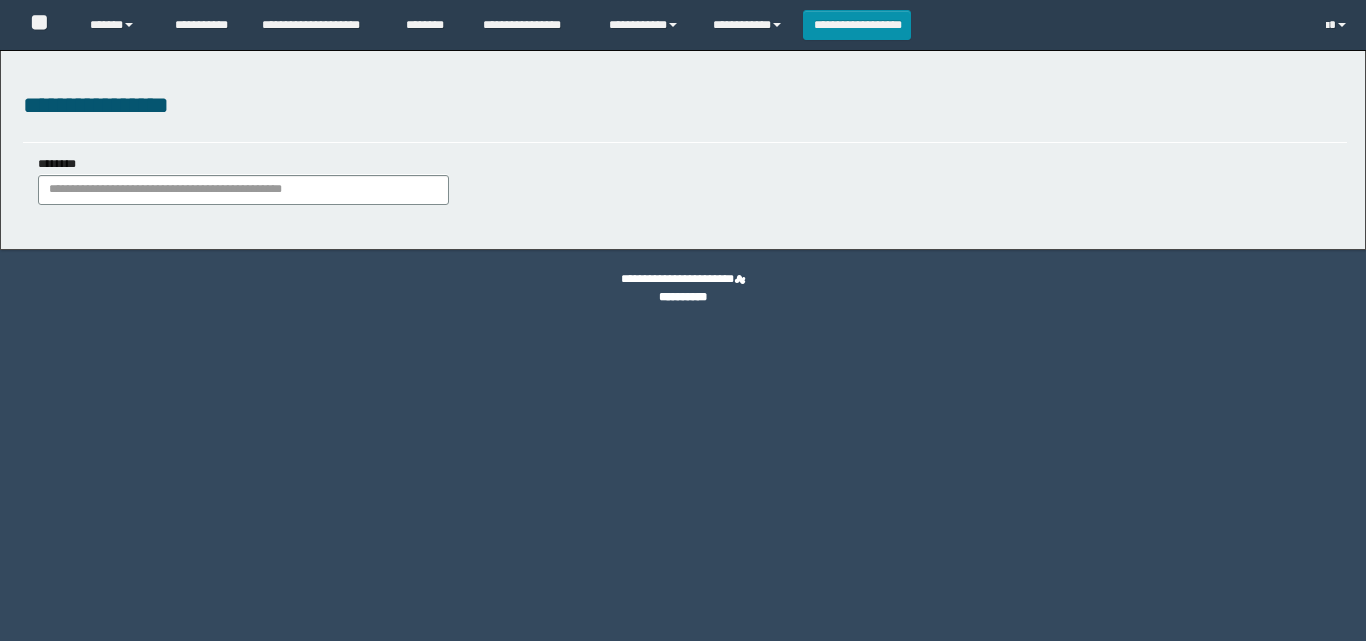 scroll, scrollTop: 0, scrollLeft: 0, axis: both 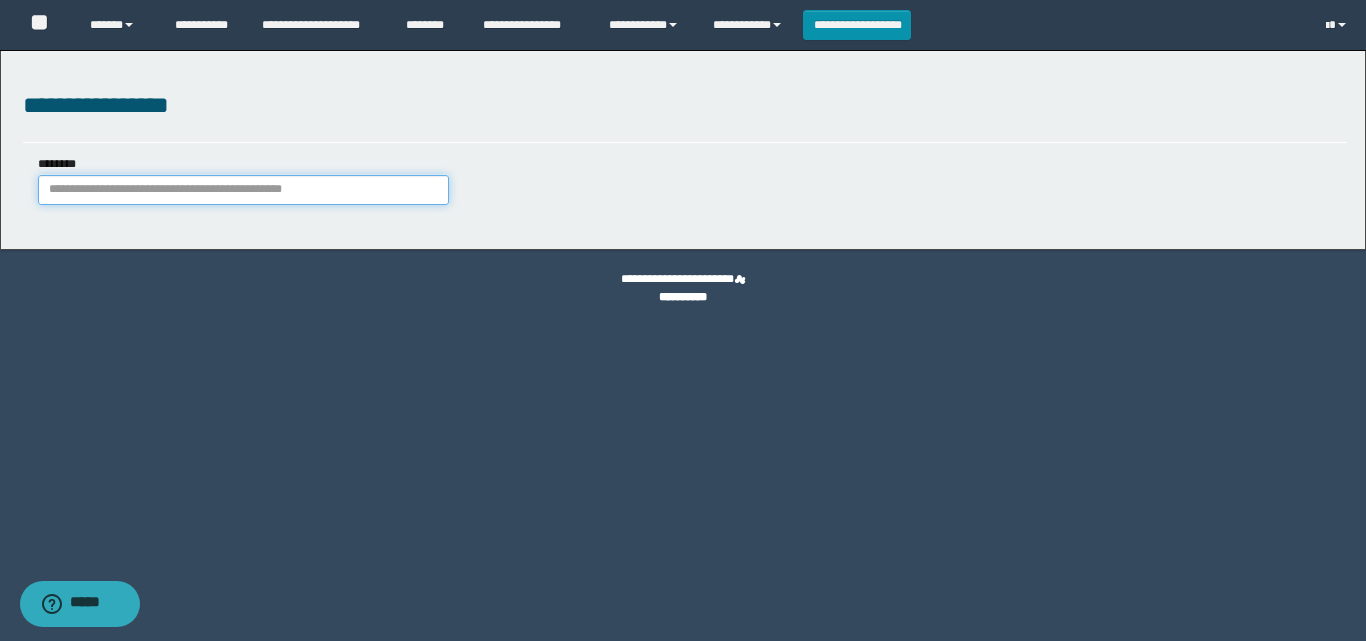 click on "********" at bounding box center (243, 190) 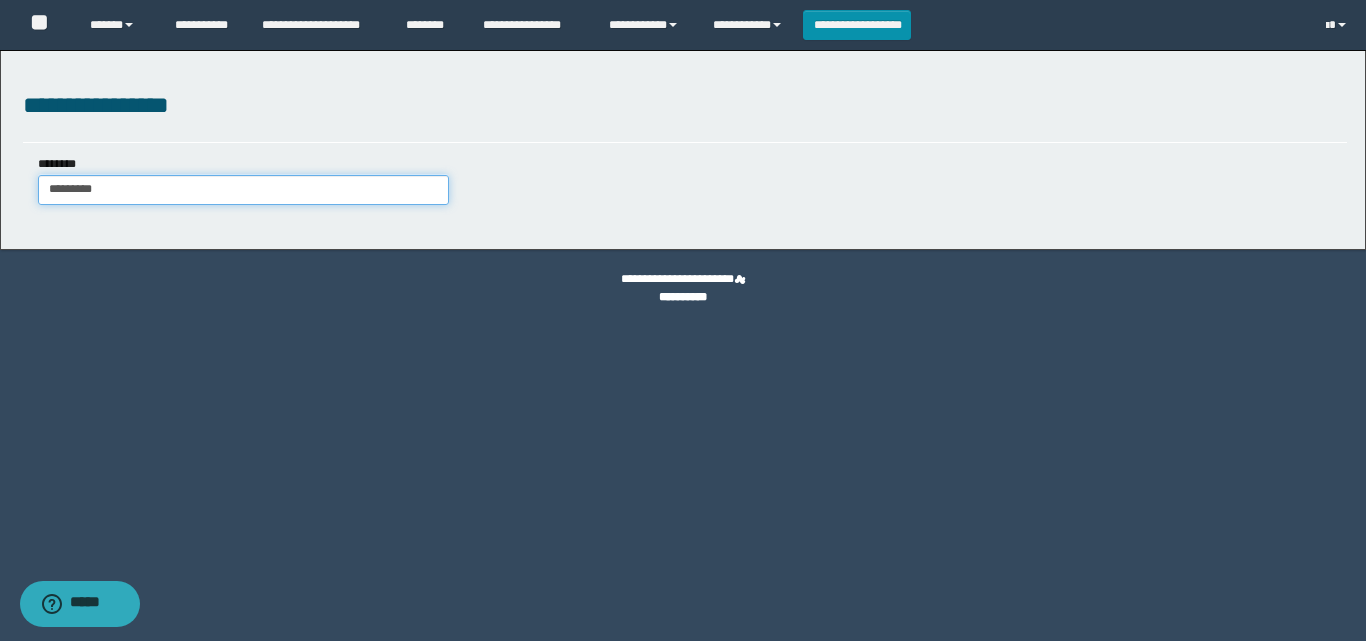 type on "********" 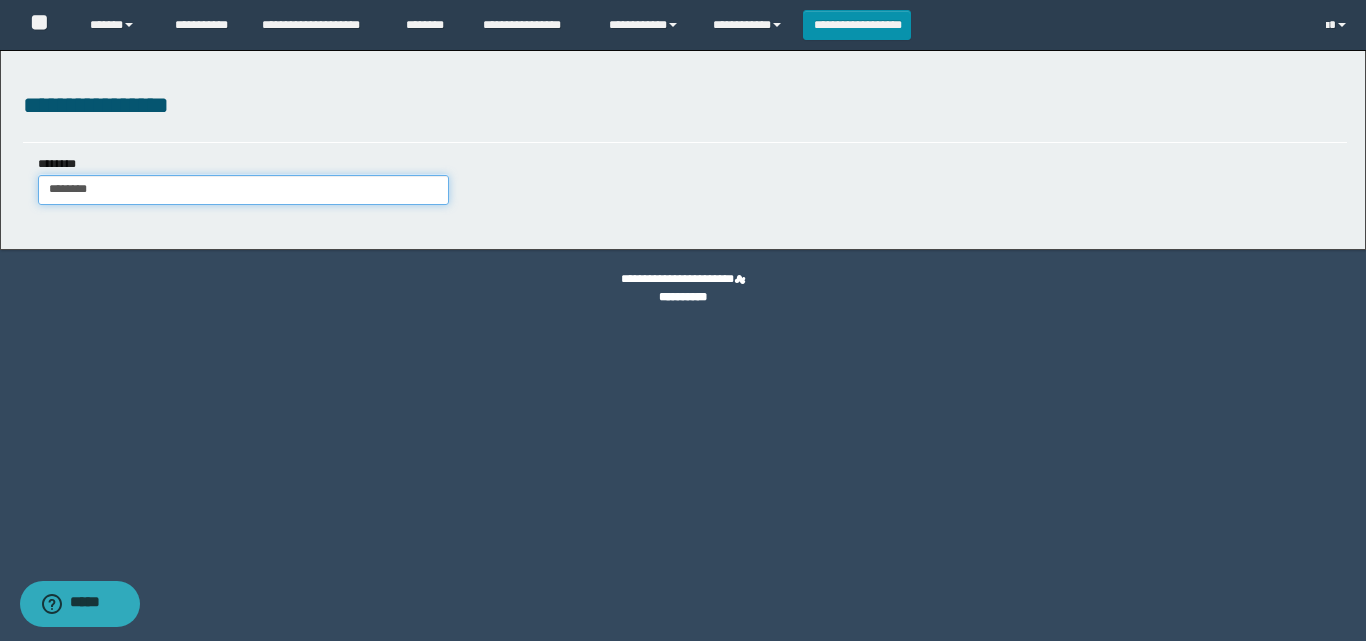 type on "********" 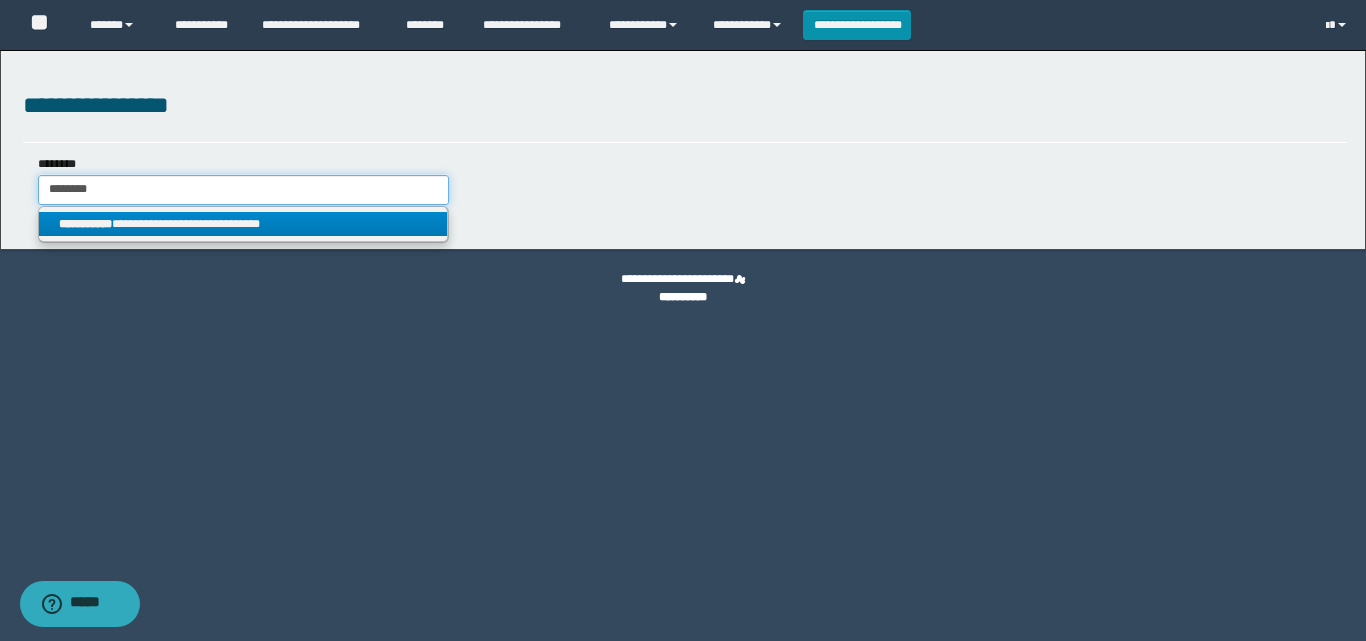 type on "********" 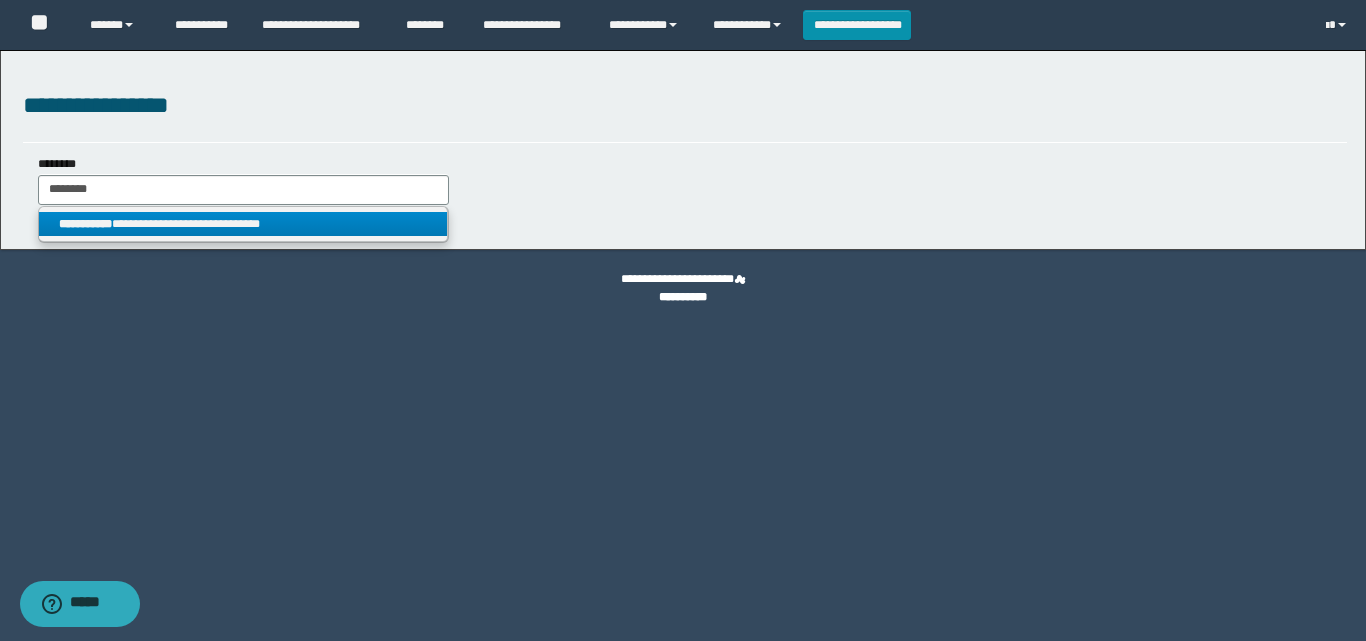 click on "**********" at bounding box center (243, 224) 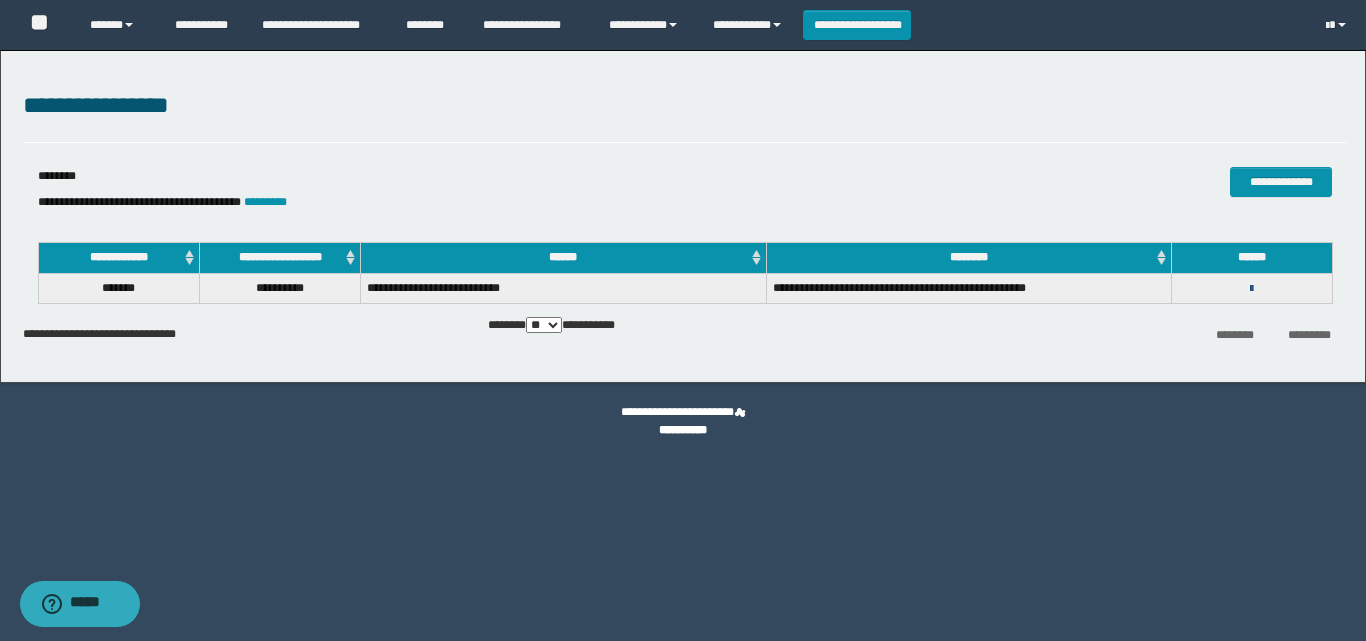 click at bounding box center (1251, 289) 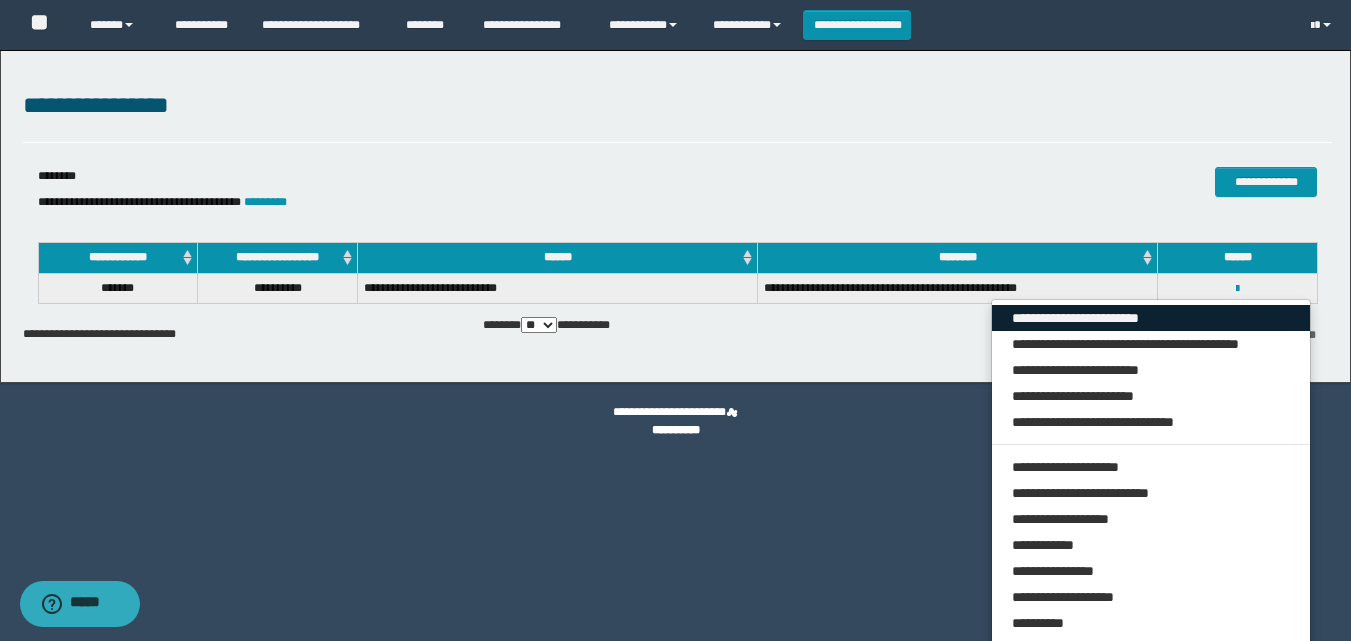 click on "**********" at bounding box center [1151, 318] 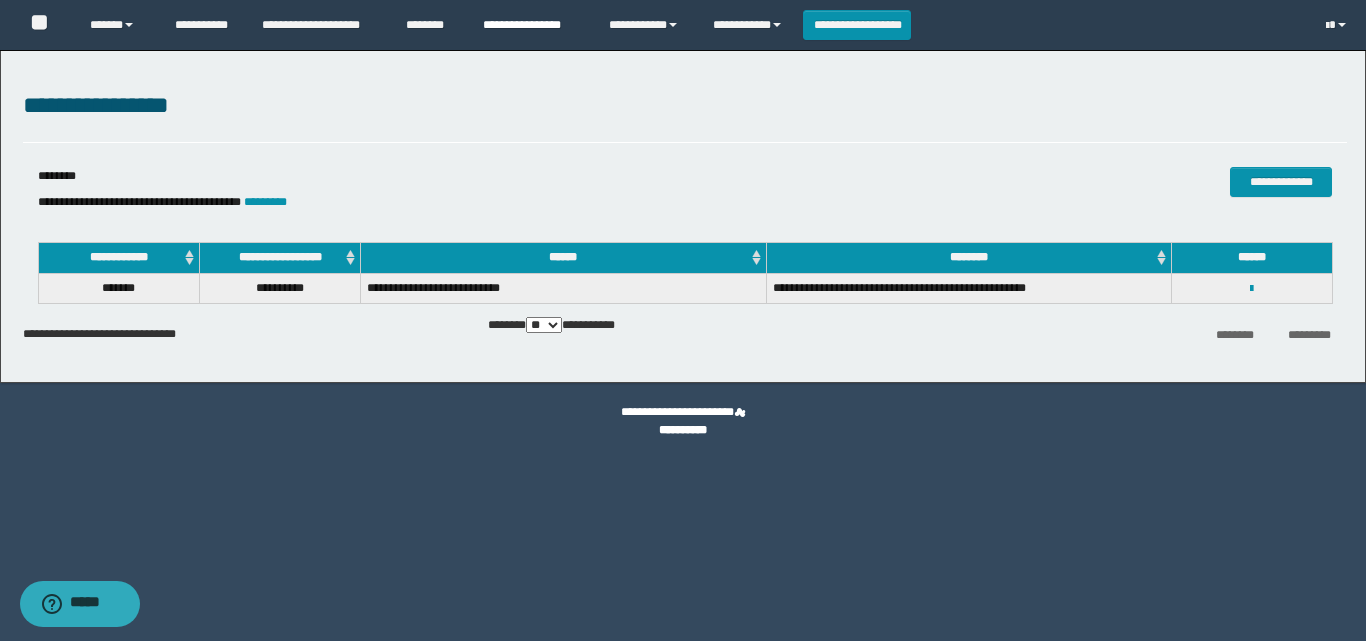 click on "**********" at bounding box center (531, 25) 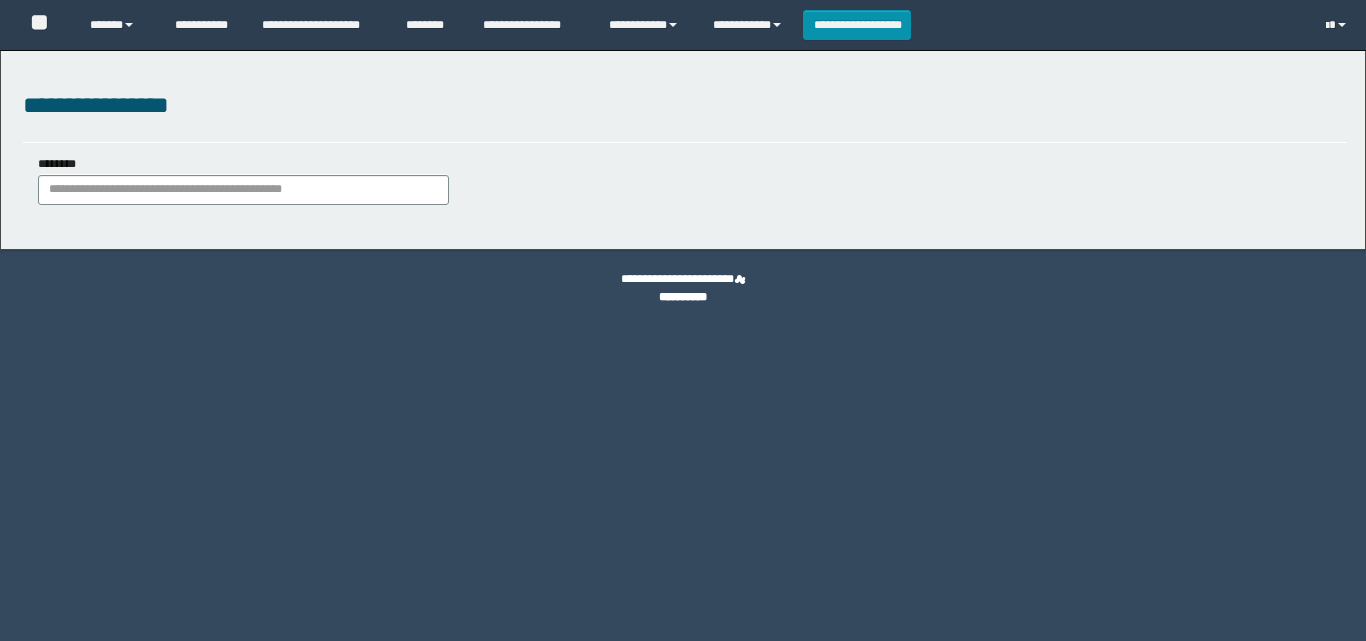 scroll, scrollTop: 0, scrollLeft: 0, axis: both 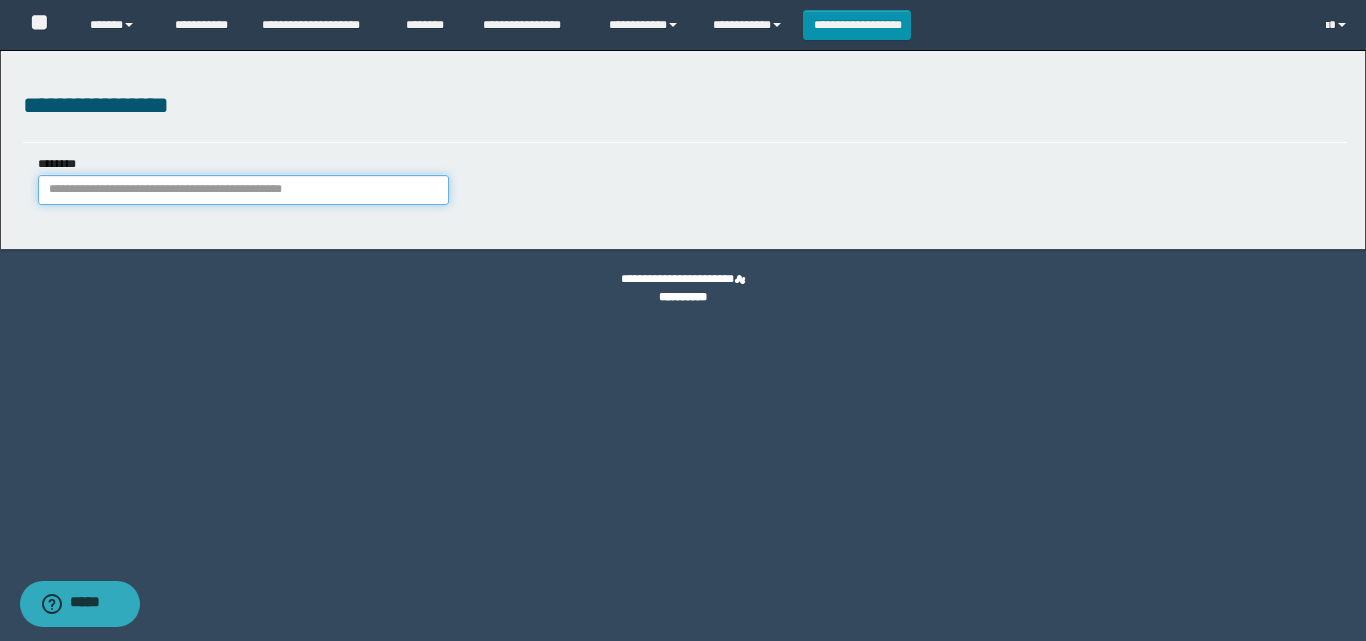 click on "********" at bounding box center (243, 190) 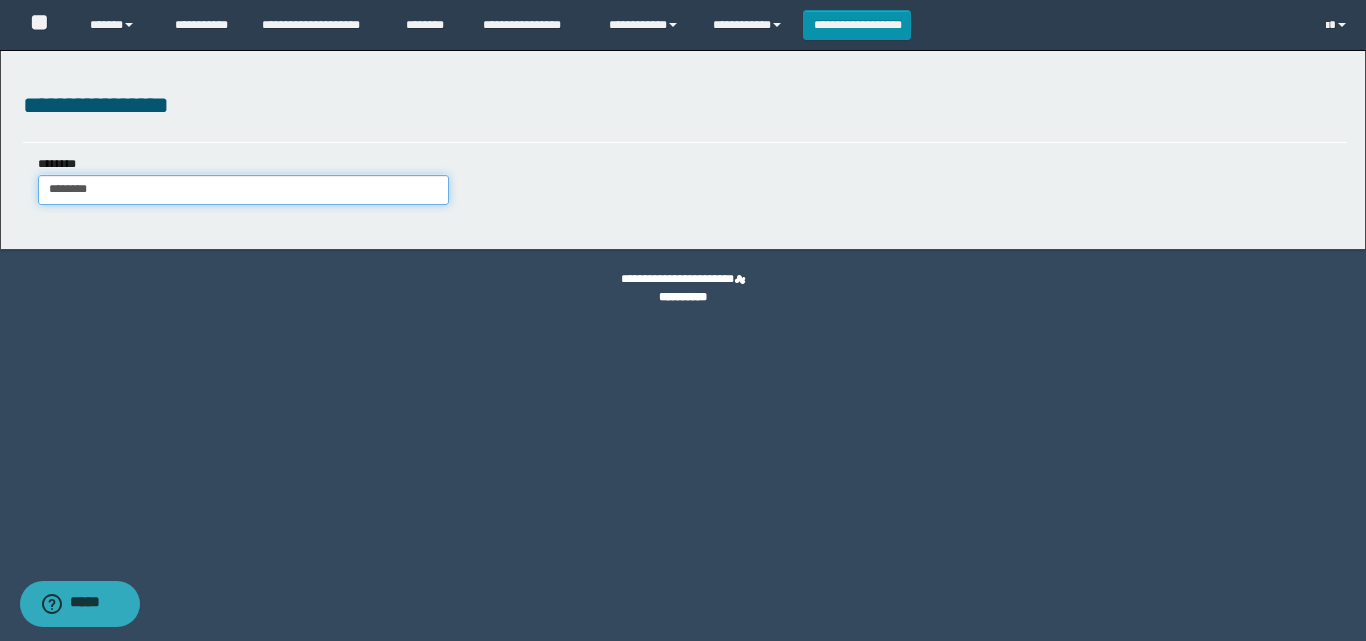 type on "********" 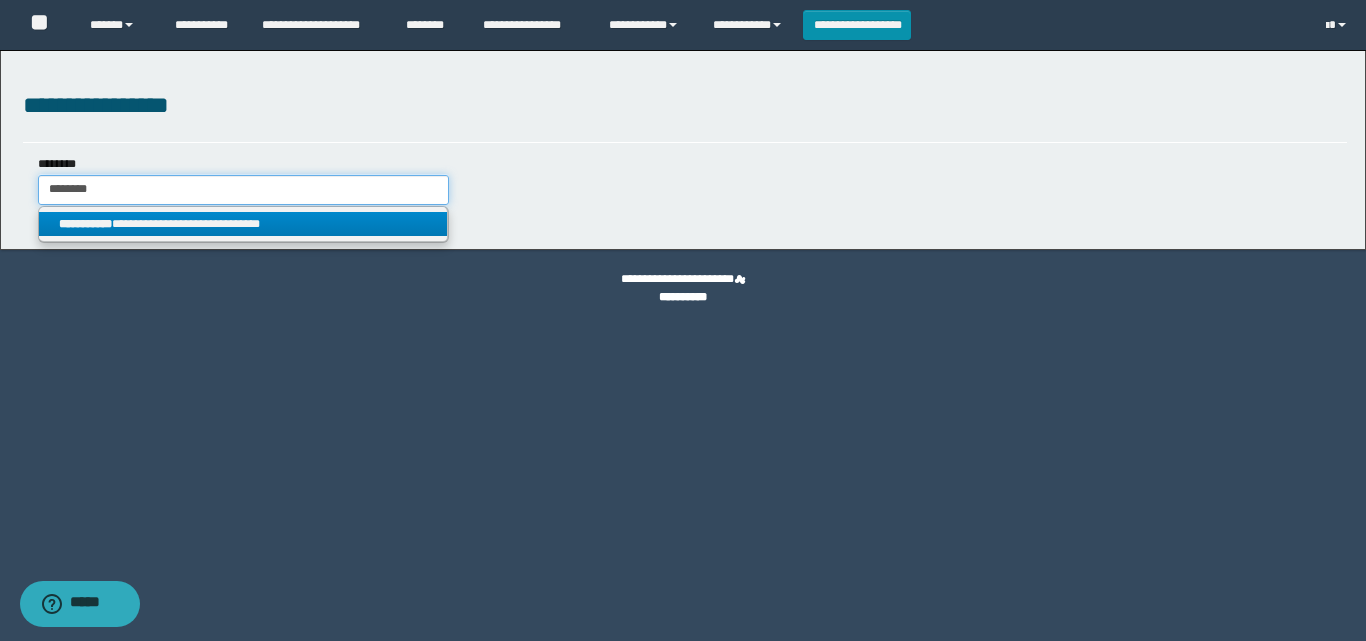 type on "********" 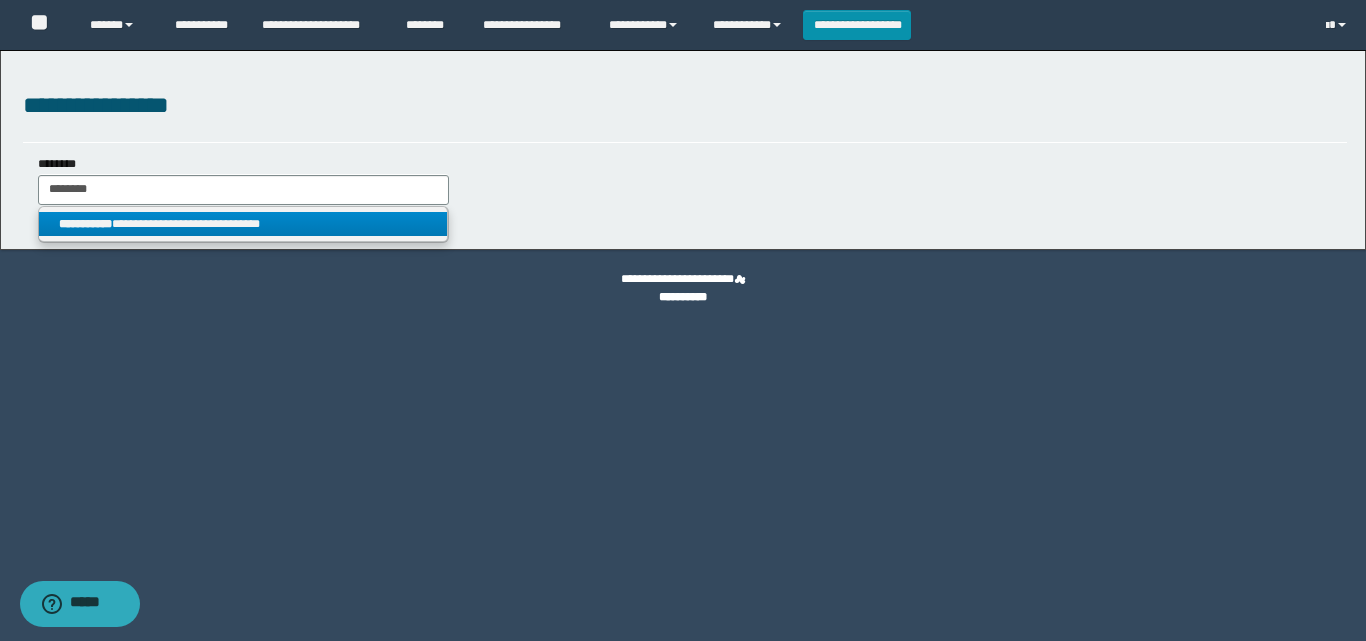 click on "**********" at bounding box center [243, 224] 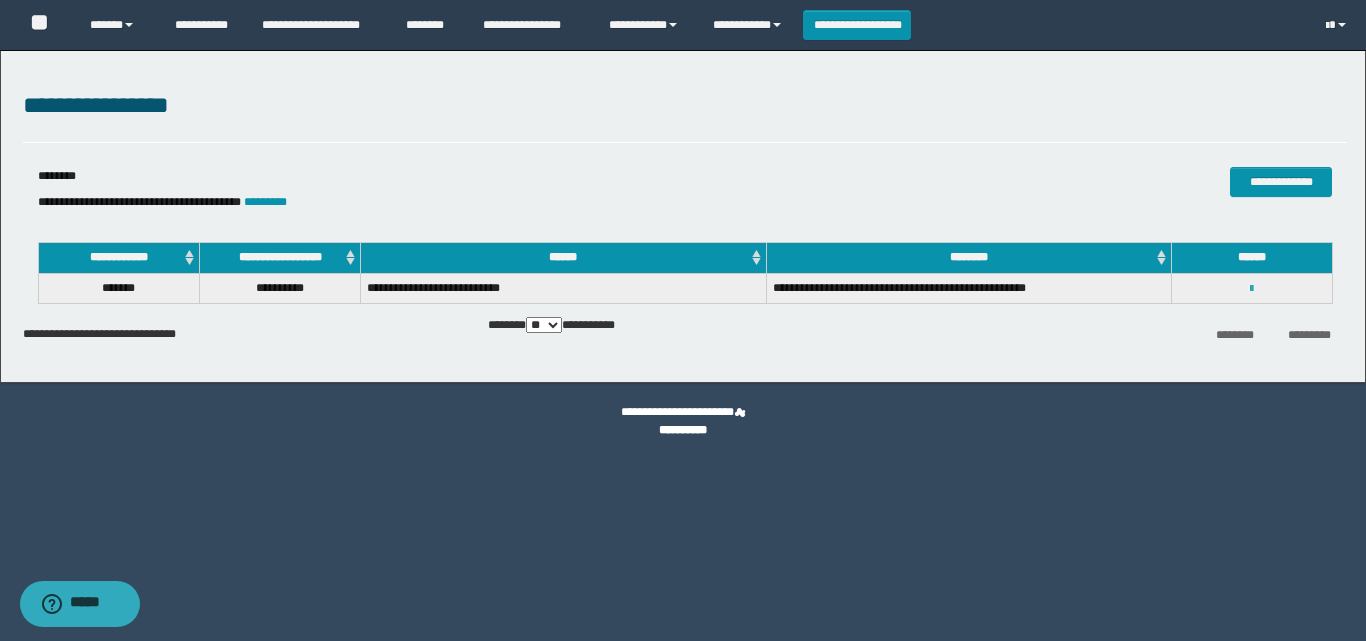click at bounding box center [1251, 289] 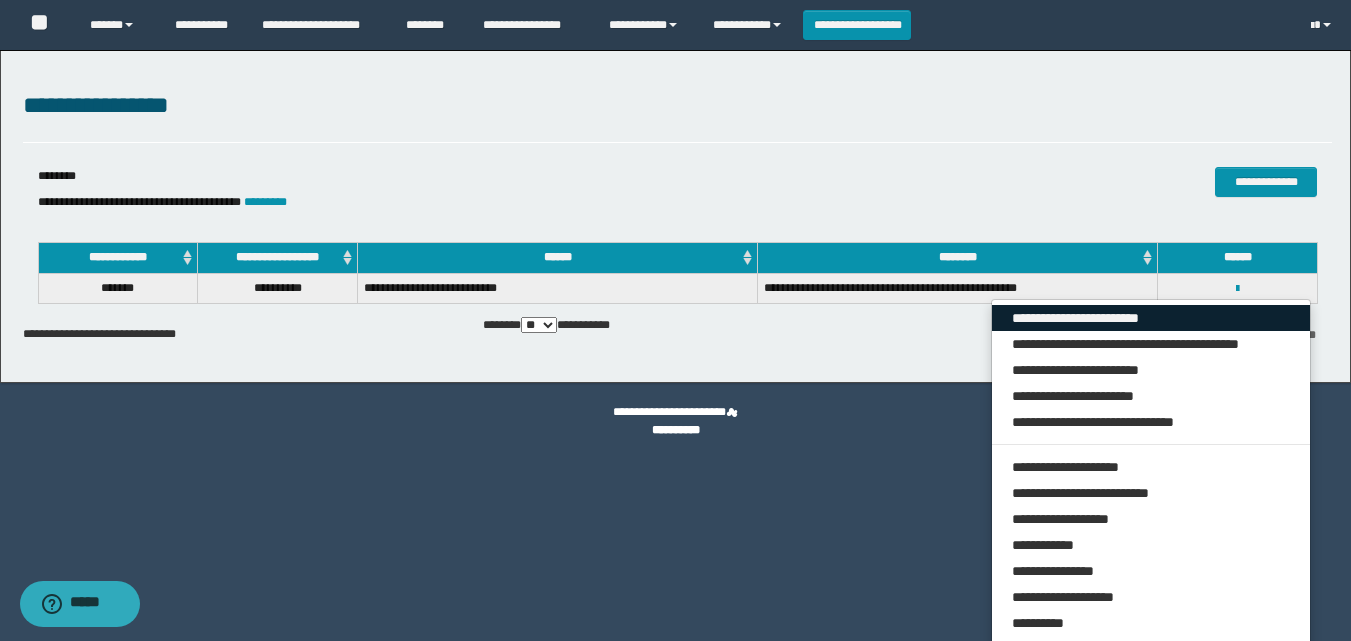 click on "**********" at bounding box center [1151, 318] 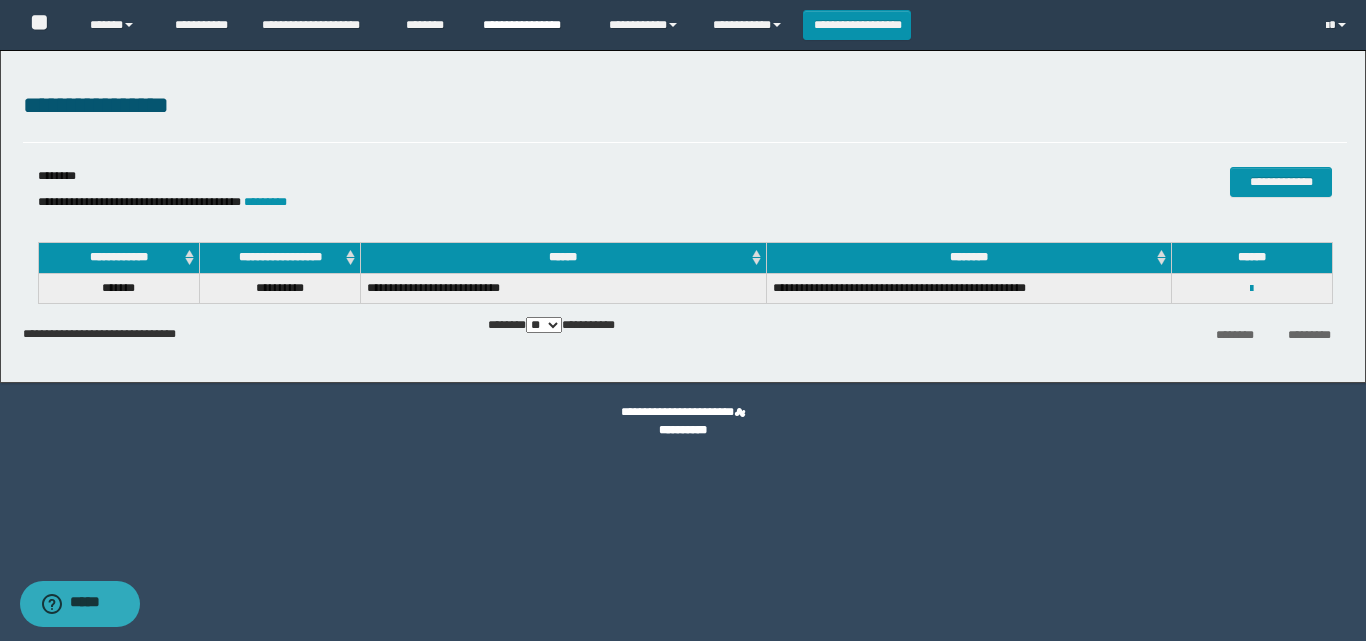 click on "**********" at bounding box center [531, 25] 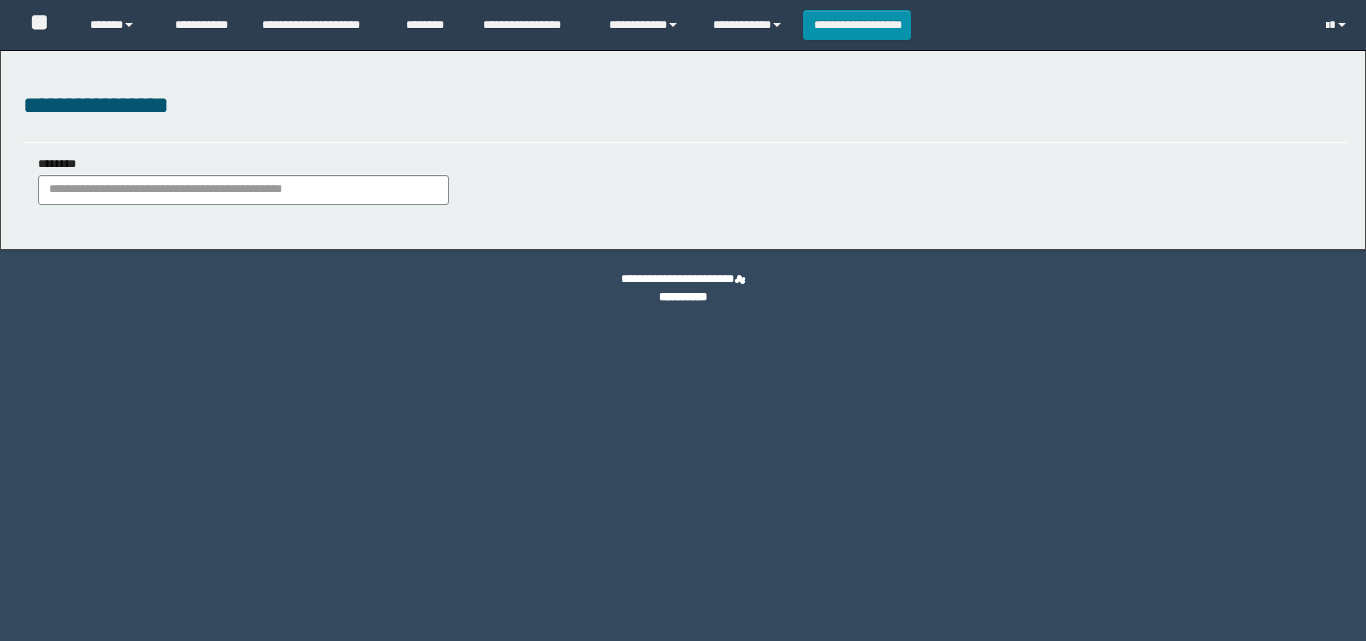 scroll, scrollTop: 0, scrollLeft: 0, axis: both 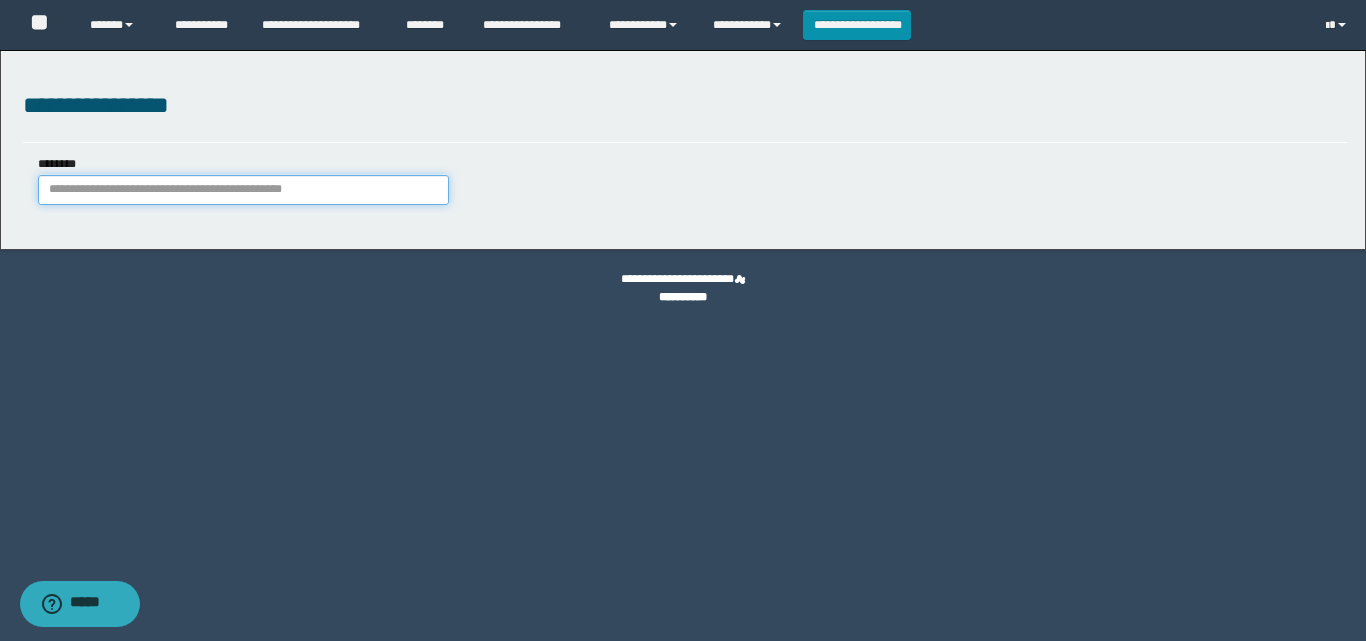 click on "********" at bounding box center [243, 190] 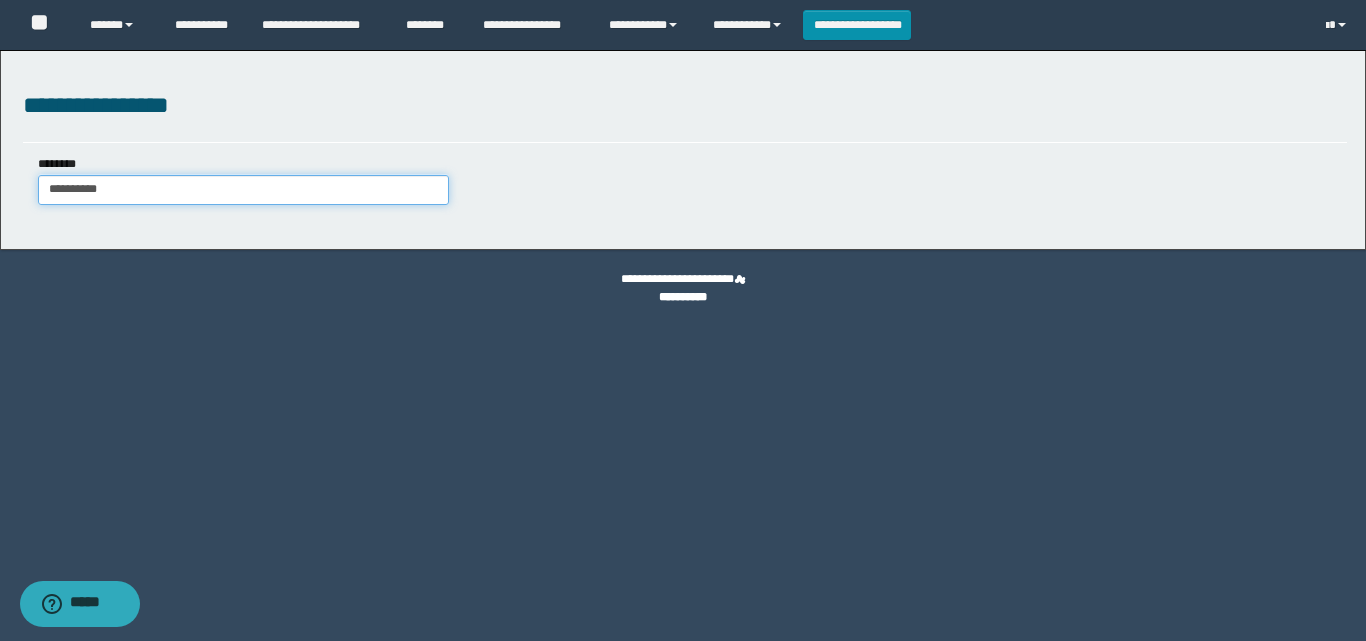 type on "**********" 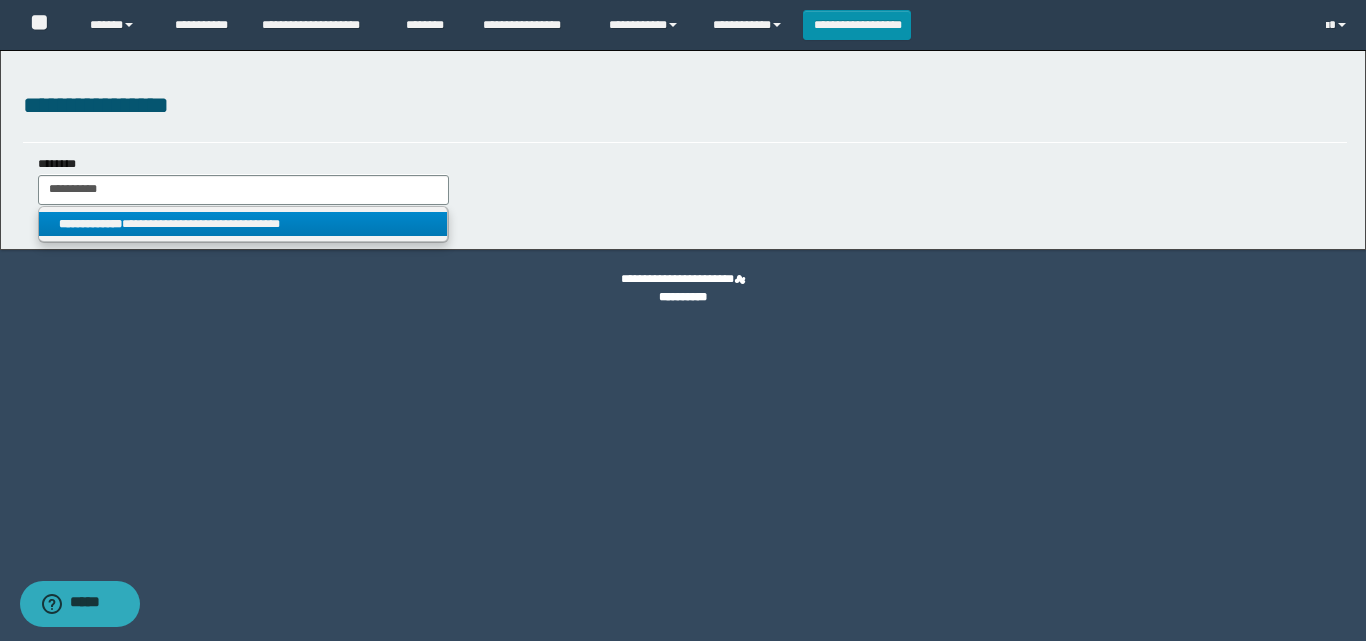 click on "**********" at bounding box center [243, 224] 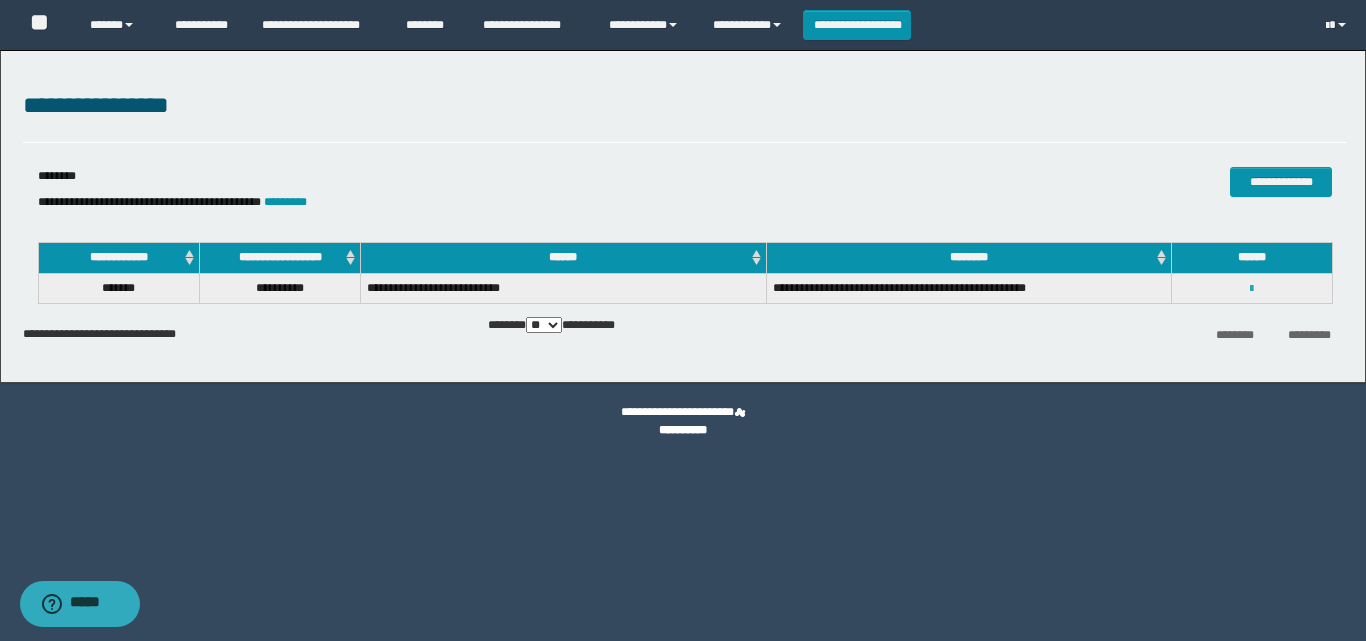 click at bounding box center (1251, 289) 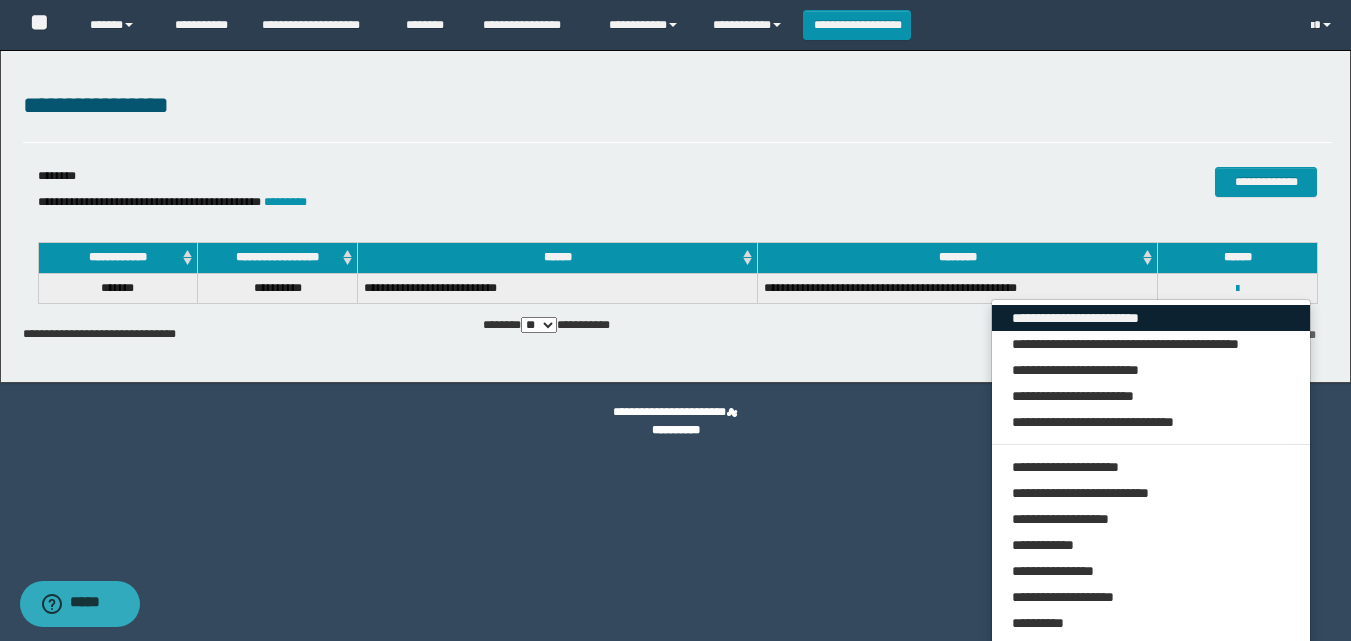 click on "**********" at bounding box center (1151, 318) 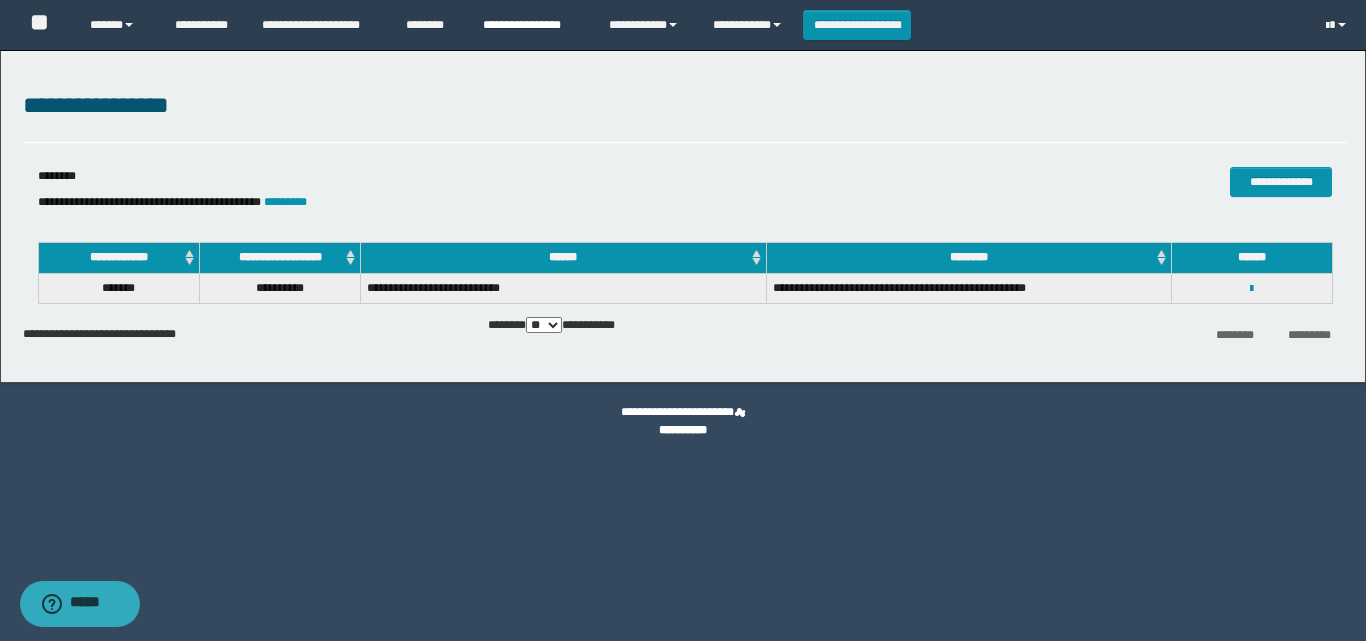 click on "**********" at bounding box center (531, 25) 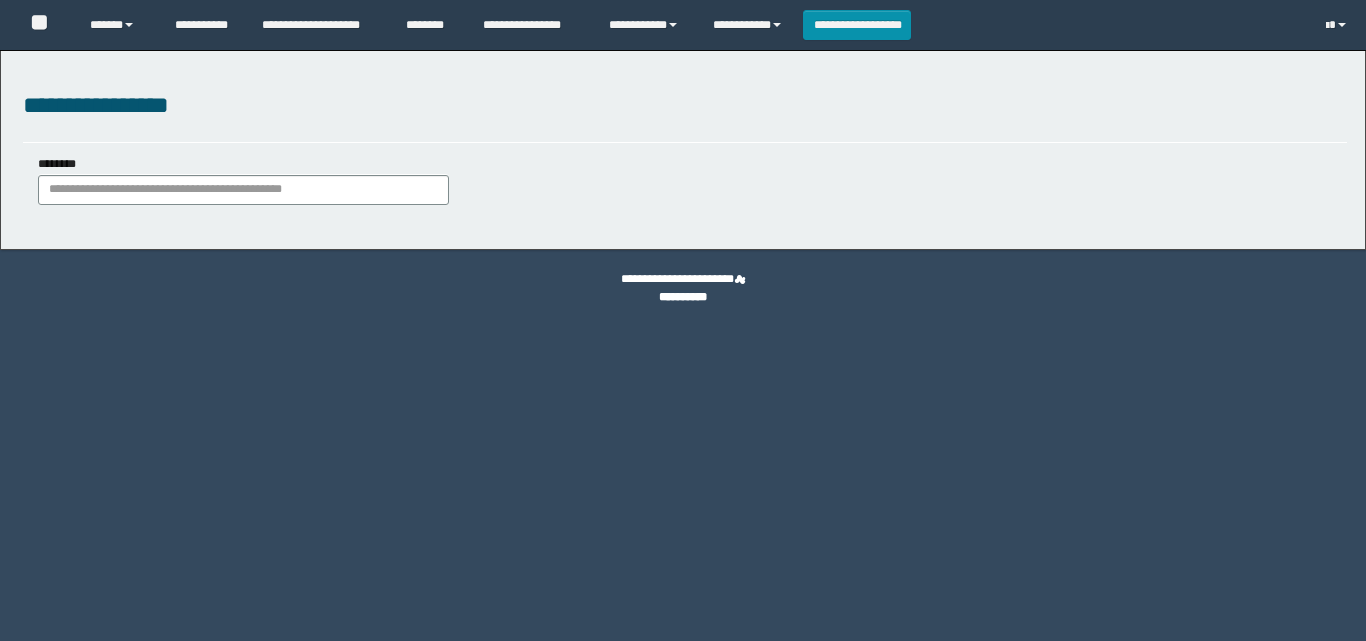 scroll, scrollTop: 0, scrollLeft: 0, axis: both 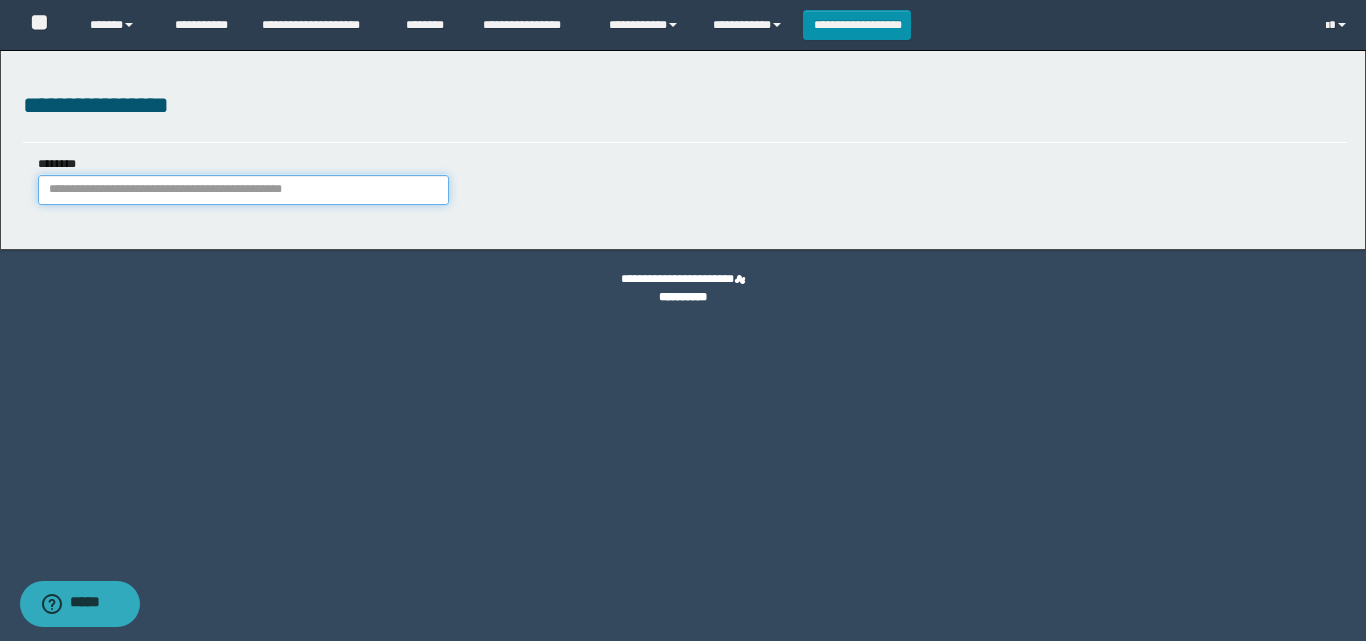 click on "********" at bounding box center [243, 190] 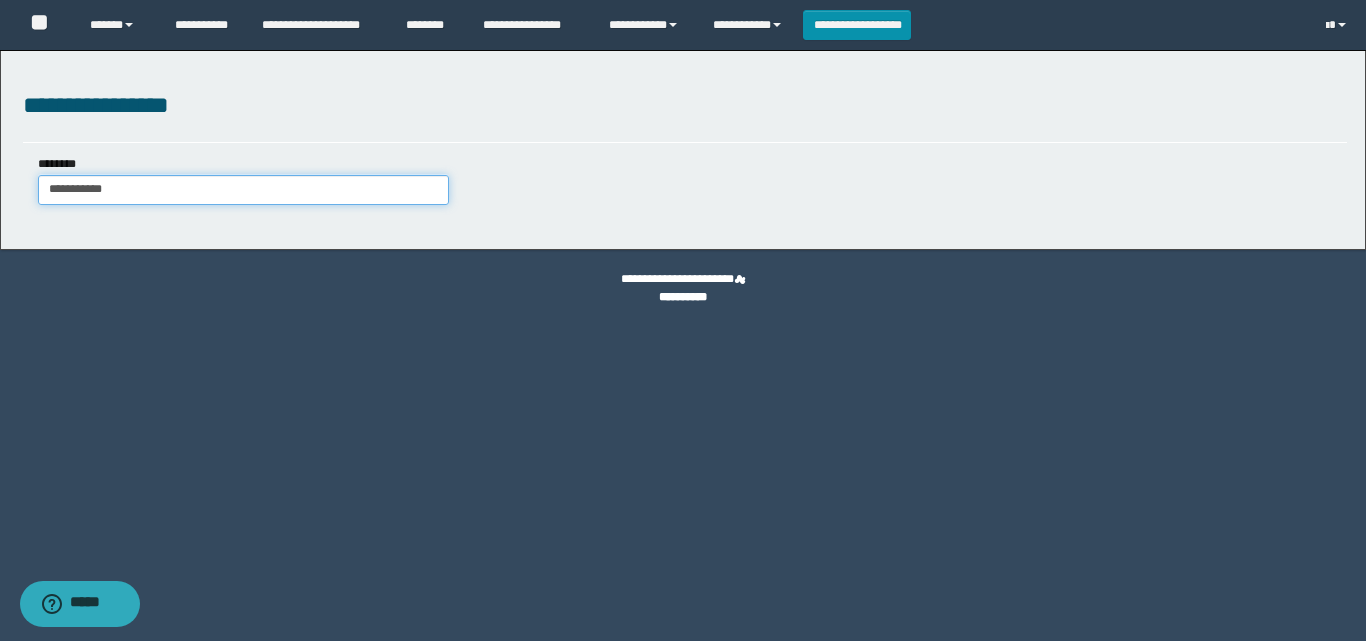 type on "**********" 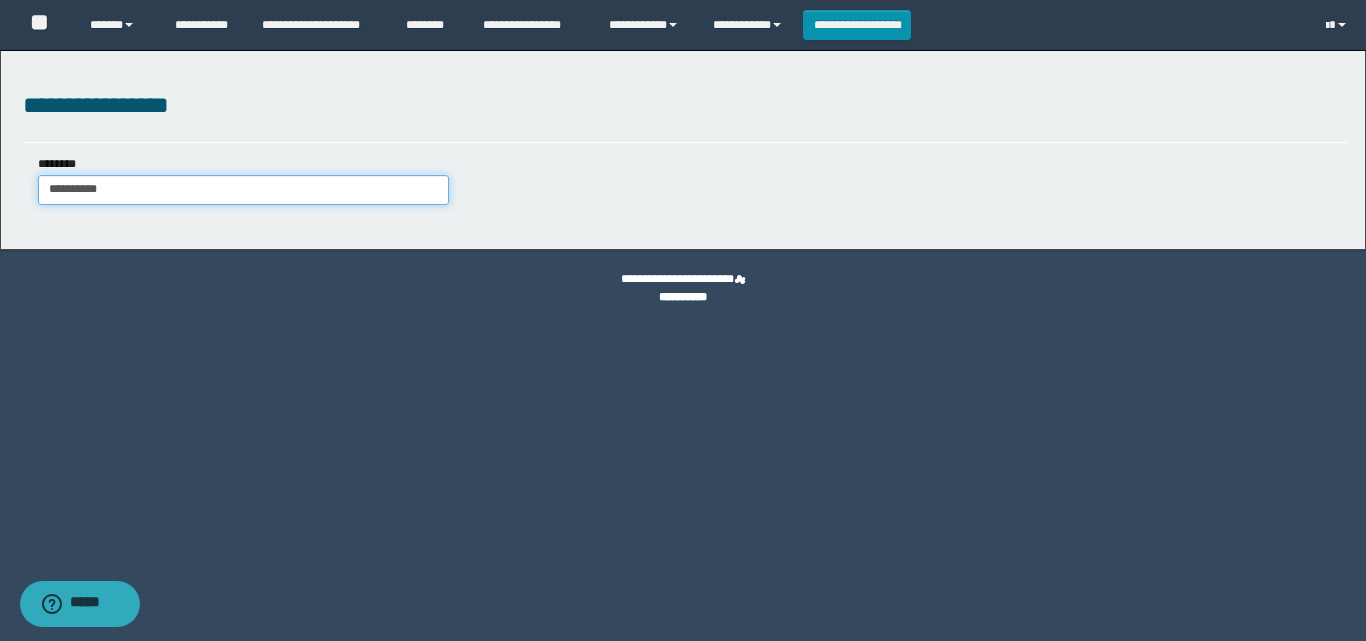 type on "**********" 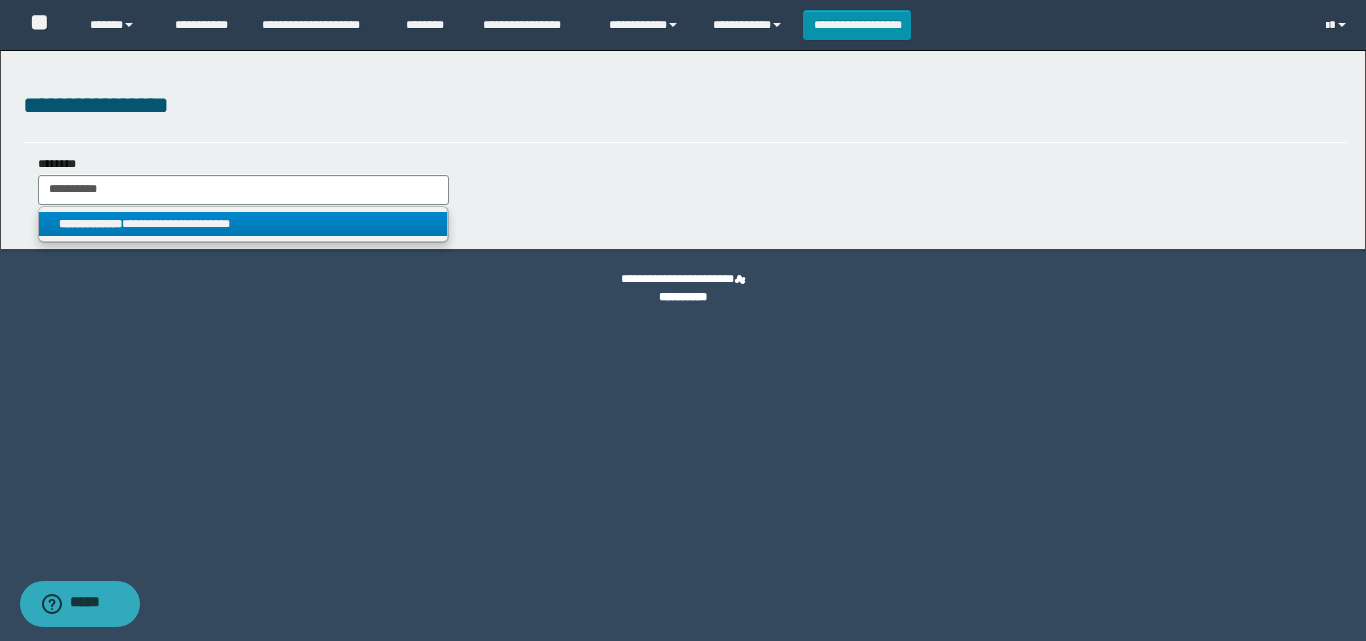 click on "**********" at bounding box center [90, 224] 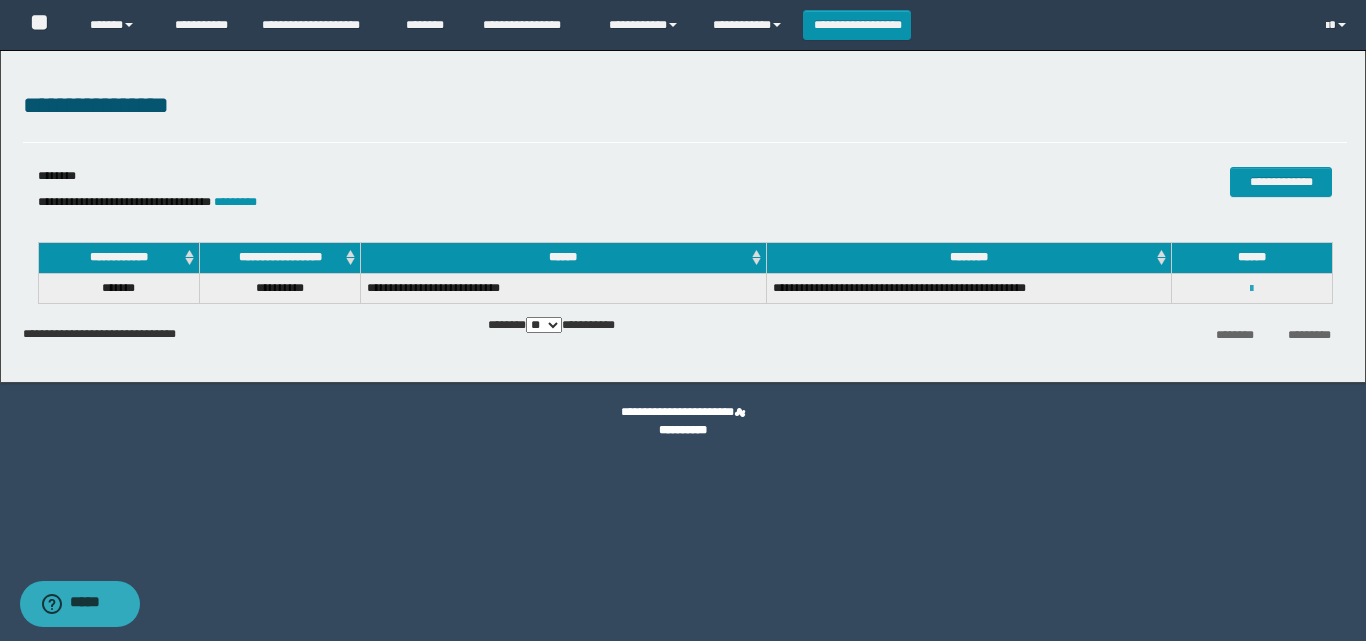 click at bounding box center [1251, 289] 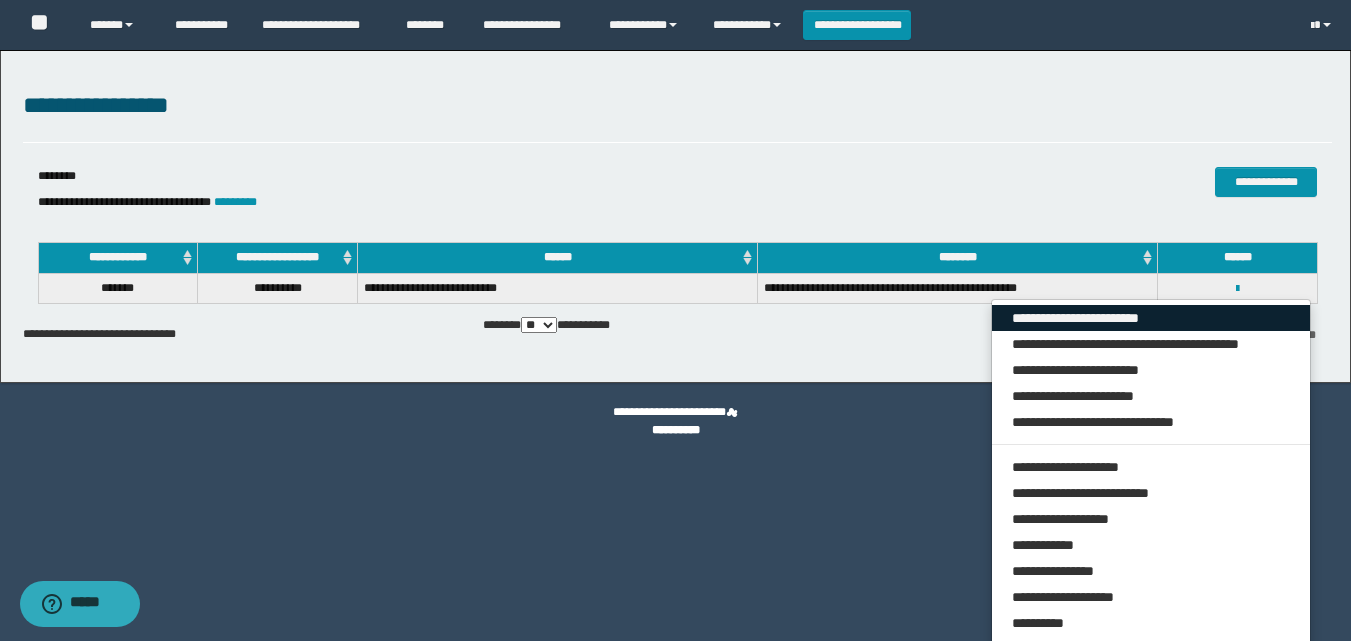 click on "**********" at bounding box center (1151, 318) 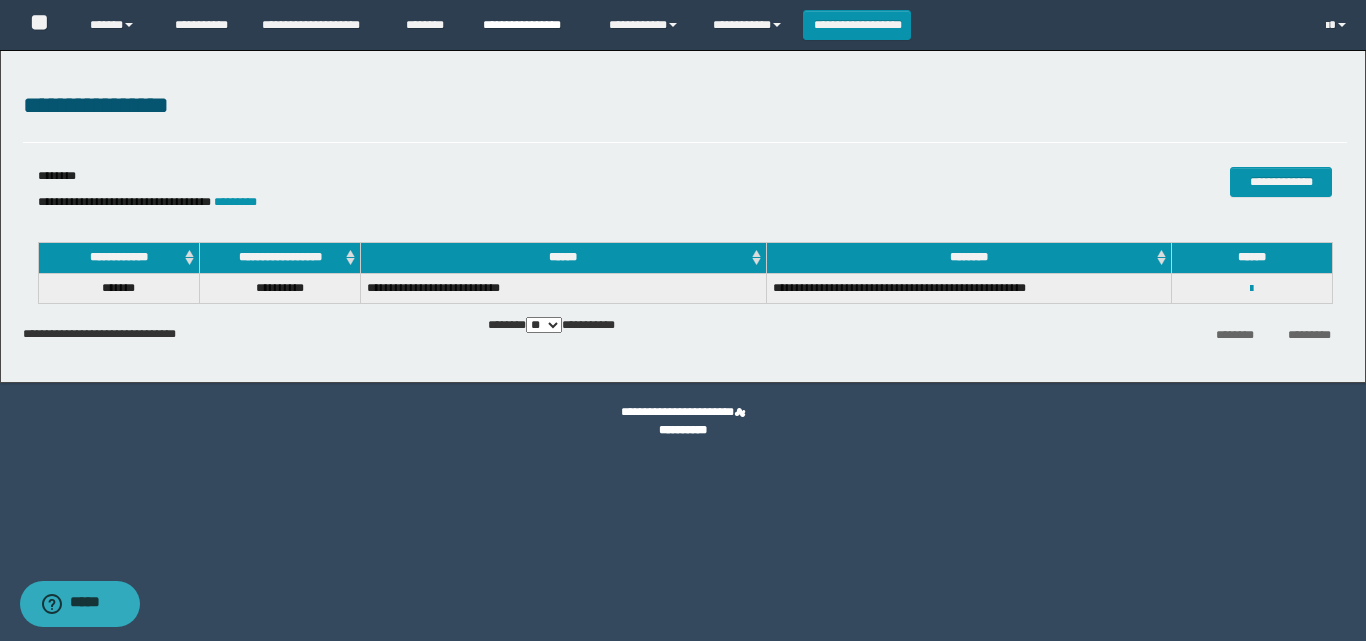 click on "**********" at bounding box center [531, 25] 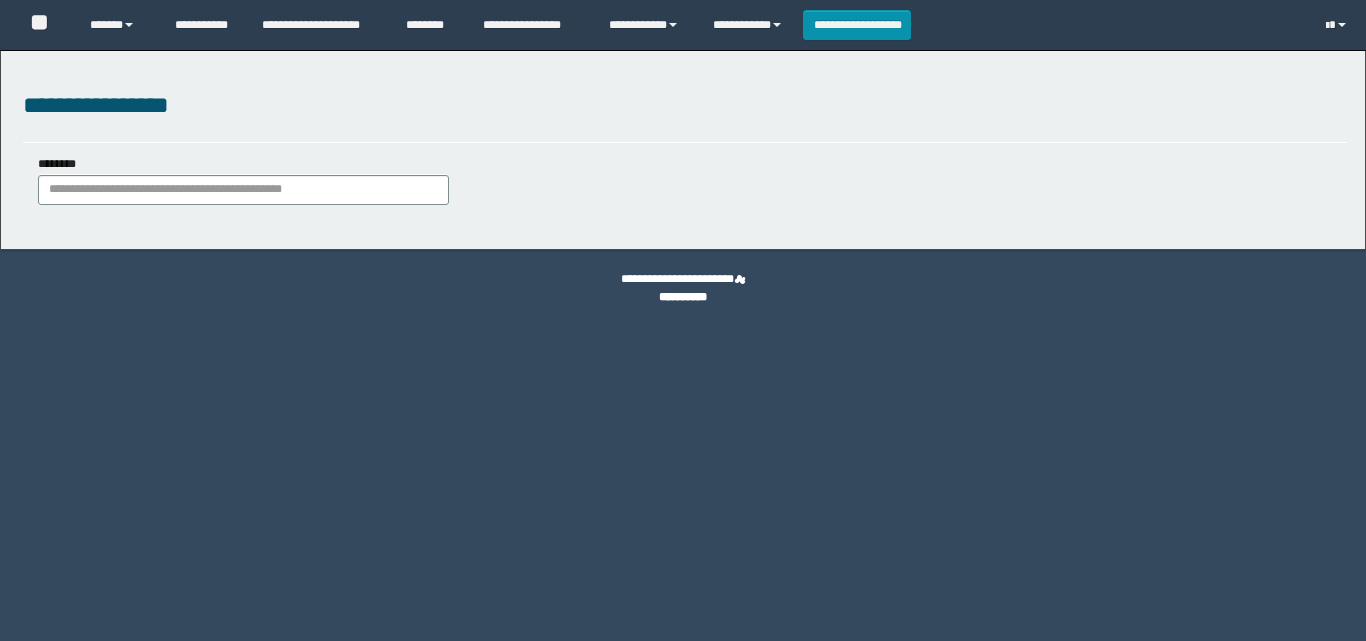 scroll, scrollTop: 0, scrollLeft: 0, axis: both 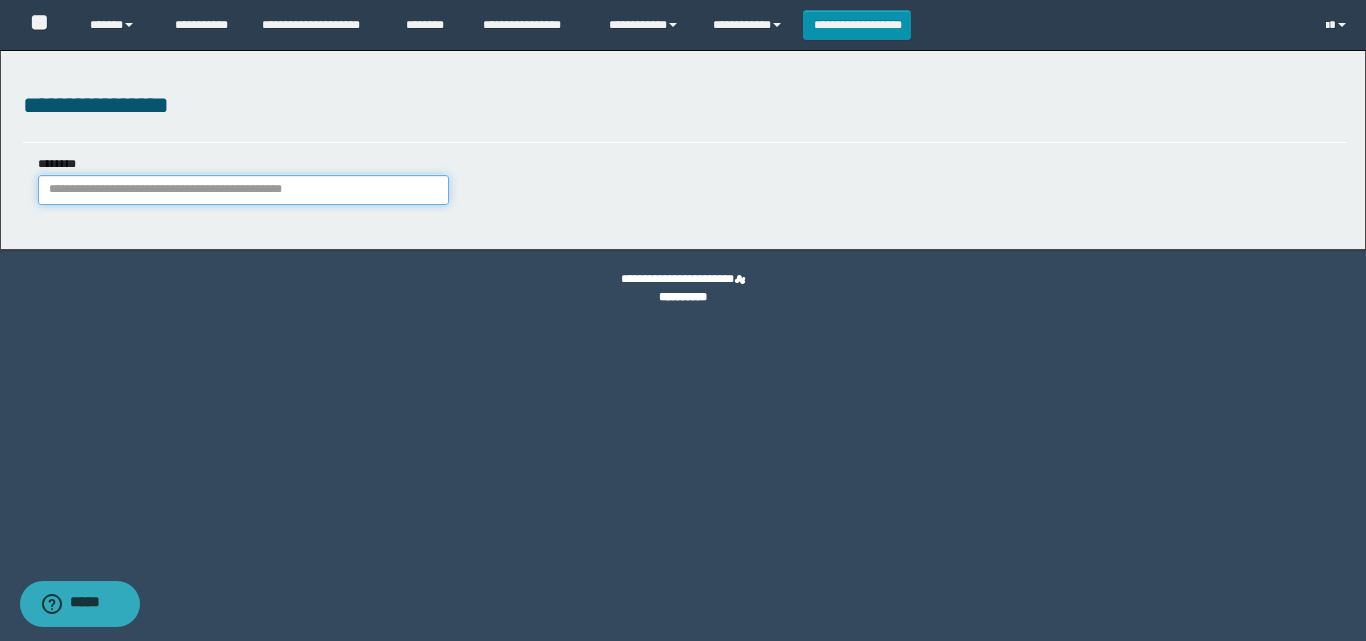 click on "********" at bounding box center [243, 190] 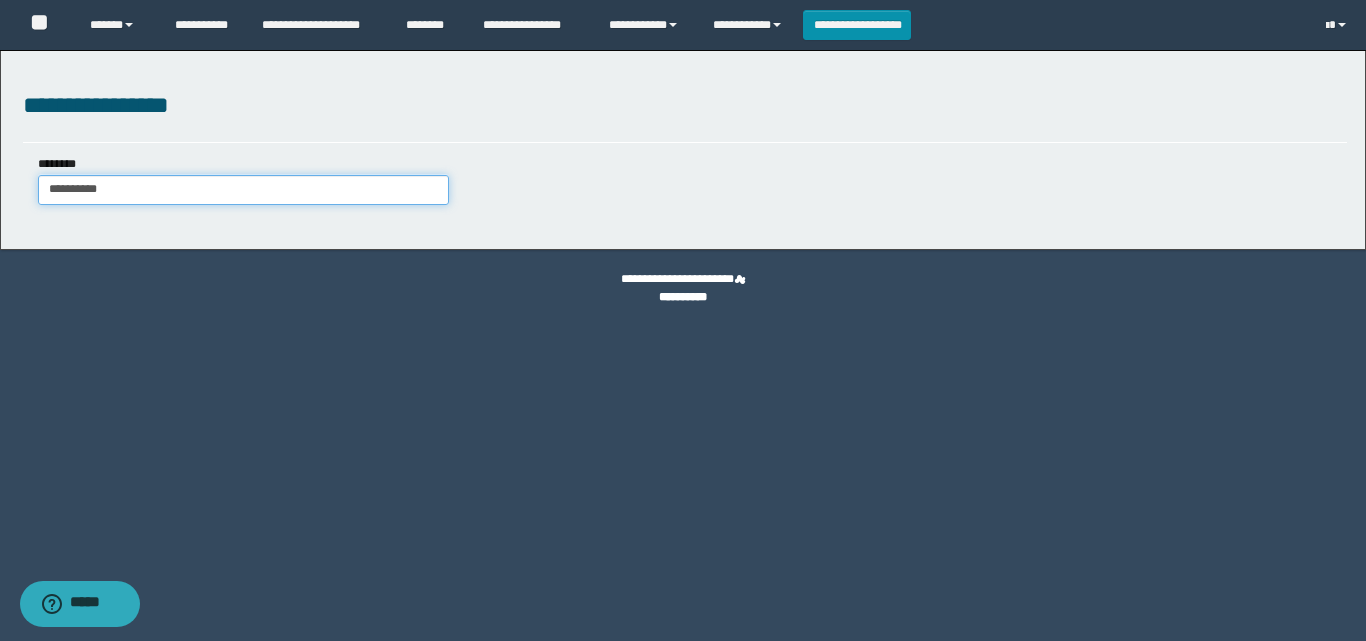 type on "**********" 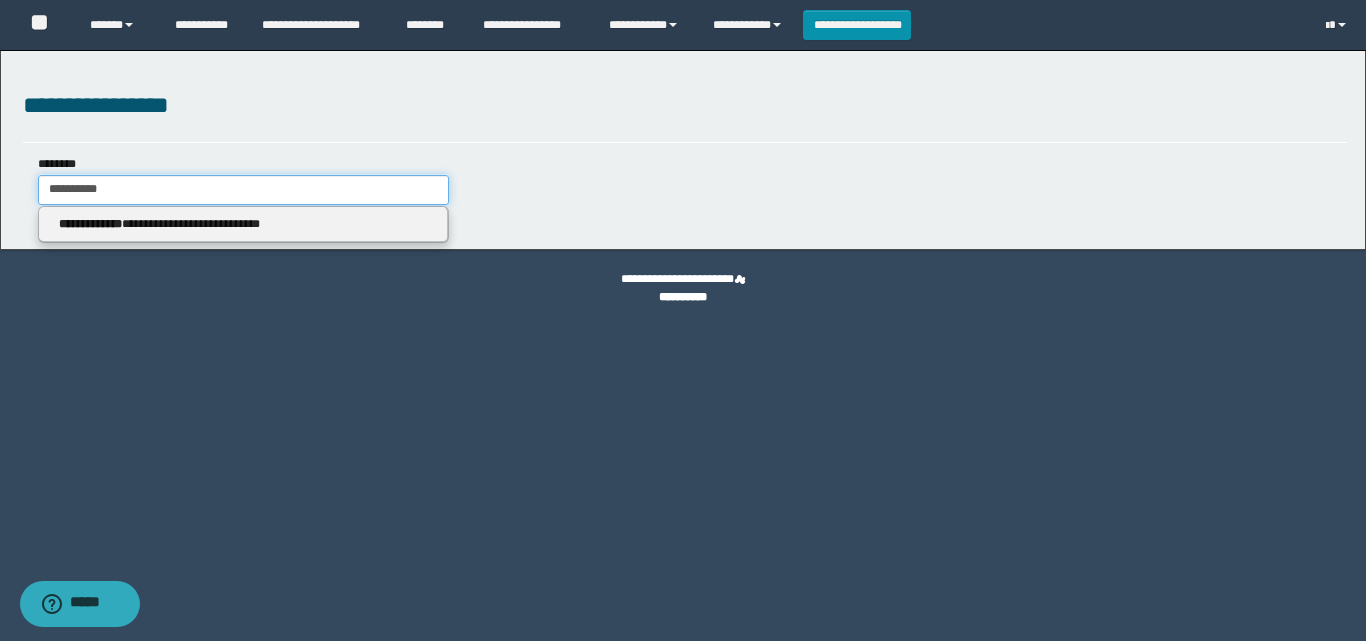 type on "**********" 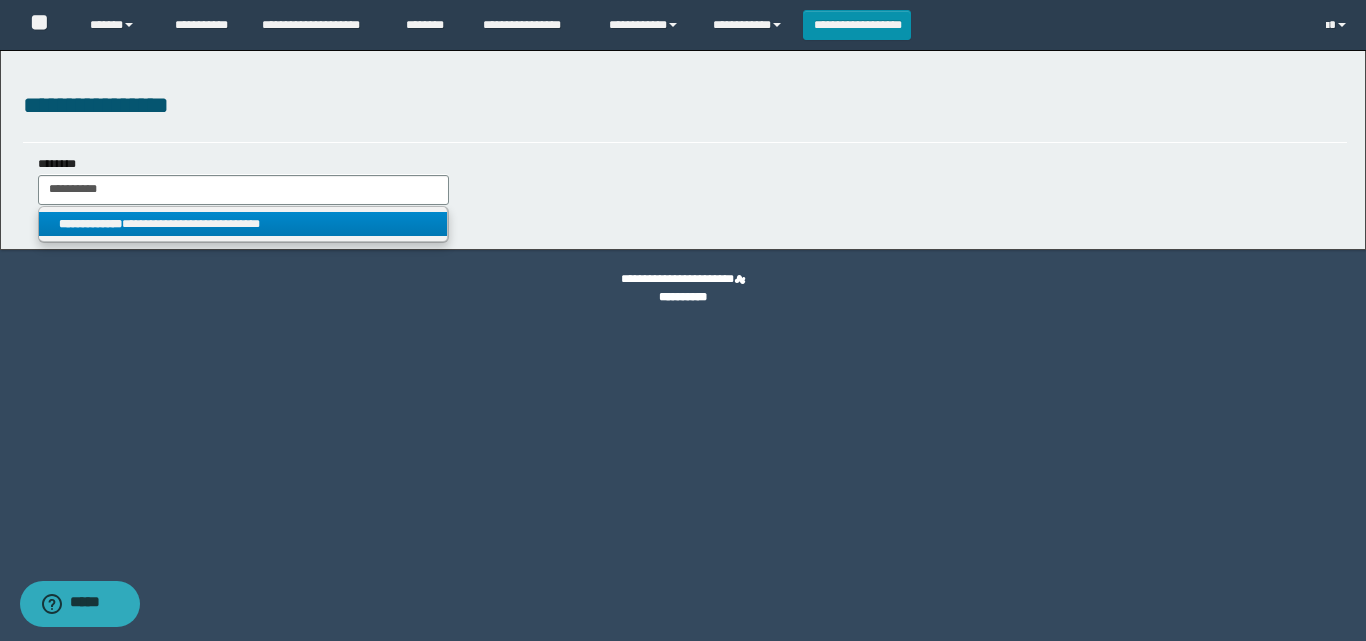 click on "**********" at bounding box center (243, 224) 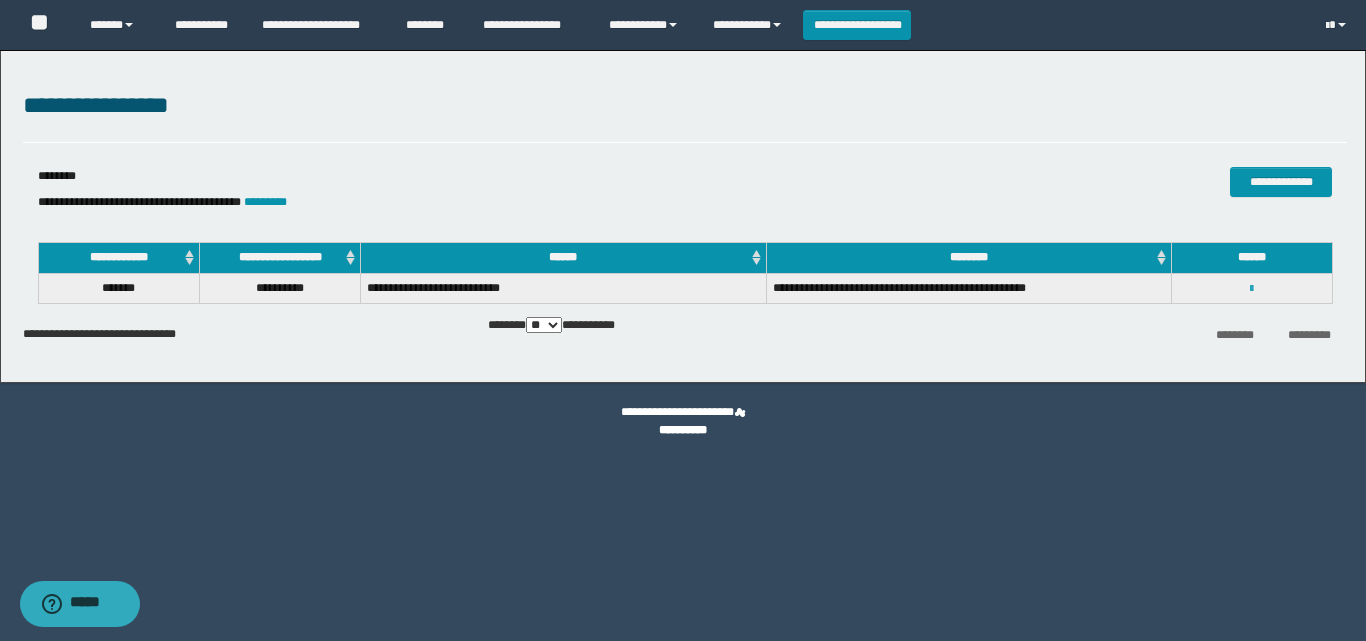 click at bounding box center (1251, 289) 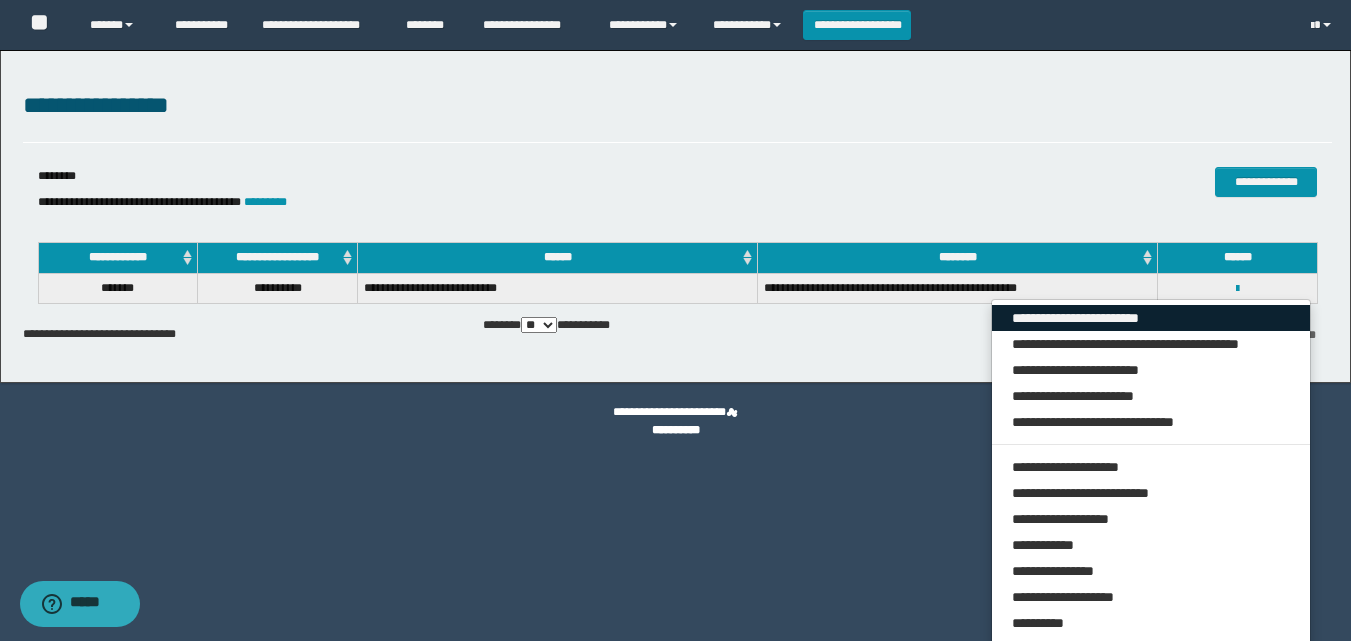 click on "**********" at bounding box center [1151, 318] 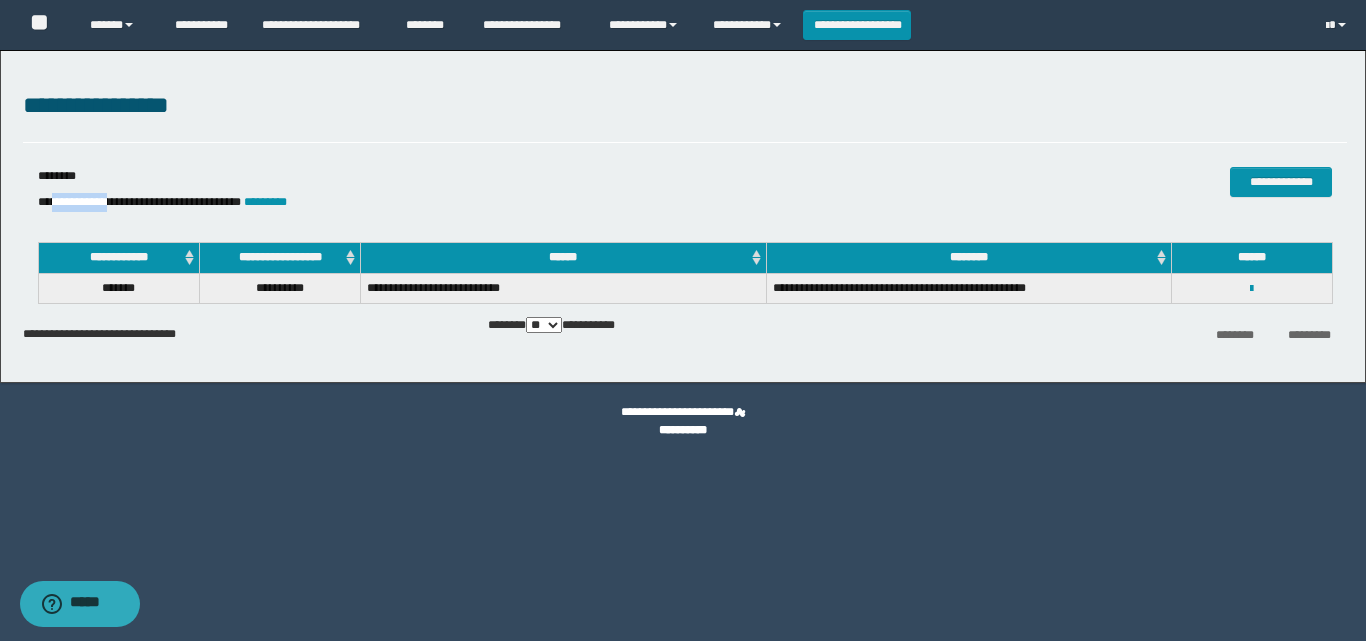 drag, startPoint x: 122, startPoint y: 207, endPoint x: 58, endPoint y: 206, distance: 64.00781 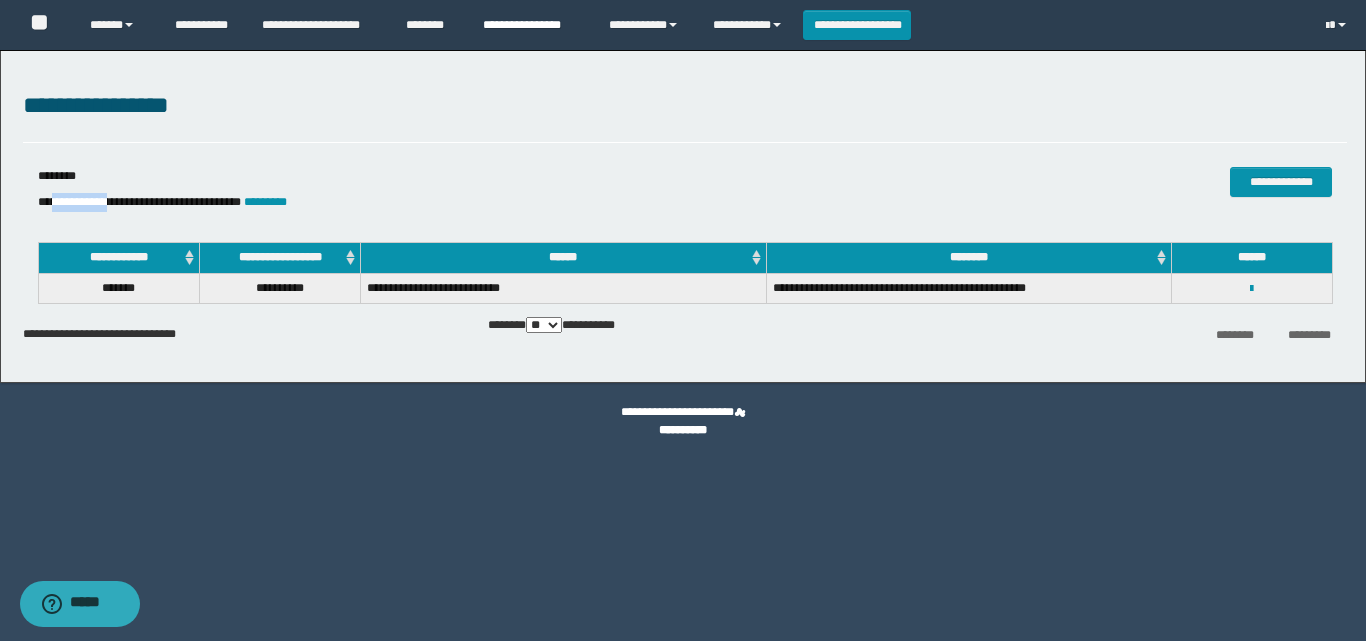 click on "**********" at bounding box center [531, 25] 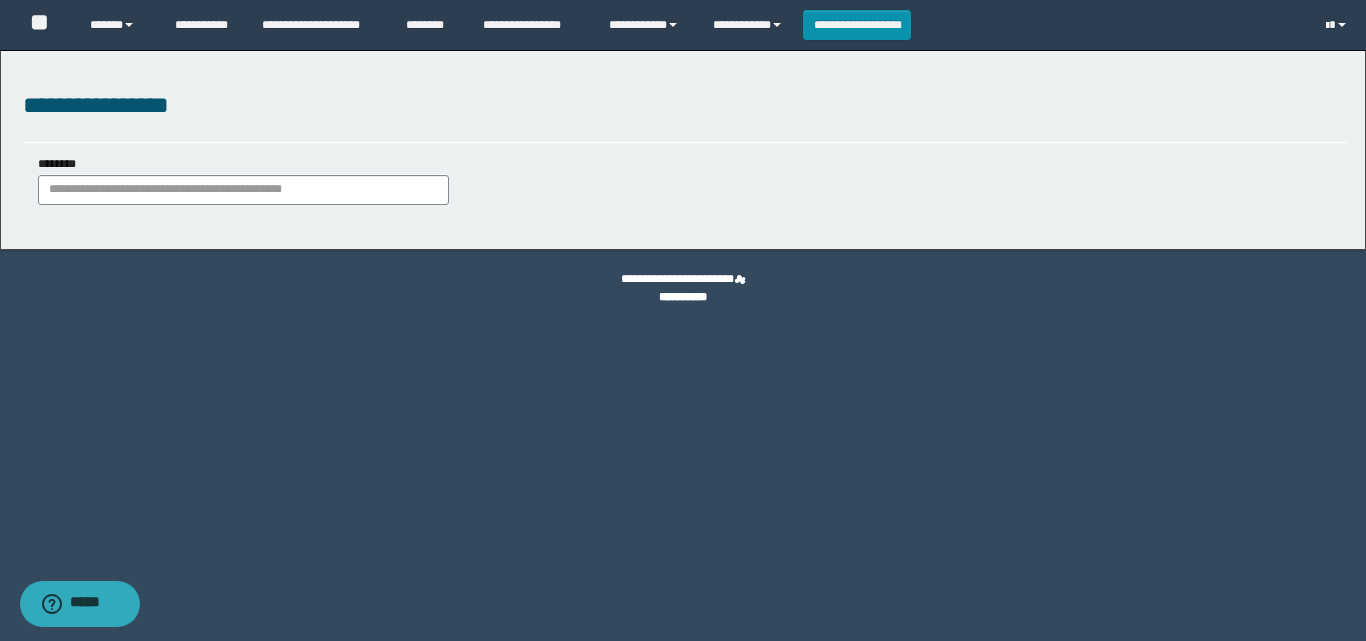 scroll, scrollTop: 0, scrollLeft: 0, axis: both 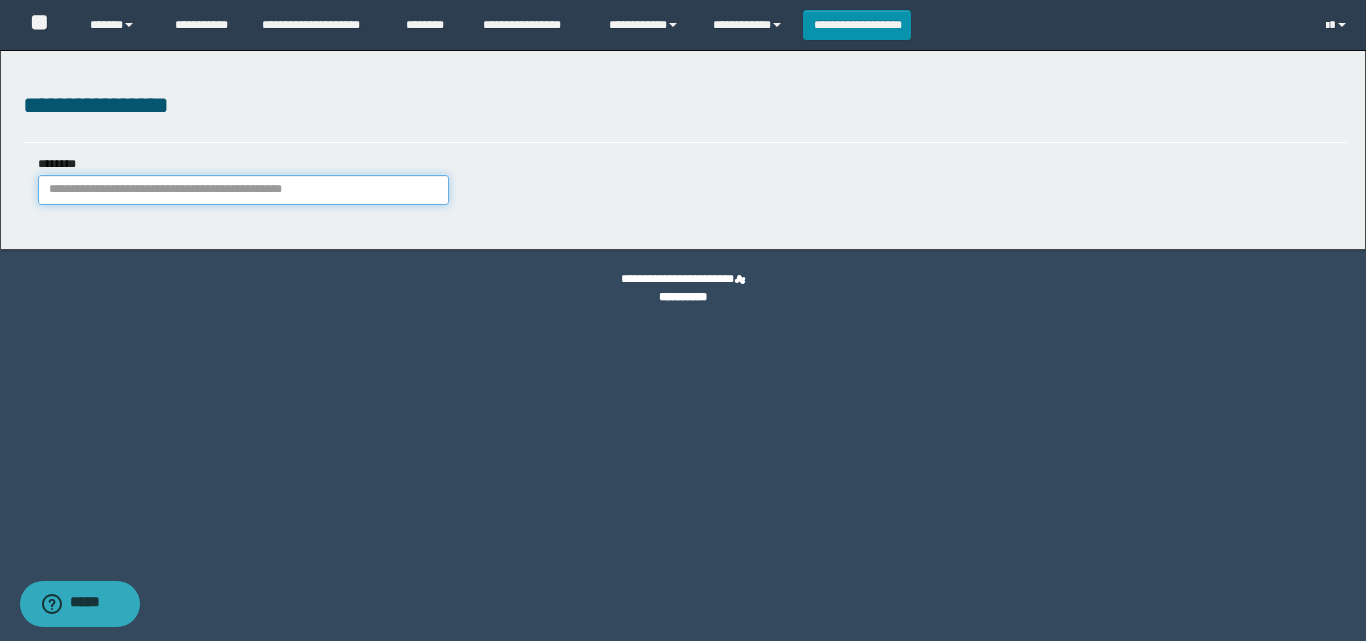 click on "********" at bounding box center (243, 190) 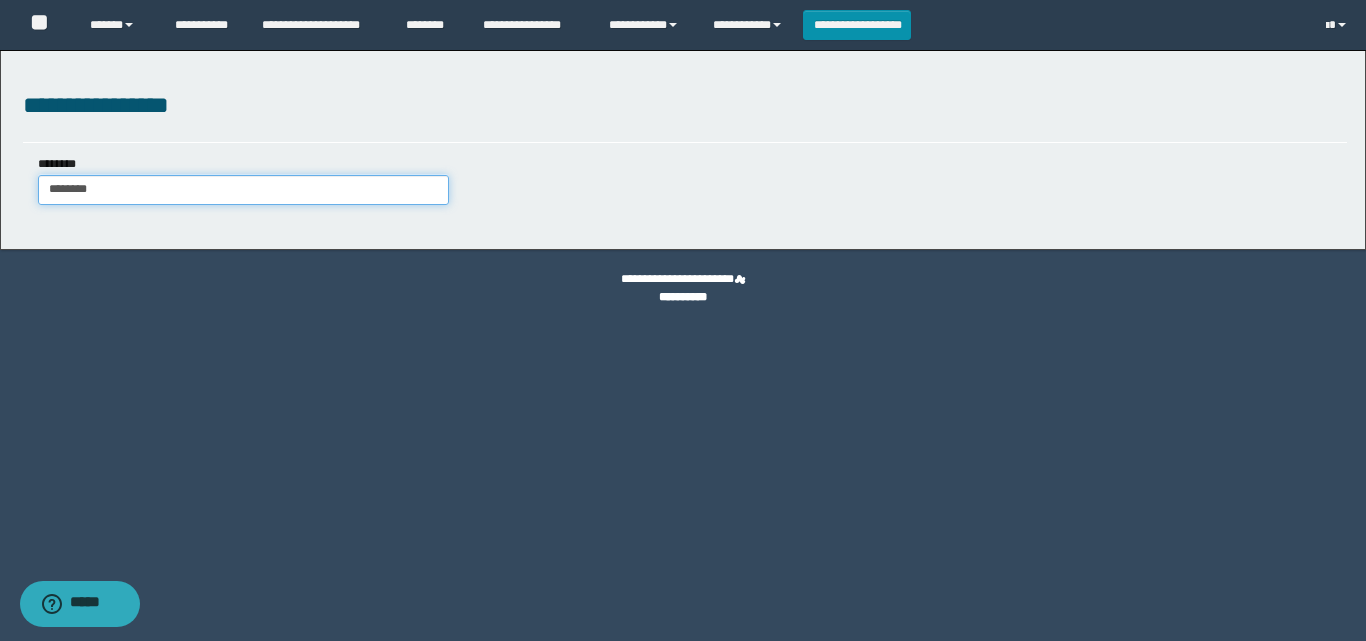 type on "********" 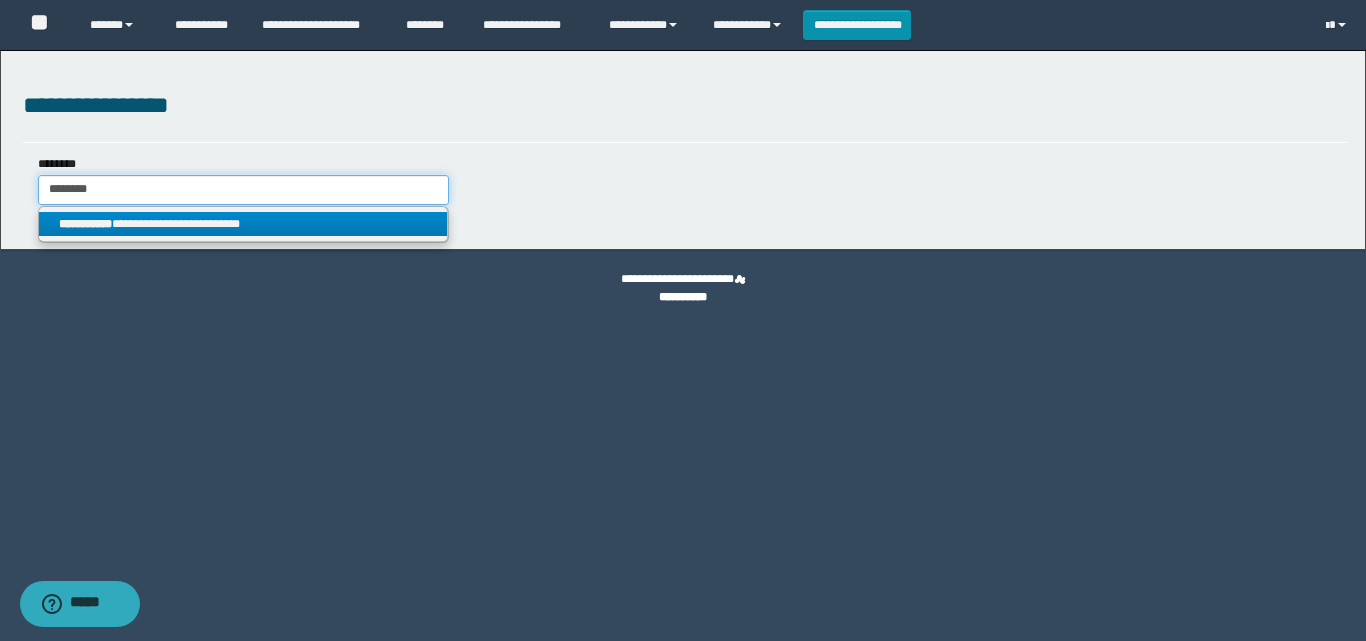 type on "********" 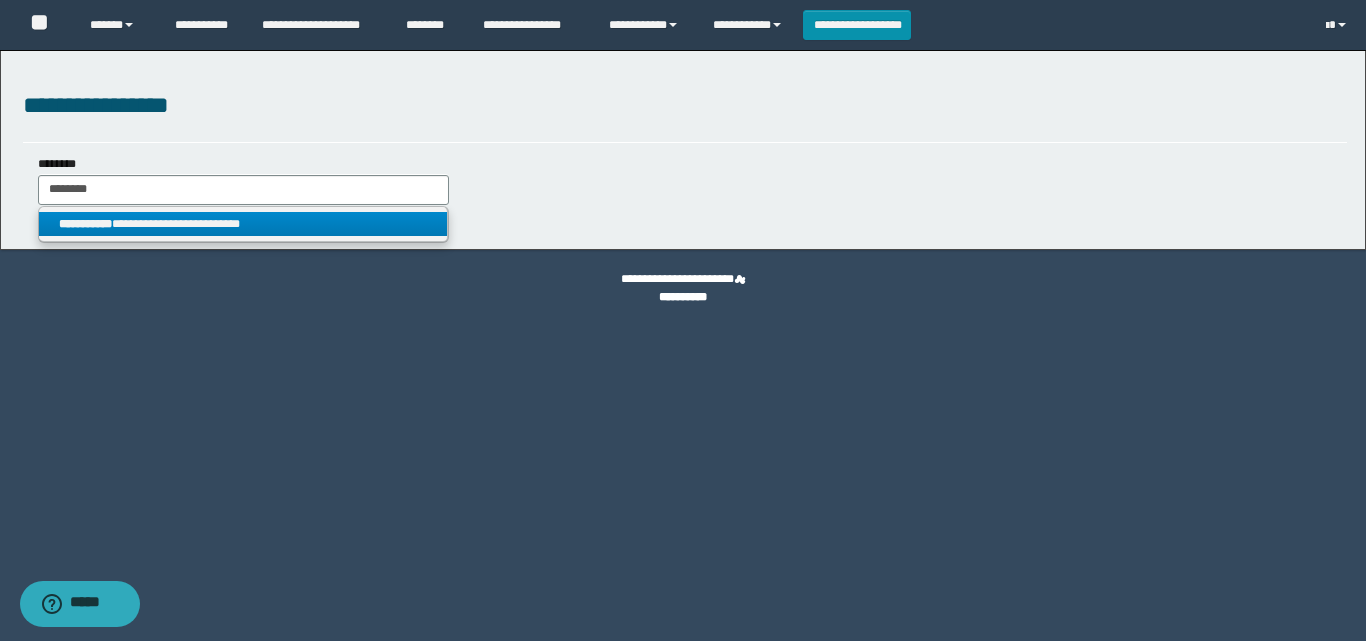 click on "**********" at bounding box center [243, 224] 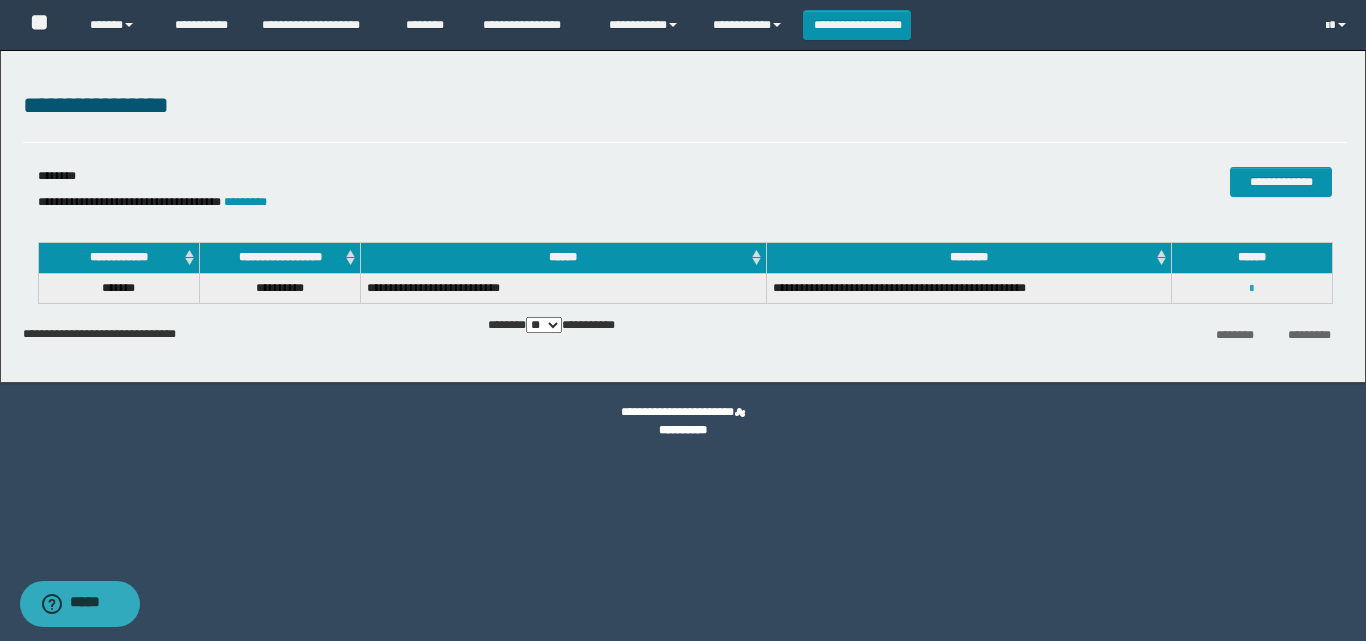 click at bounding box center (1251, 289) 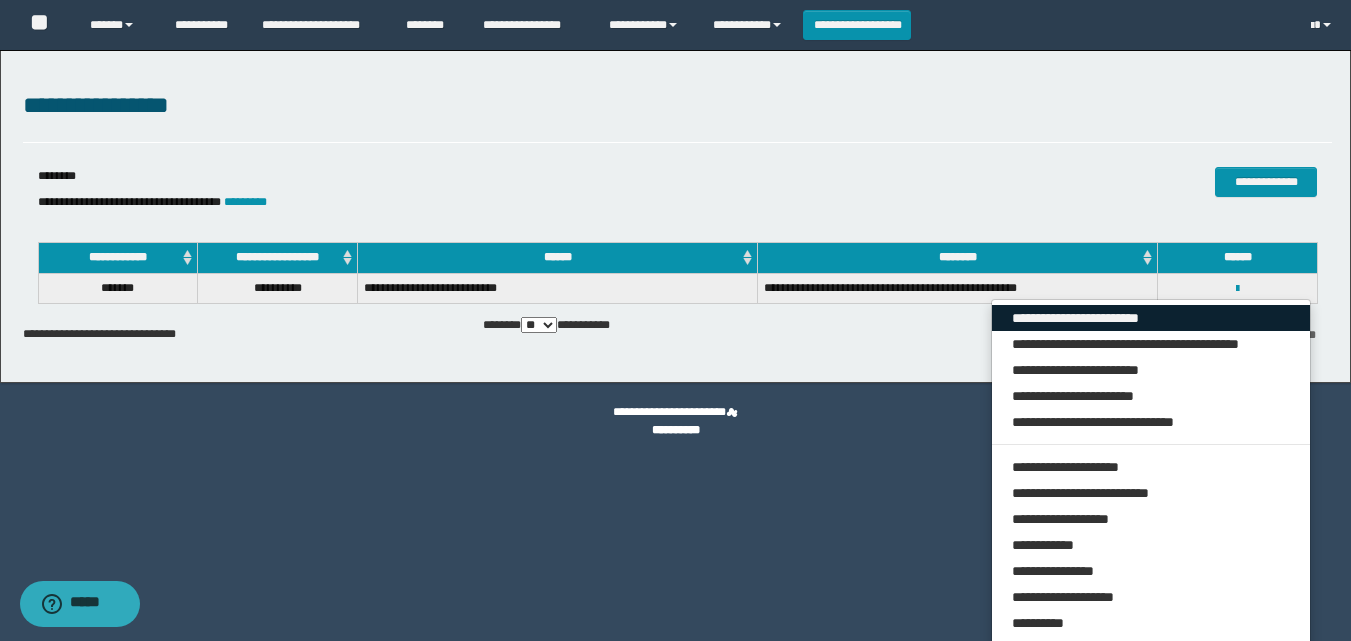 click on "**********" at bounding box center [1151, 318] 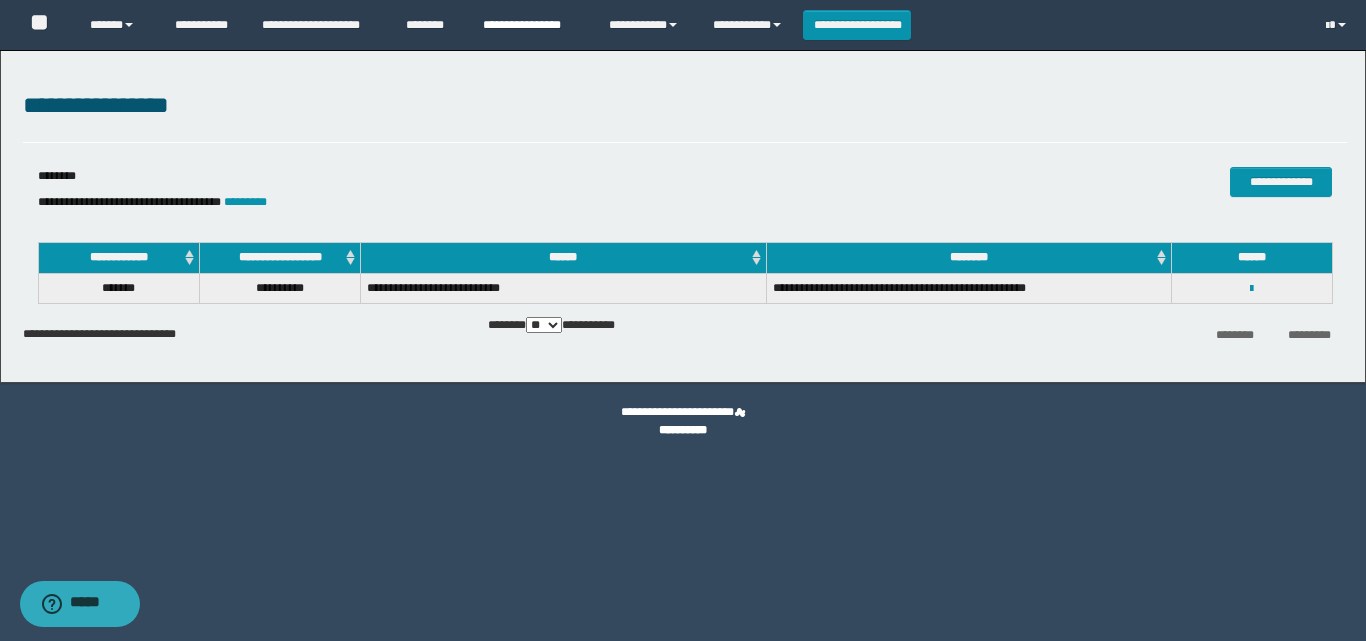 click on "**********" at bounding box center [531, 25] 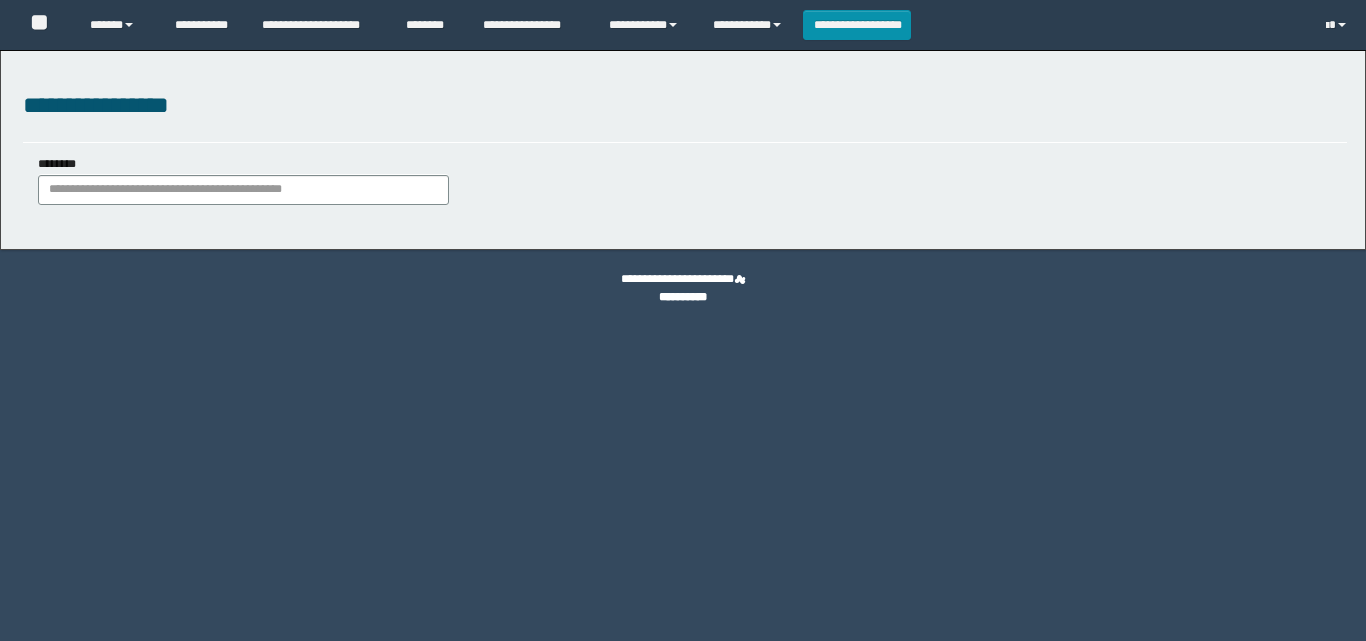 scroll, scrollTop: 0, scrollLeft: 0, axis: both 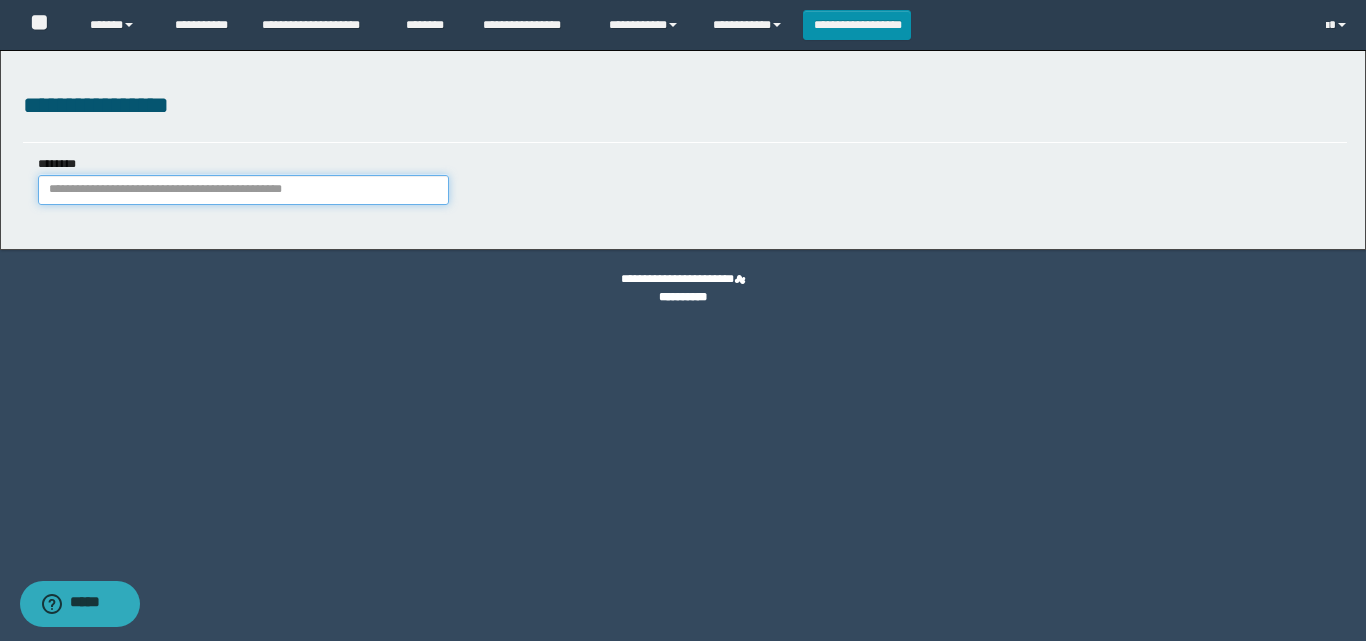click on "********" at bounding box center (243, 190) 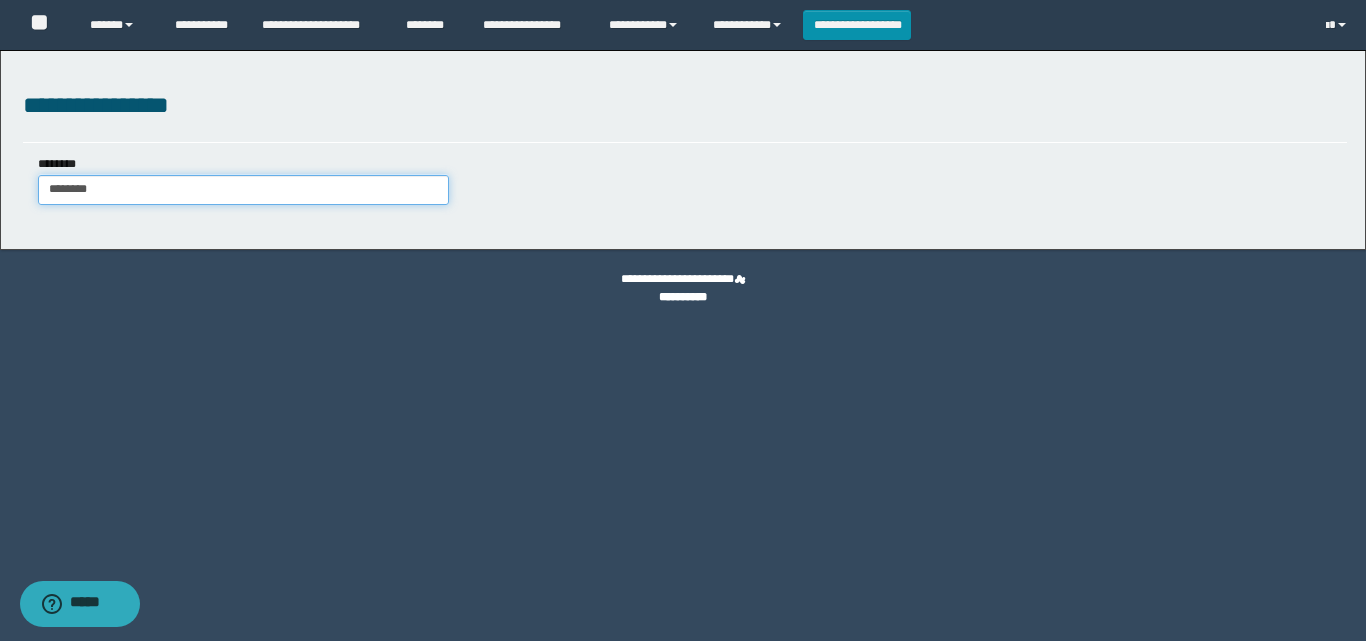 type on "********" 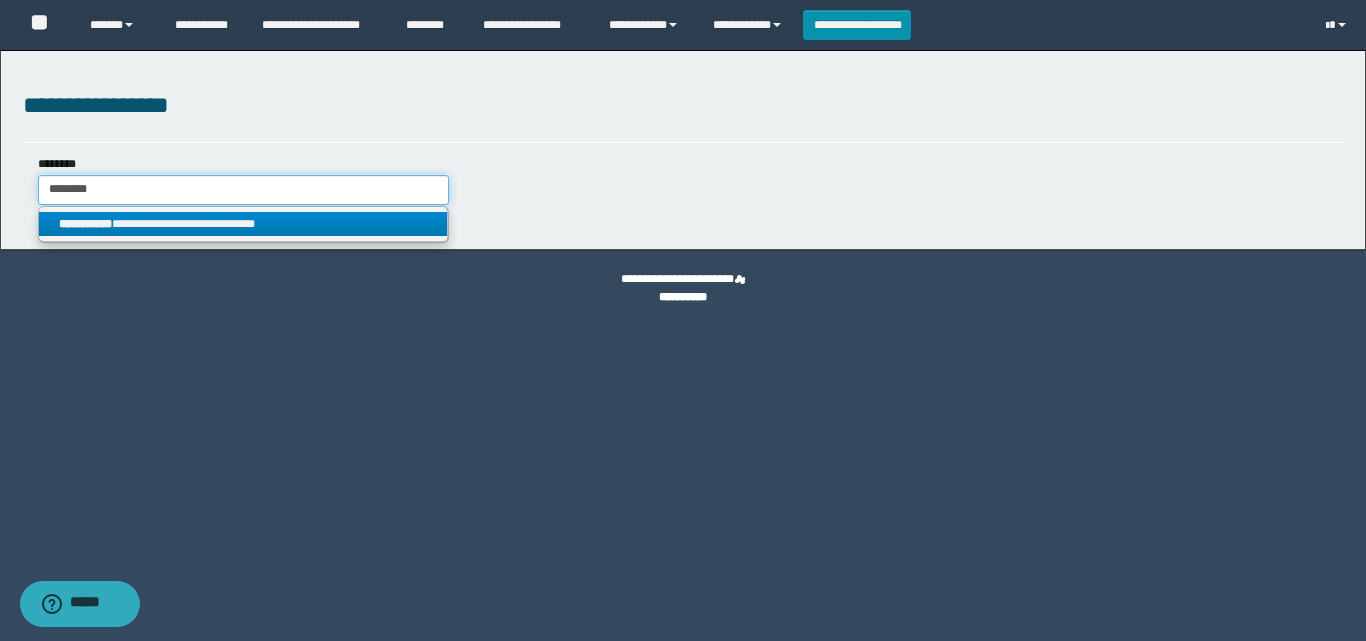 type on "********" 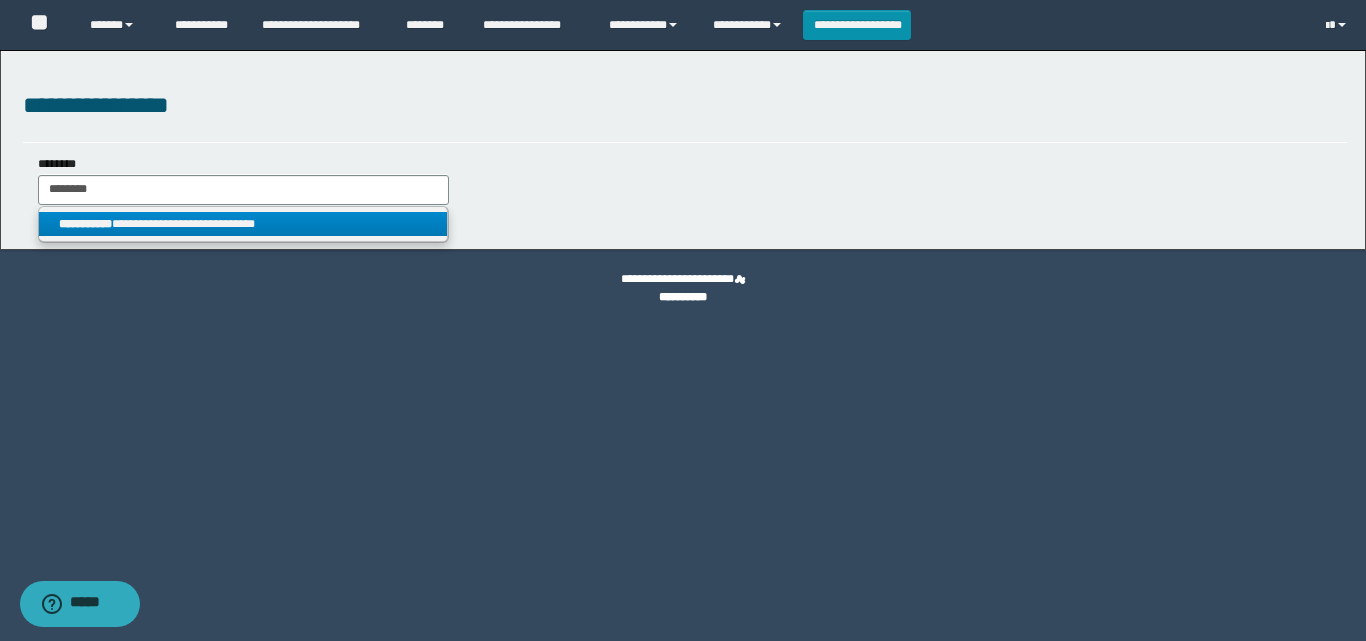 click on "**********" at bounding box center (85, 224) 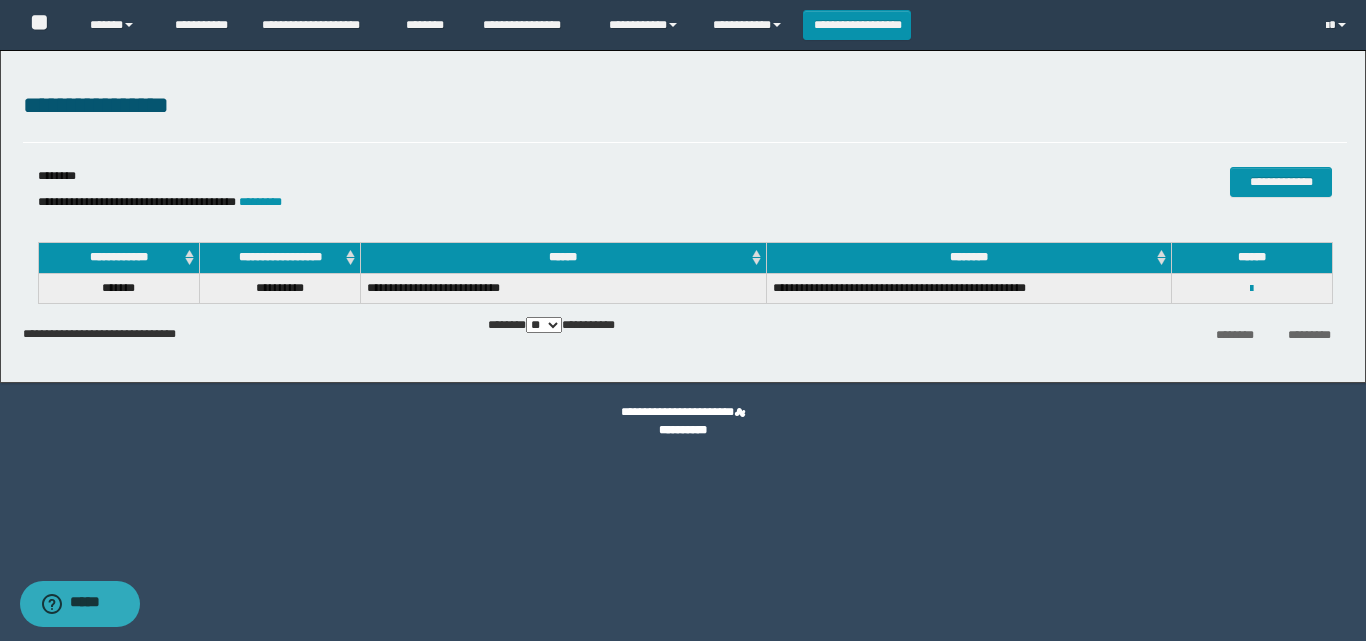 click on "**********" at bounding box center [1252, 288] 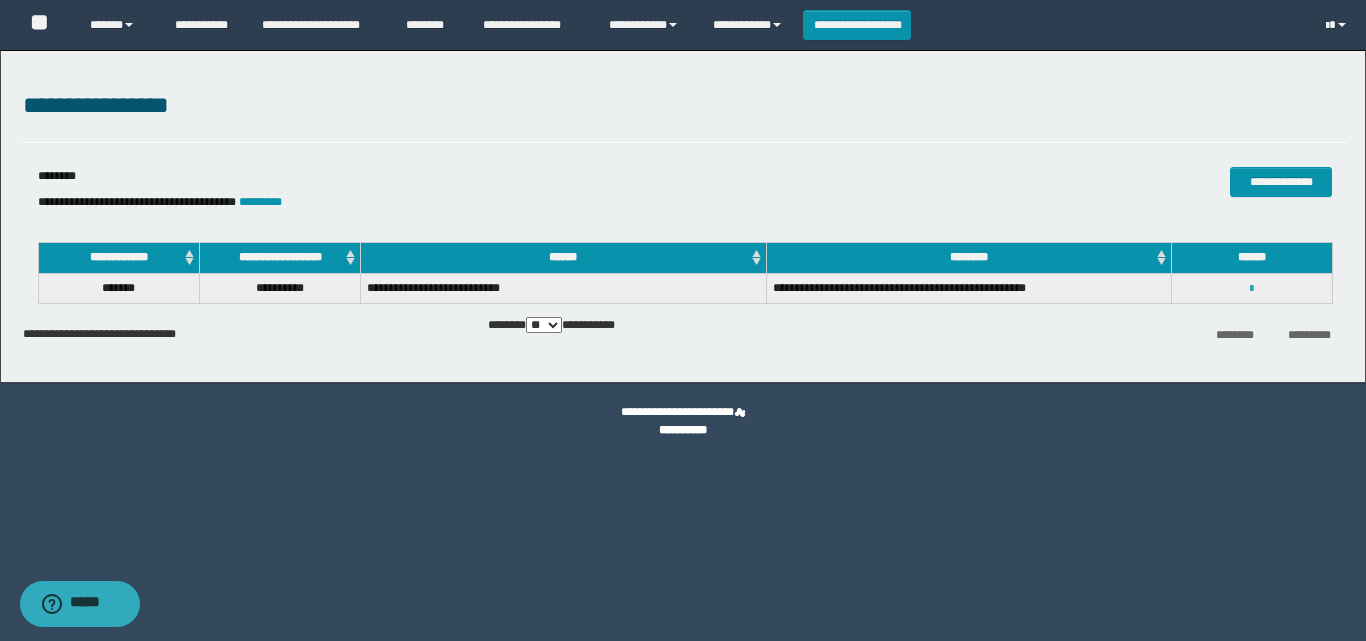 click at bounding box center [1251, 289] 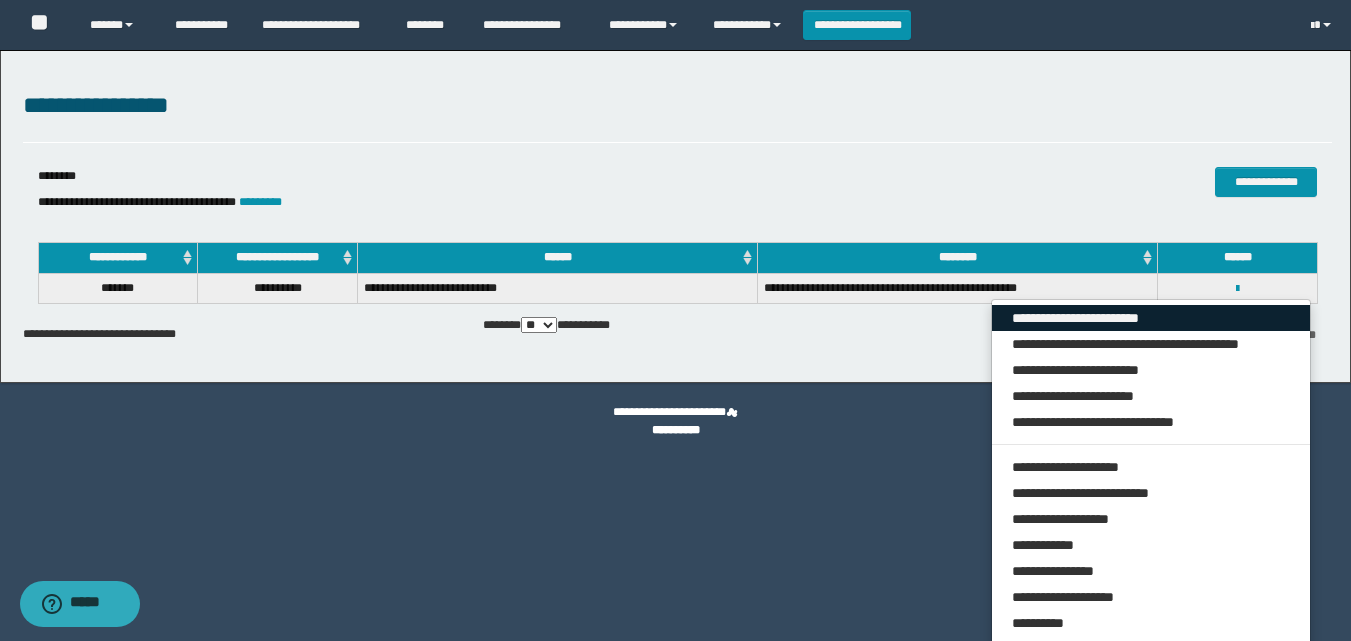 click on "**********" at bounding box center [1151, 318] 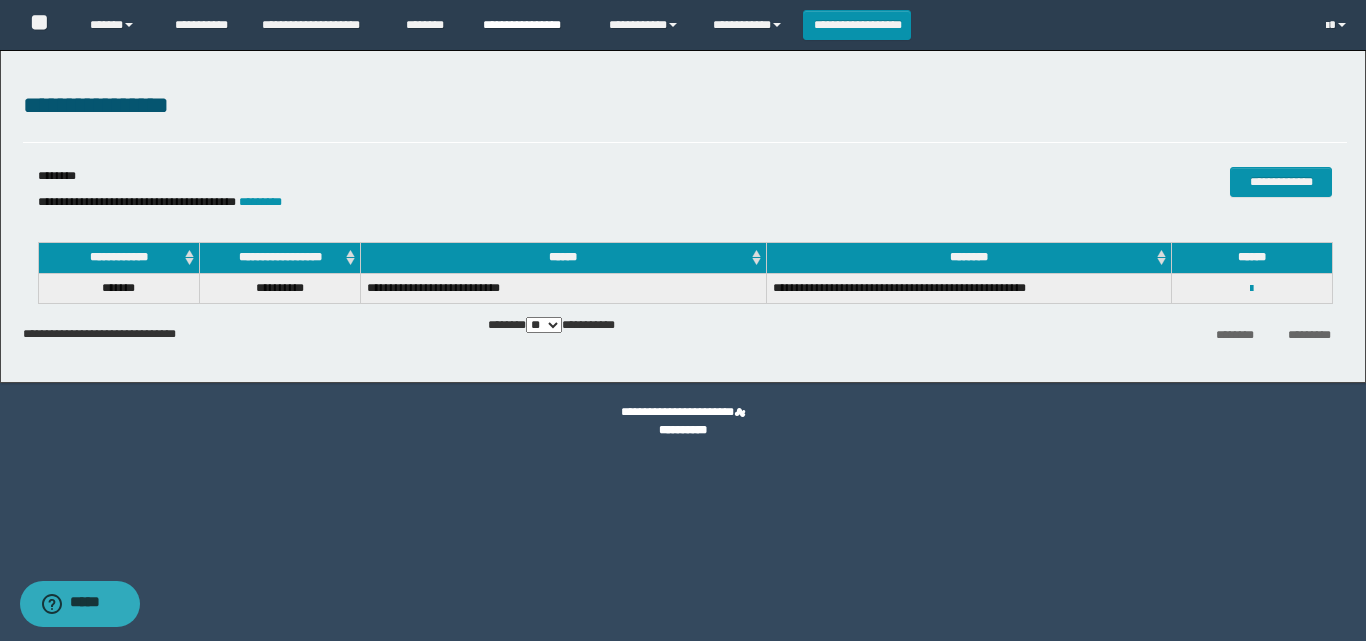 click on "**********" at bounding box center [531, 25] 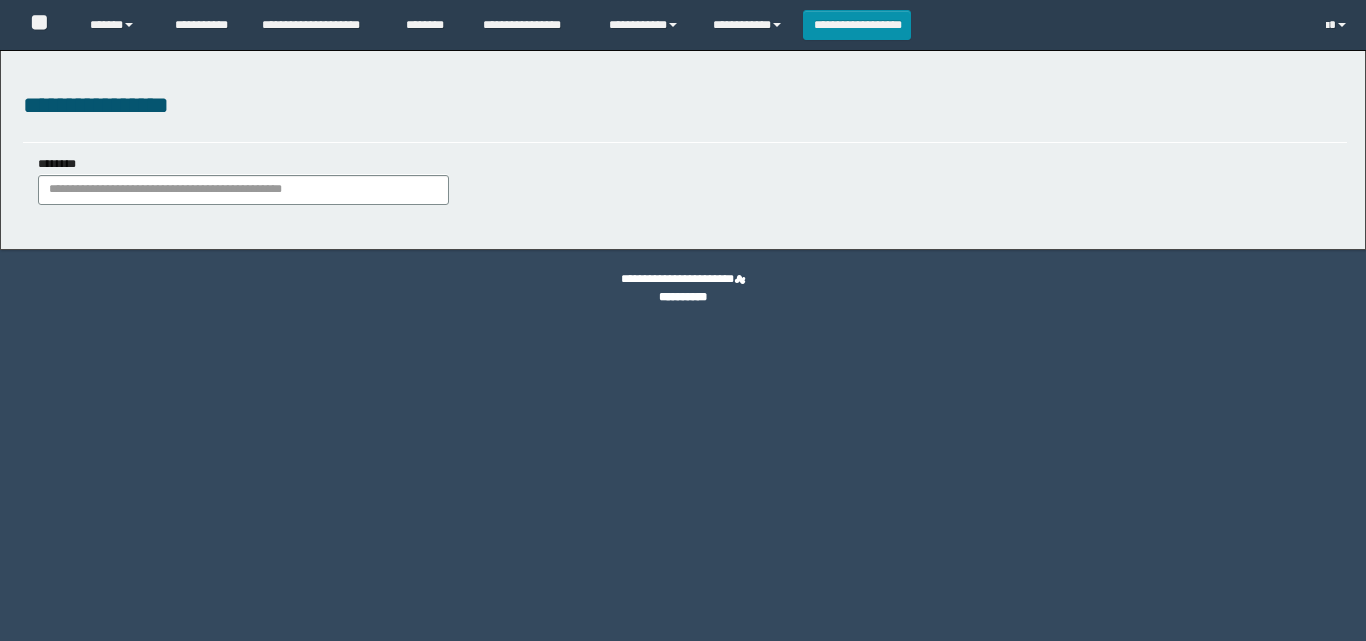 scroll, scrollTop: 0, scrollLeft: 0, axis: both 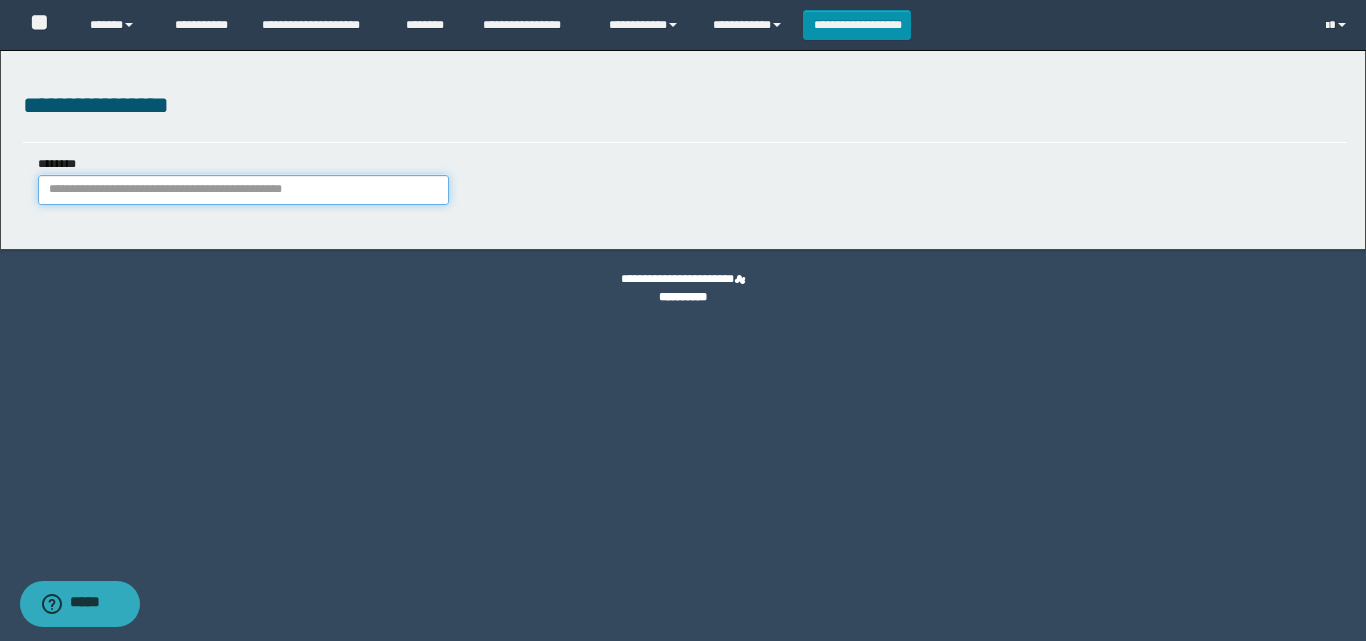 click on "********" at bounding box center (243, 190) 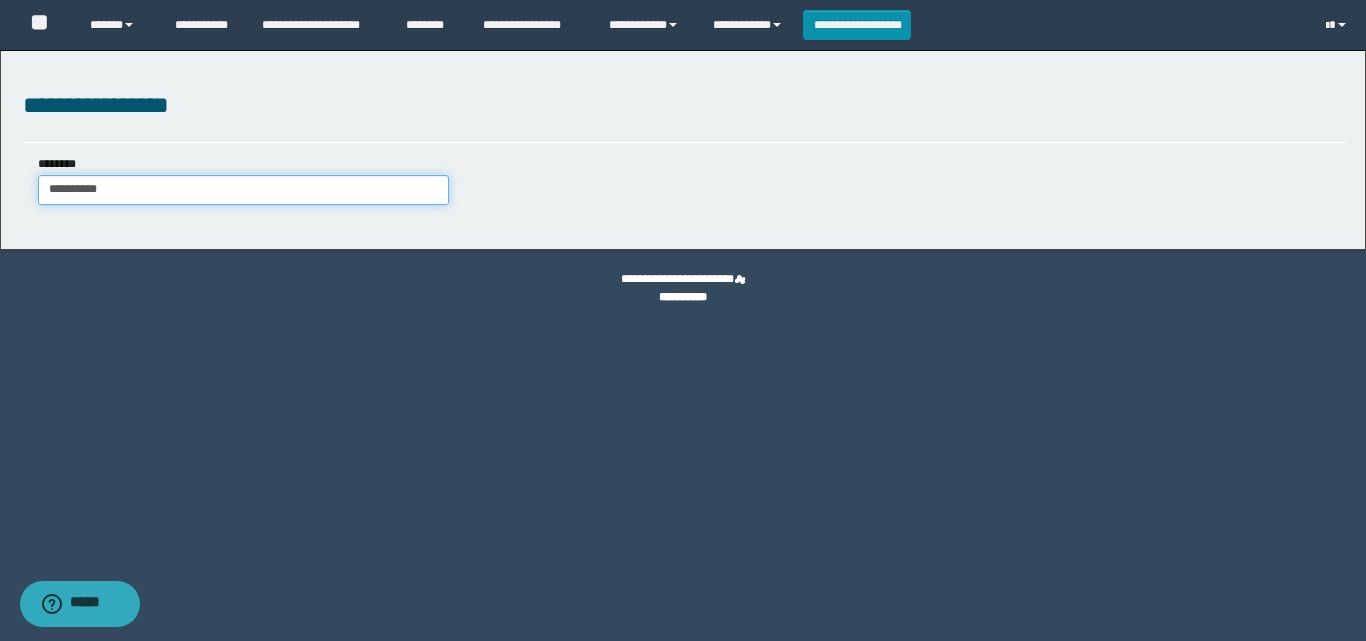 type on "**********" 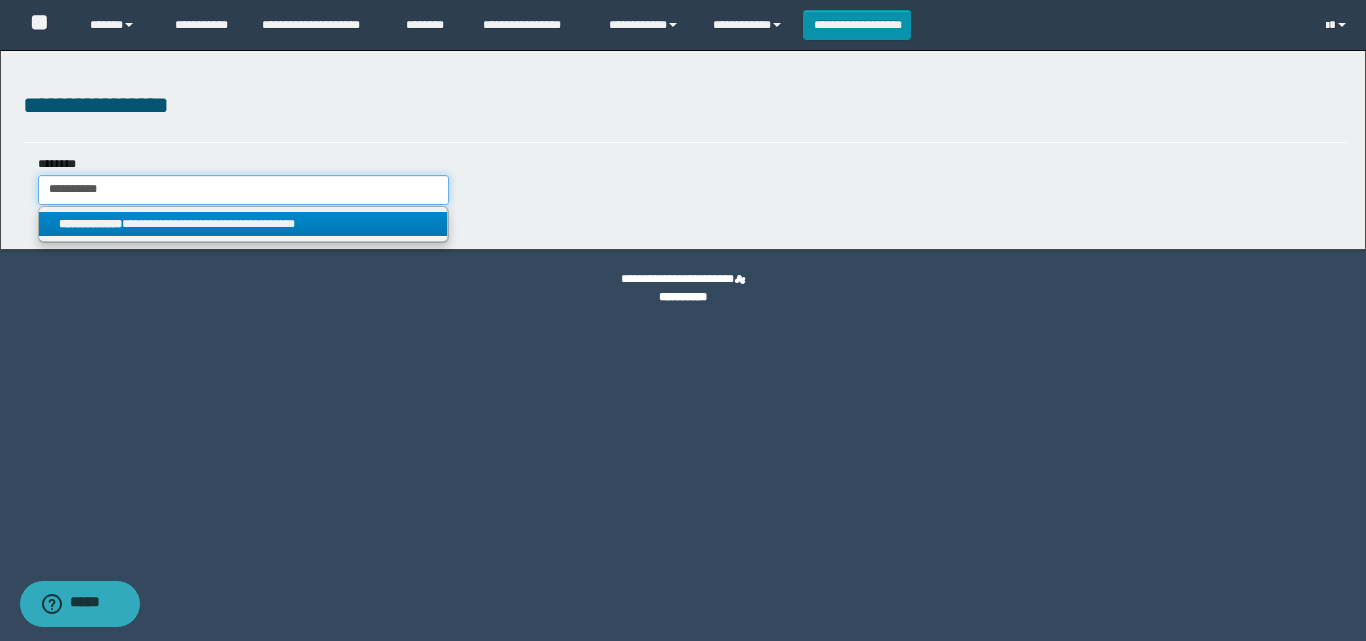 type on "**********" 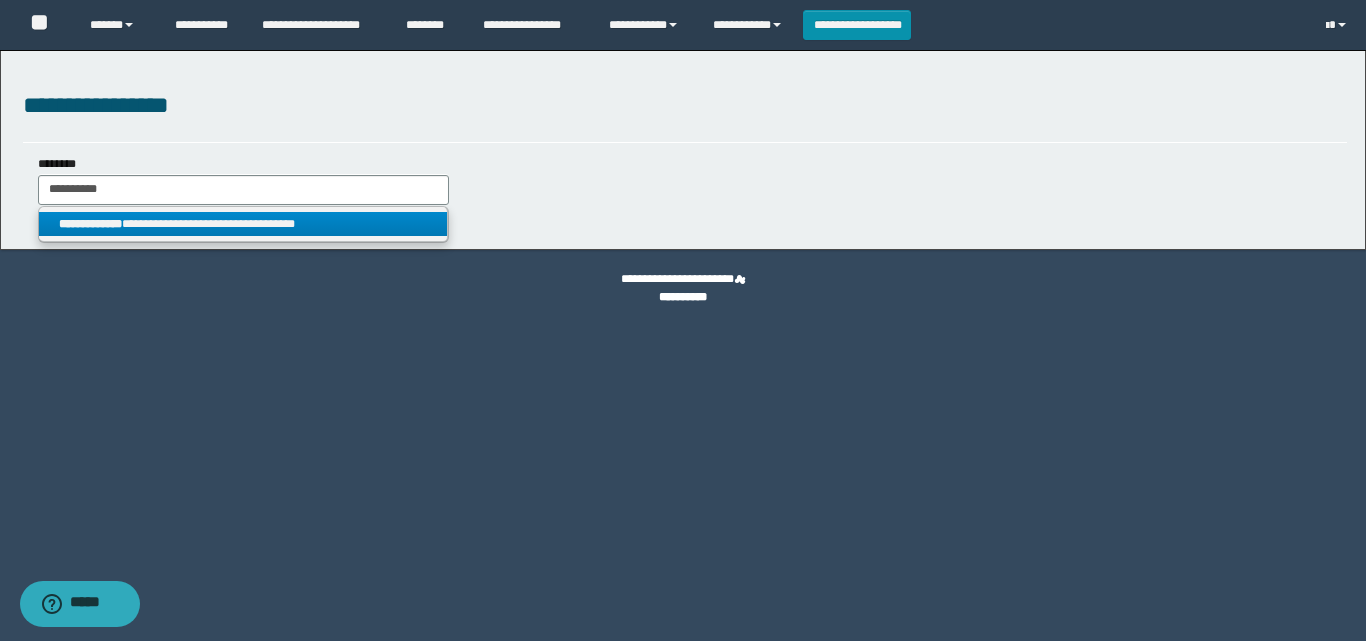click on "**********" at bounding box center (243, 224) 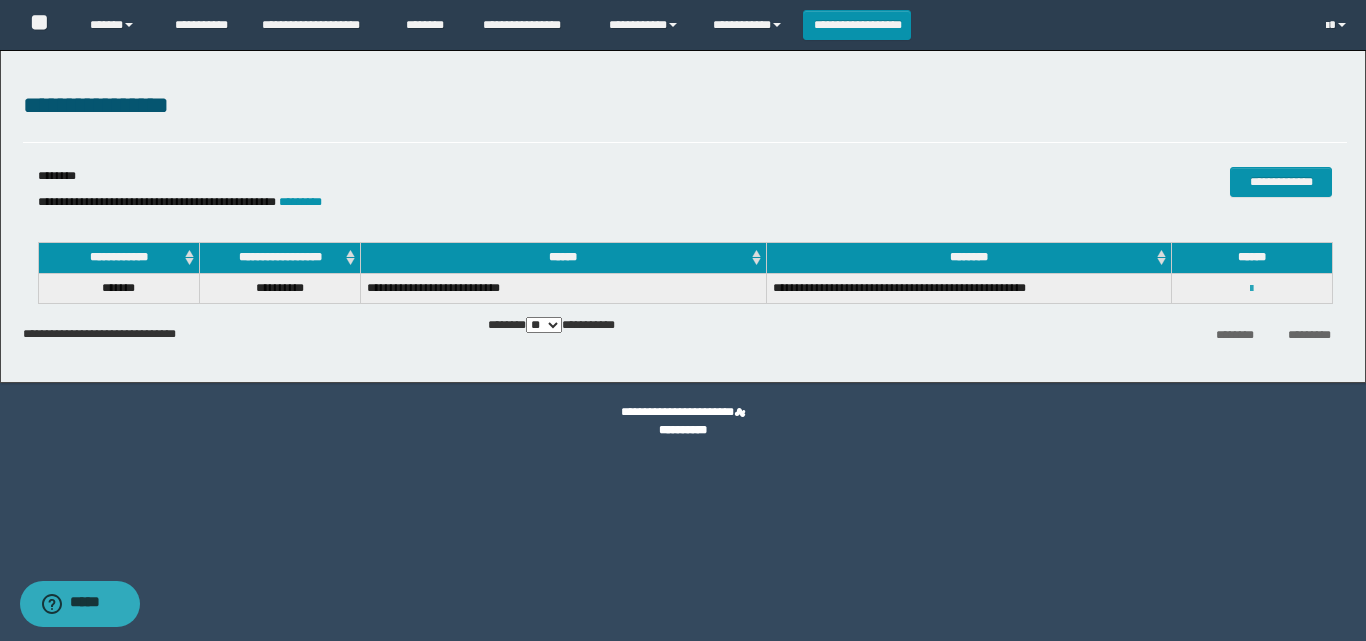 click at bounding box center (1251, 289) 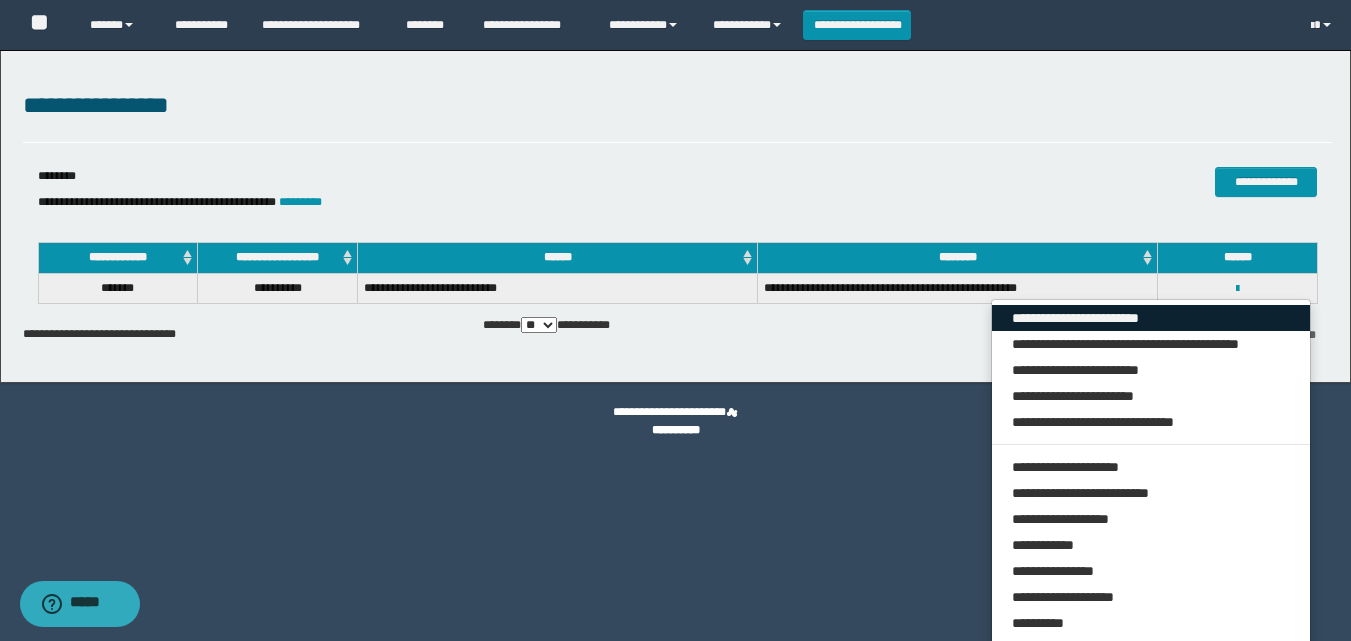 click on "**********" at bounding box center (1151, 318) 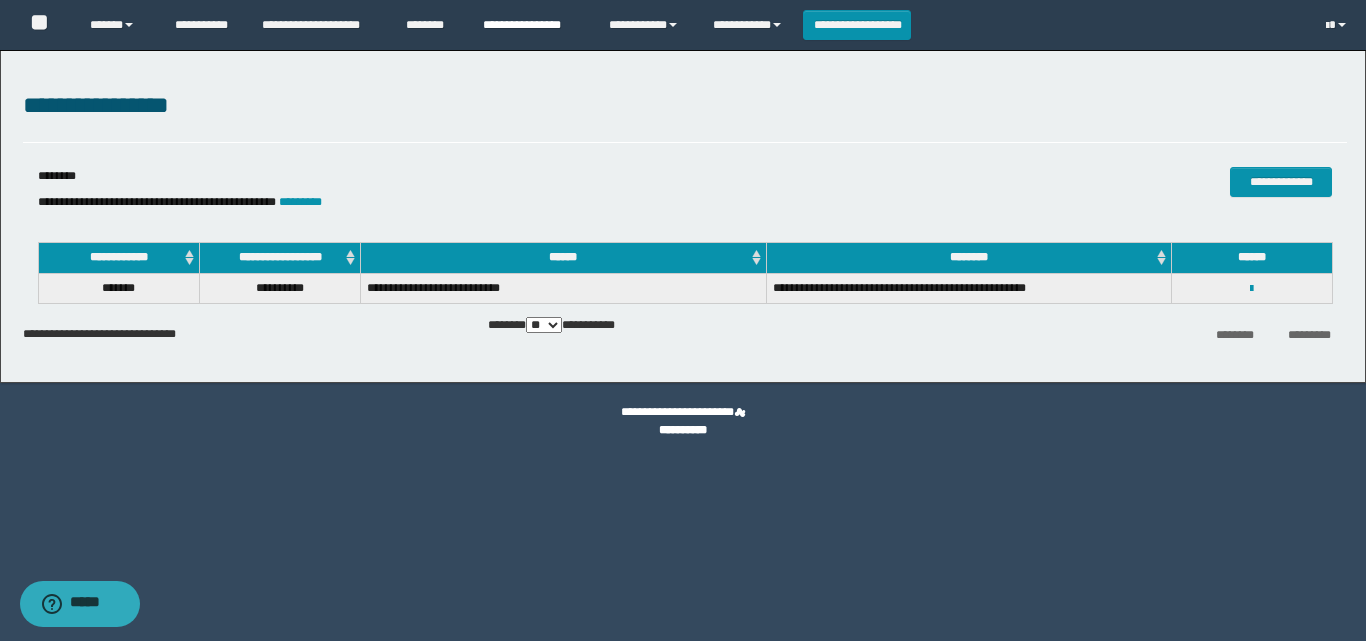 click on "**********" at bounding box center [531, 25] 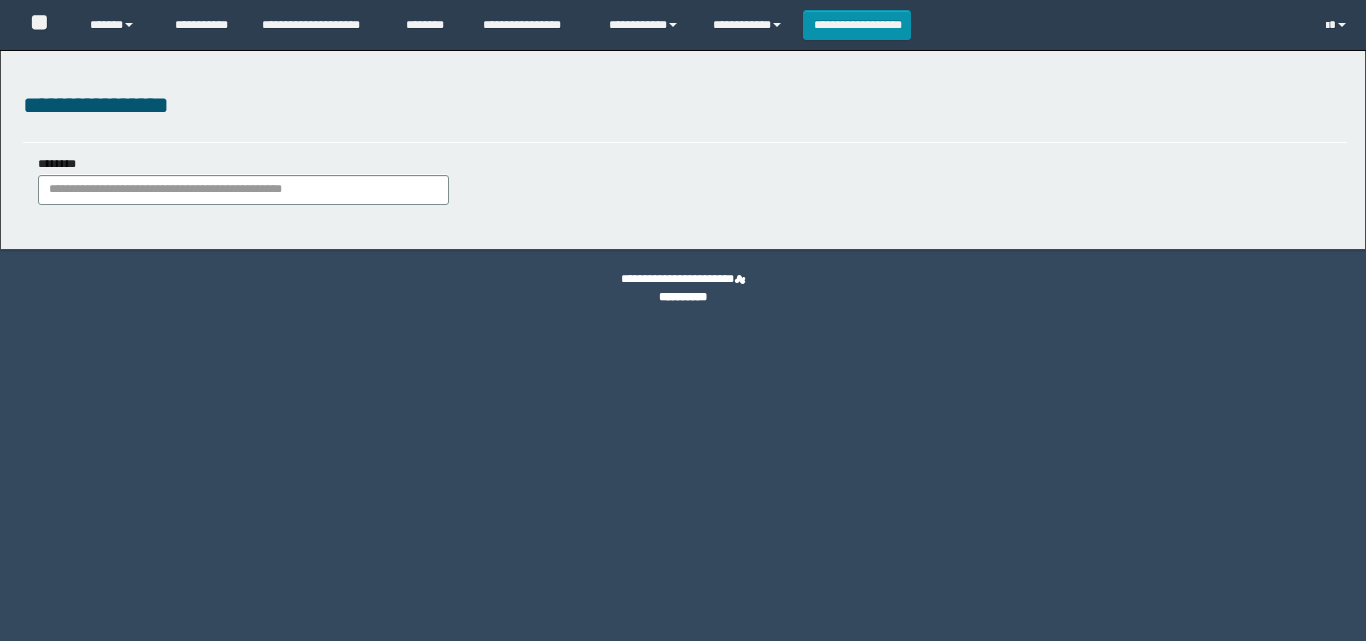 scroll, scrollTop: 0, scrollLeft: 0, axis: both 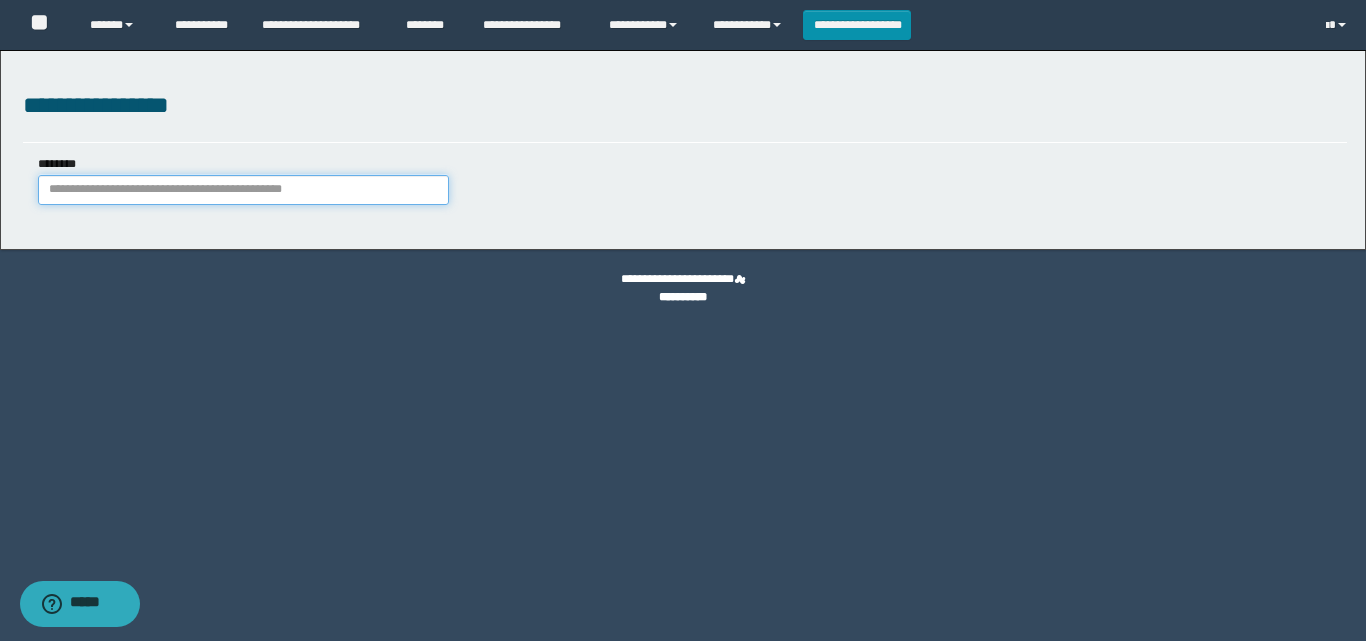 click on "********" at bounding box center (243, 190) 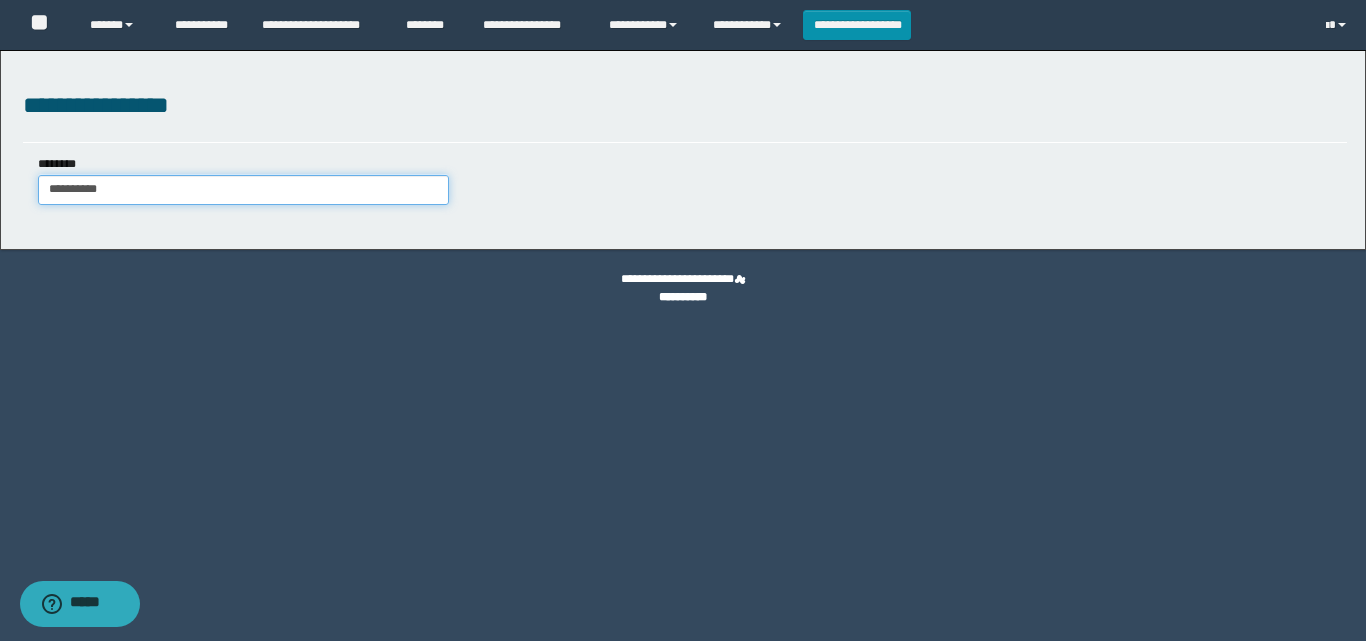 type on "**********" 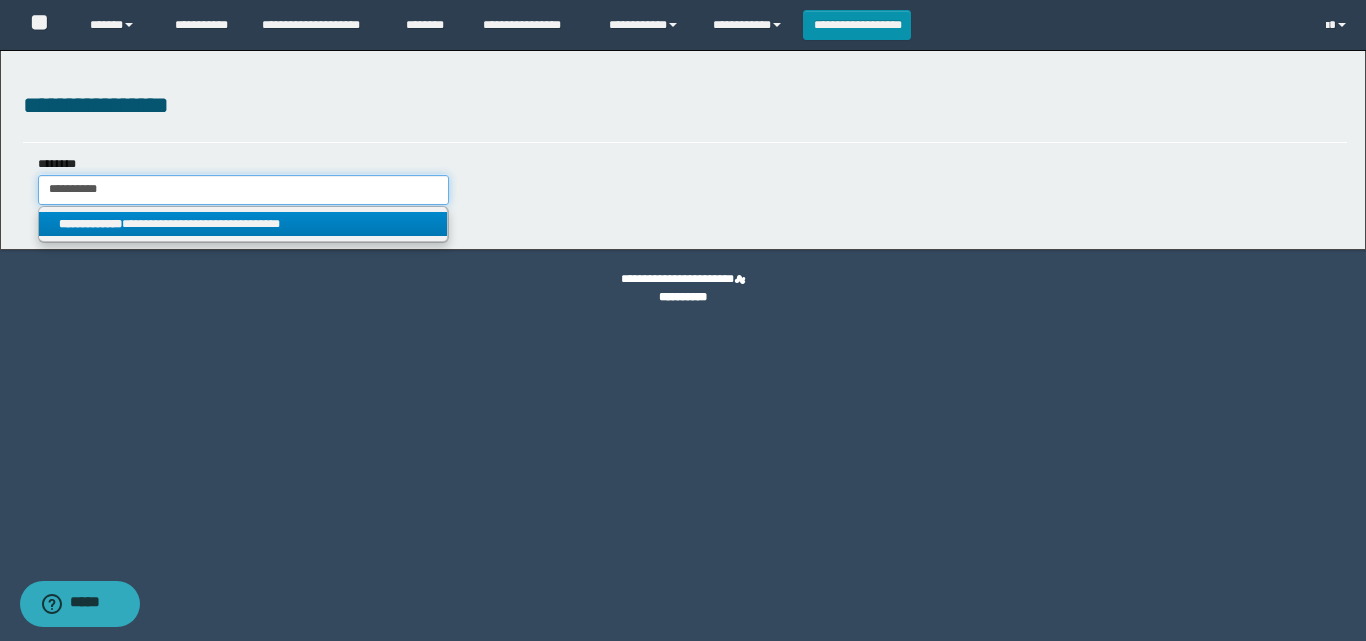 type on "**********" 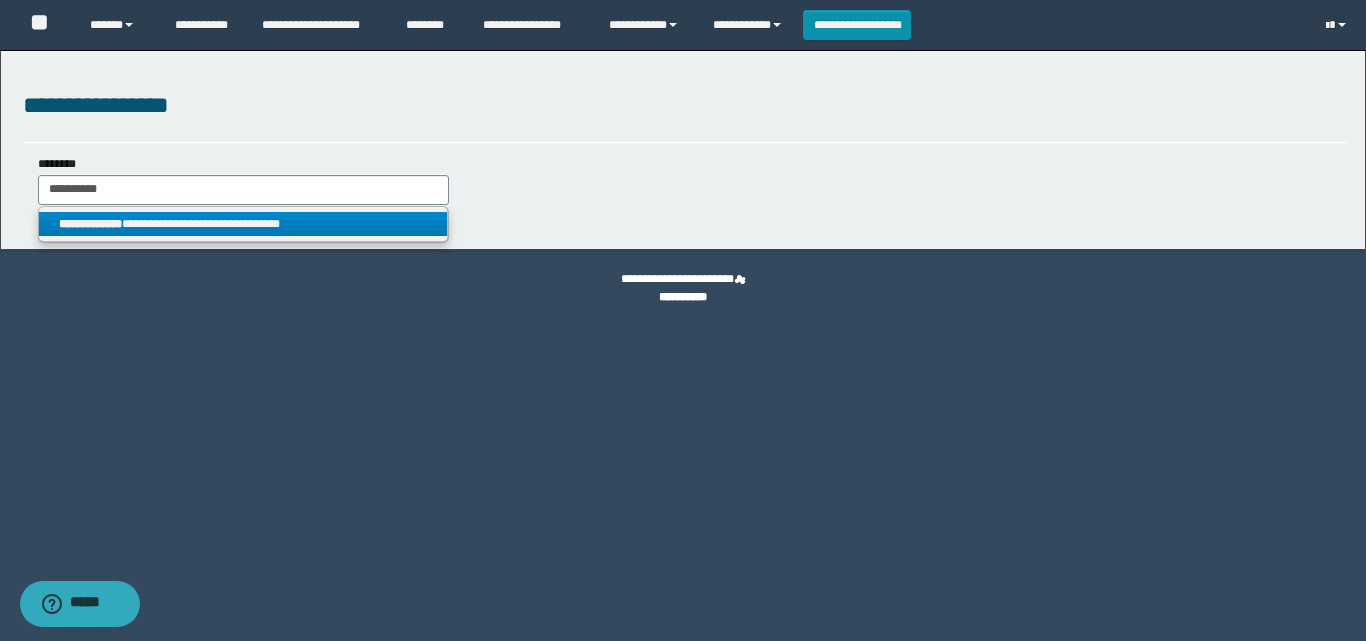 click on "**********" at bounding box center [243, 224] 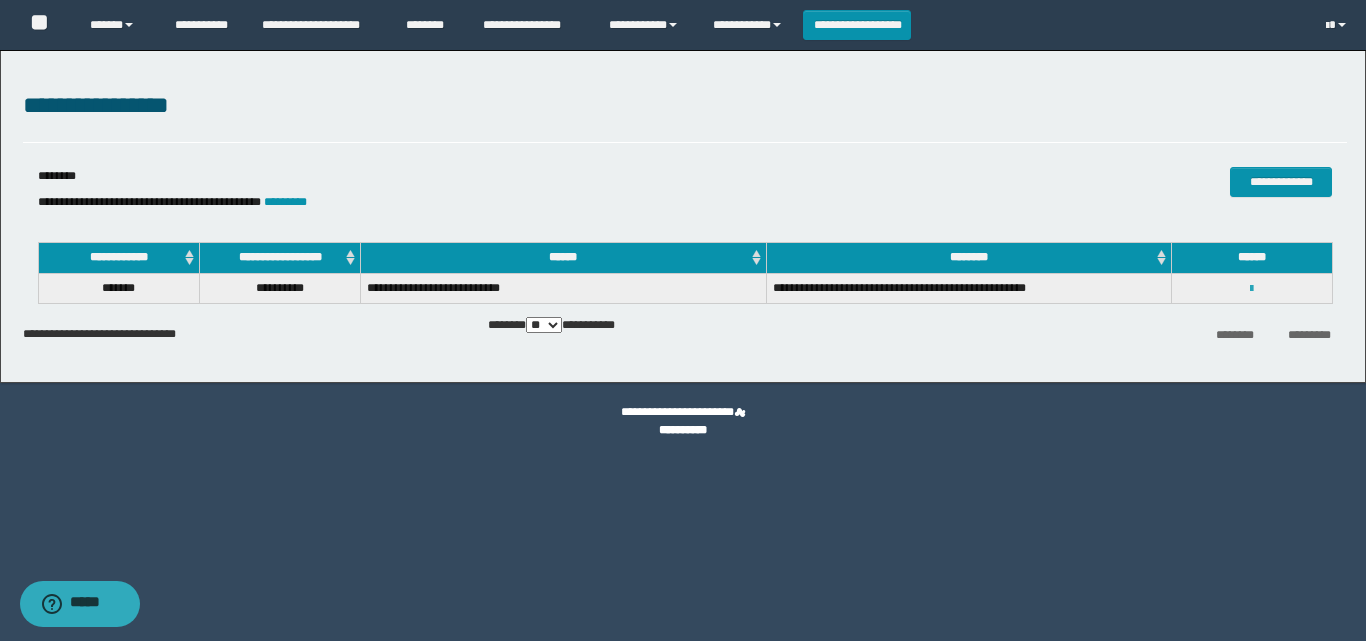 click at bounding box center [1251, 289] 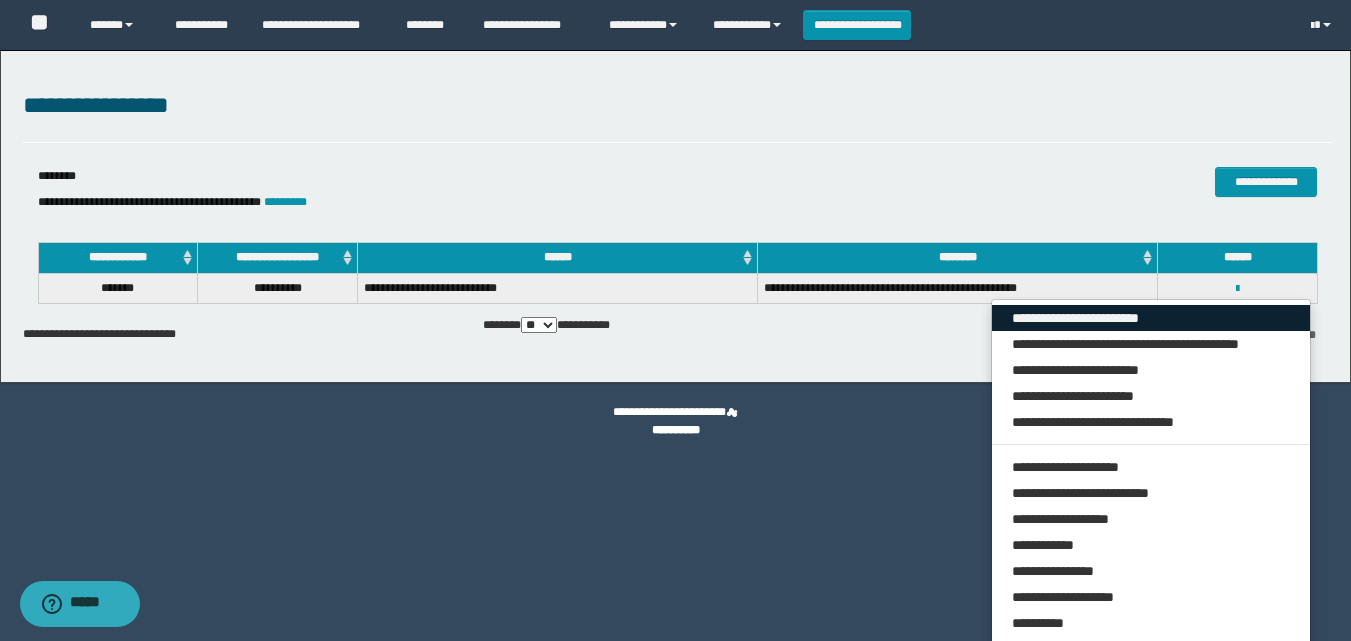 click on "**********" at bounding box center [1151, 318] 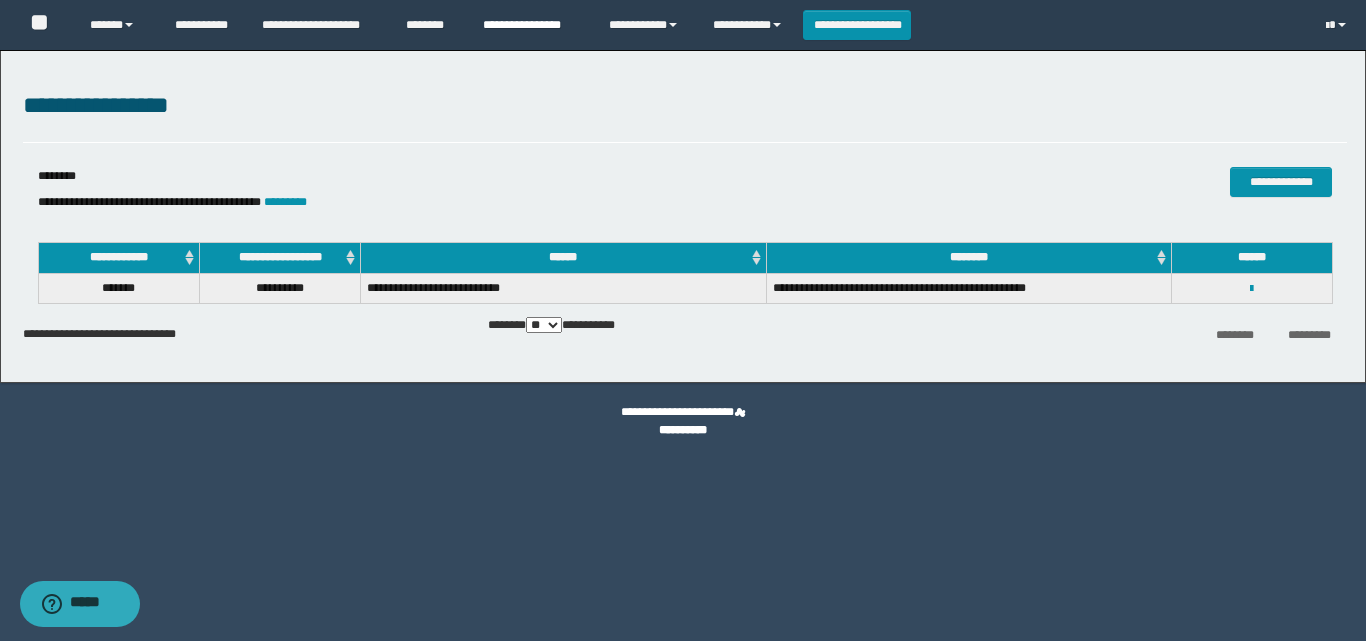 click on "**********" at bounding box center [531, 25] 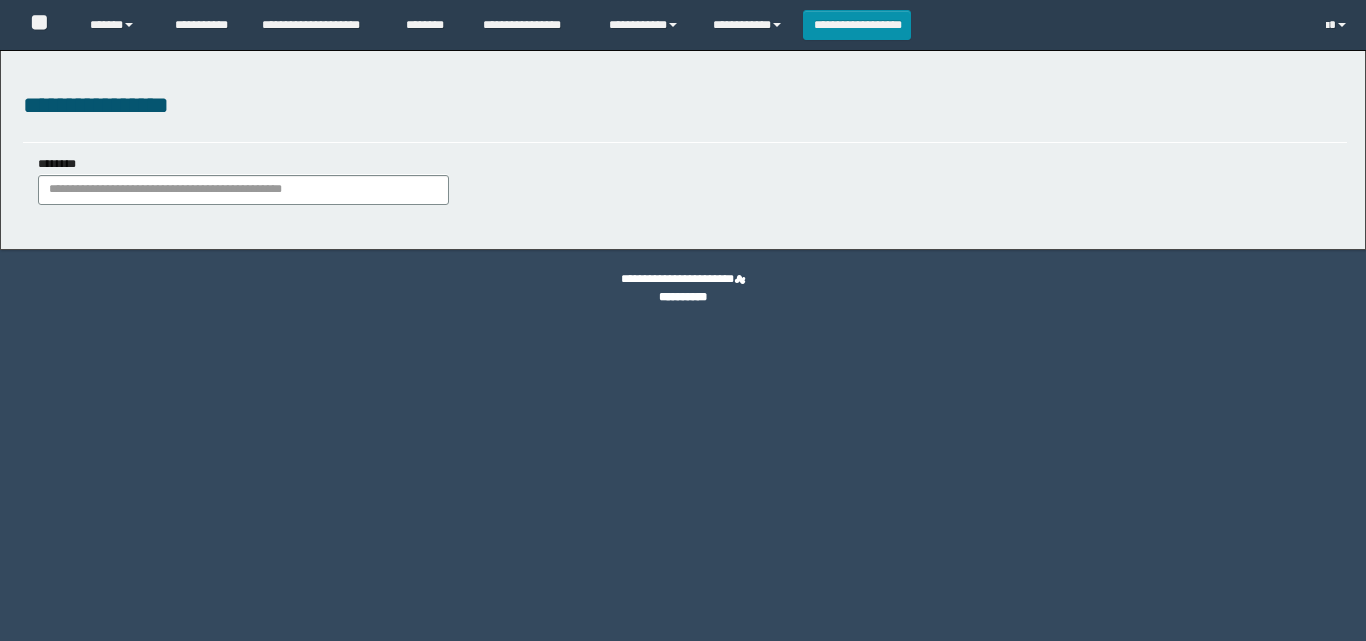 scroll, scrollTop: 0, scrollLeft: 0, axis: both 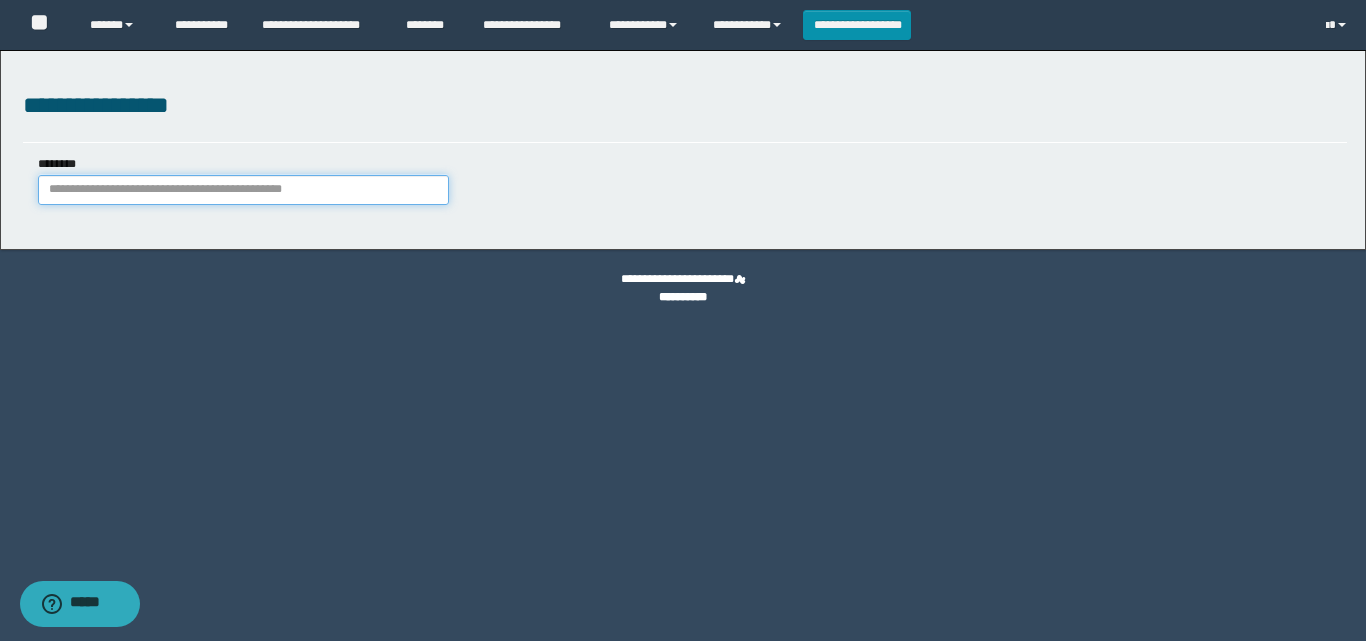 click on "********" at bounding box center (243, 190) 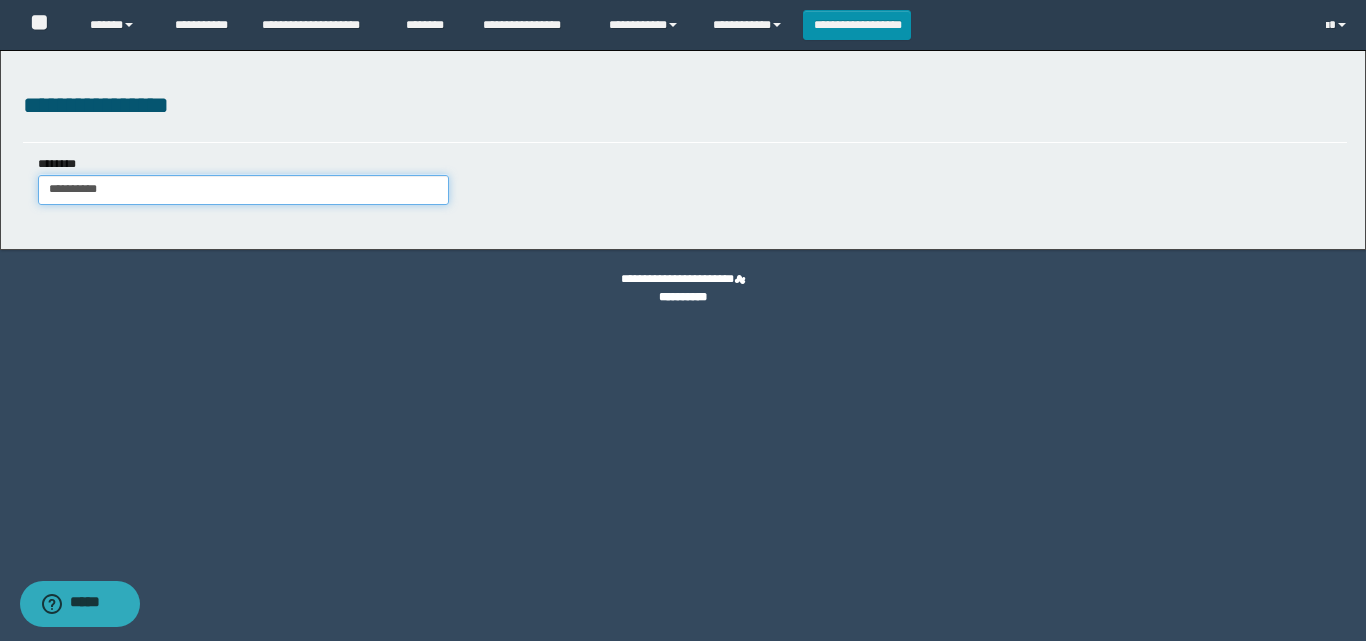 type on "**********" 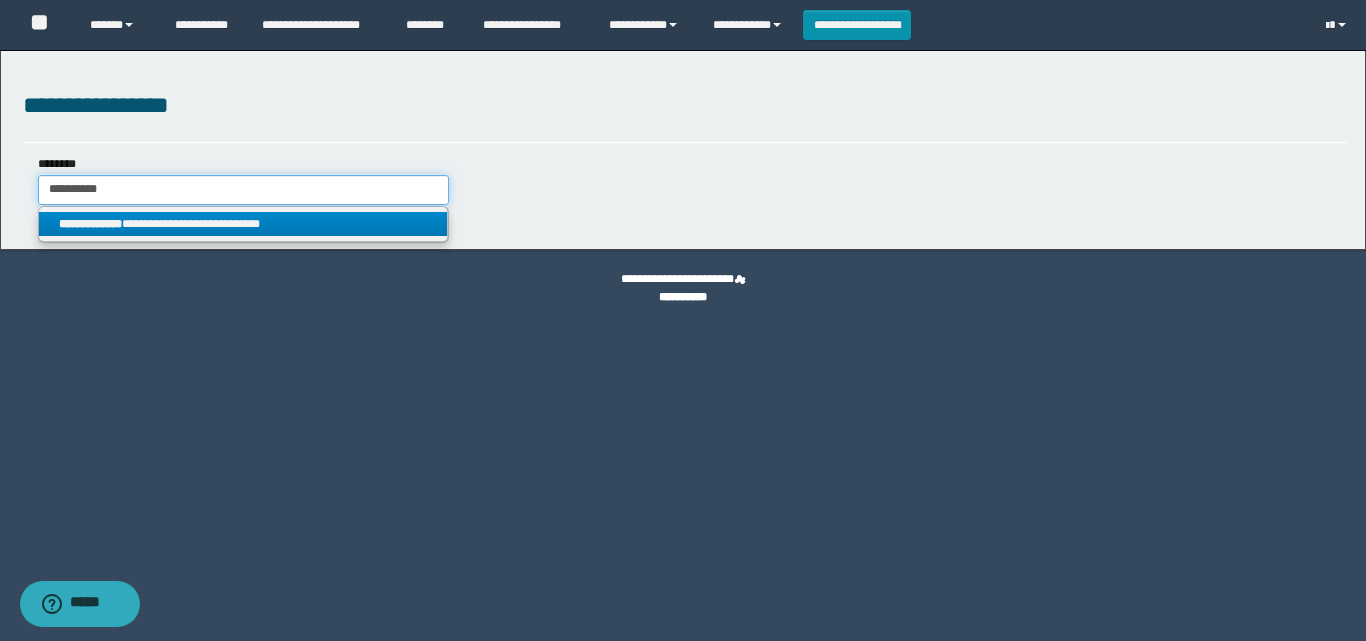 type on "**********" 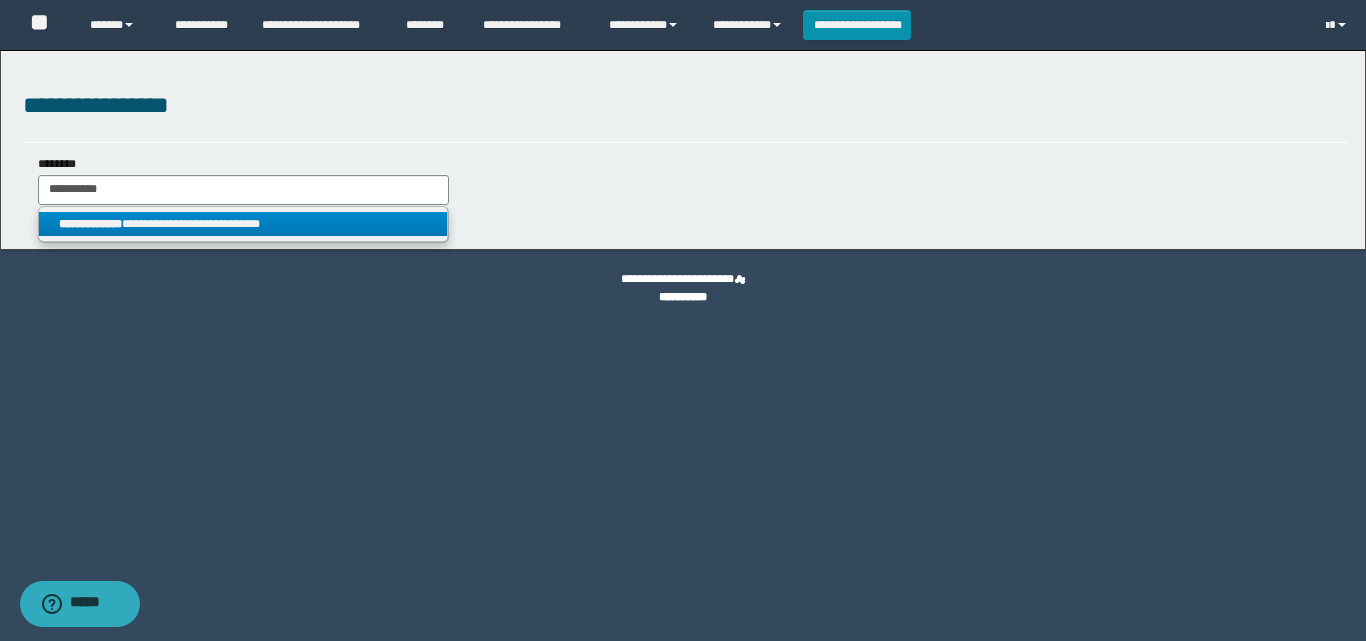 click on "**********" at bounding box center (243, 224) 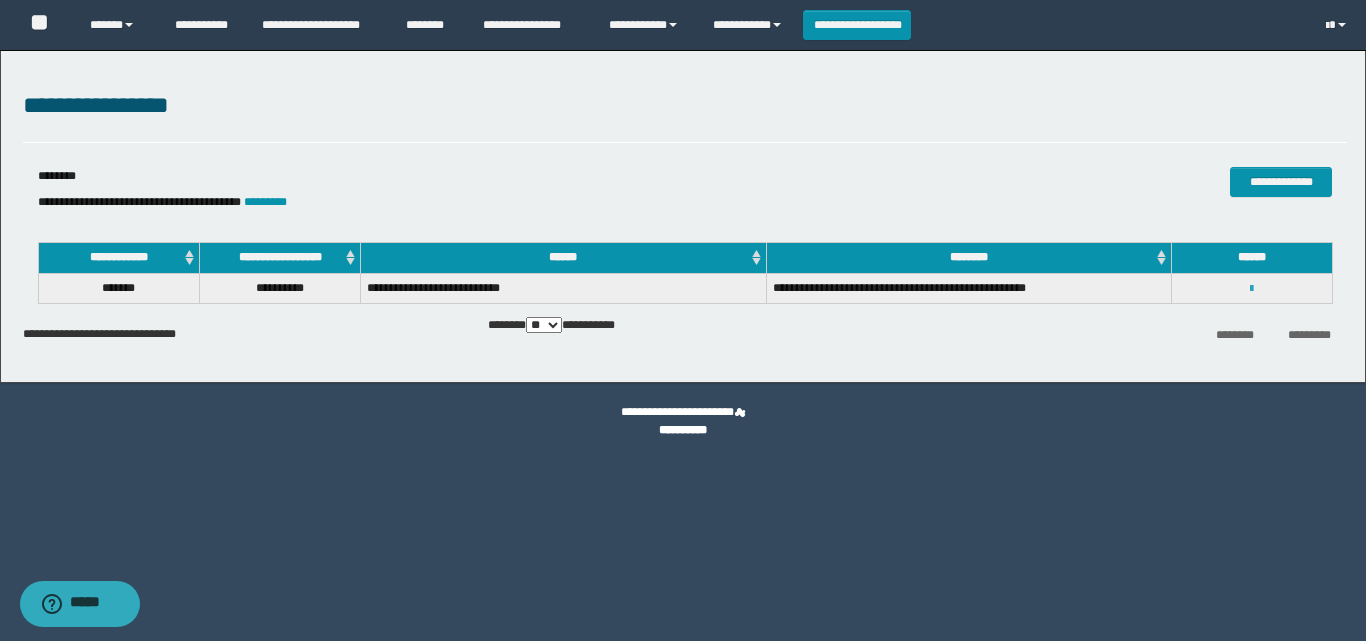 click at bounding box center (1251, 289) 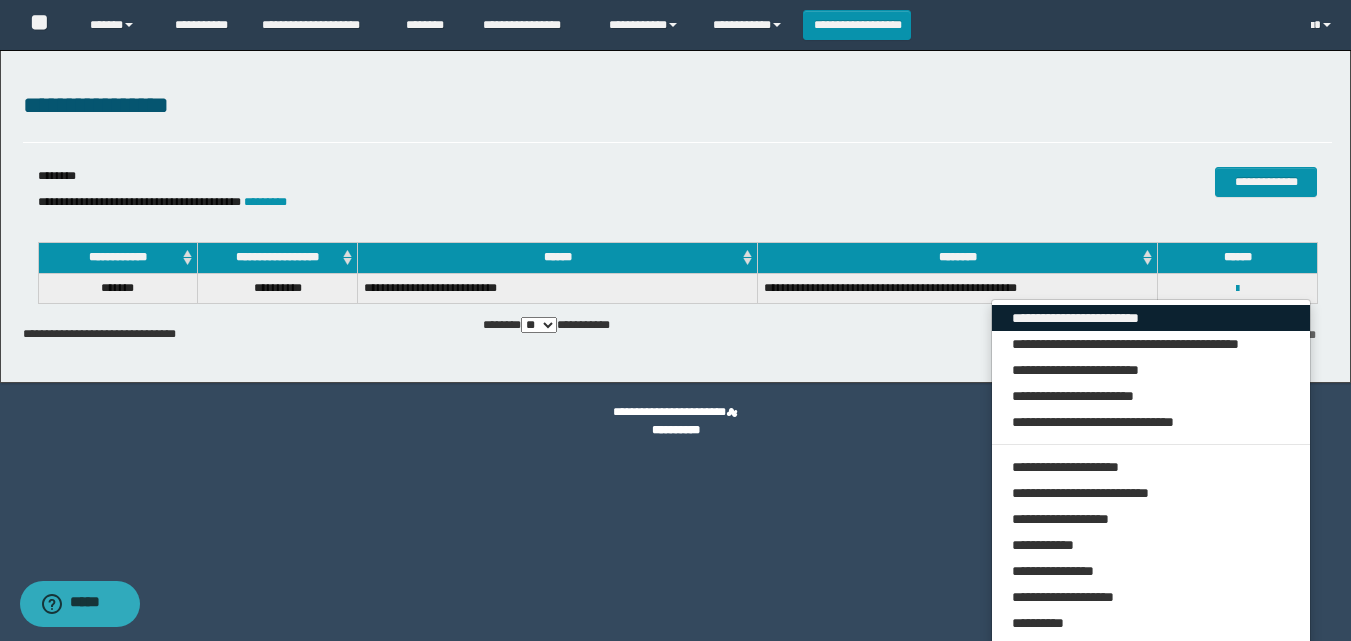 click on "**********" at bounding box center [1151, 318] 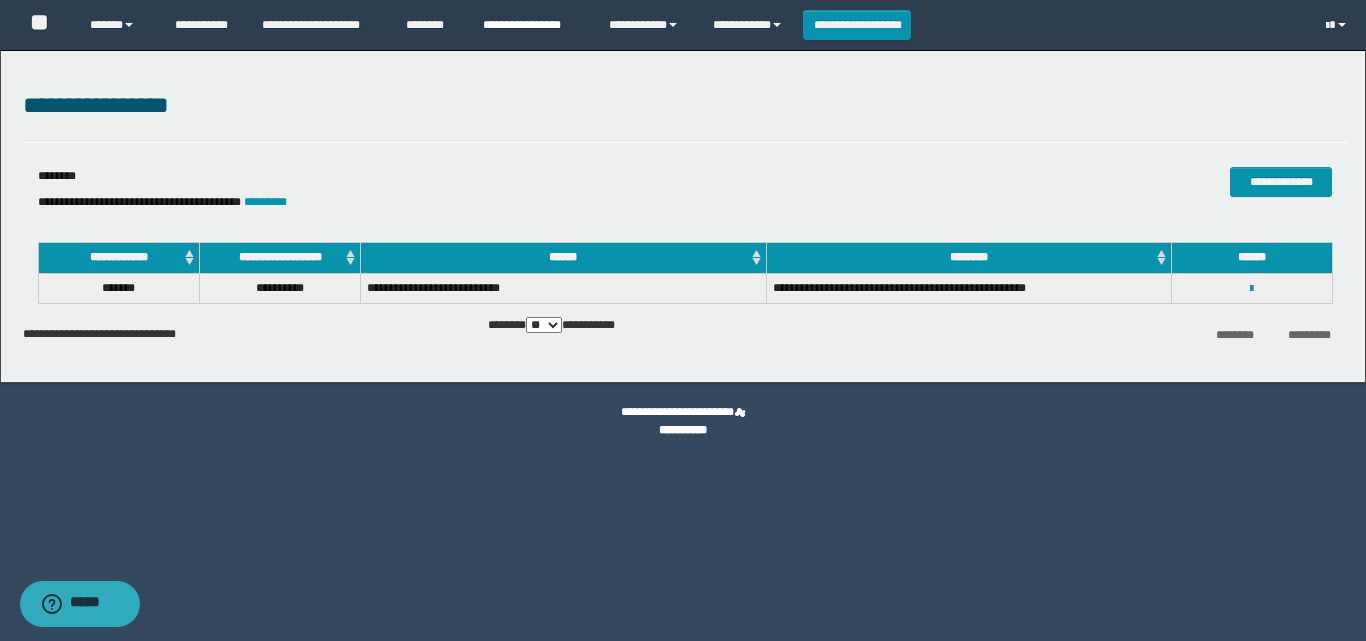 click on "**********" at bounding box center [531, 25] 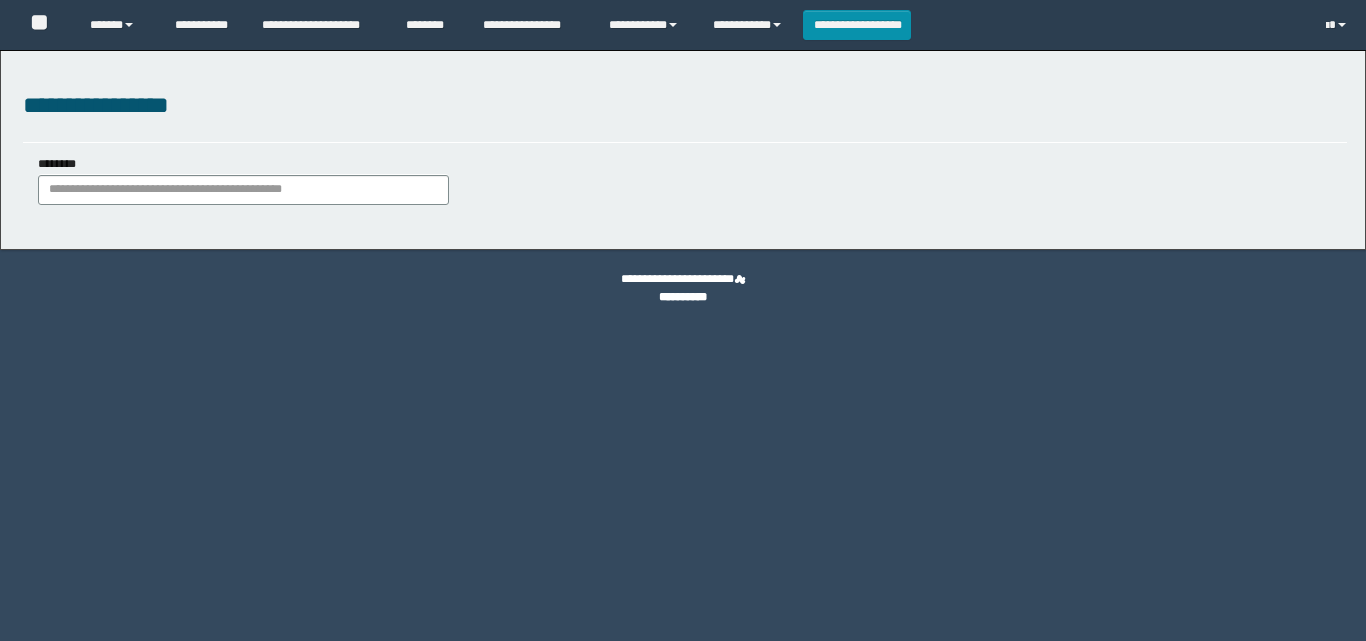 scroll, scrollTop: 0, scrollLeft: 0, axis: both 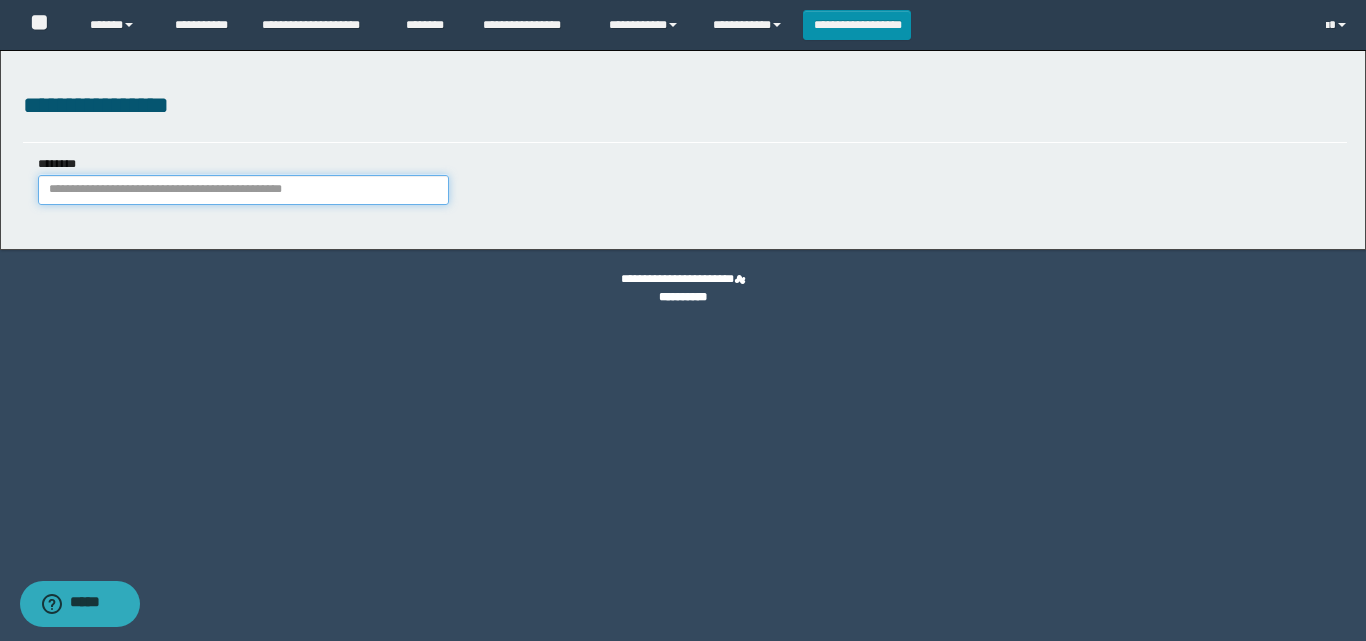 click on "********" at bounding box center (243, 190) 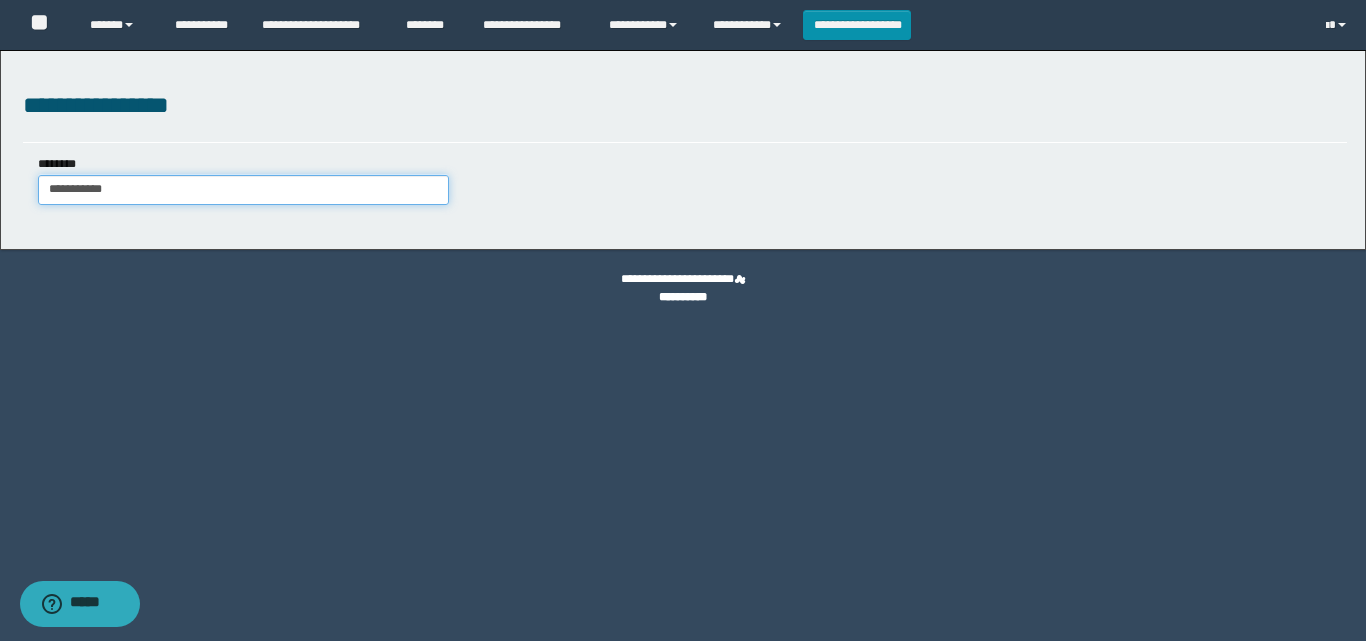 type on "**********" 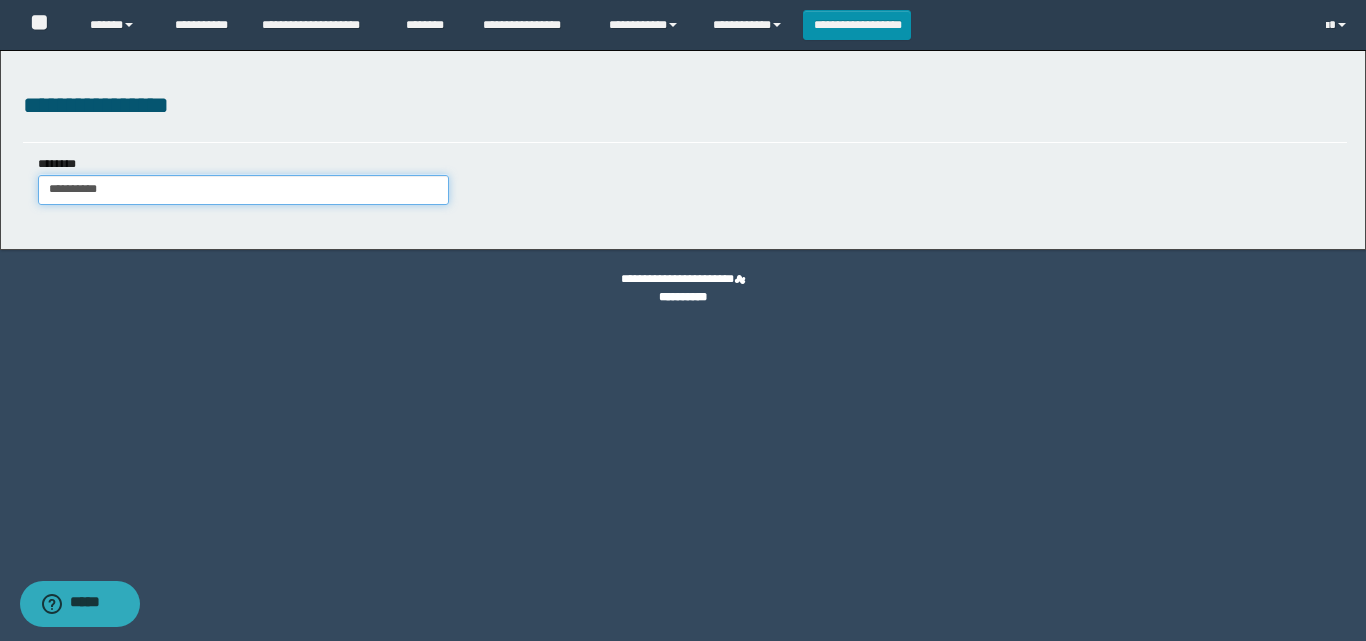 type on "**********" 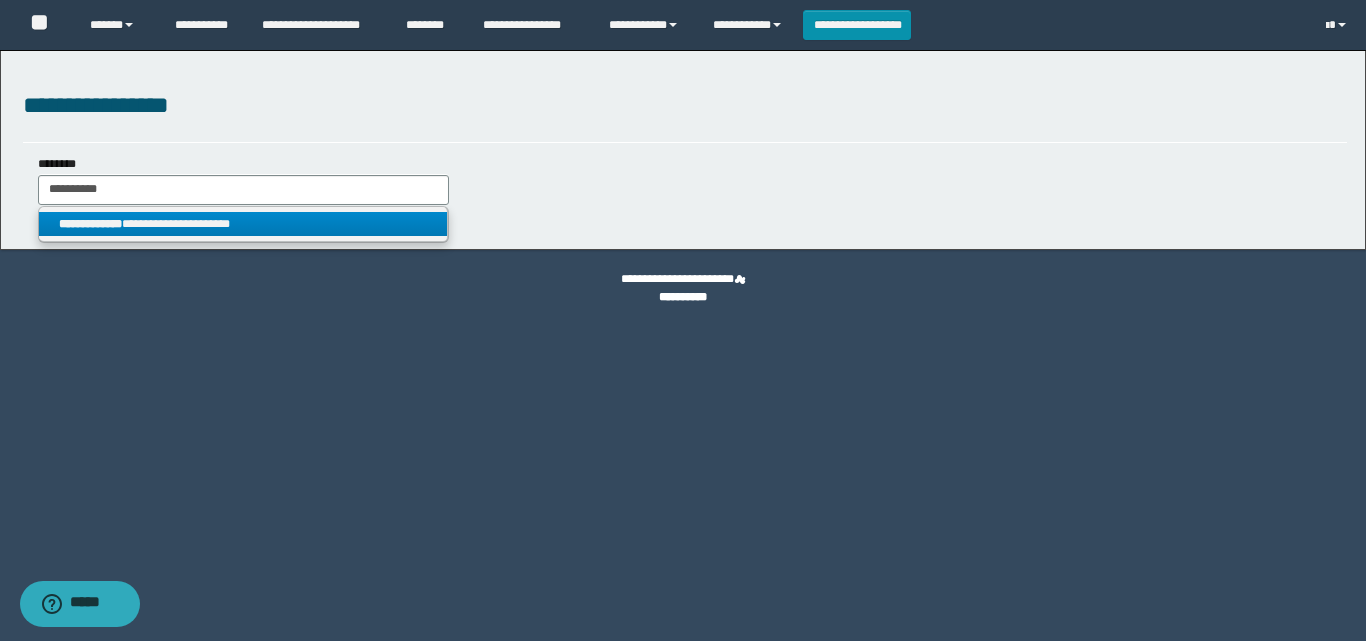 click on "**********" at bounding box center [243, 224] 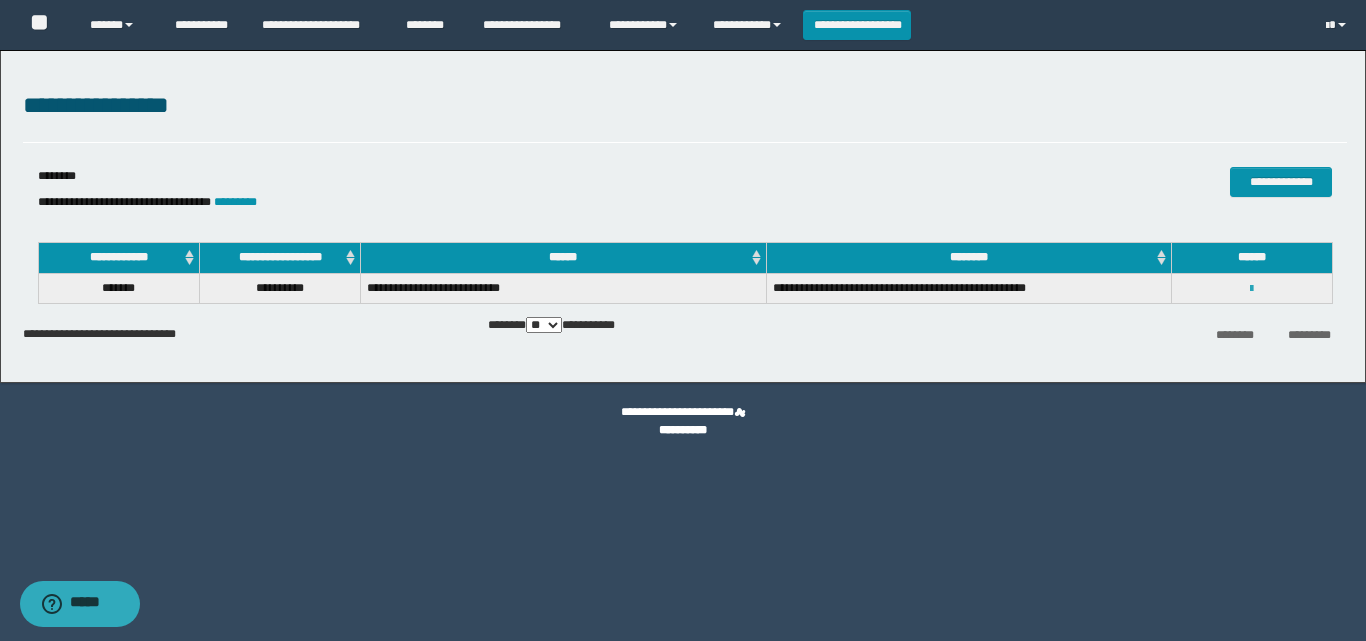 click at bounding box center (1251, 289) 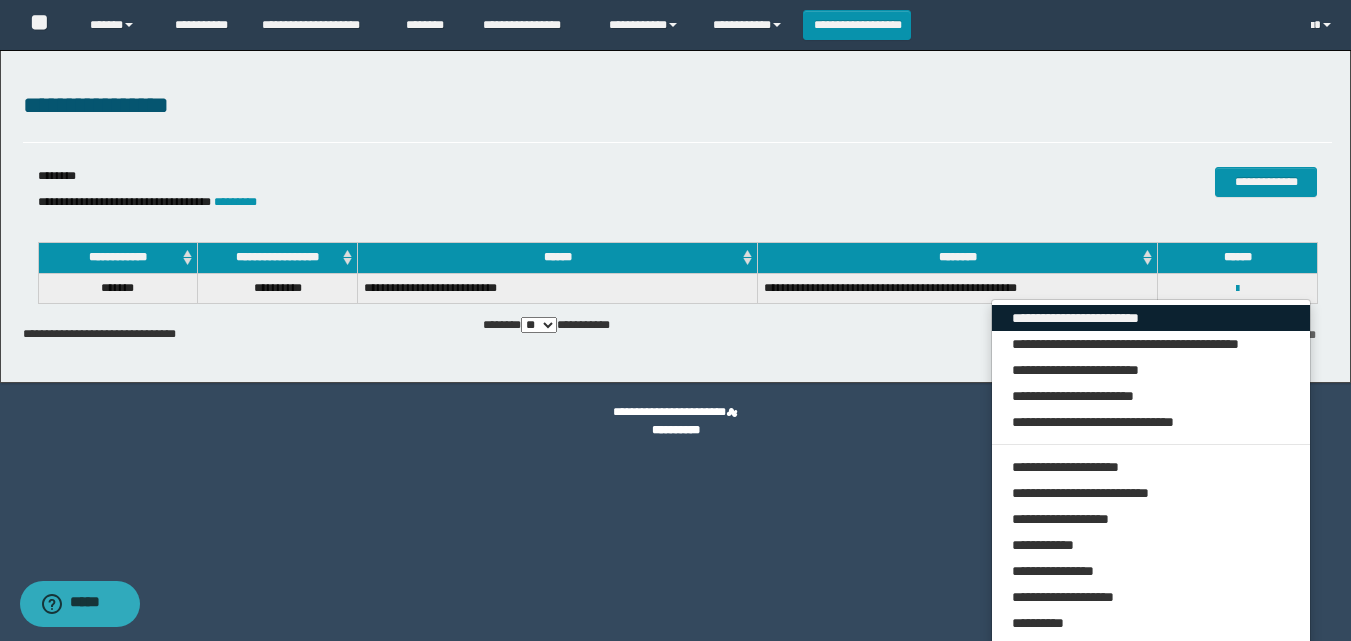 click on "**********" at bounding box center [1151, 318] 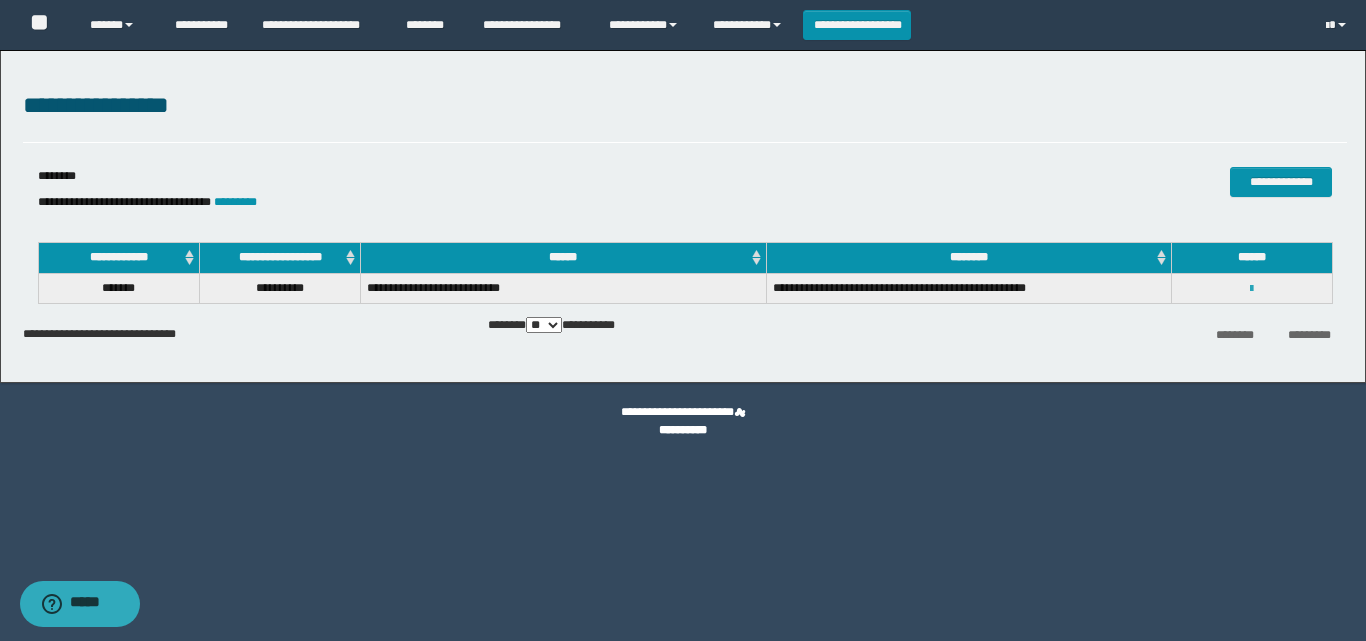 click at bounding box center [1251, 289] 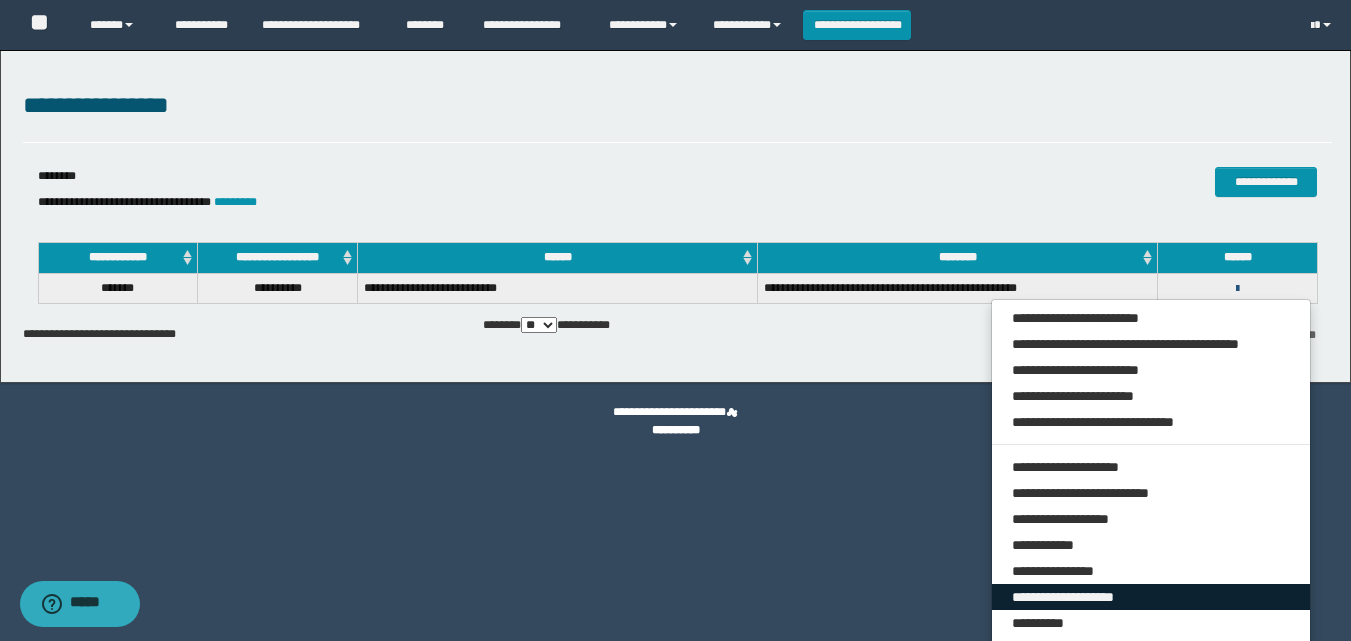 scroll, scrollTop: 79, scrollLeft: 0, axis: vertical 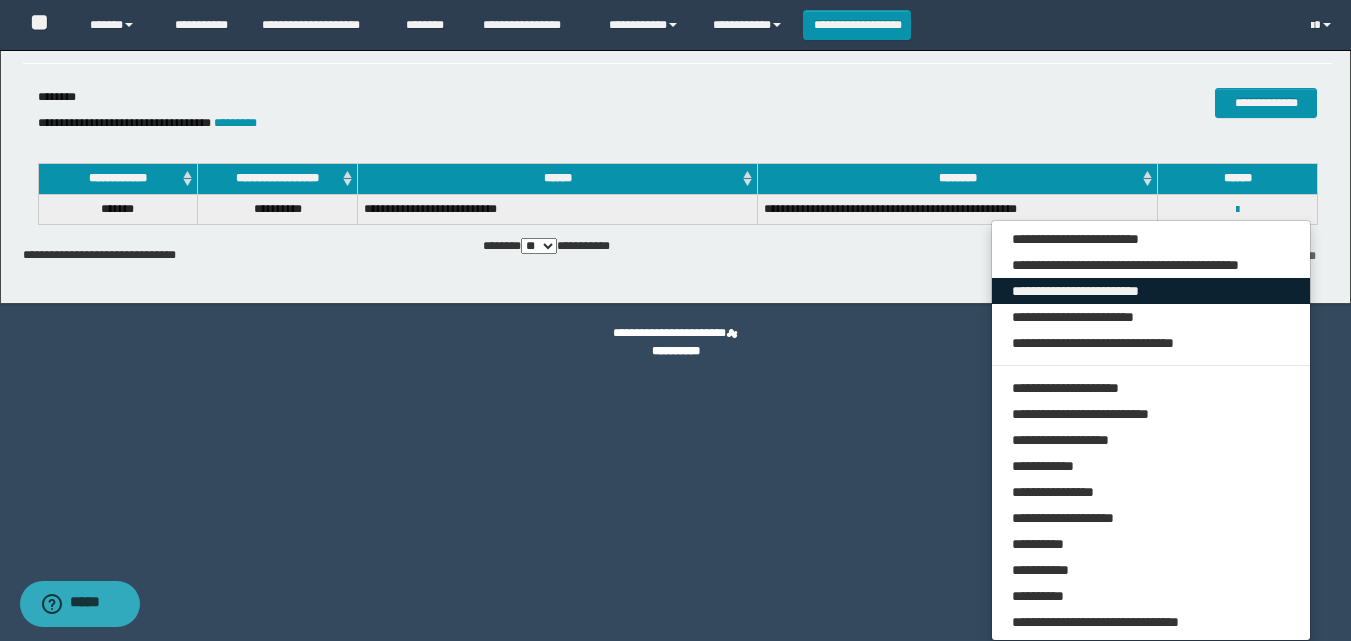 click on "**********" at bounding box center [1151, 291] 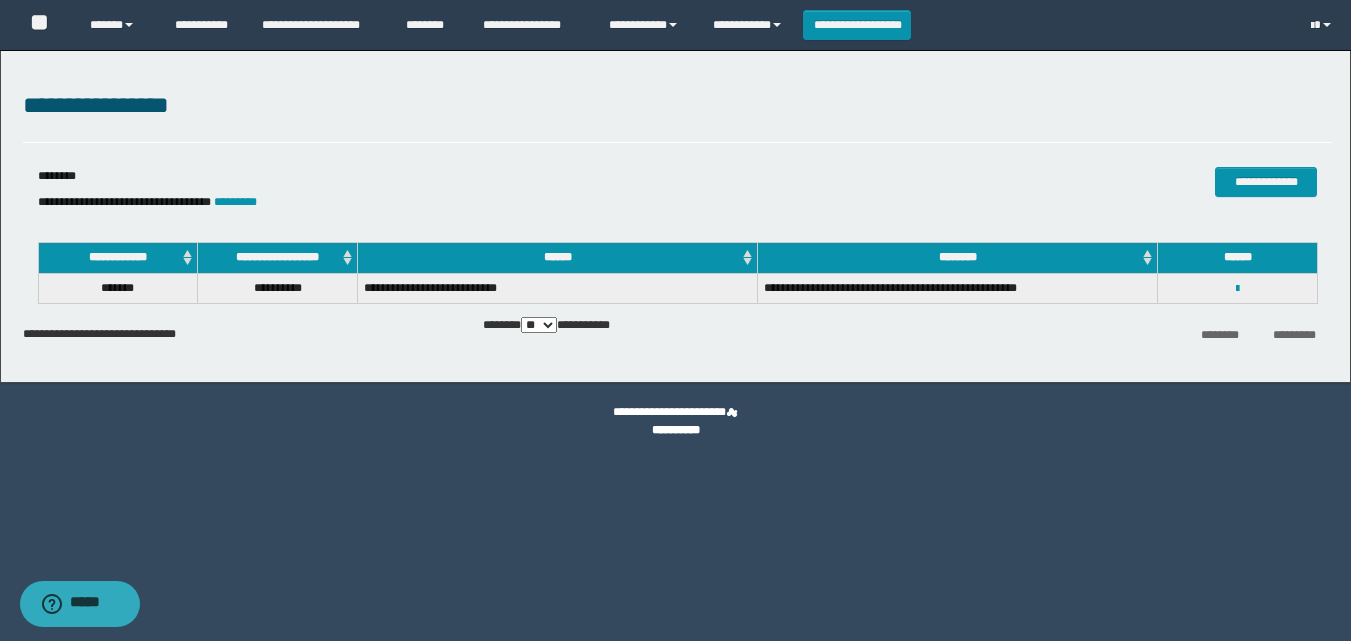 scroll, scrollTop: 0, scrollLeft: 0, axis: both 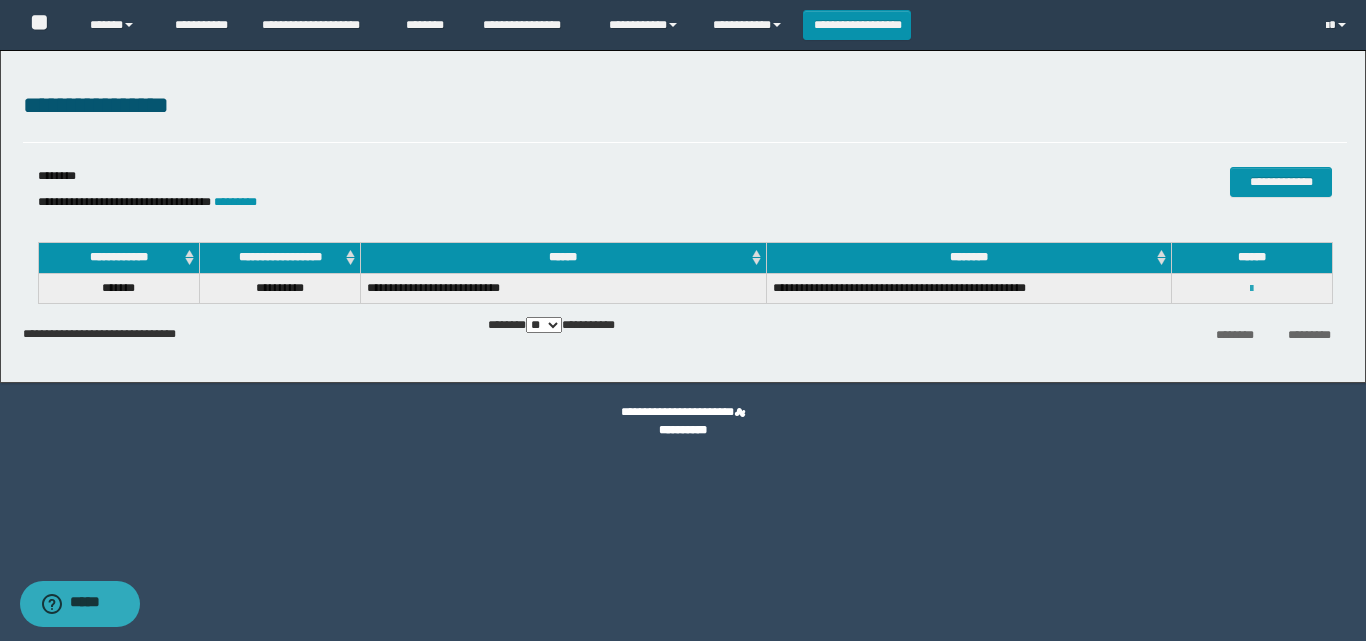 click at bounding box center [1251, 289] 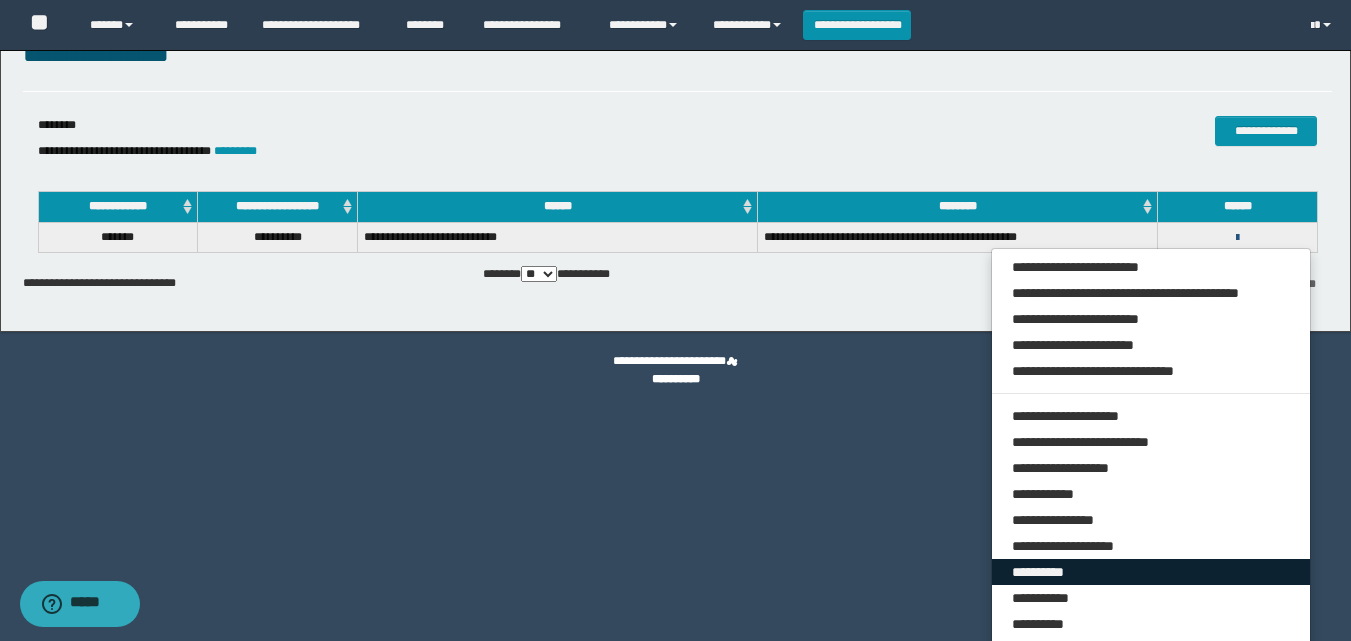 scroll, scrollTop: 79, scrollLeft: 0, axis: vertical 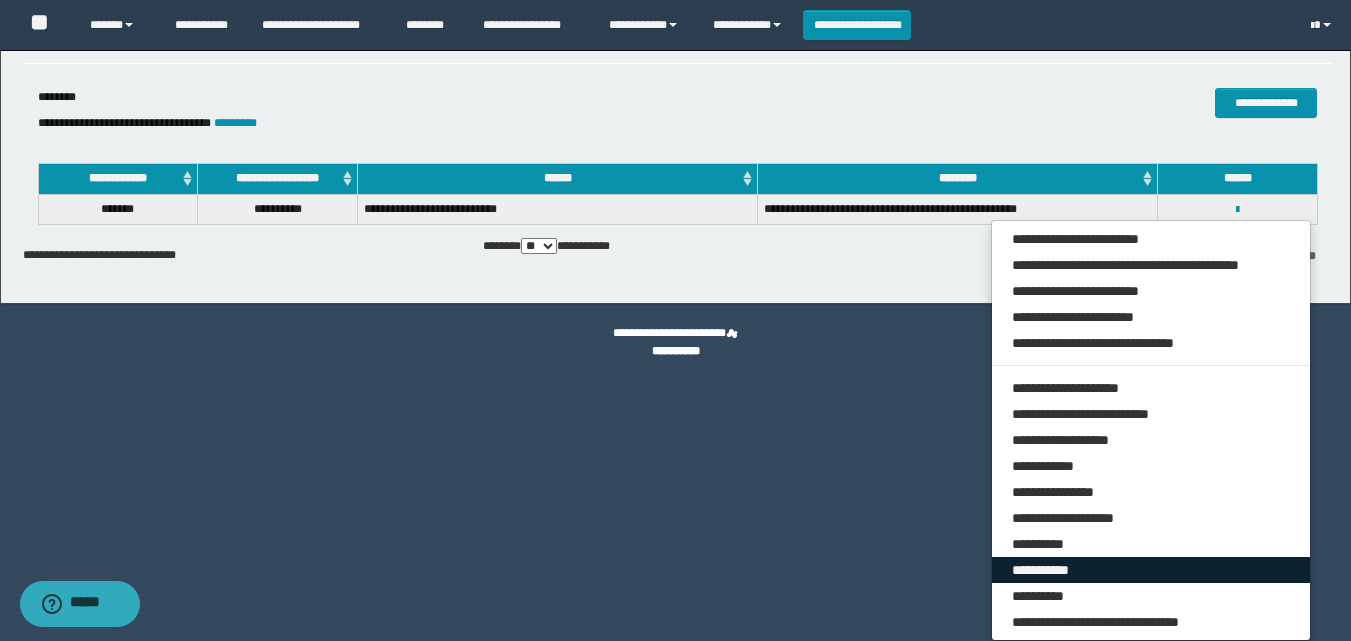 click on "**********" at bounding box center [1151, 570] 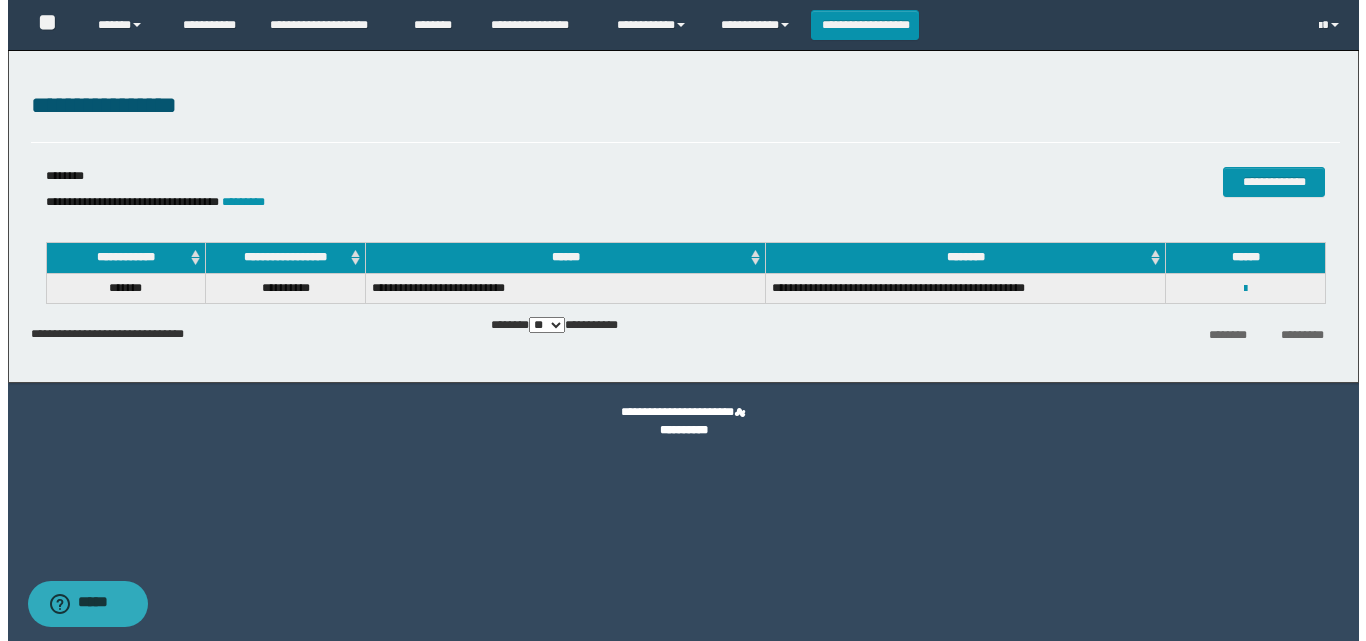 scroll, scrollTop: 0, scrollLeft: 0, axis: both 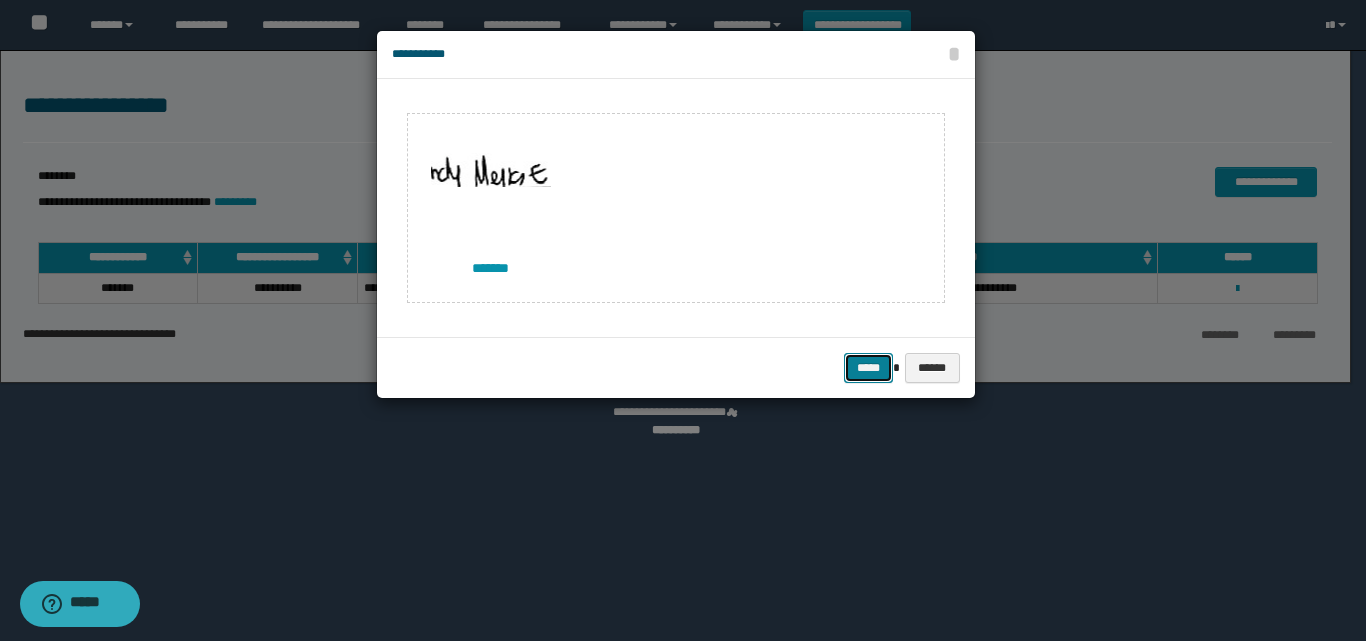 click on "*****" at bounding box center (868, 368) 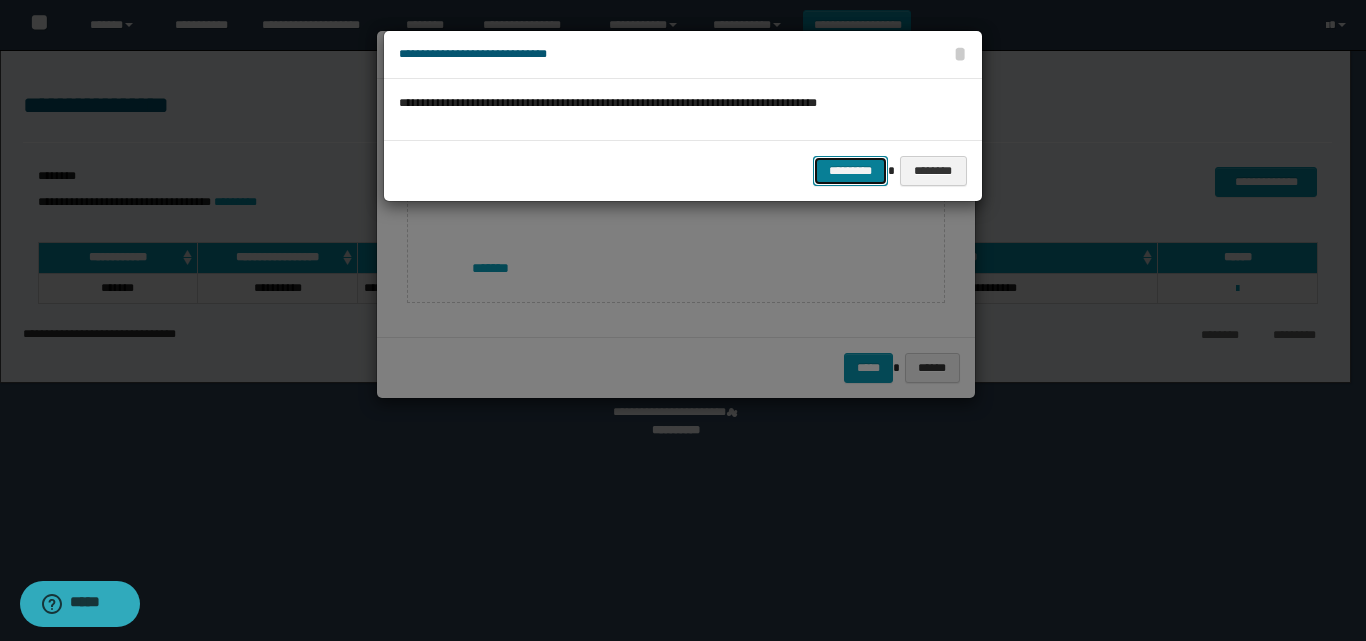 click on "*********" at bounding box center [850, 171] 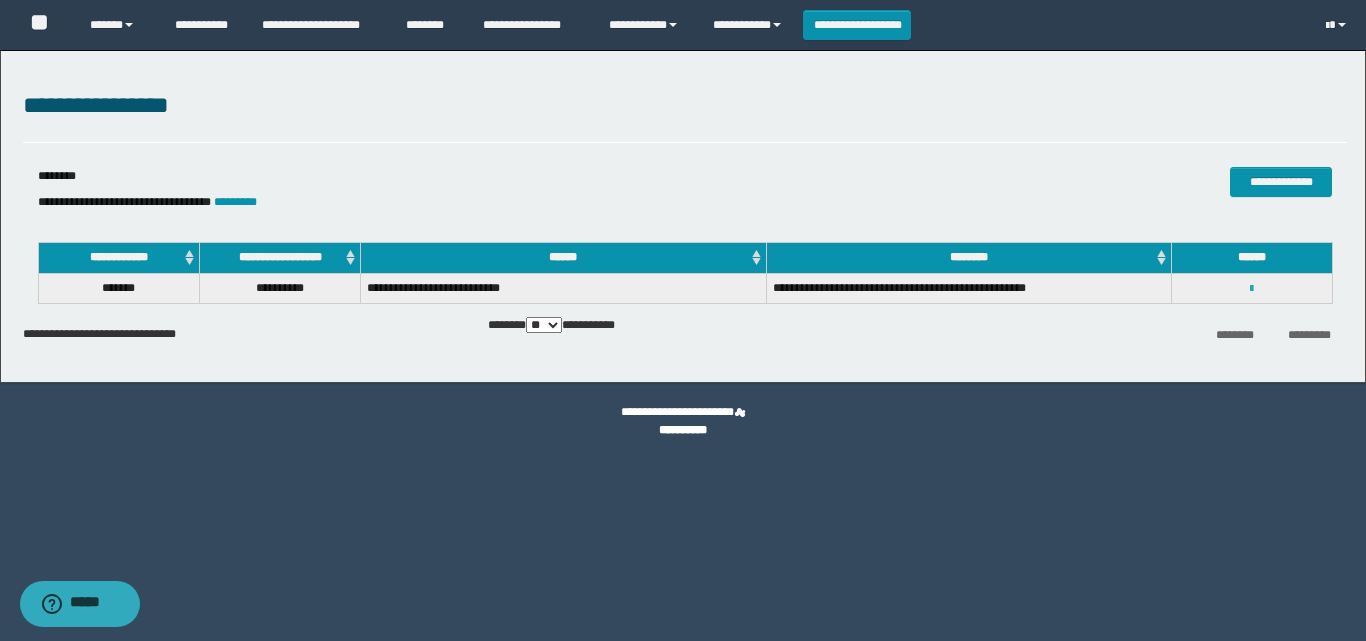 click at bounding box center [1251, 289] 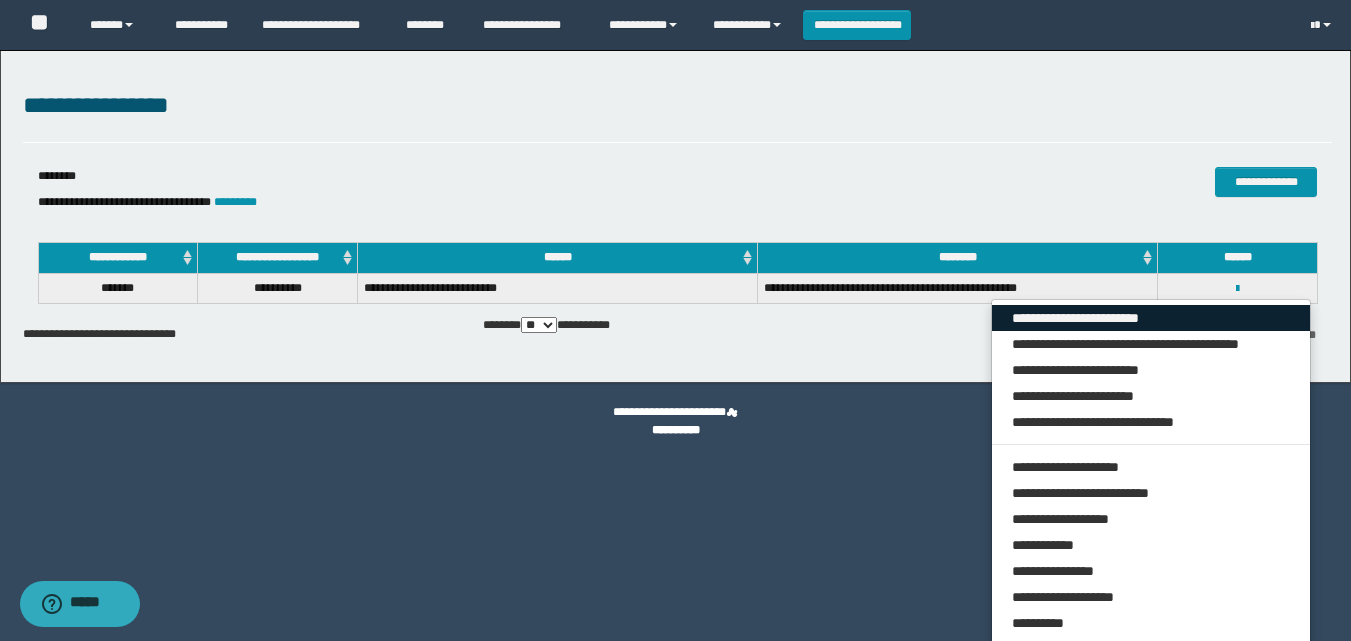 click on "**********" at bounding box center (1151, 318) 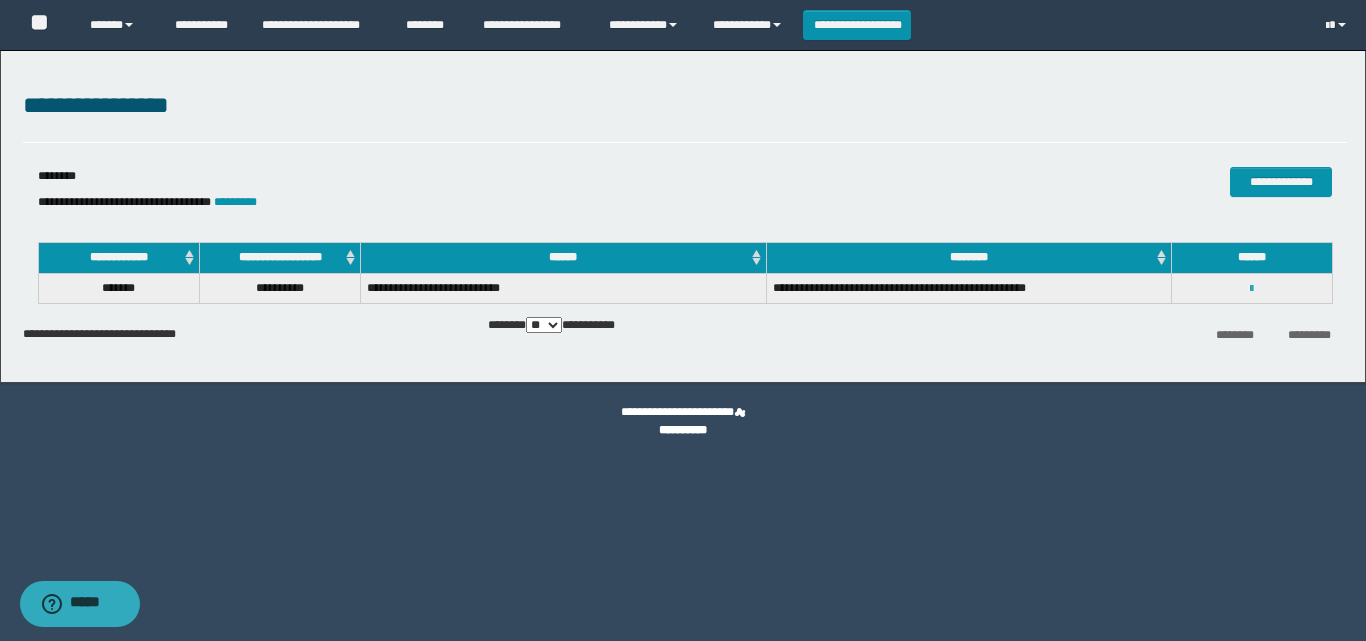 click at bounding box center (1251, 289) 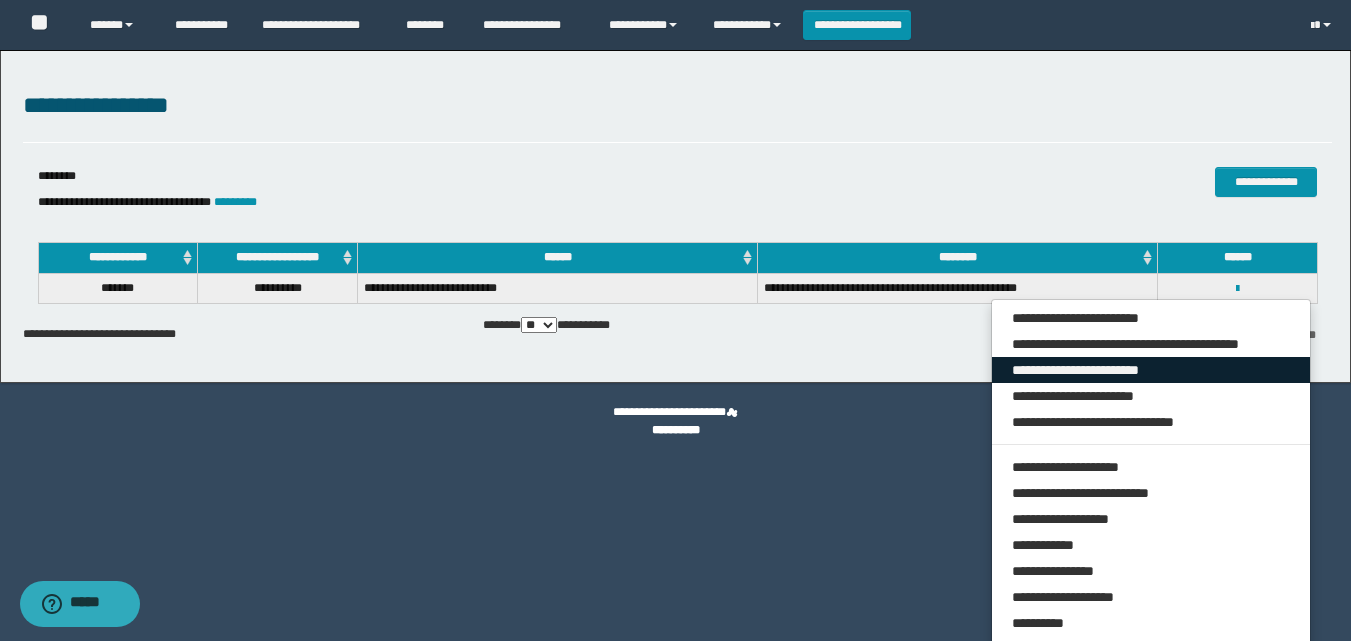 click on "**********" at bounding box center [1151, 370] 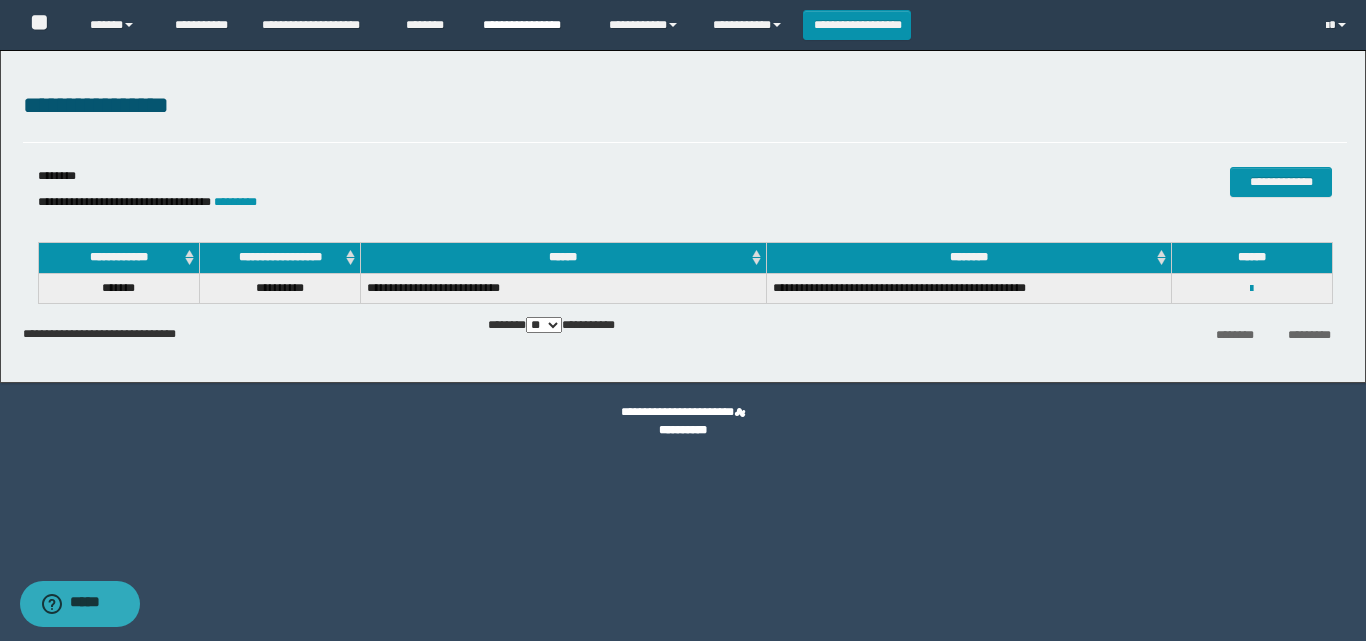 click on "**********" at bounding box center (531, 25) 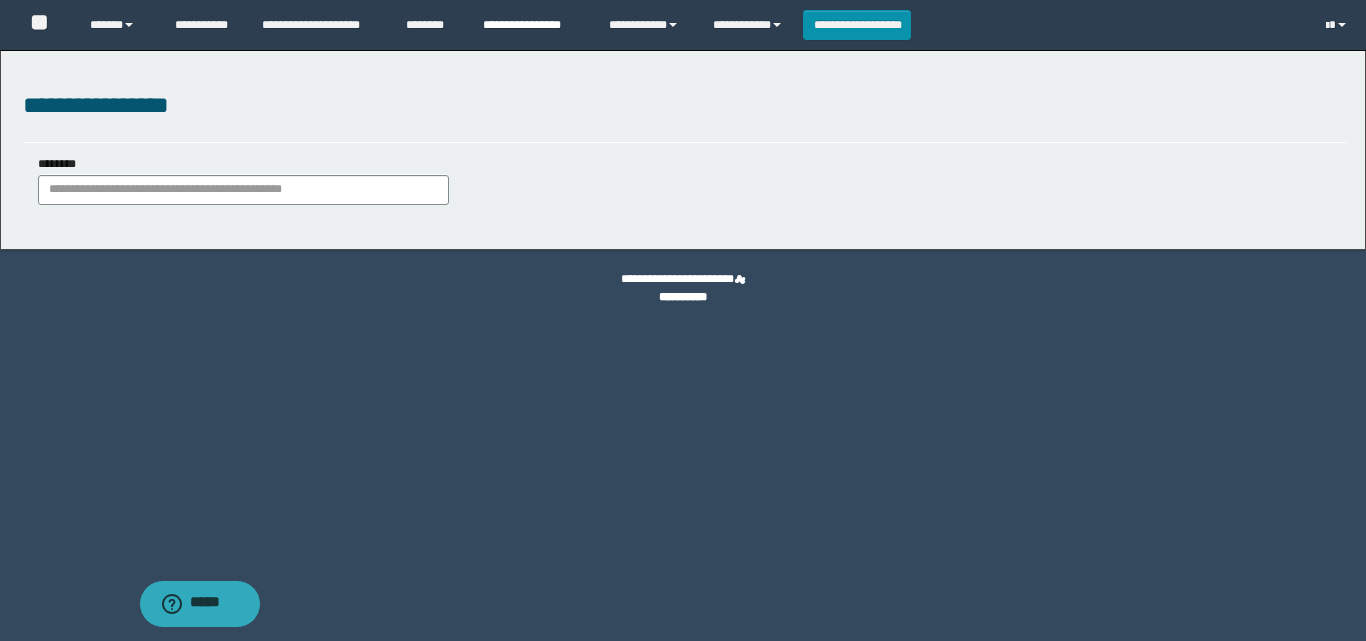 scroll, scrollTop: 0, scrollLeft: 0, axis: both 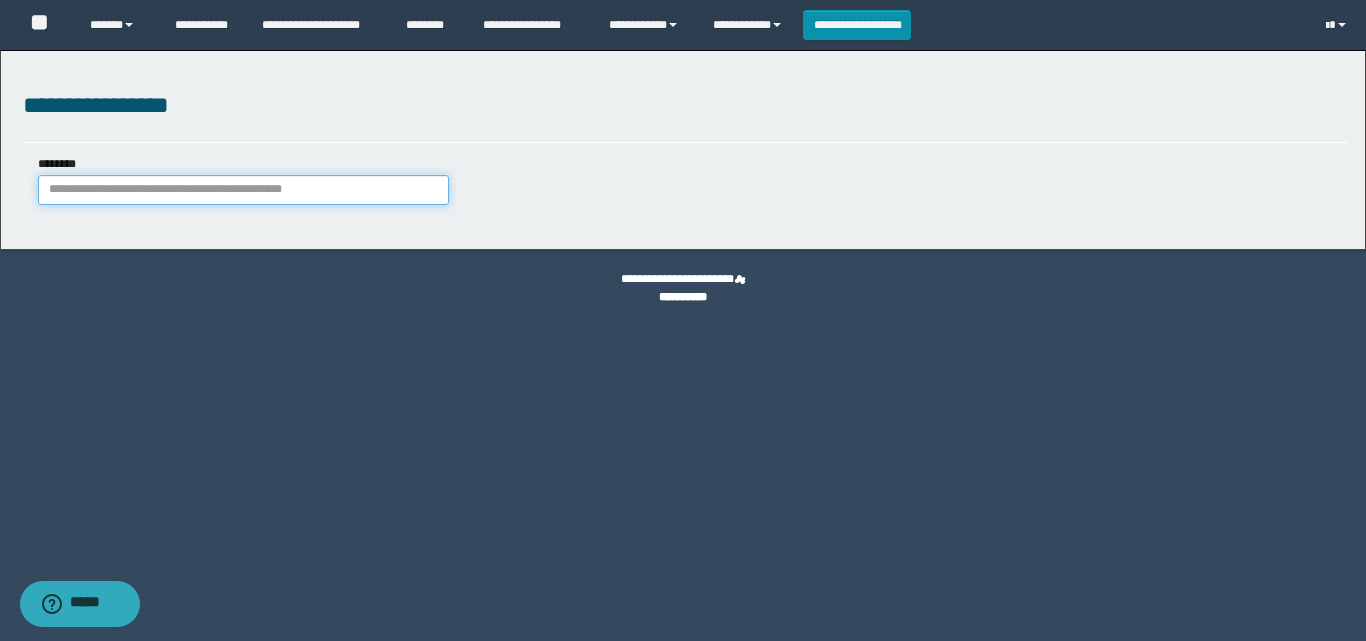 click on "********" at bounding box center (243, 190) 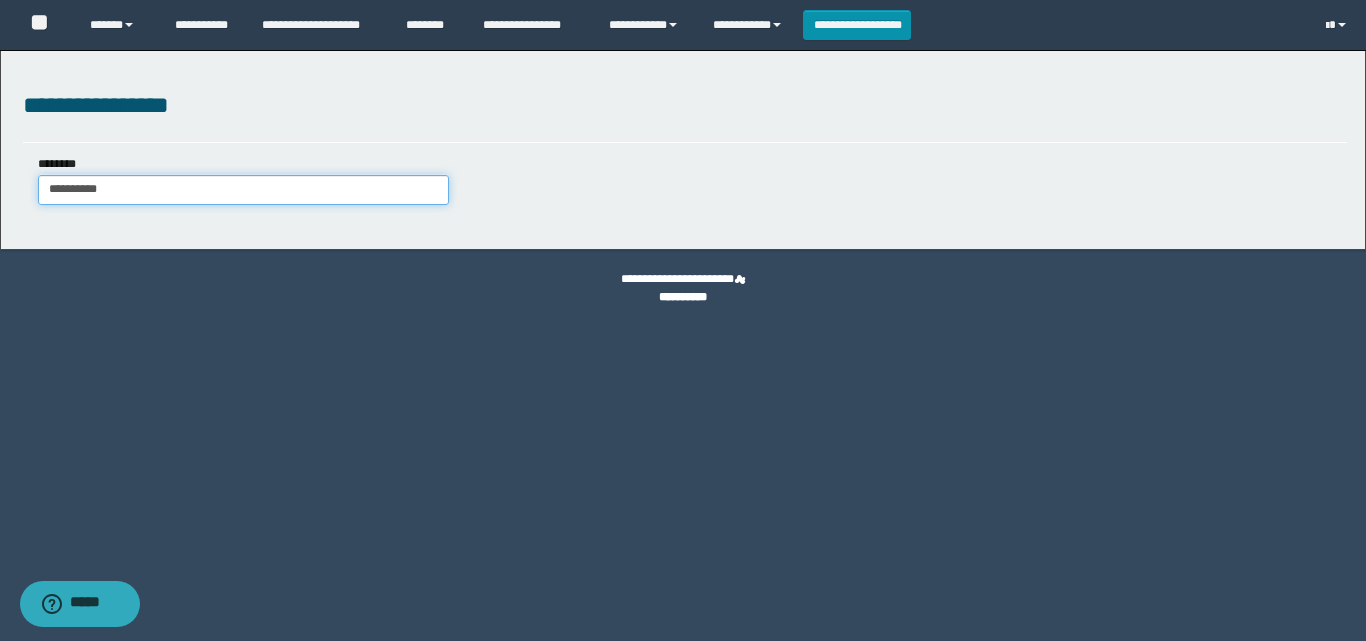 type on "**********" 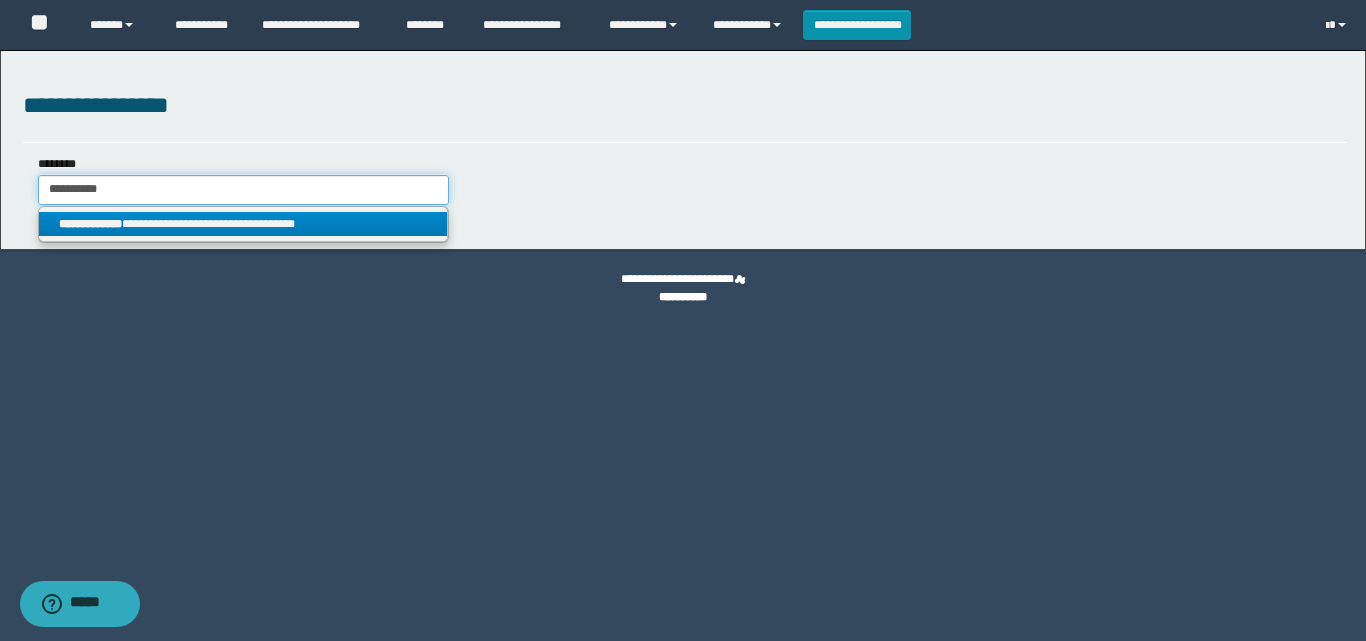 type on "**********" 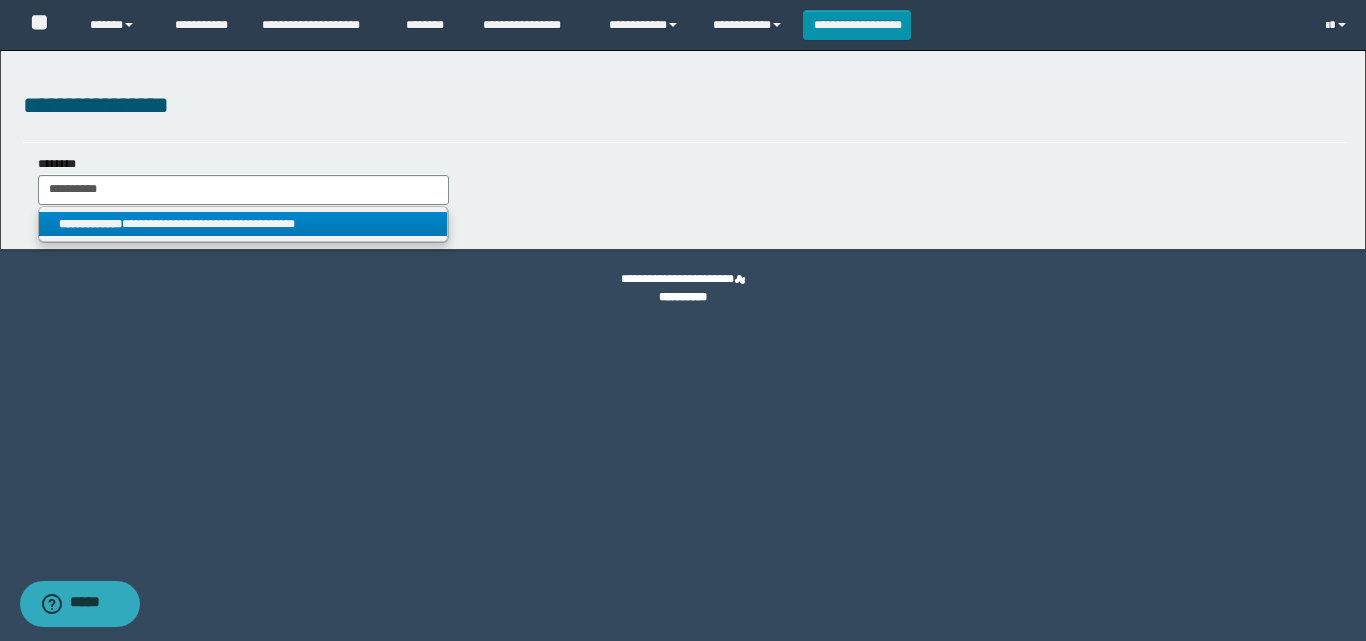 click on "**********" at bounding box center [243, 224] 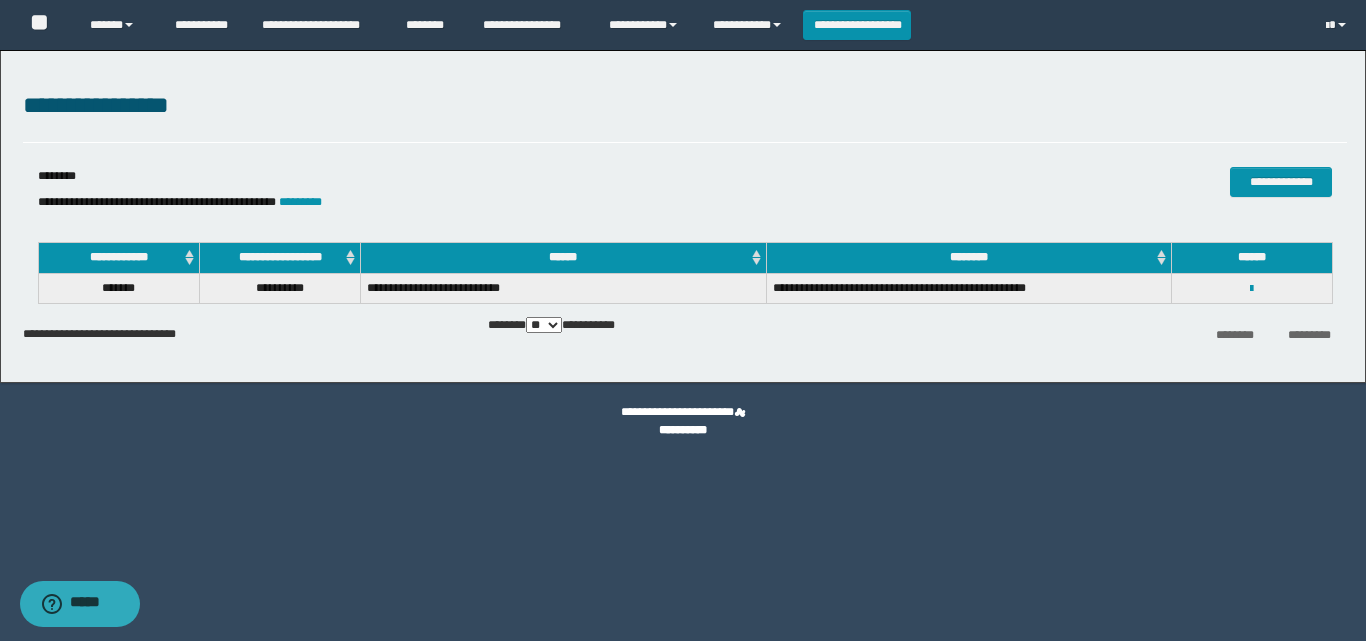 click on "**********" at bounding box center (1252, 288) 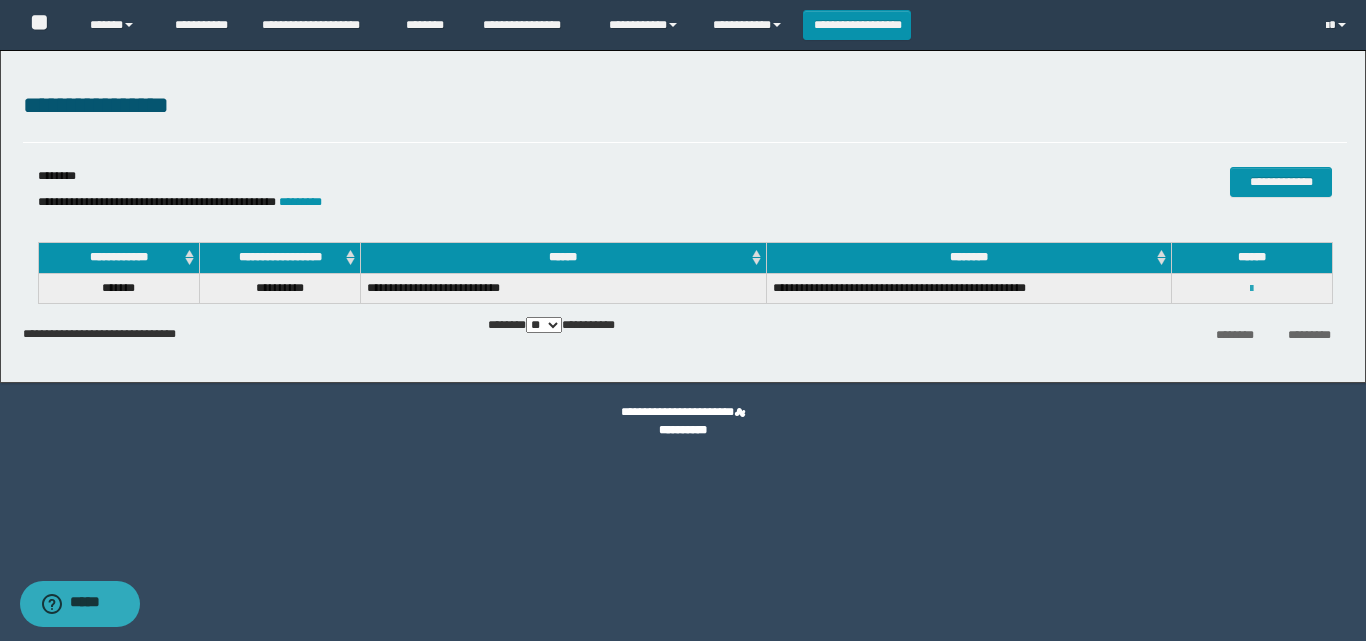 click at bounding box center (1251, 289) 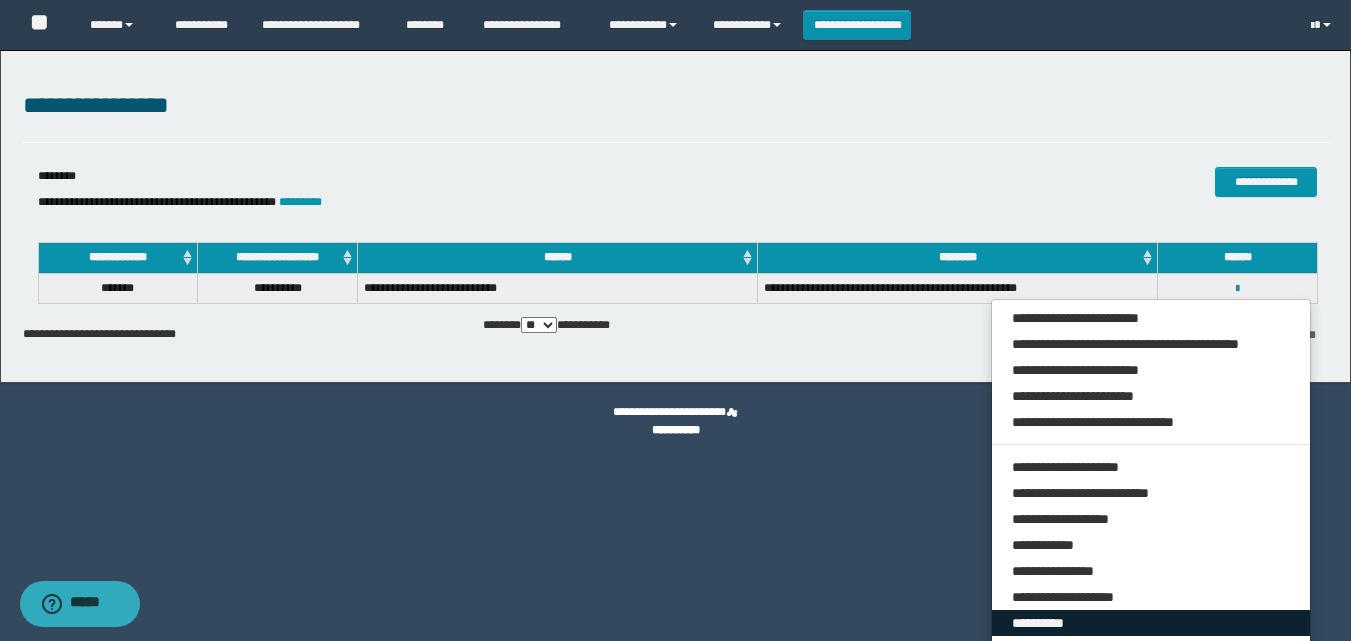 click on "**********" at bounding box center [1151, 623] 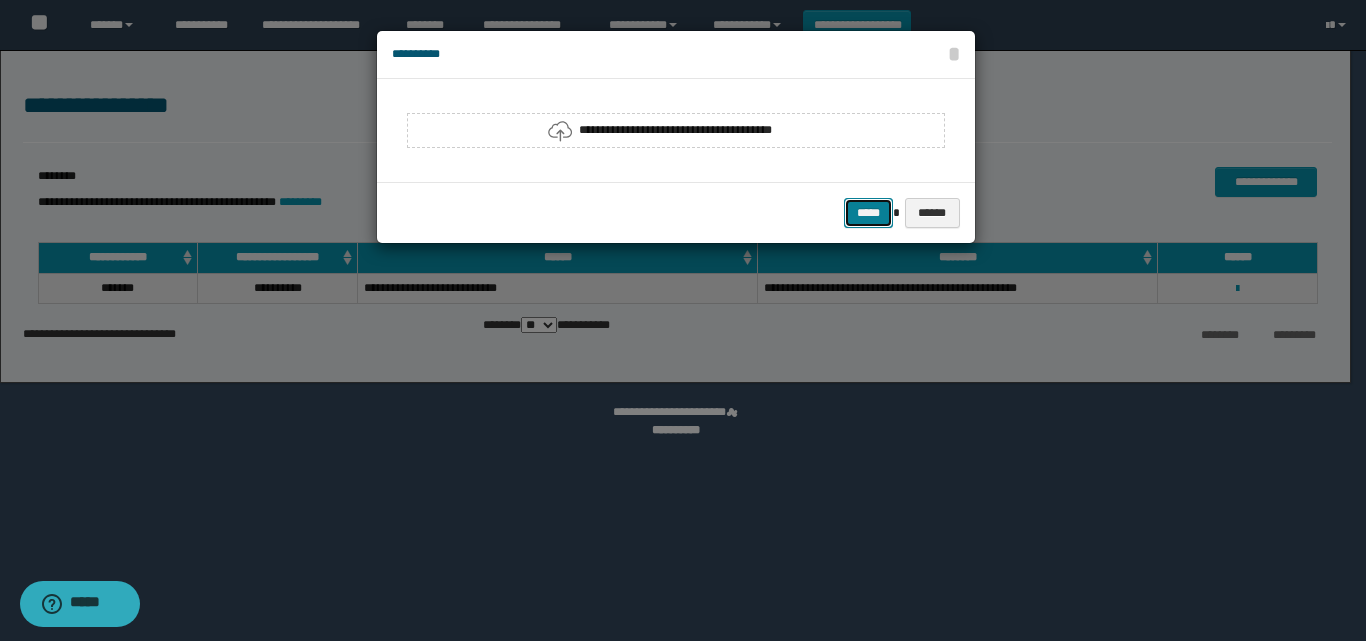 drag, startPoint x: 862, startPoint y: 217, endPoint x: 486, endPoint y: 189, distance: 377.0411 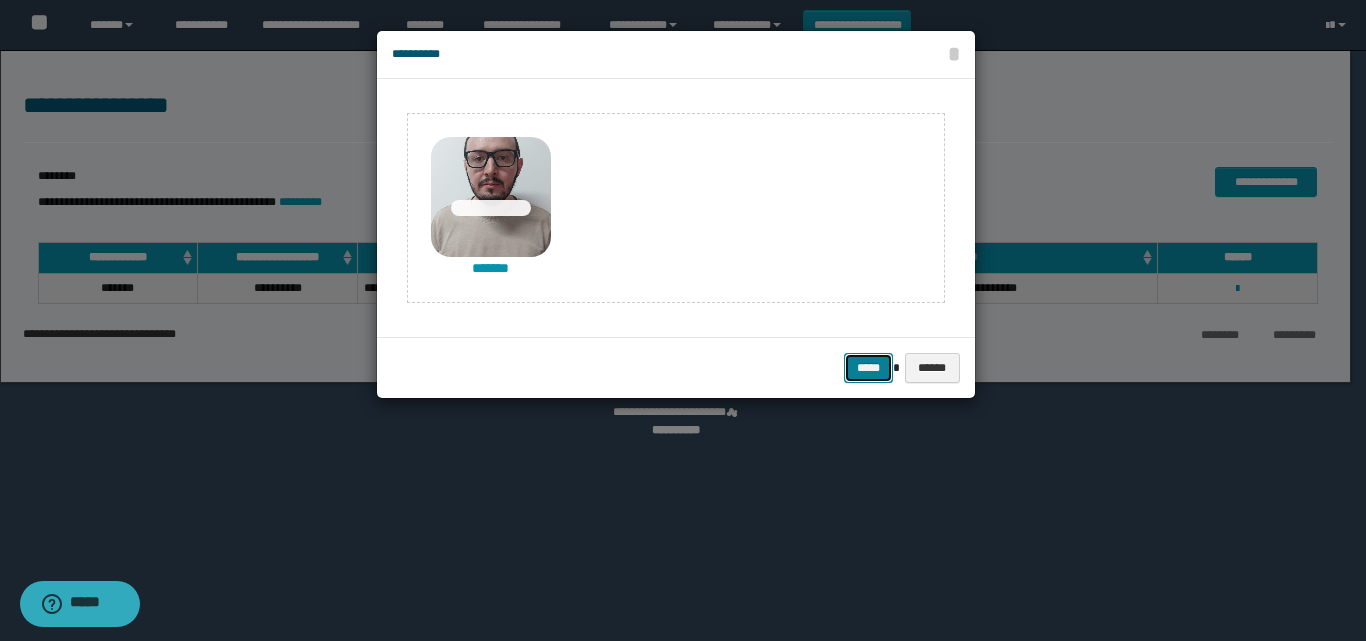 click on "*****" at bounding box center [868, 368] 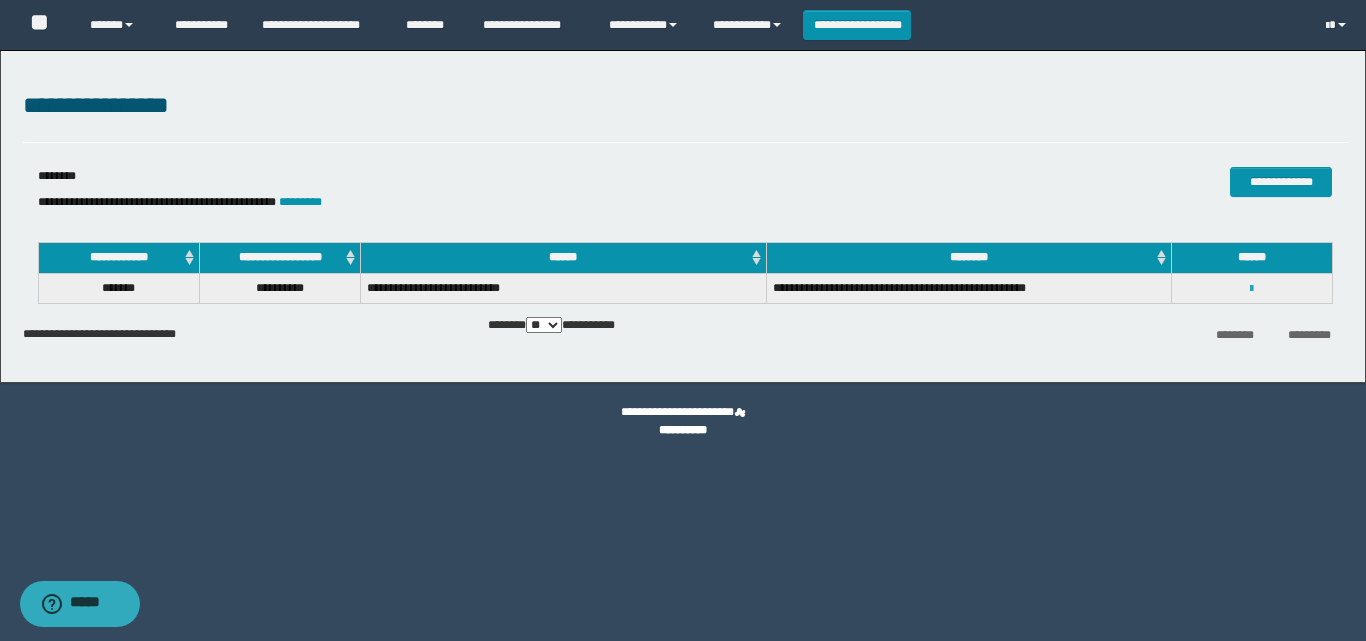 click at bounding box center [1251, 289] 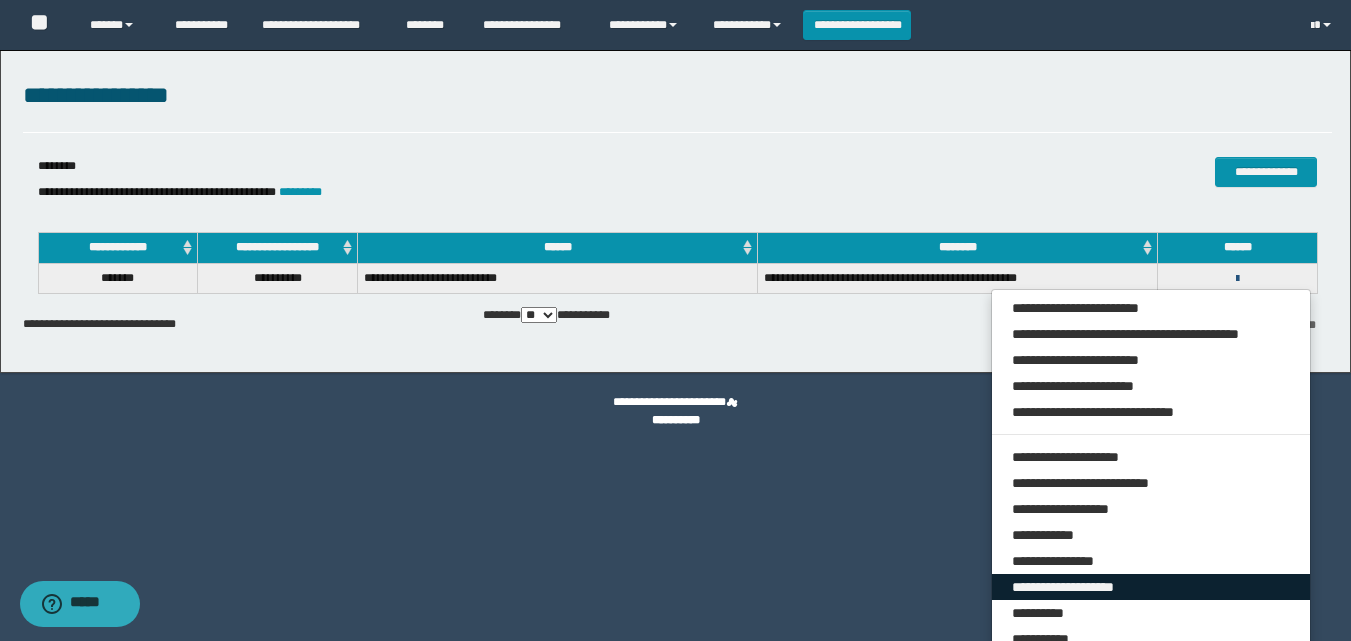 scroll, scrollTop: 79, scrollLeft: 0, axis: vertical 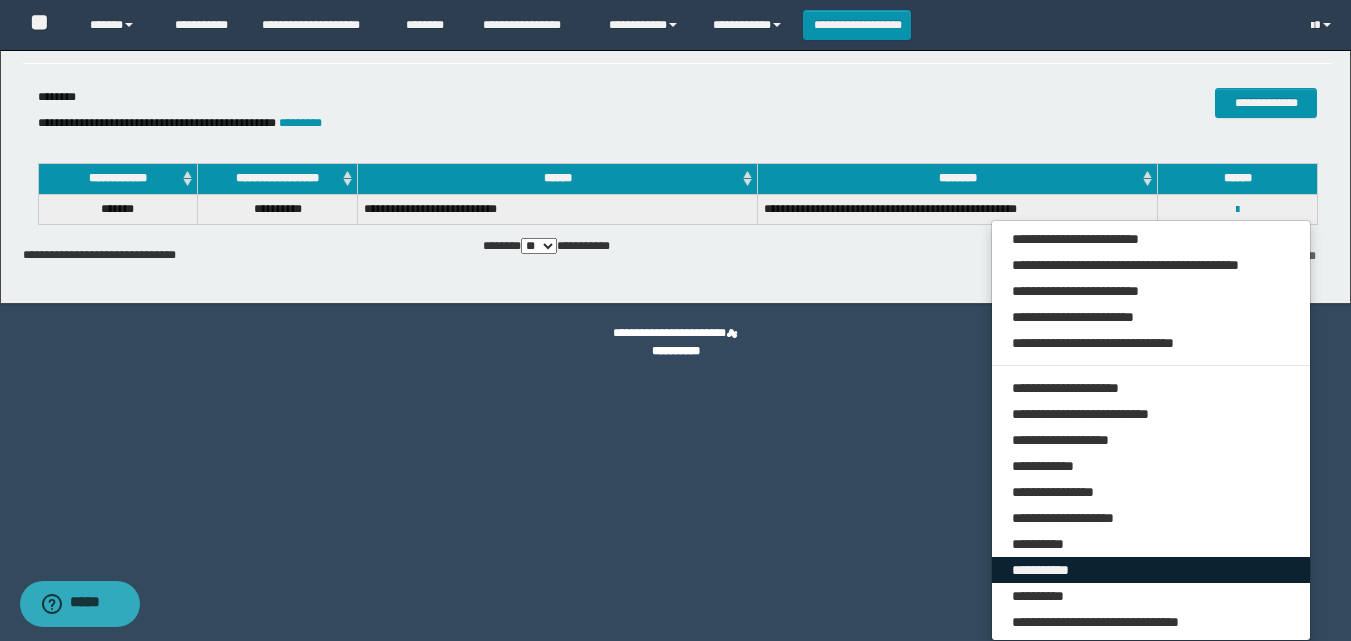 click on "**********" at bounding box center [1151, 570] 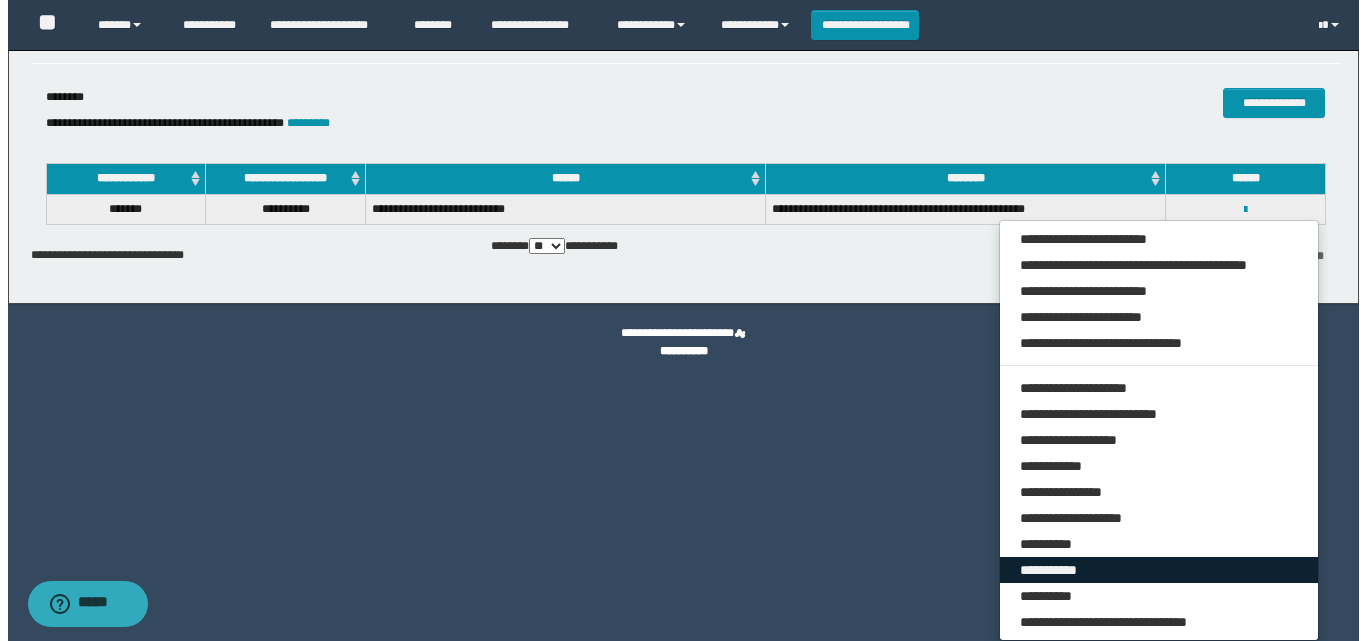 scroll, scrollTop: 0, scrollLeft: 0, axis: both 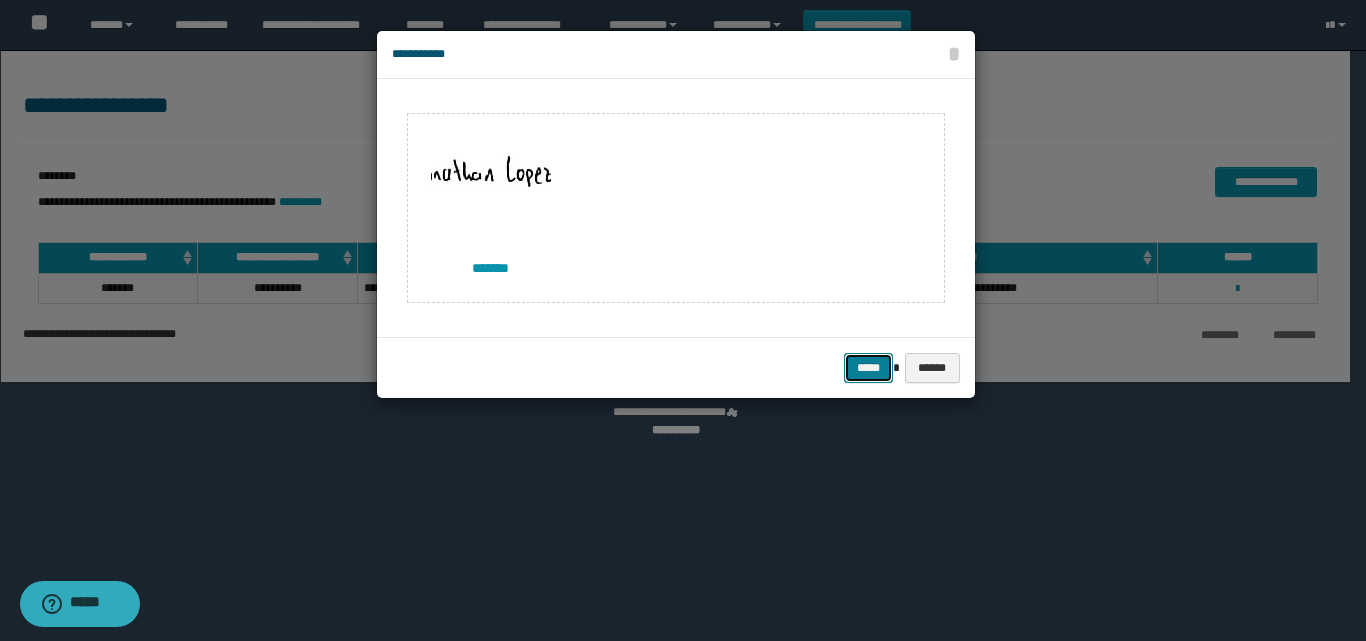 click on "*****" at bounding box center [868, 368] 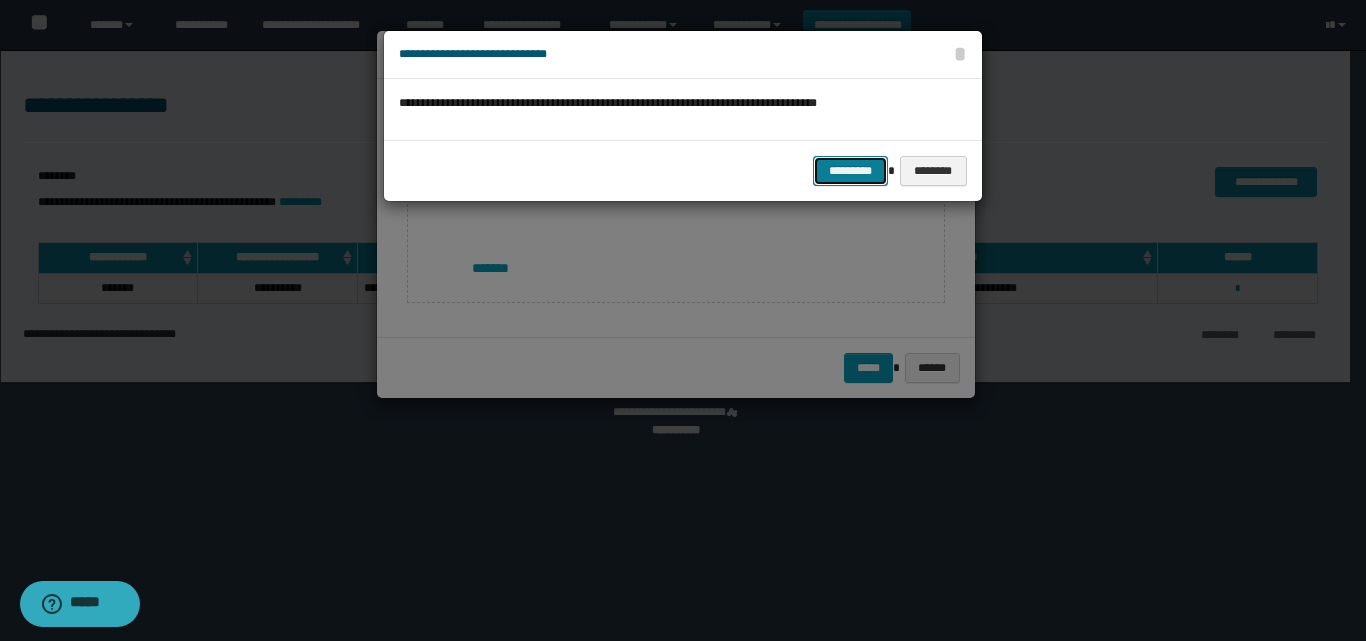 click on "*********" at bounding box center (850, 171) 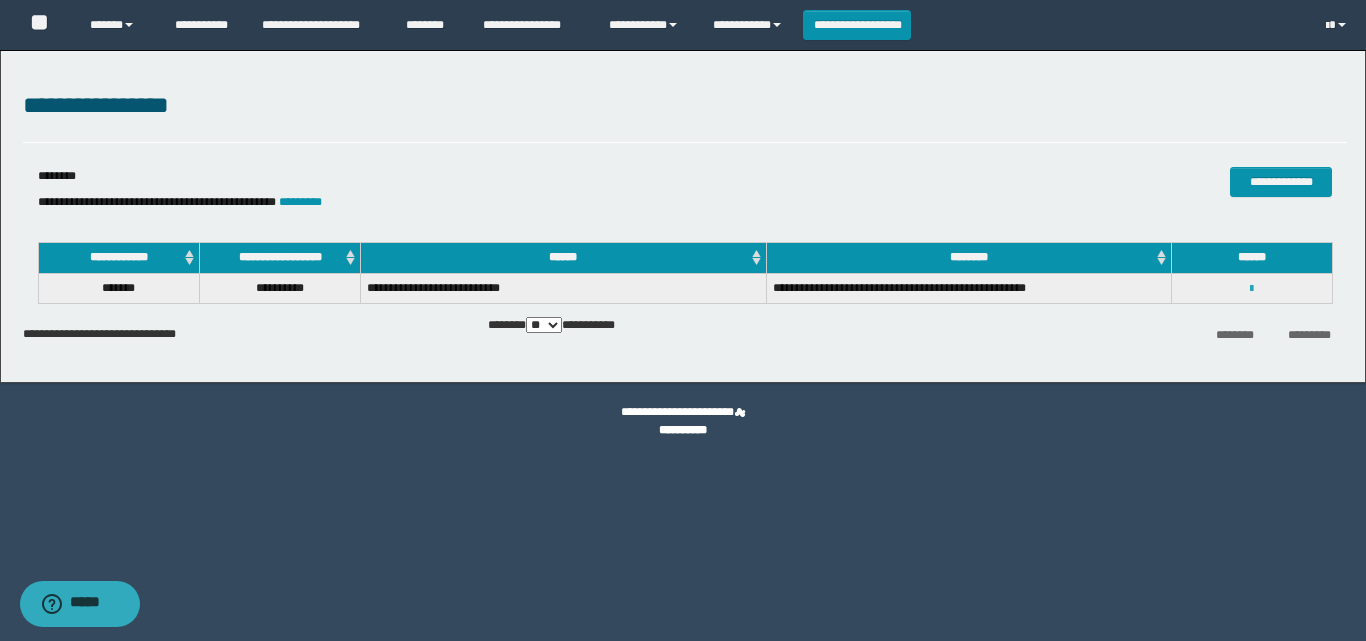 click at bounding box center [1251, 289] 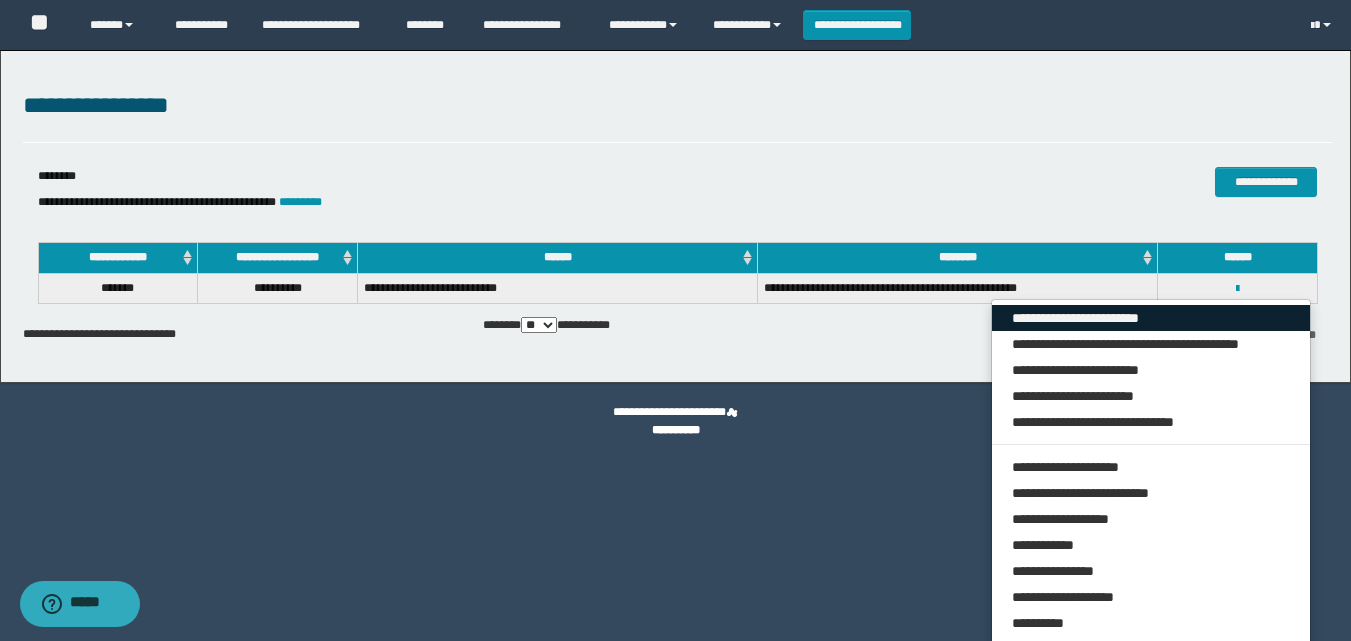 click on "**********" at bounding box center (1151, 318) 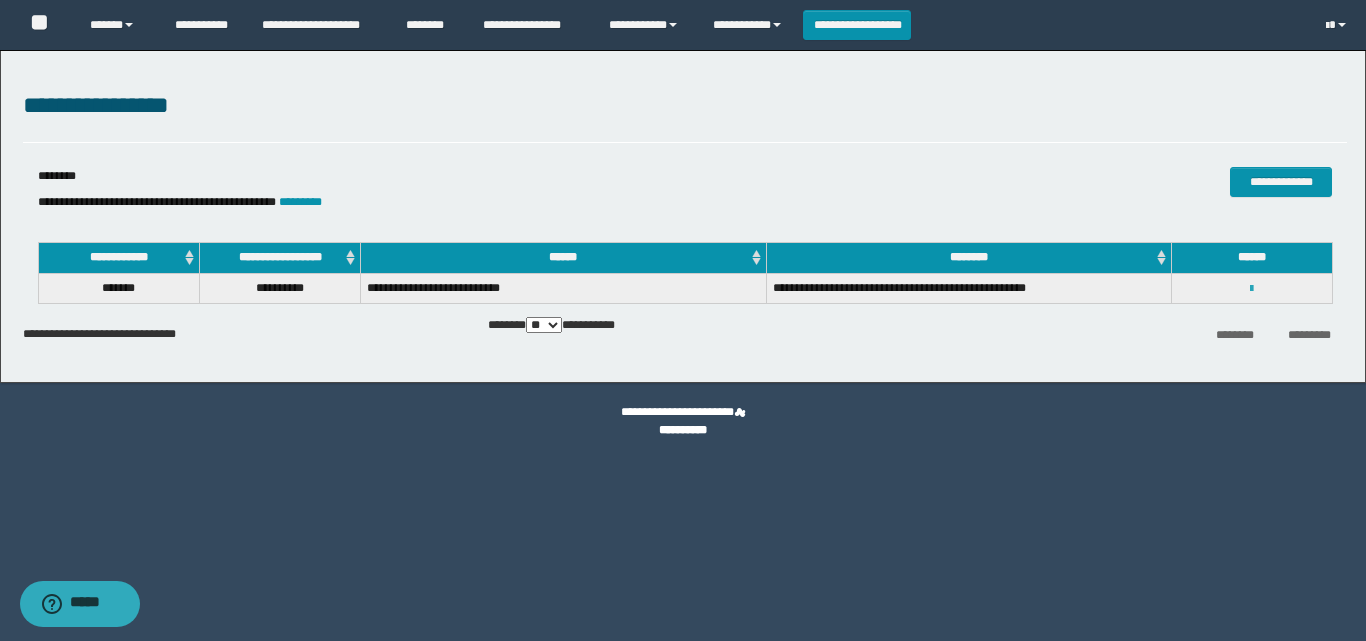 click at bounding box center (1251, 289) 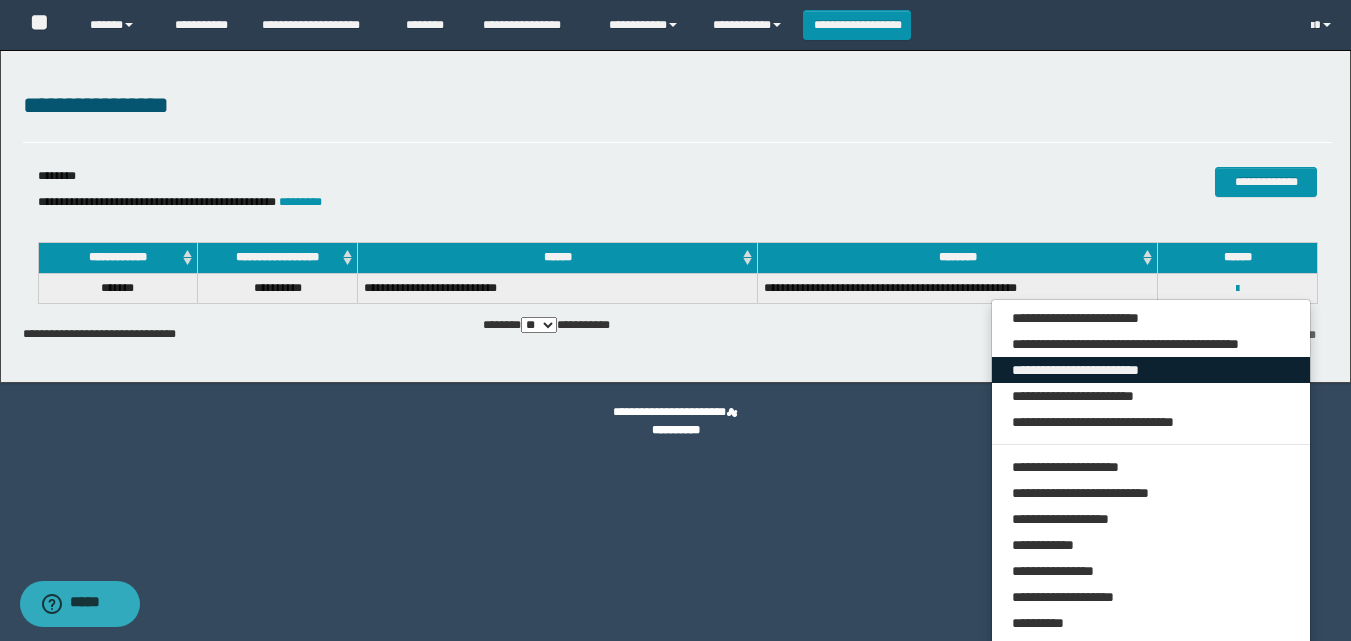 click on "**********" at bounding box center (1151, 370) 